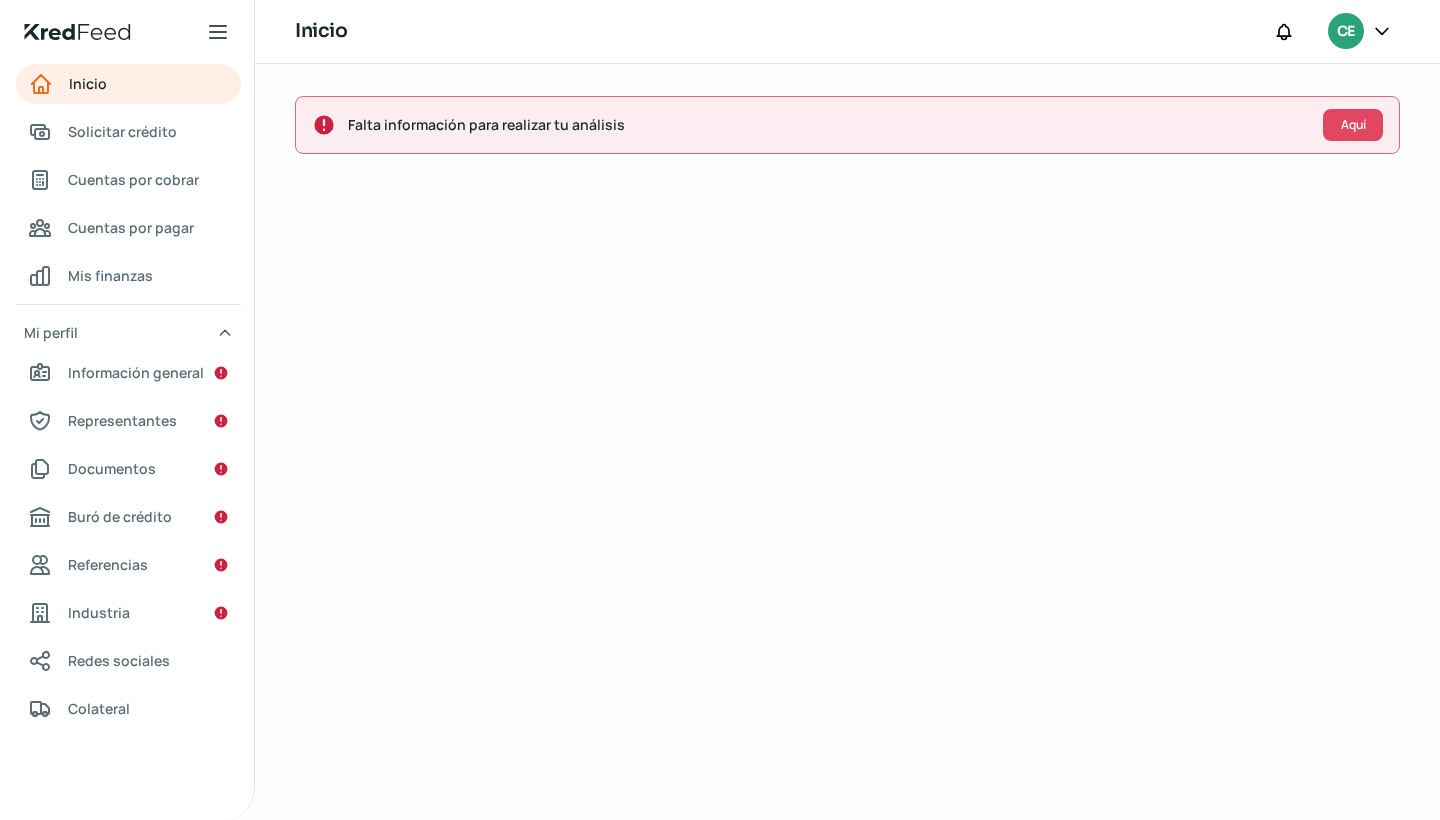 scroll, scrollTop: 0, scrollLeft: 0, axis: both 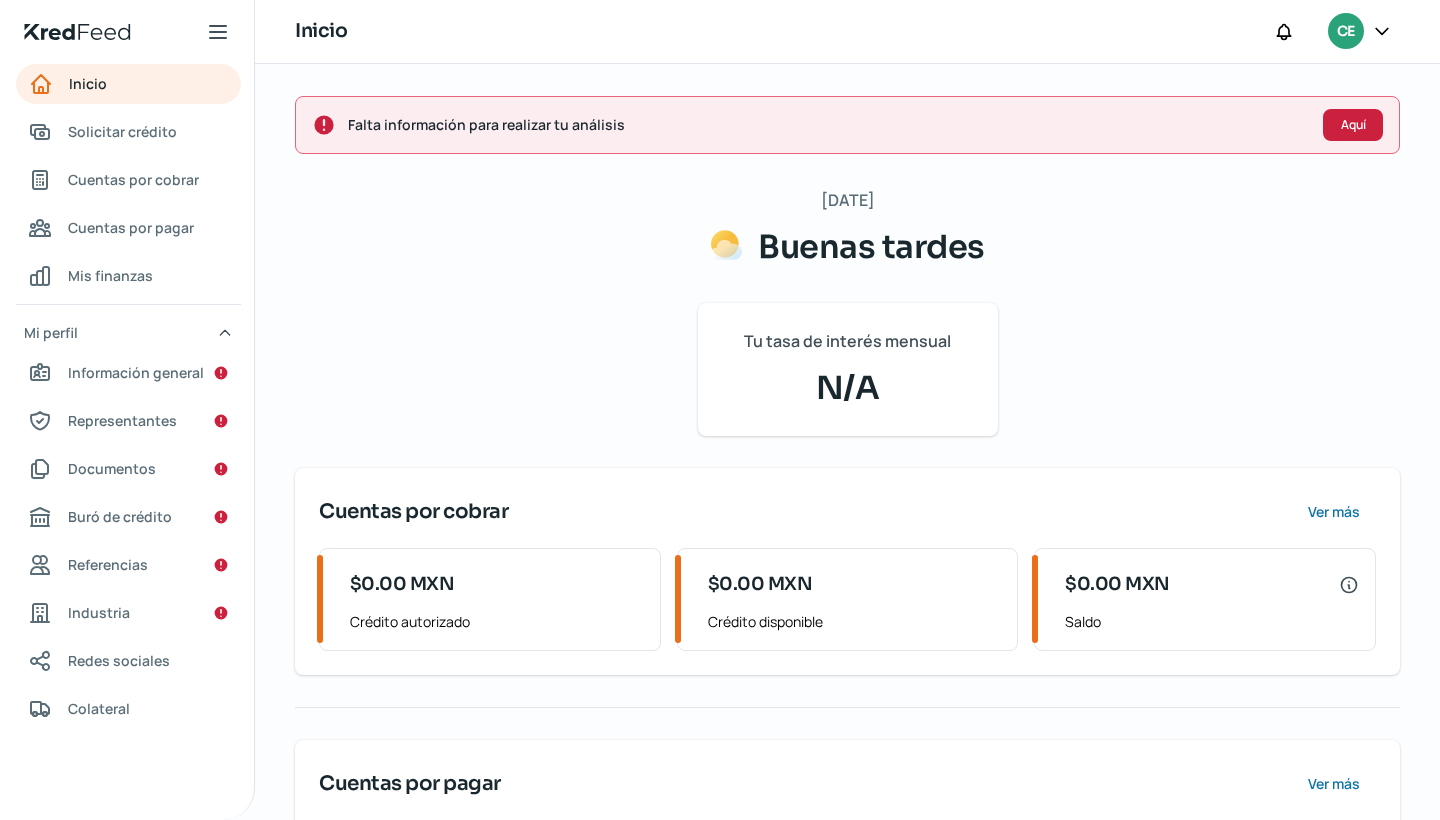 click on "Aquí" at bounding box center (1353, 125) 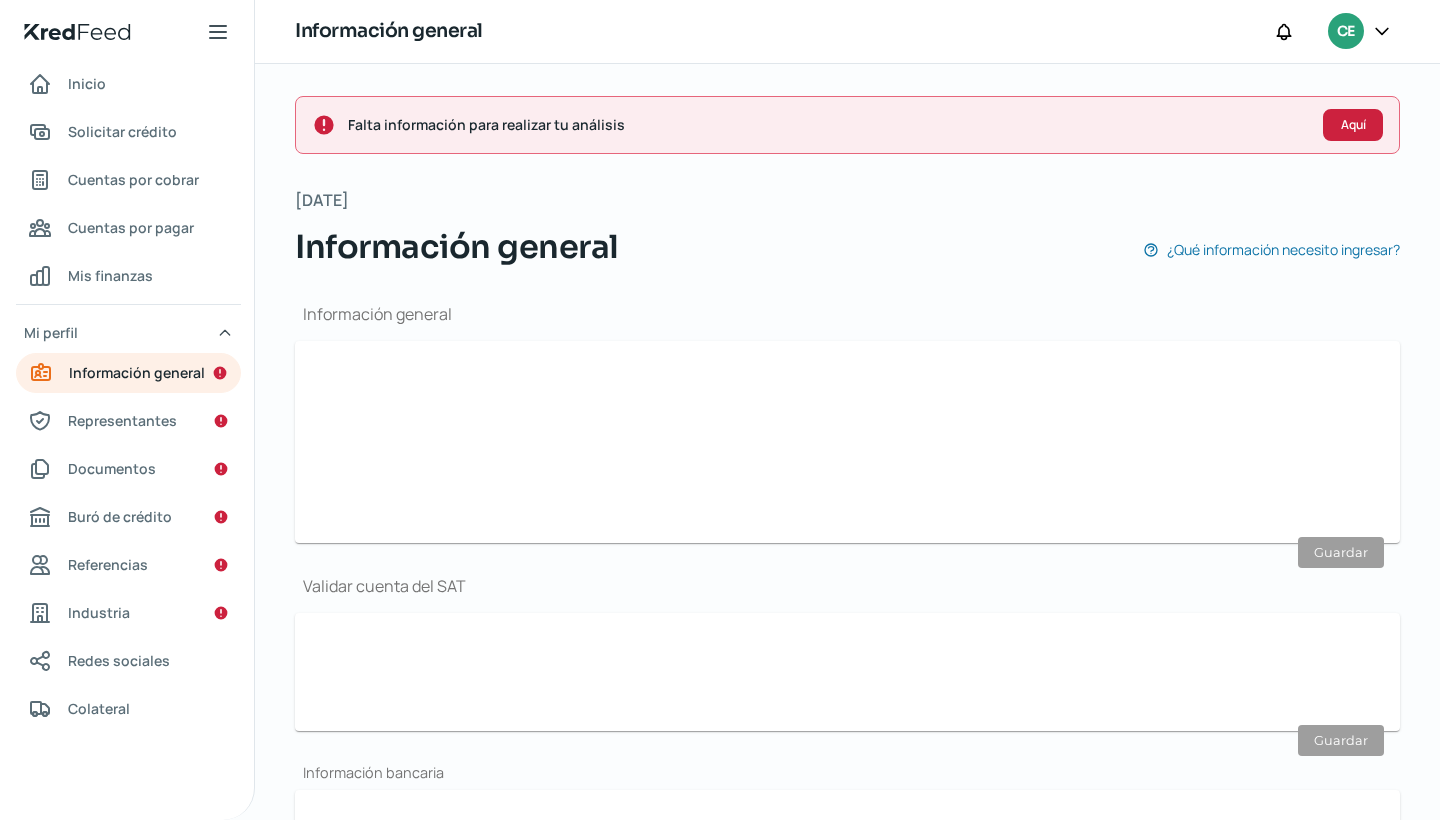 type on "[EMAIL_ADDRESS][DOMAIN_NAME]" 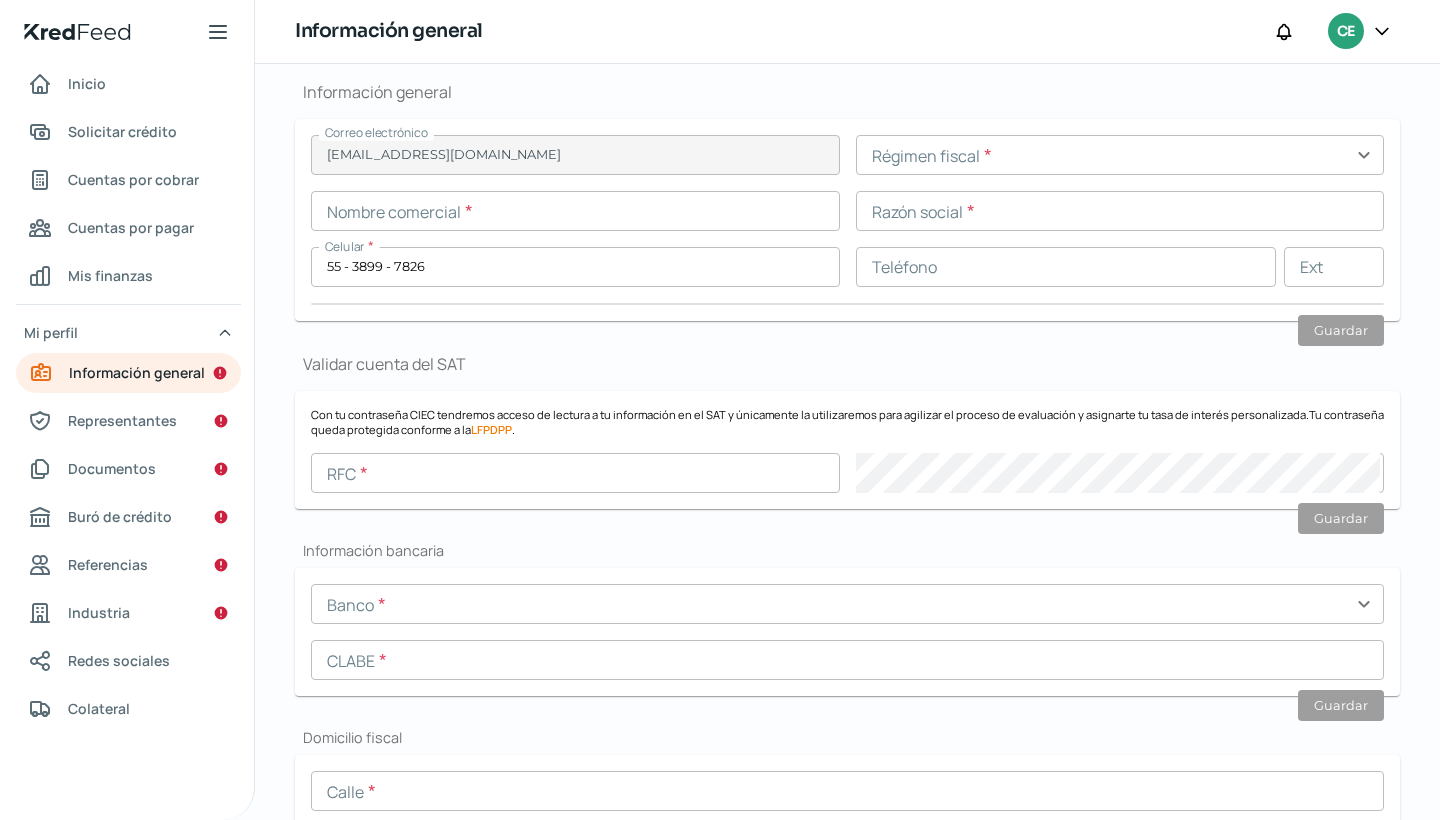 scroll, scrollTop: 238, scrollLeft: 0, axis: vertical 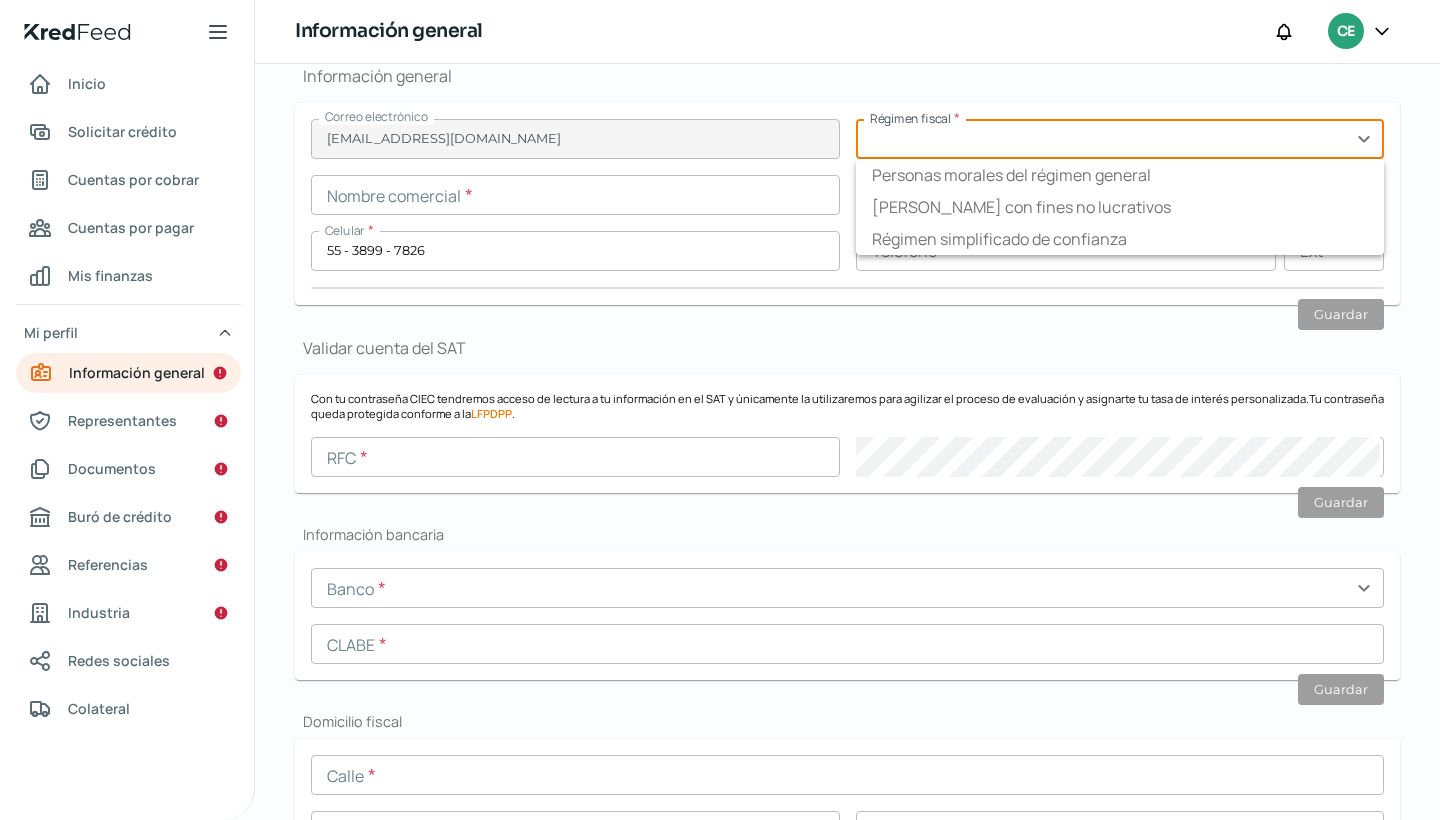 click at bounding box center [1120, 139] 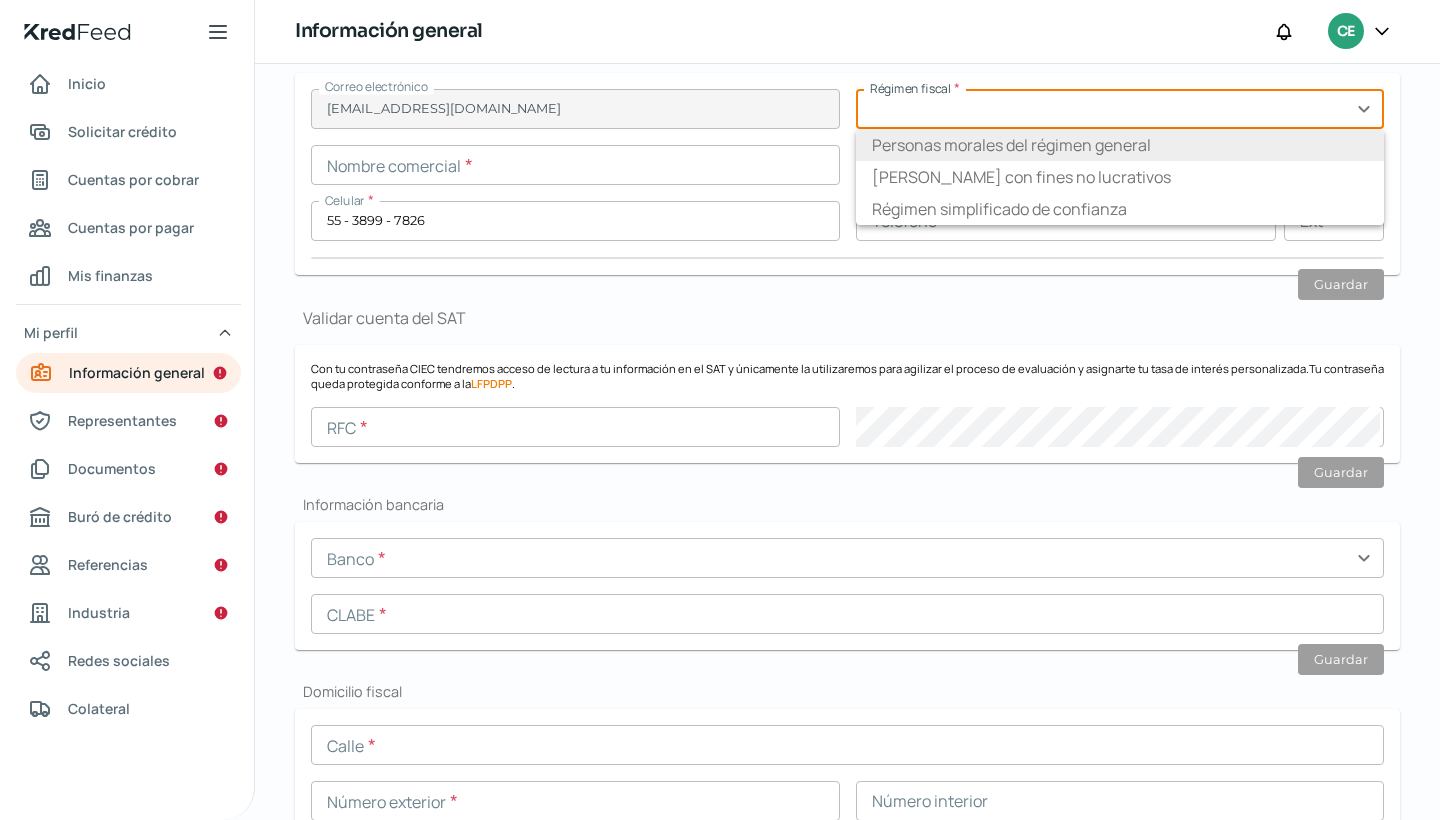 scroll, scrollTop: 283, scrollLeft: 0, axis: vertical 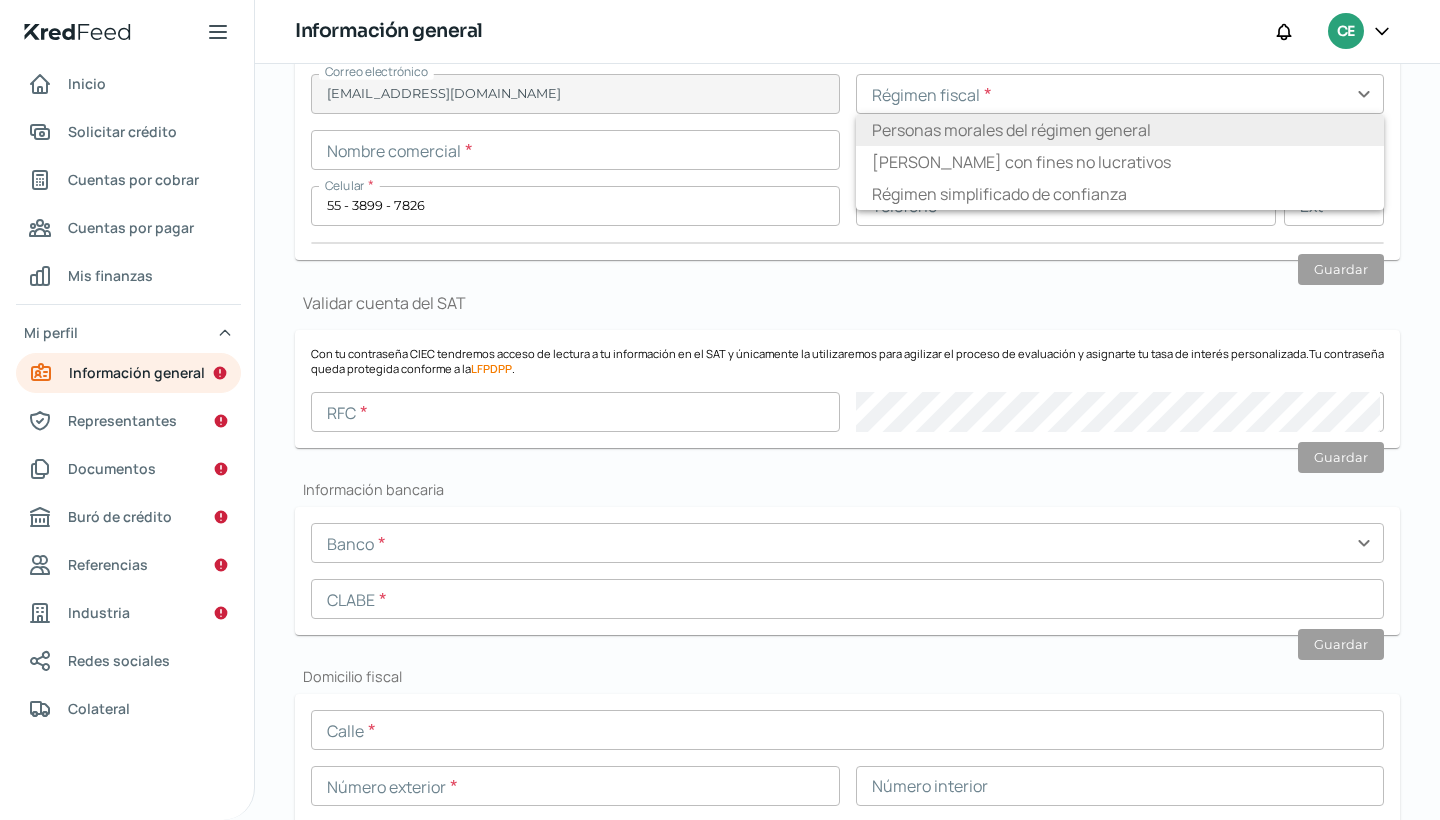 click on "Personas morales del régimen general" at bounding box center (1120, 130) 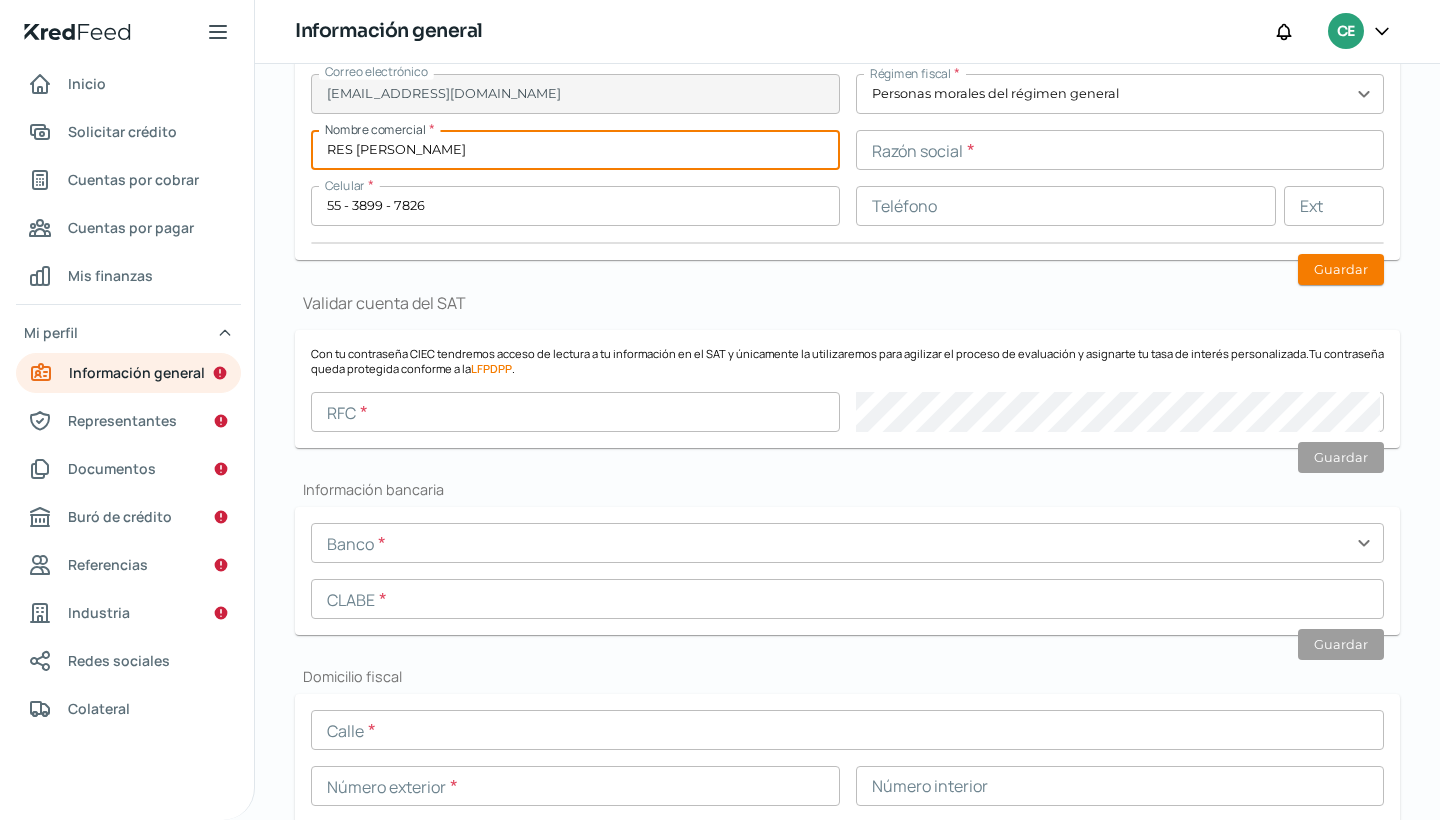 type on "RES [PERSON_NAME]" 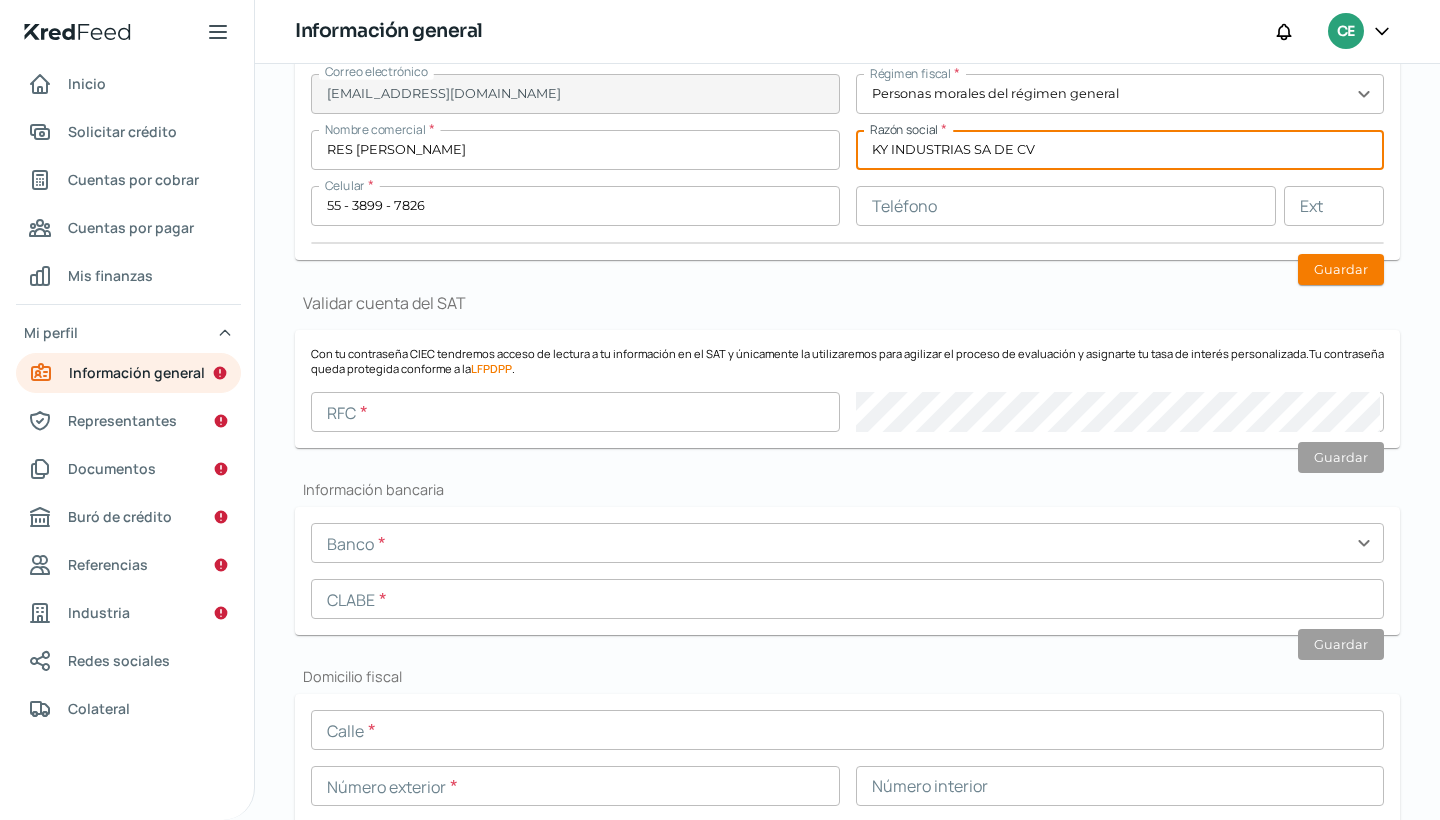 type on "KY INDUSTRIAS SA DE CV" 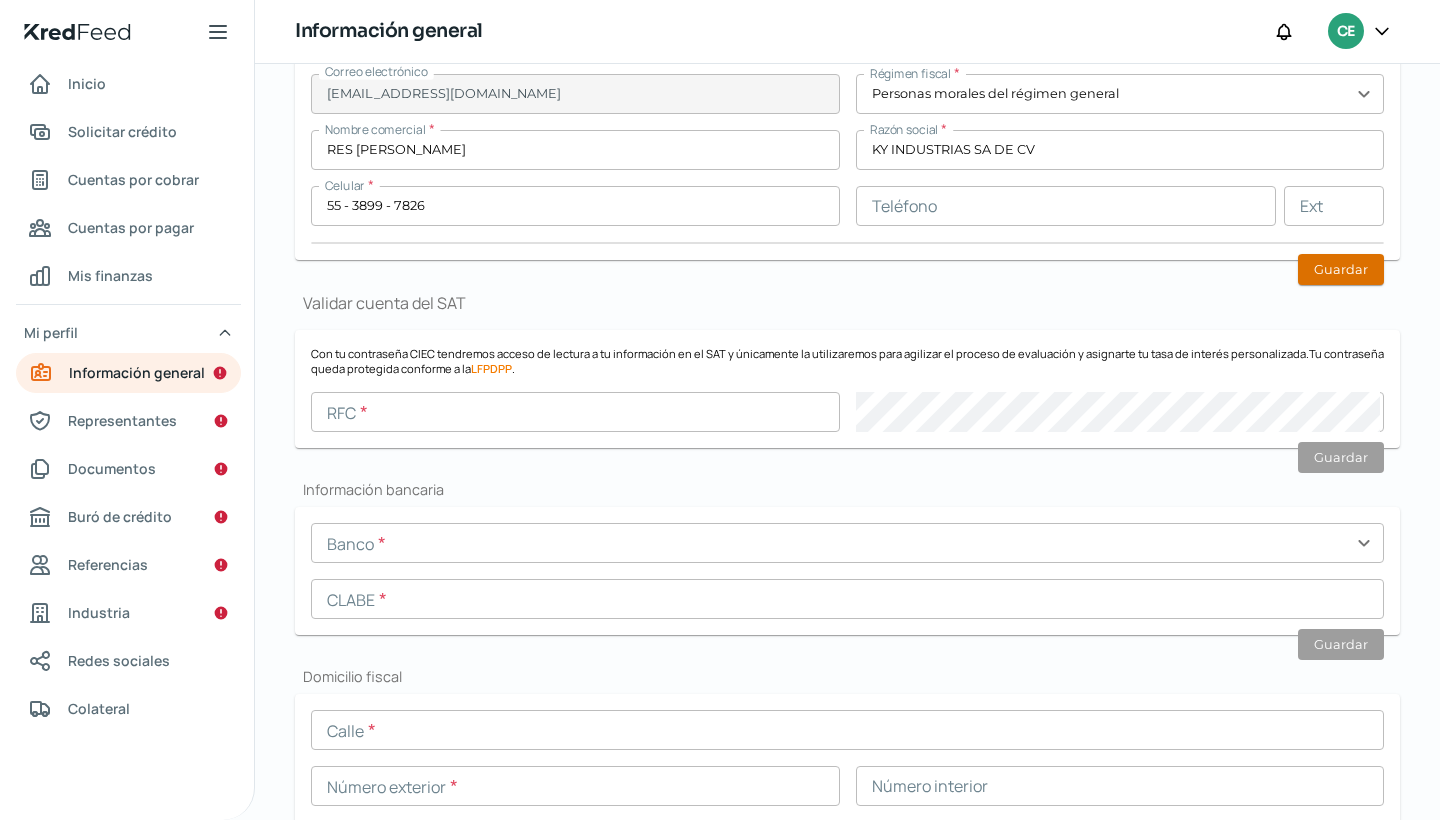 click on "Guardar" at bounding box center [1341, 269] 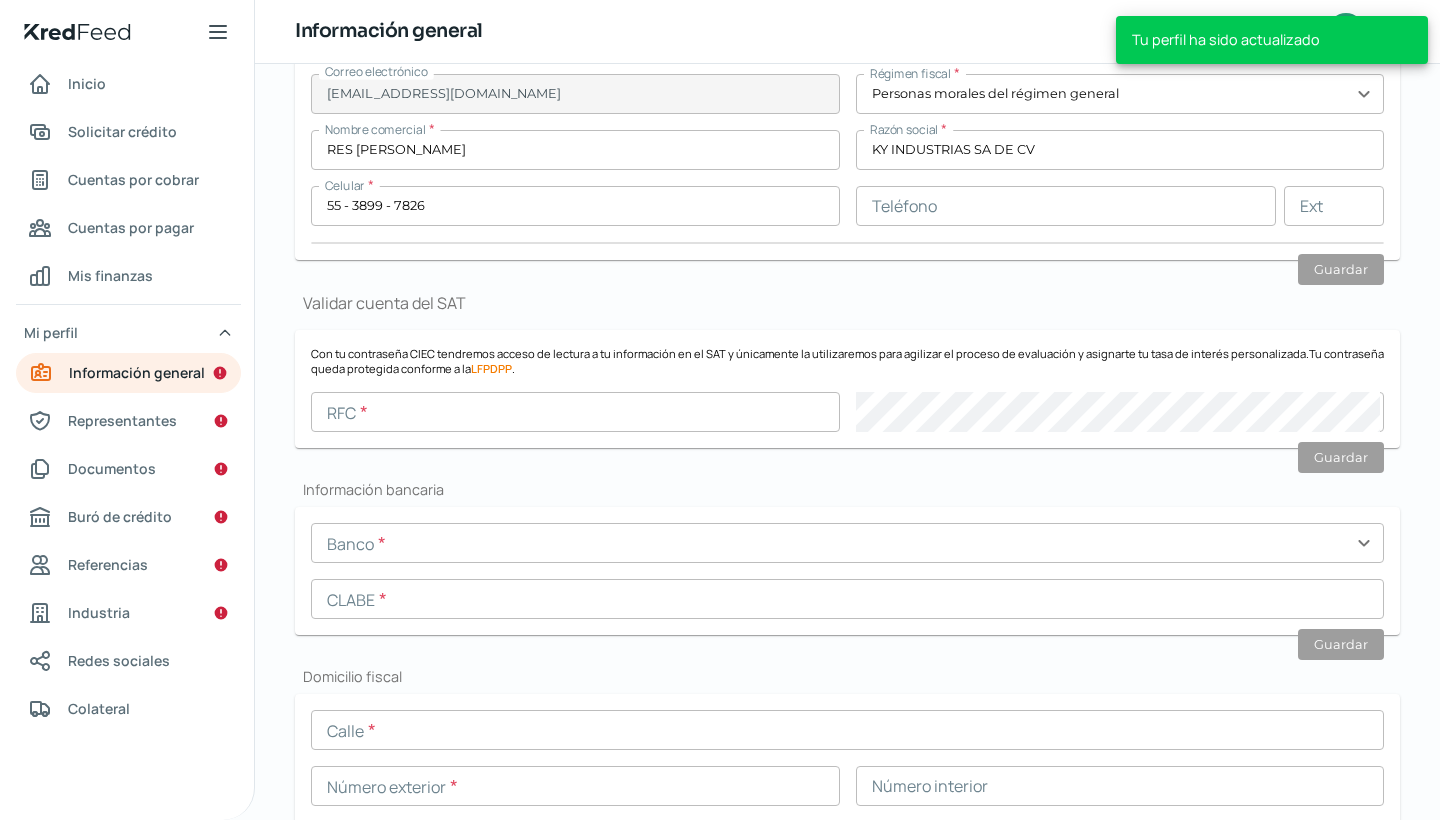 scroll, scrollTop: 510, scrollLeft: 0, axis: vertical 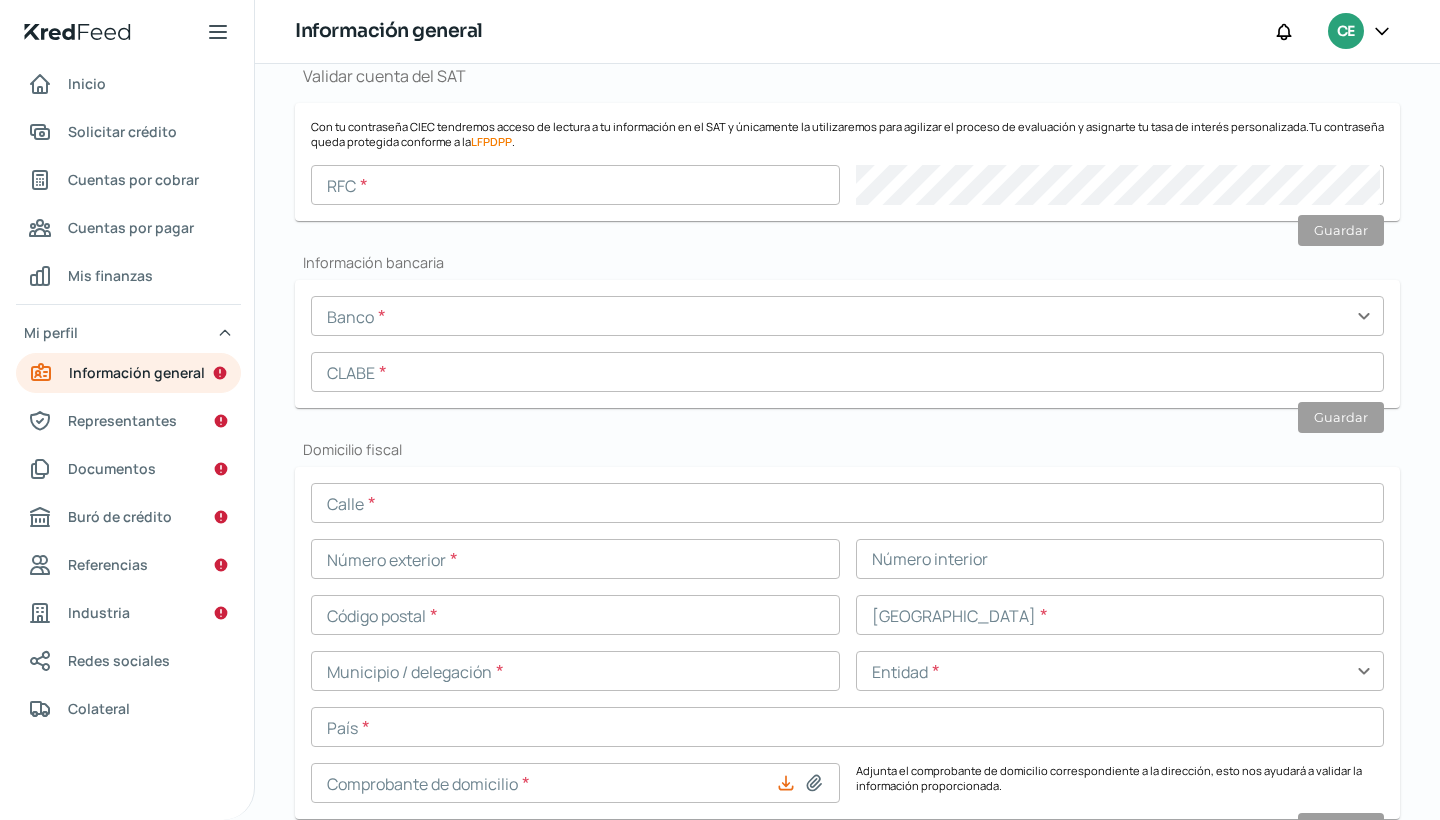 click at bounding box center (575, 185) 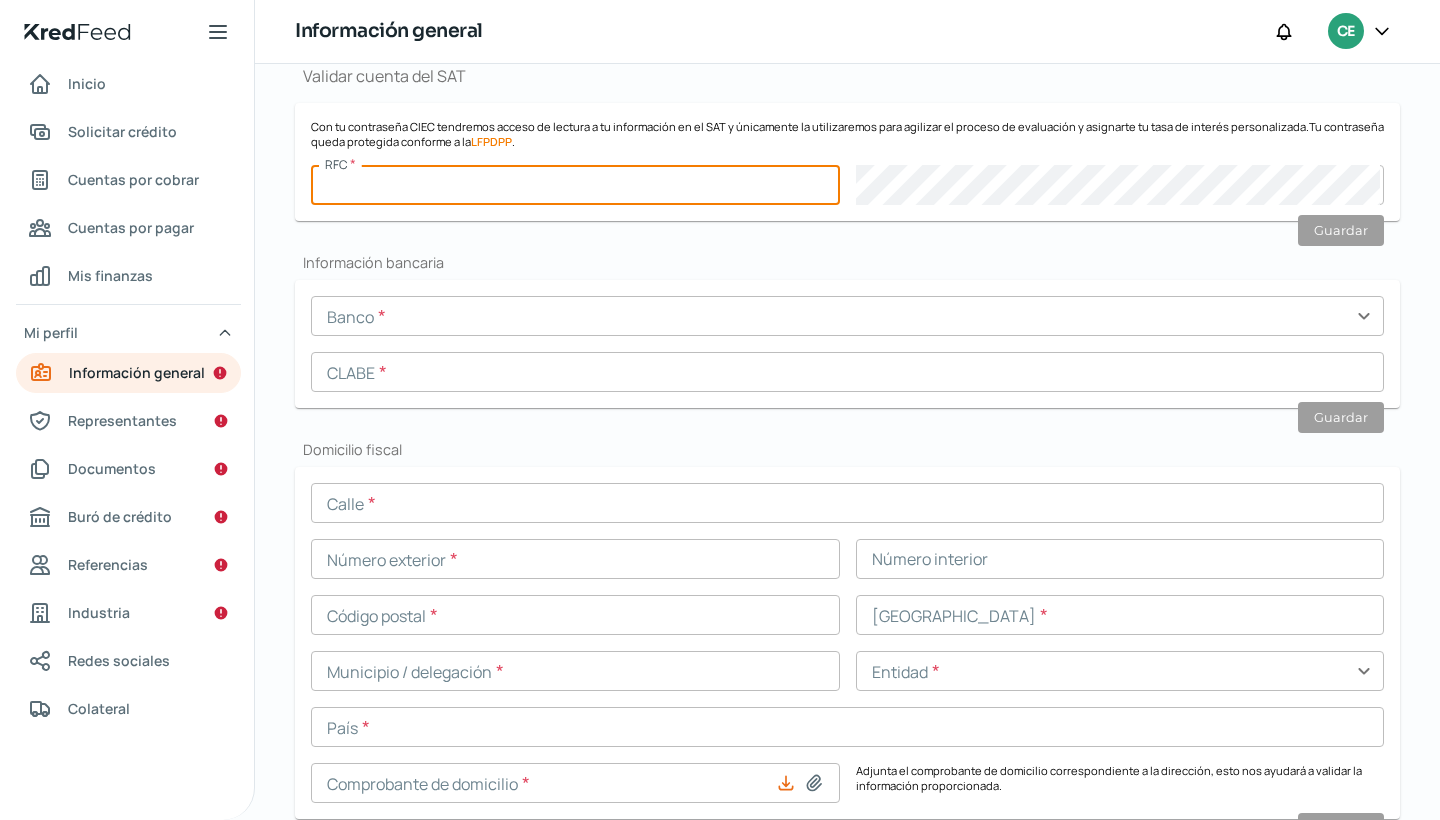 paste on "KIN9008151K7" 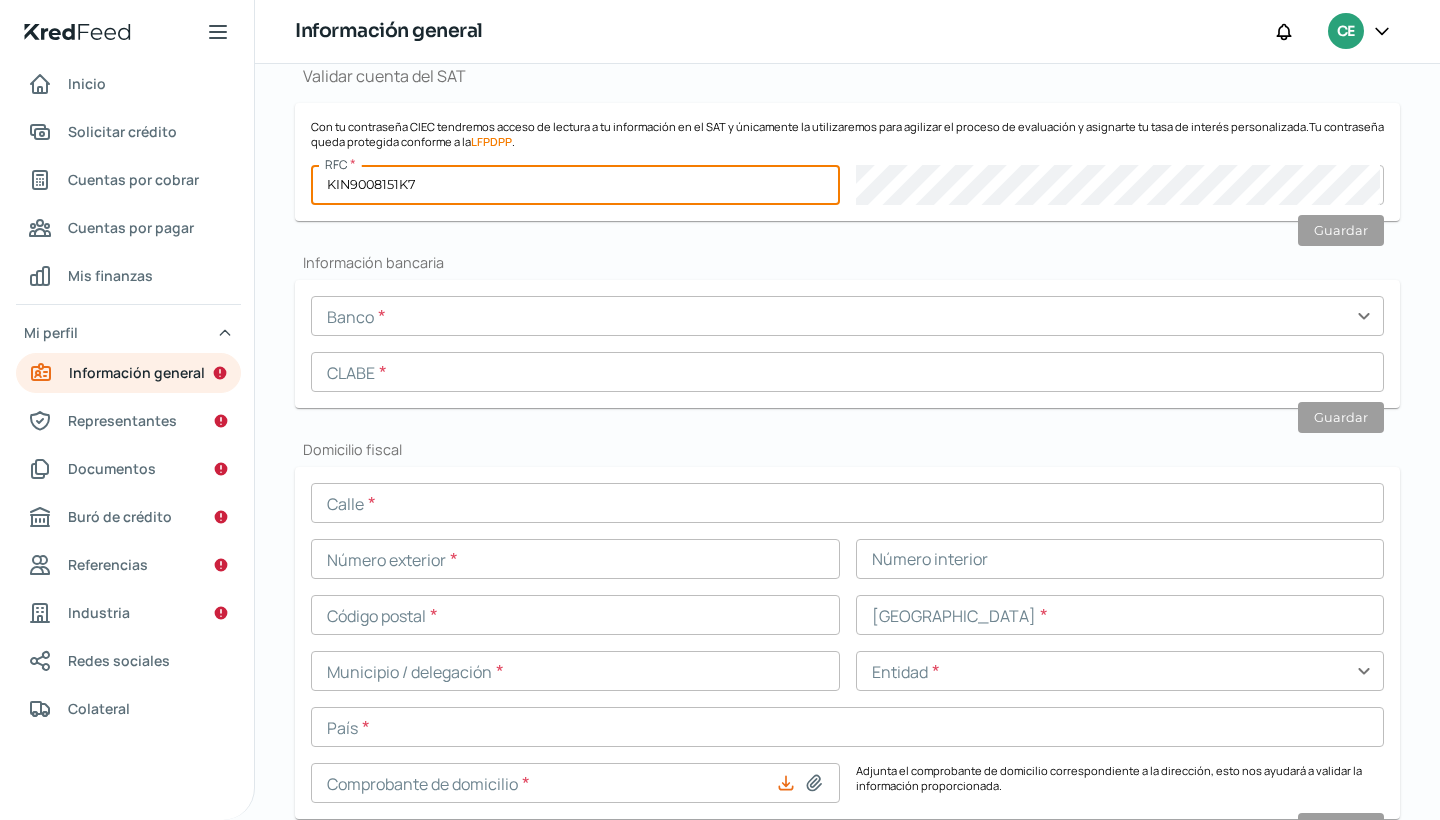 type on "KIN9008151K7" 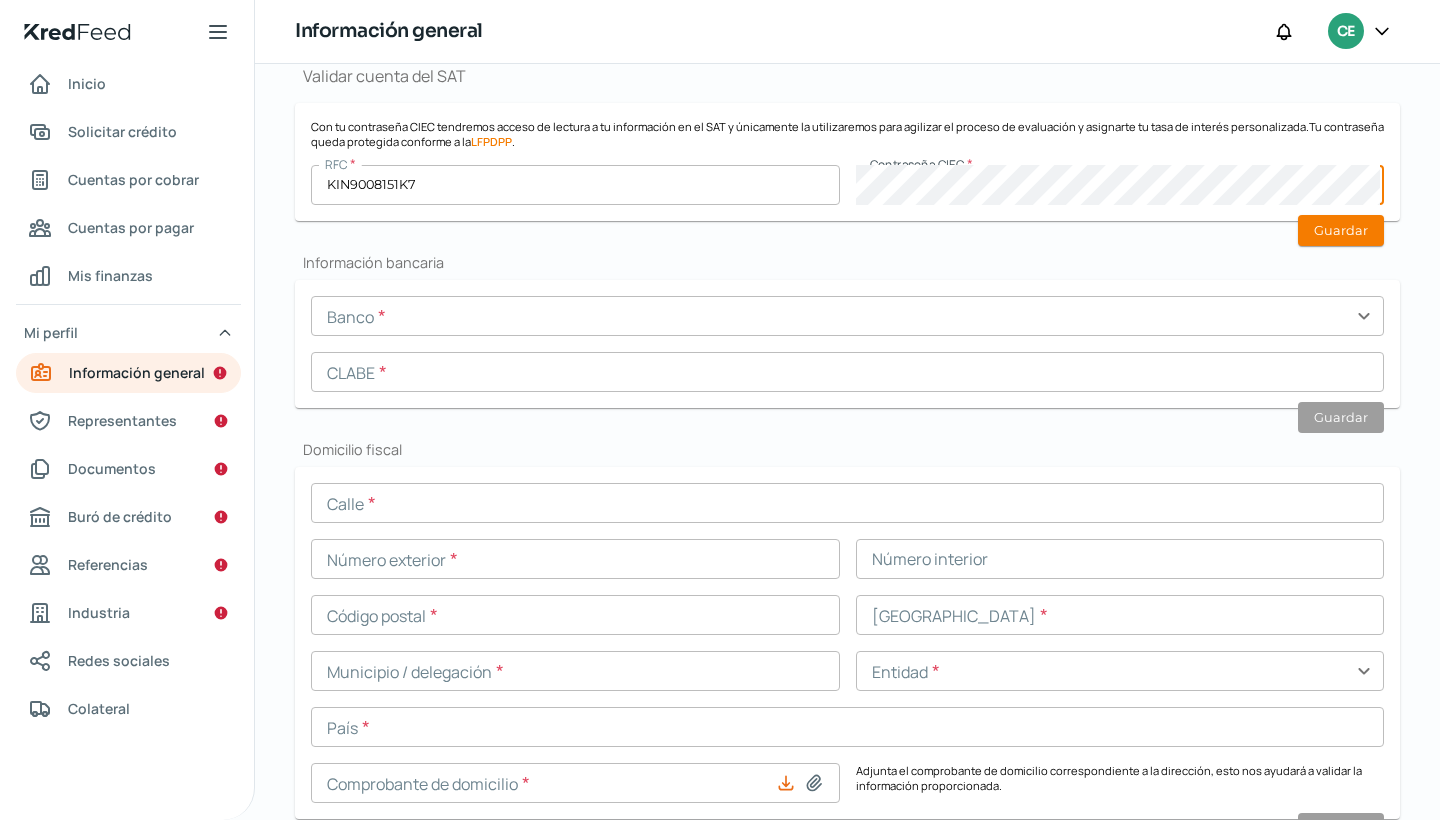 click on "Información general Correo electrónico [EMAIL_ADDRESS][DOMAIN_NAME] Régimen fiscal * Personas [PERSON_NAME] del régimen general expand_more Nombre comercial * RES [PERSON_NAME] Razón social * KY INDUSTRIAS SA DE CV Celular * 55 - 3899 - 7826 Teléfono Ext Guardar Validar cuenta del SAT Con tu contraseña CIEC tendremos acceso de lectura a tu información en el SAT y únicamente la utilizaremos para agilizar el proceso de evaluación y asignarte tu tasa de interés personalizada. Tu contraseña queda protegida conforme a la  LFPDPP . RFC * KIN9008151K7 Contraseña CIEC * Guardar Información bancaria Banco * expand_more CLABE * Guardar Domicilio fiscal Calle * Número exterior * Número interior Código postal * [GEOGRAPHIC_DATA] * Municipio / delegación * Entidad * expand_more País * Comprobante de domicilio * Adjunta el comprobante de domicilio correspondiente a la dirección, esto nos ayudará a validar la información proporcionada. Guardar Domicilio comercial Autorrellenar Calle Número exterior Número interior Código postal" at bounding box center (847, 584) 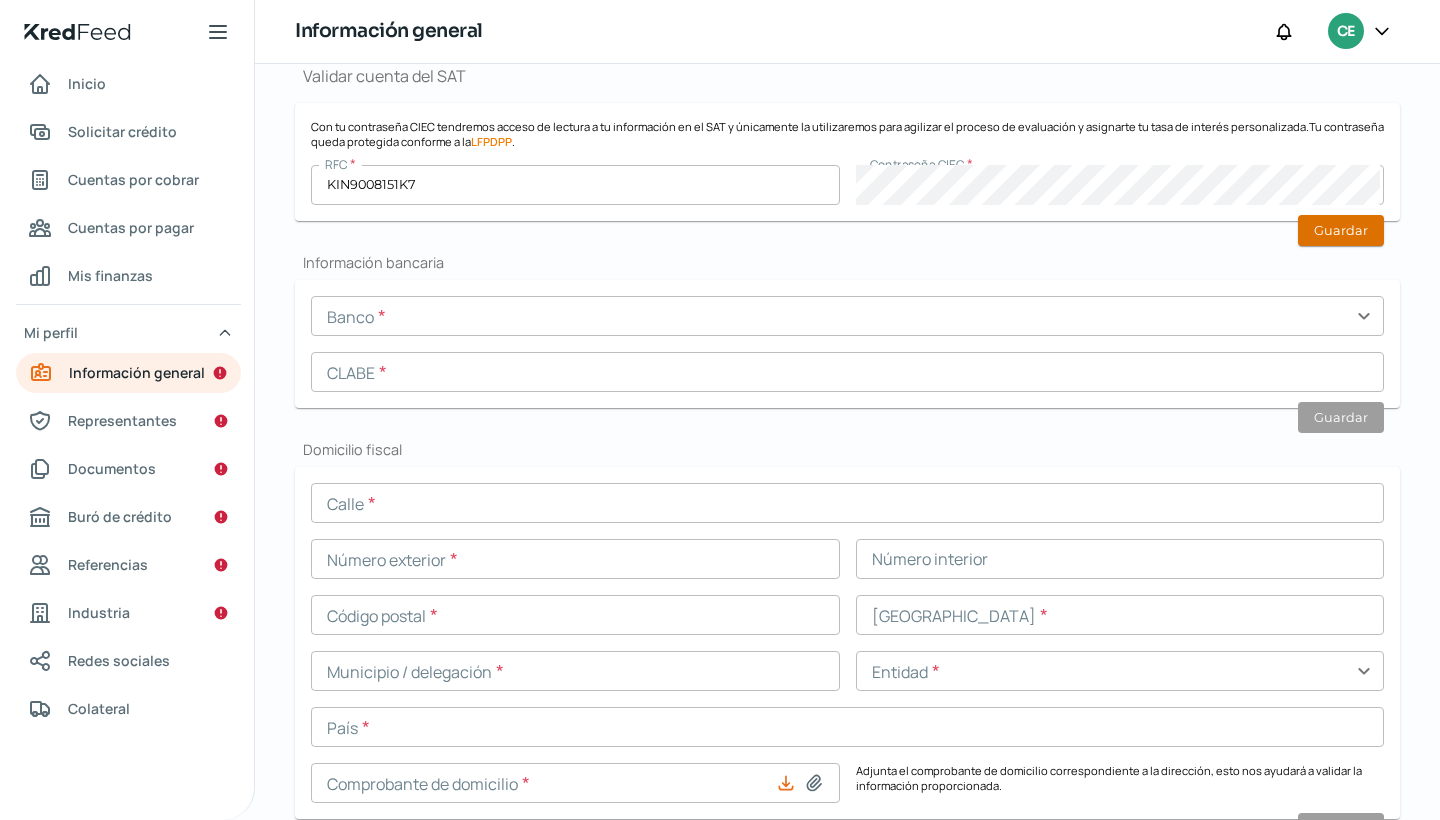 click on "Guardar" at bounding box center (1341, 230) 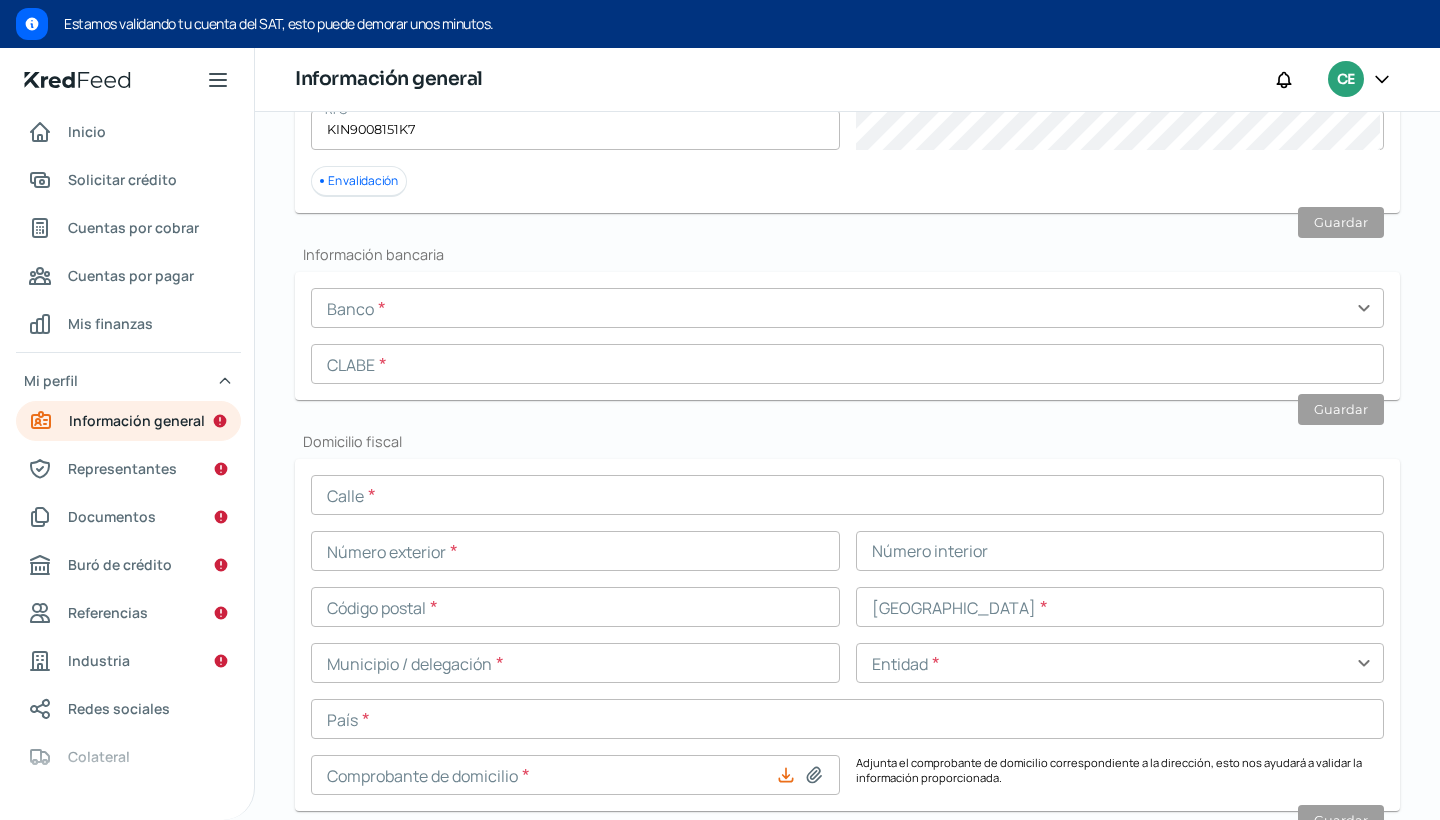 scroll, scrollTop: 622, scrollLeft: 0, axis: vertical 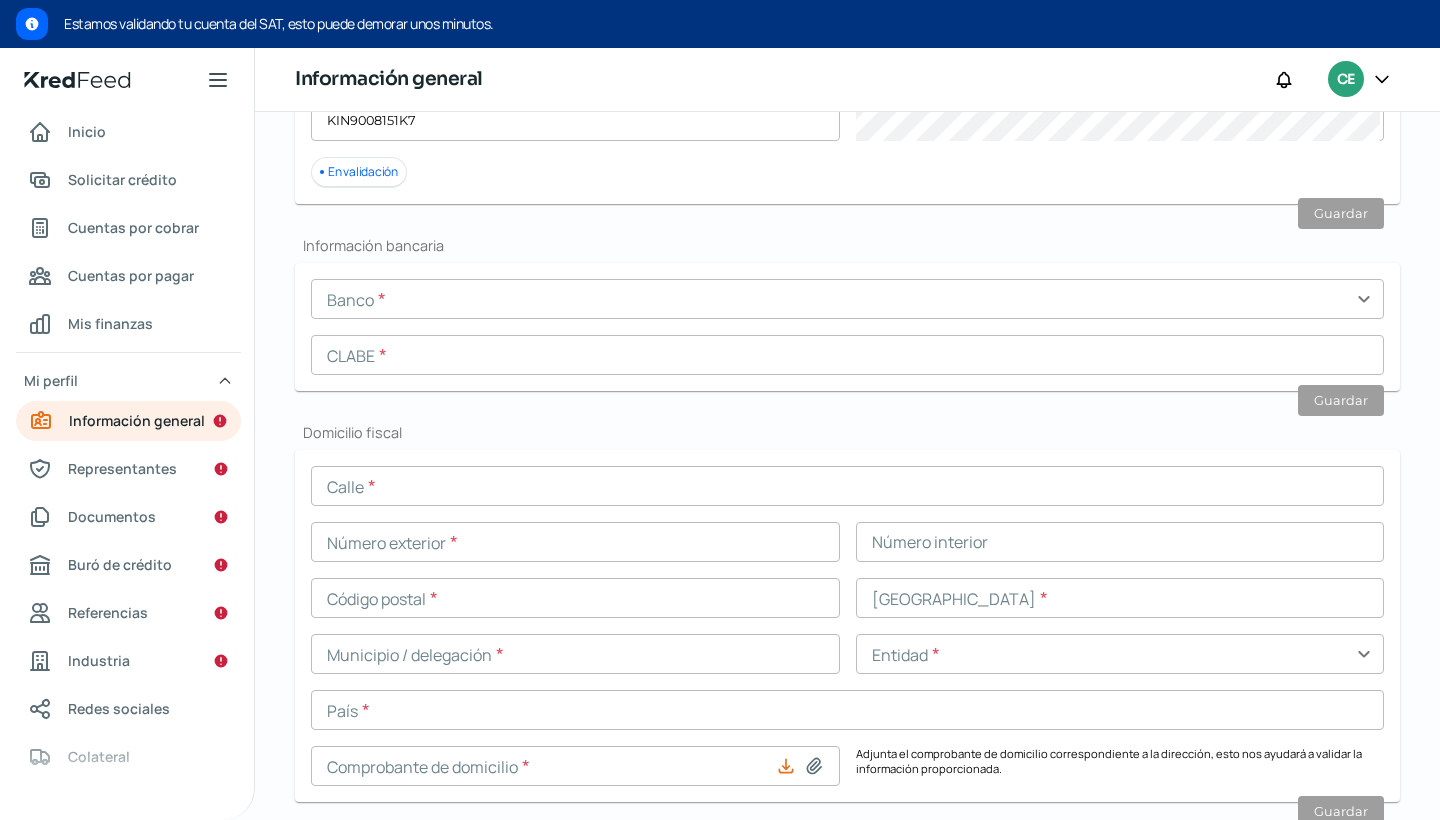 click at bounding box center (847, 299) 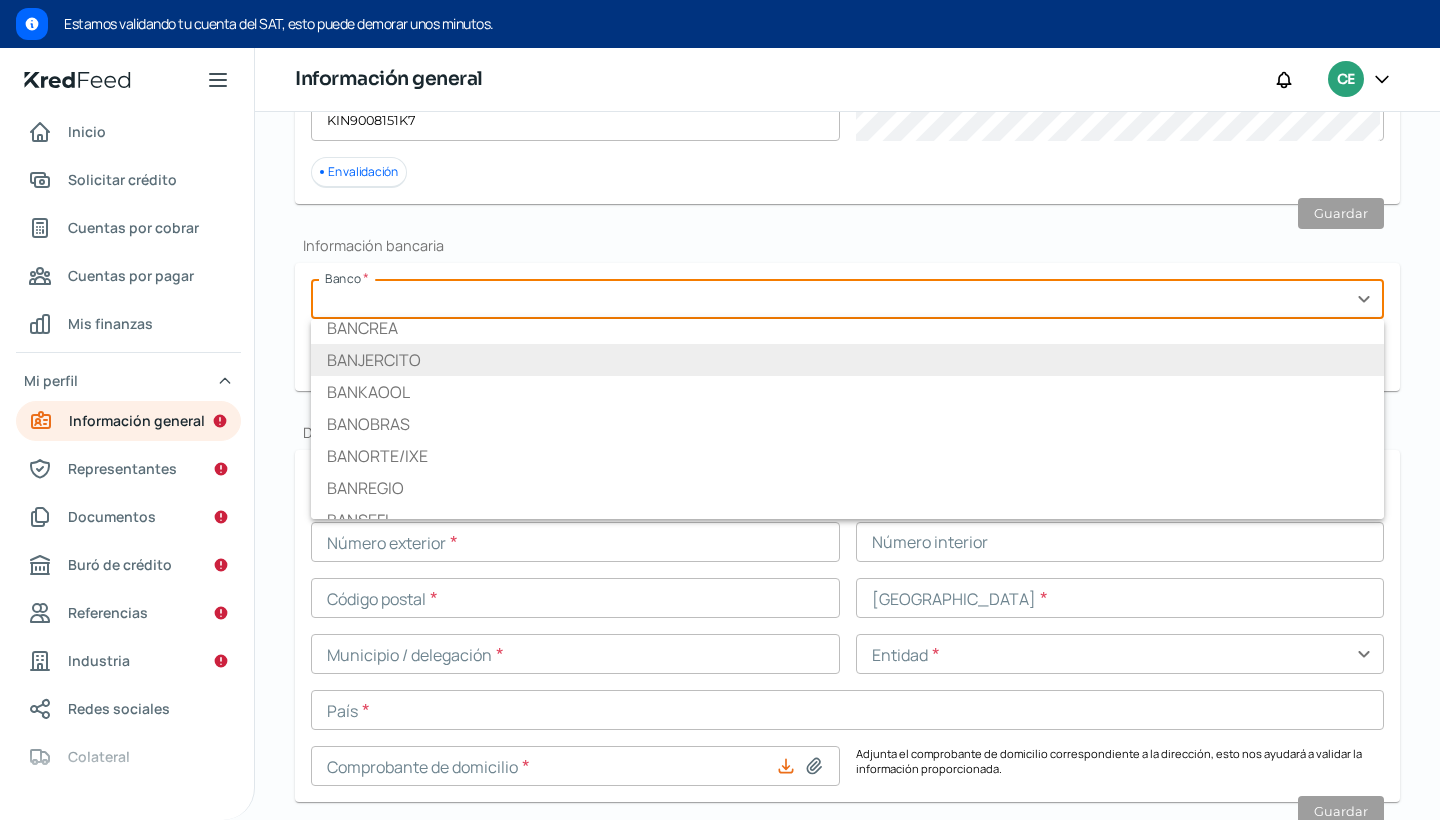 scroll, scrollTop: 644, scrollLeft: 0, axis: vertical 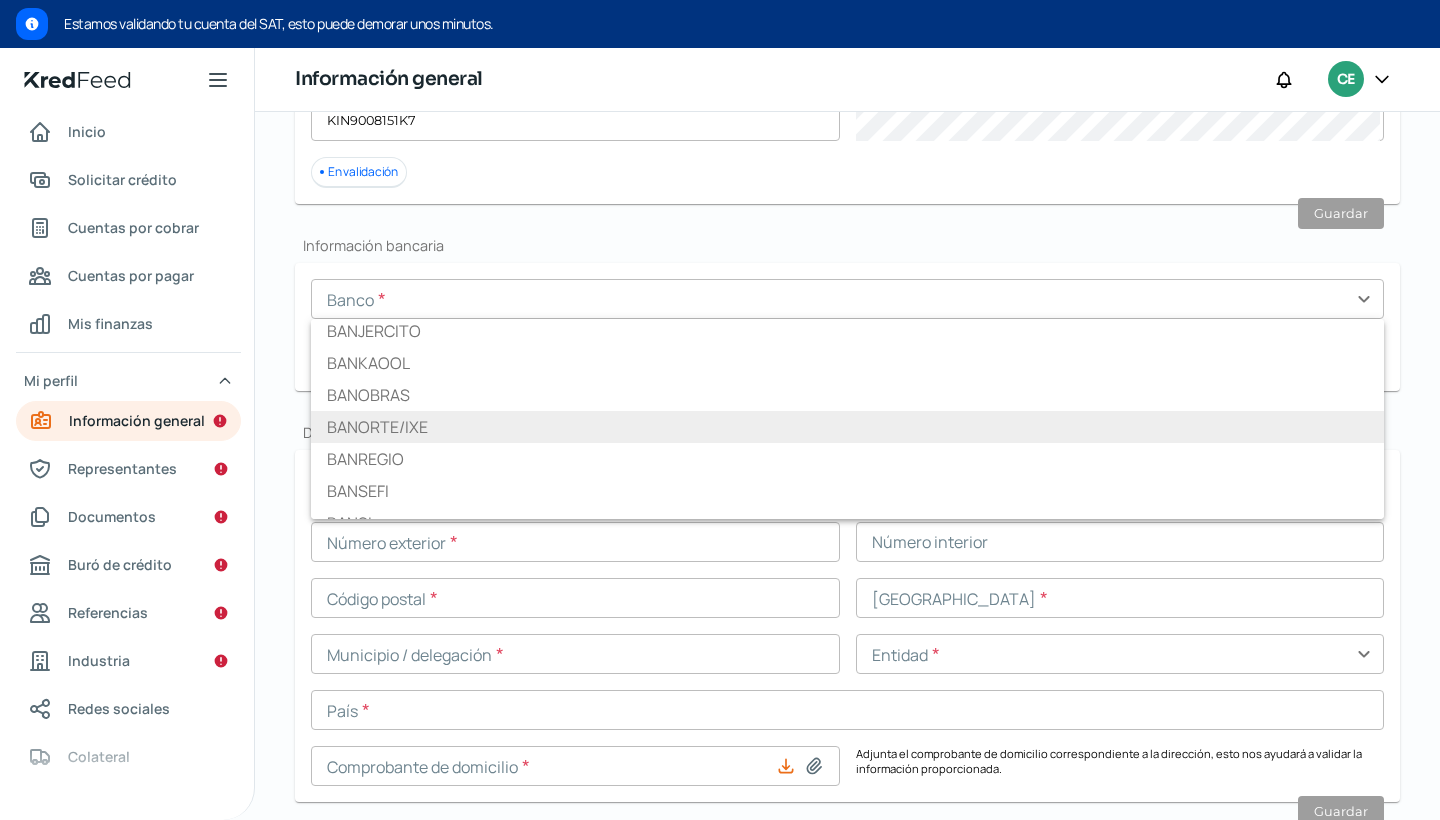 click on "BANORTE/IXE" at bounding box center (847, 427) 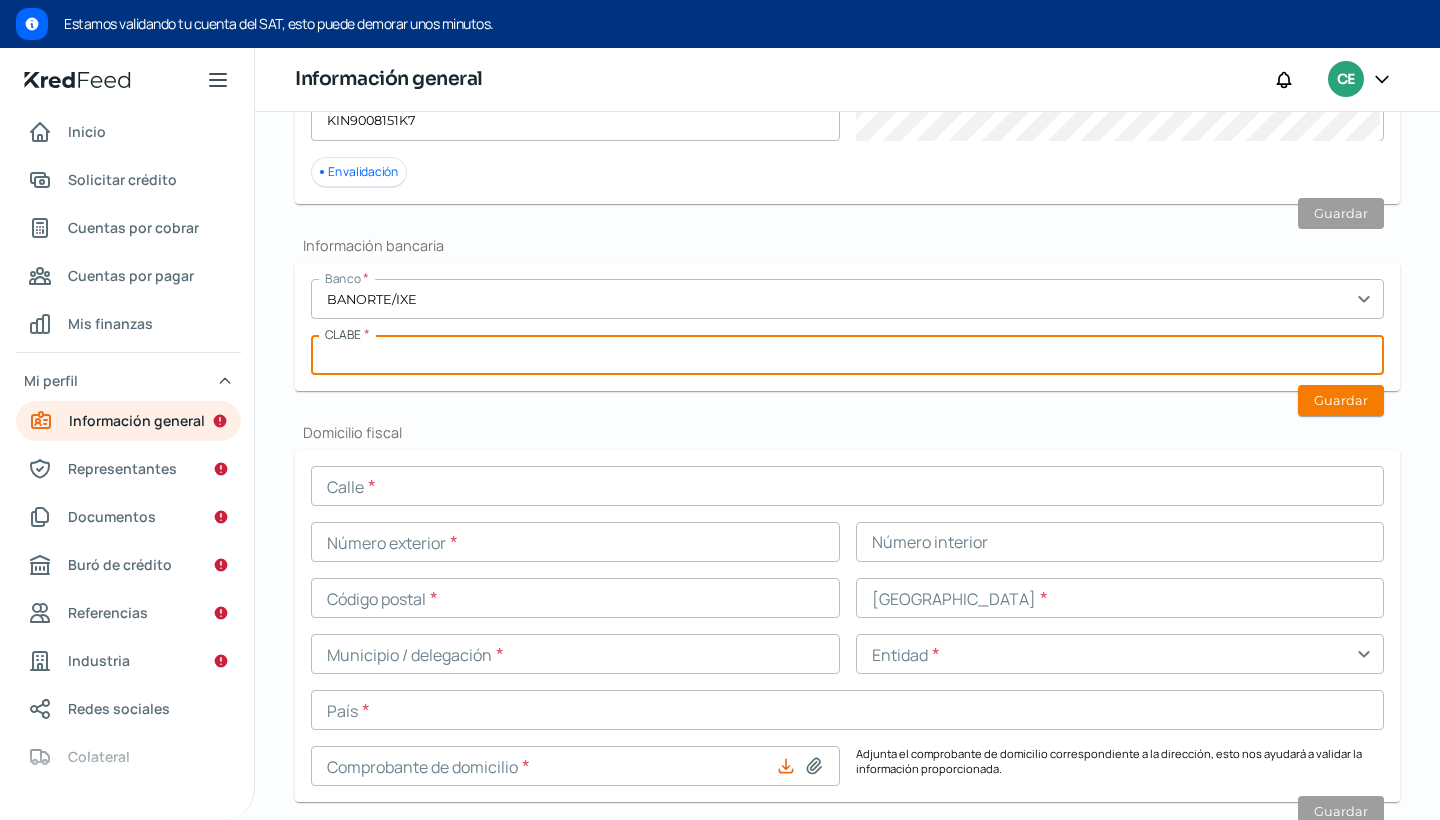 click at bounding box center [847, 355] 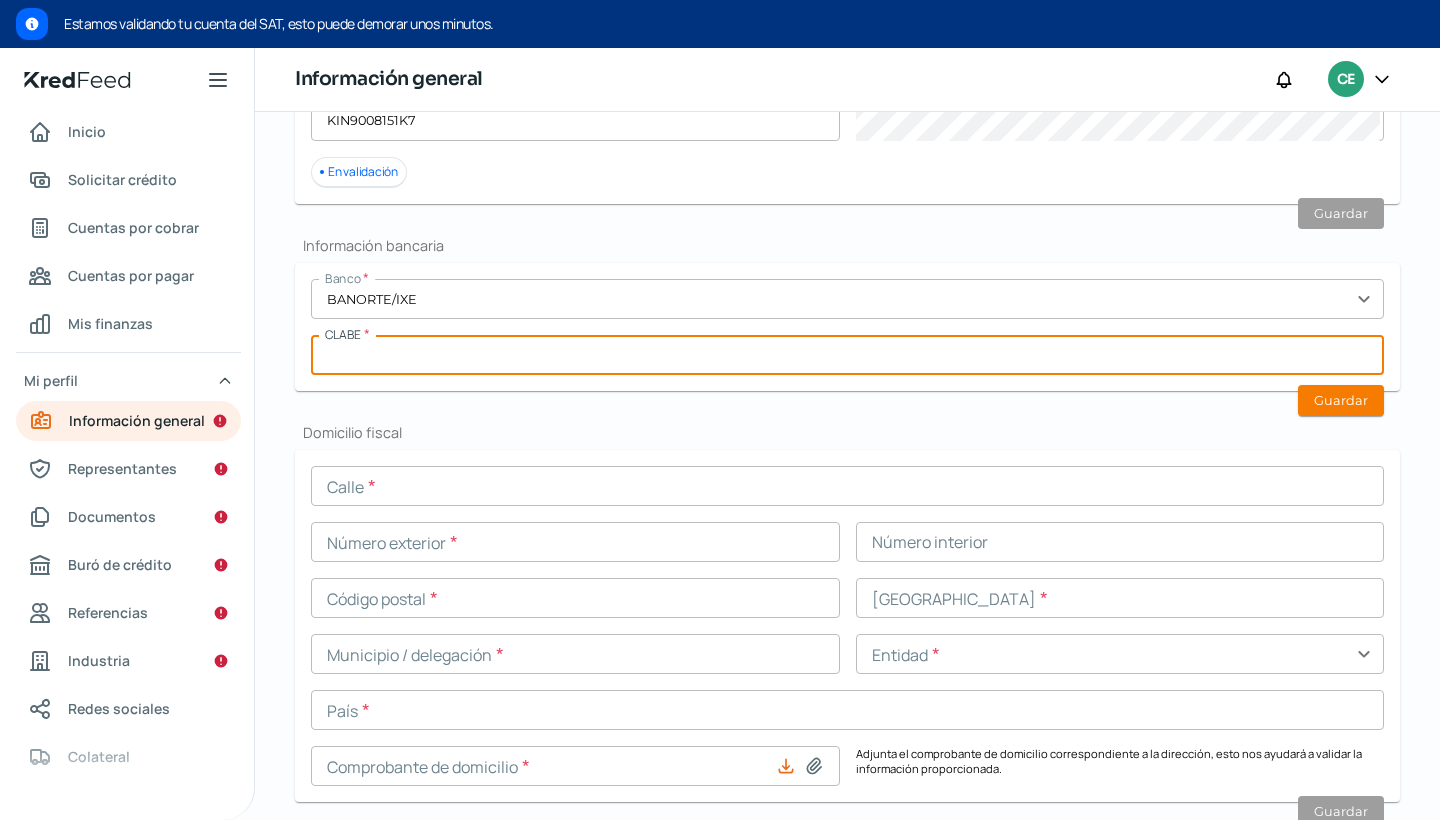 paste on "072180008177328206" 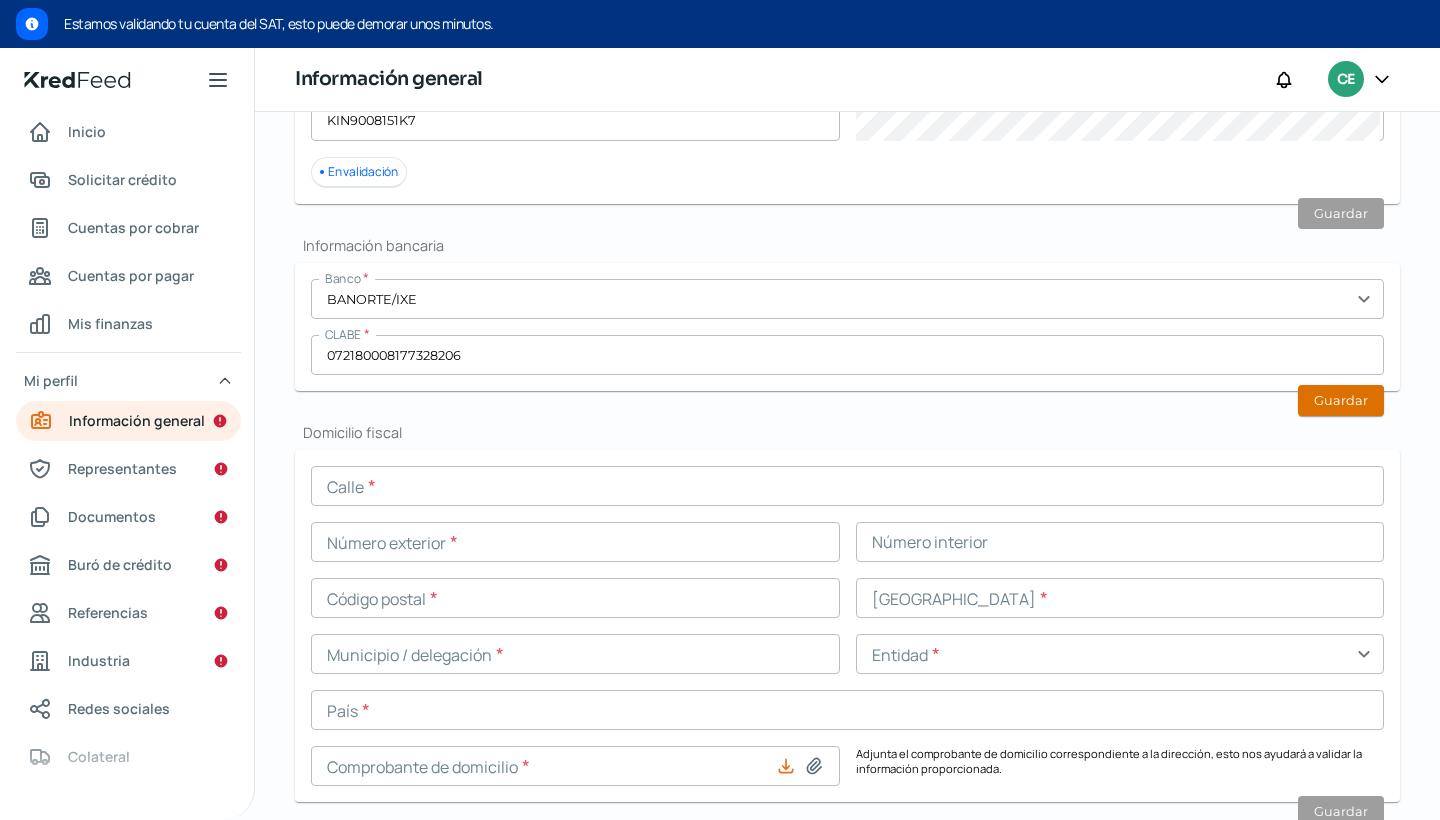 click on "Guardar" at bounding box center (1341, 400) 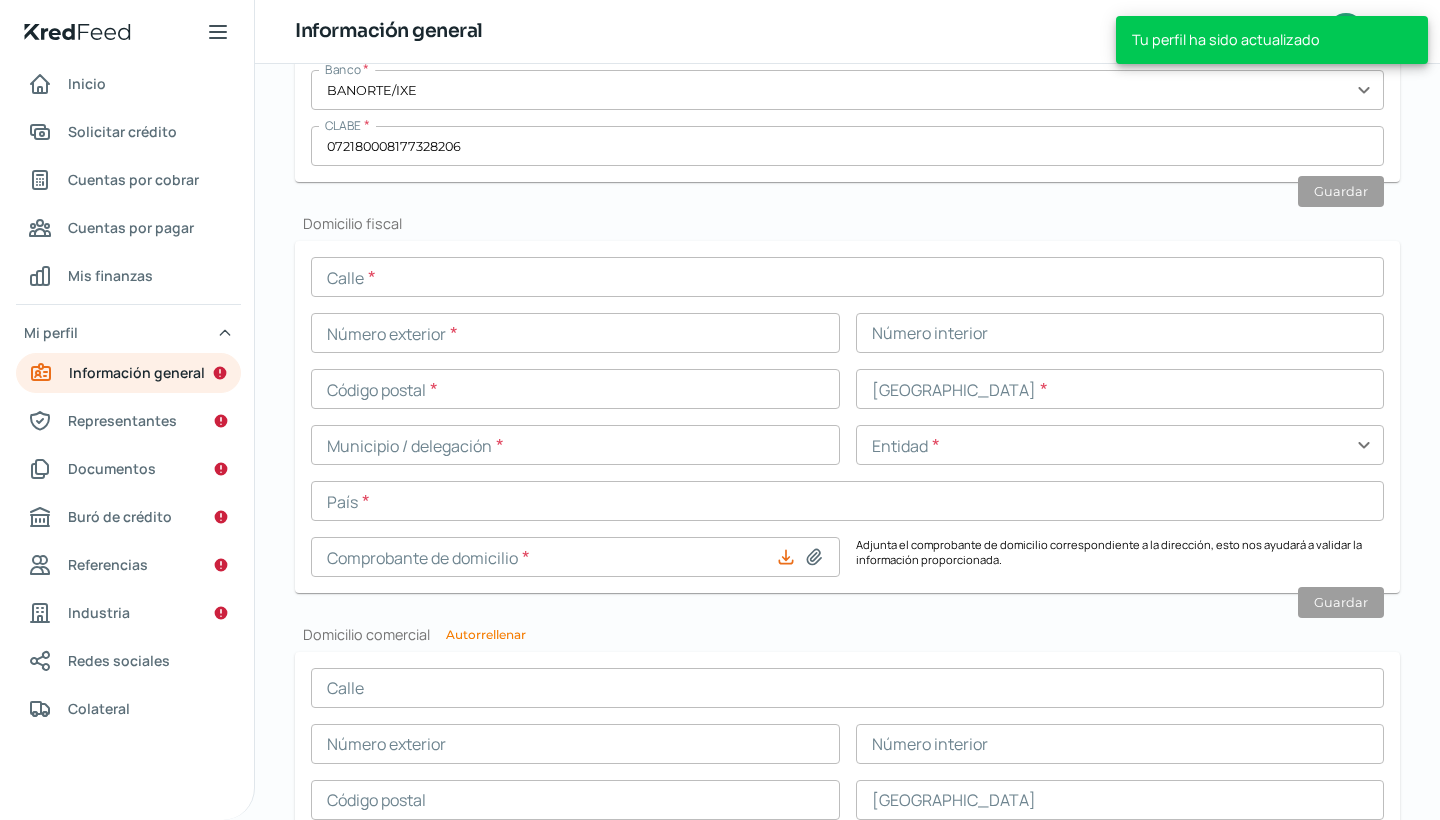 scroll, scrollTop: 789, scrollLeft: 0, axis: vertical 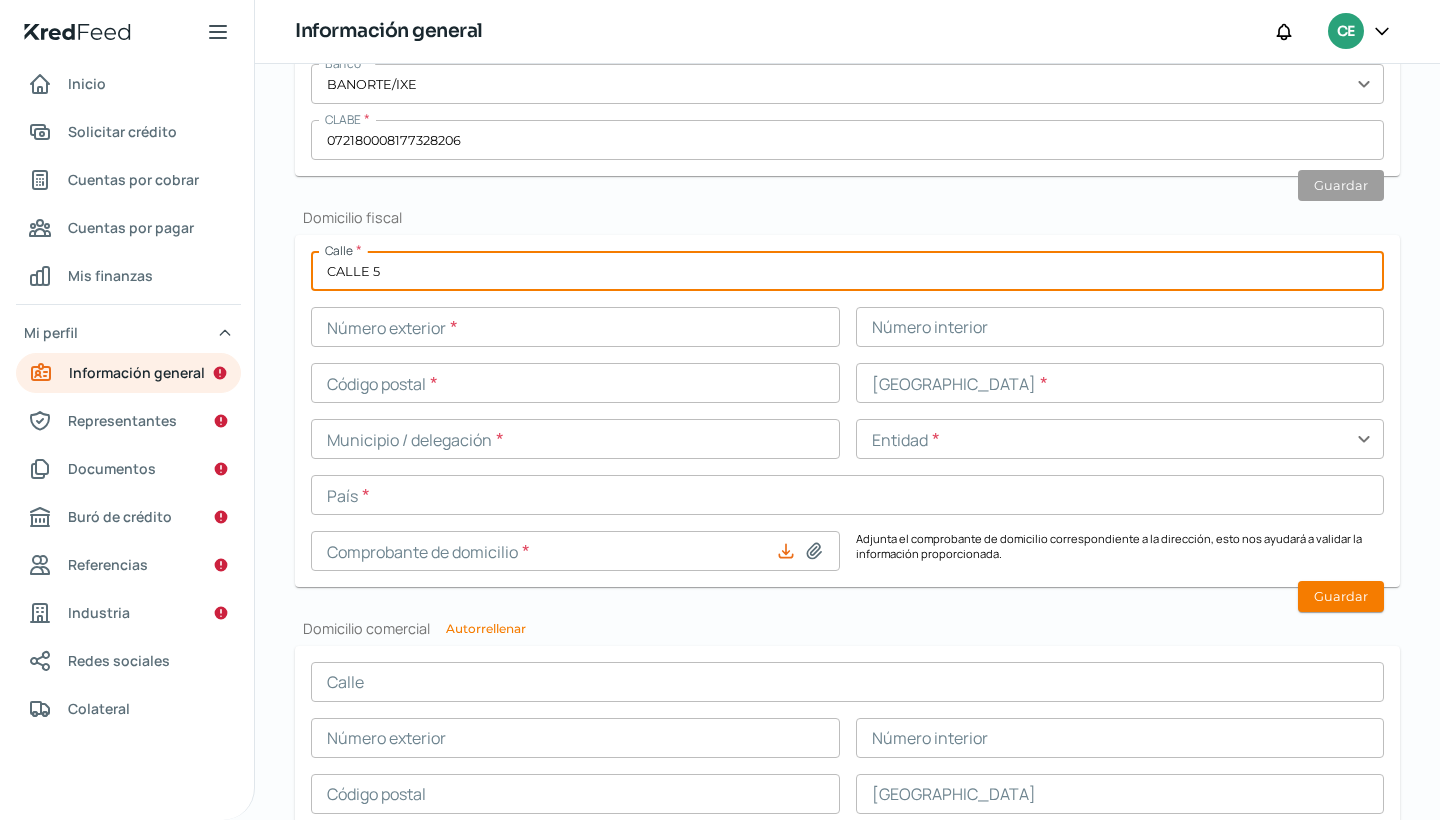 type on "CALLE 5" 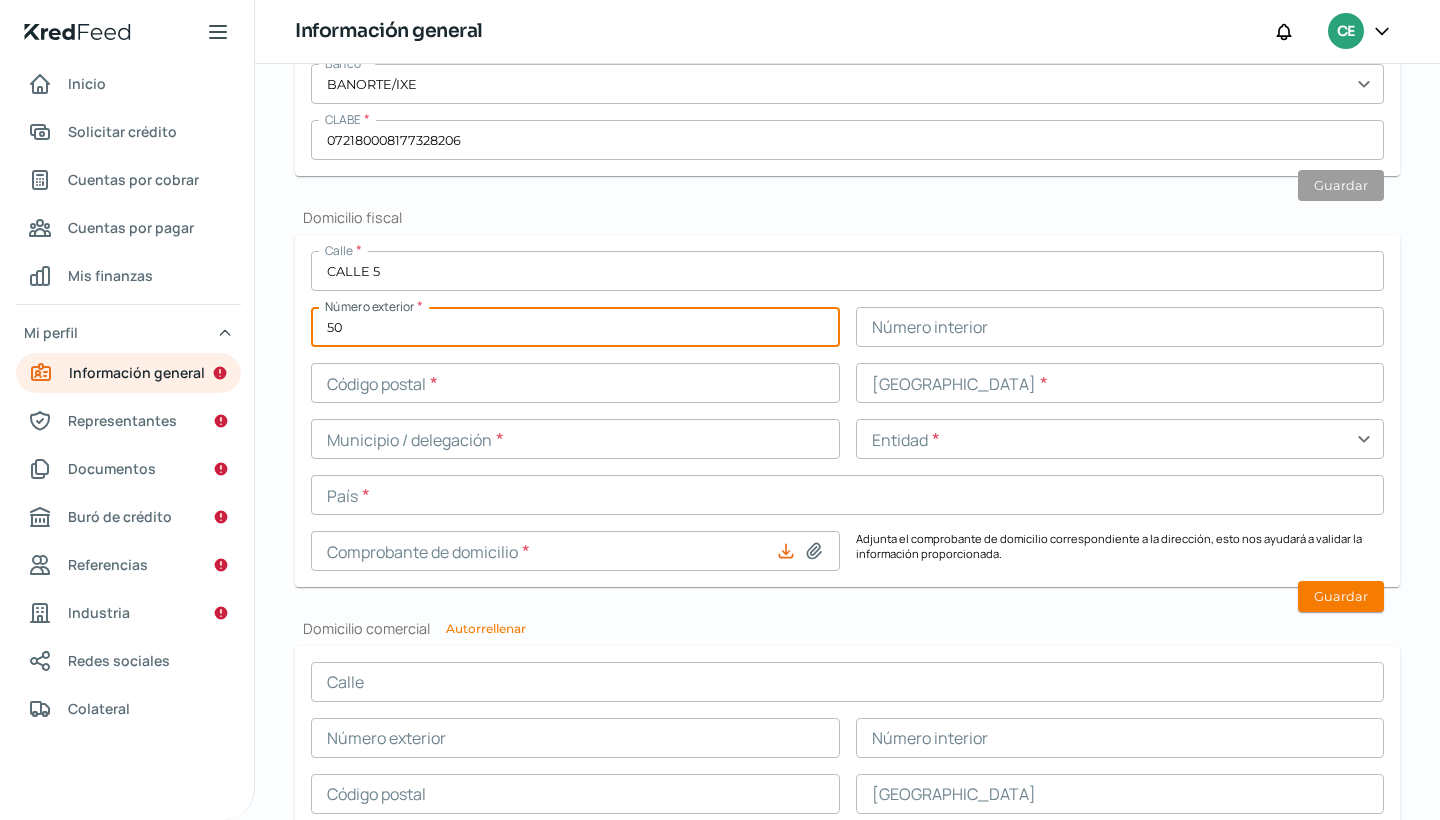 type on "50" 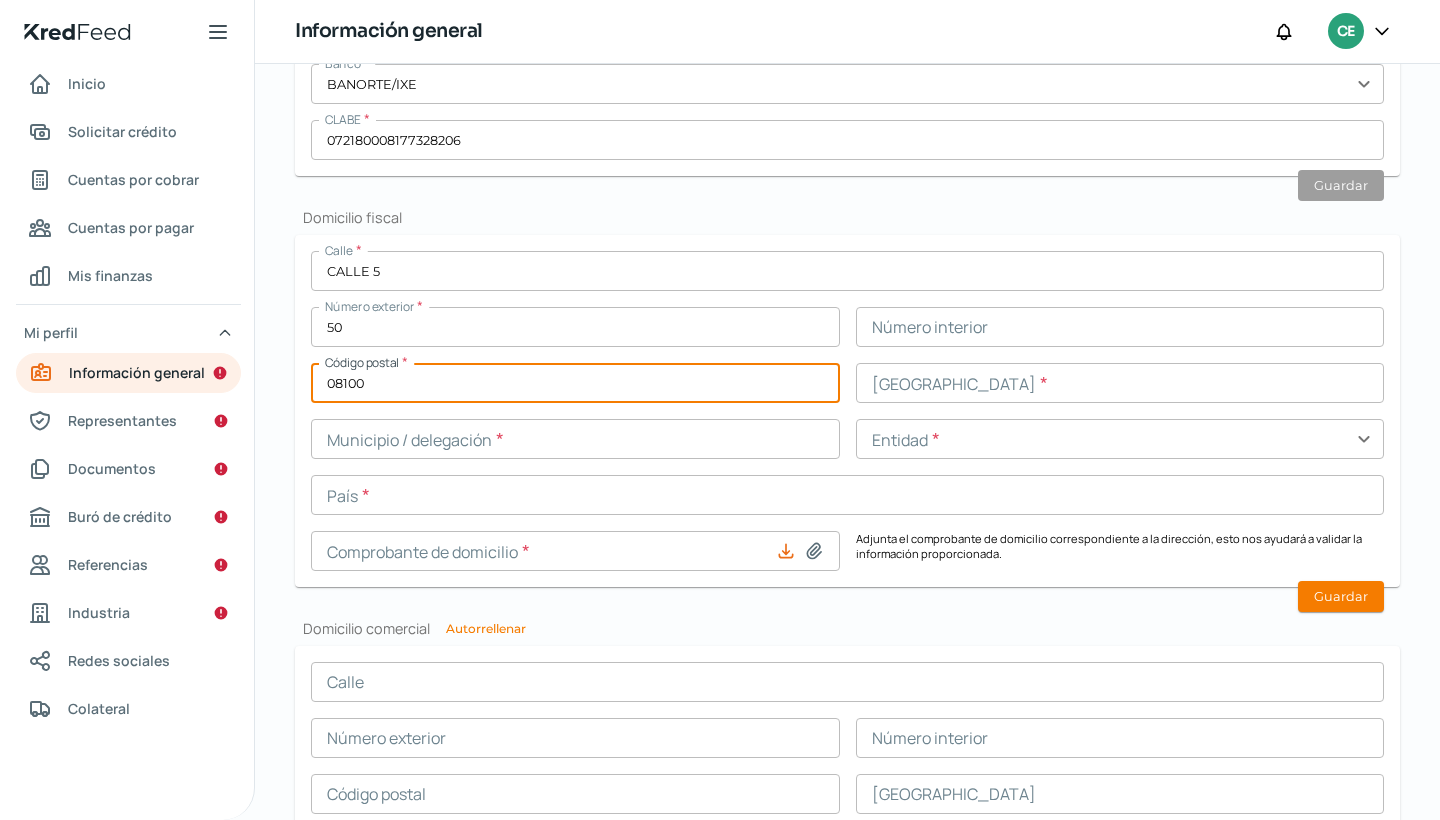 type on "08100" 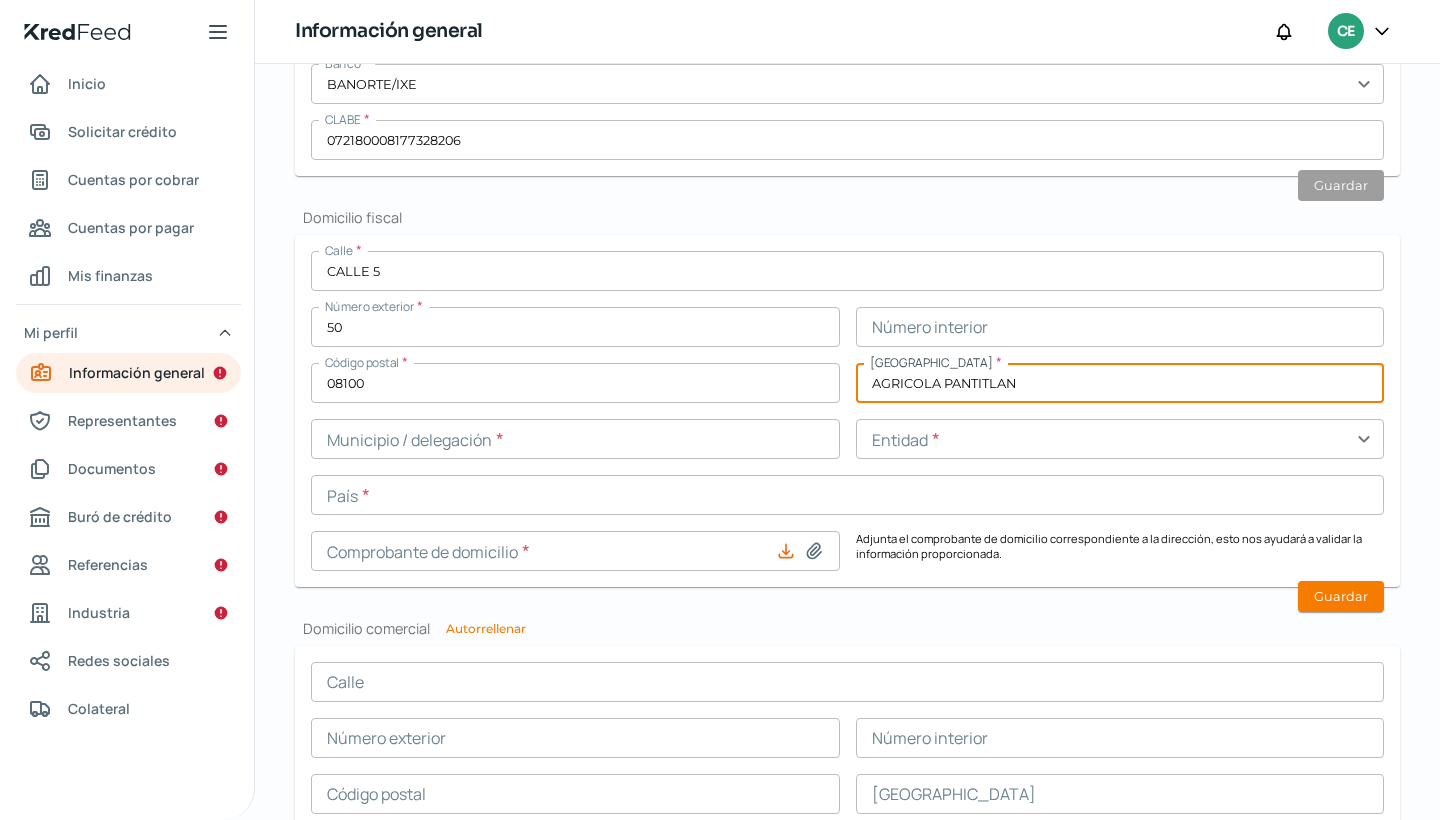 type on "AGRICOLA PANTITLAN" 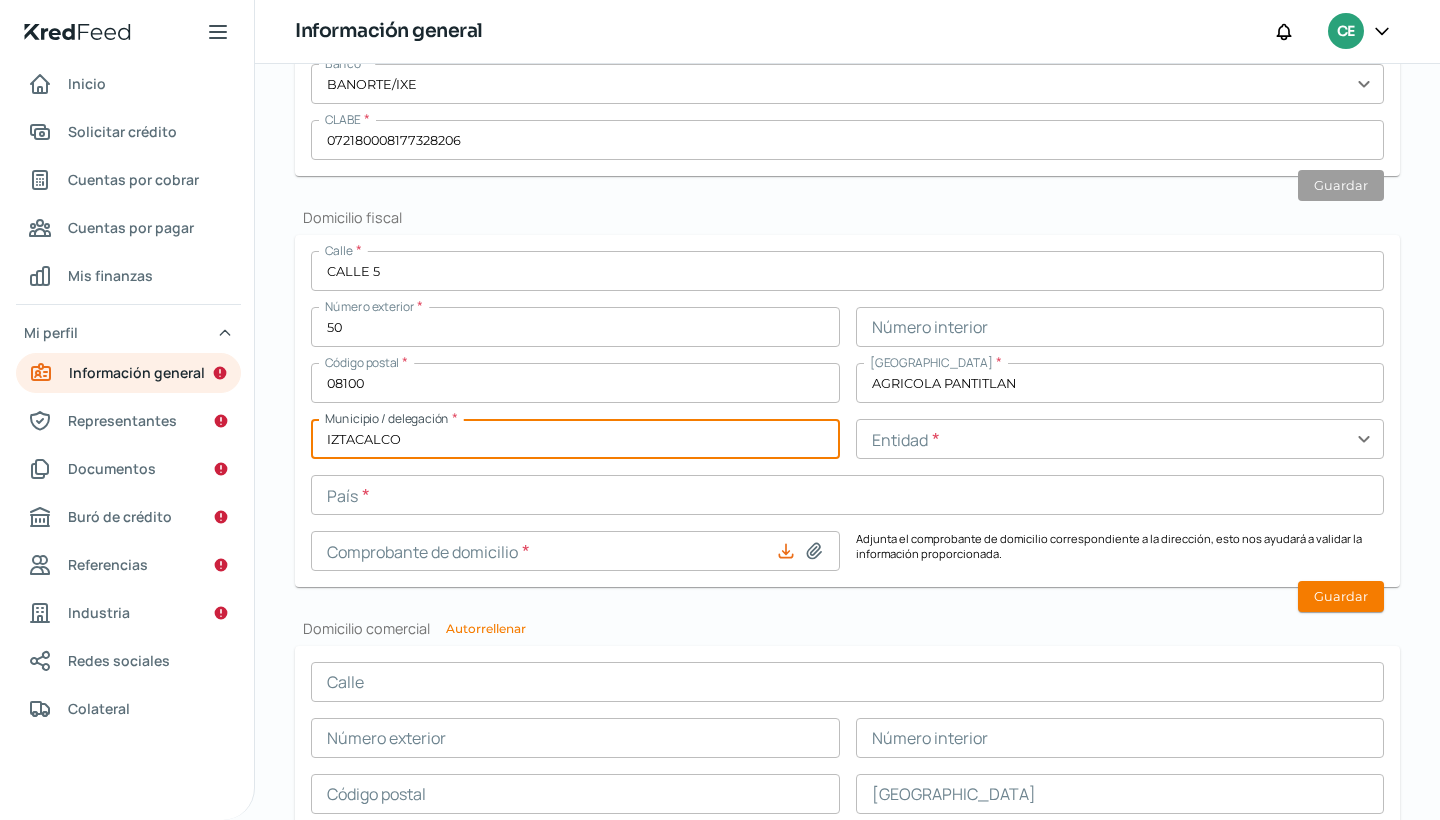 type on "IZTACALCO" 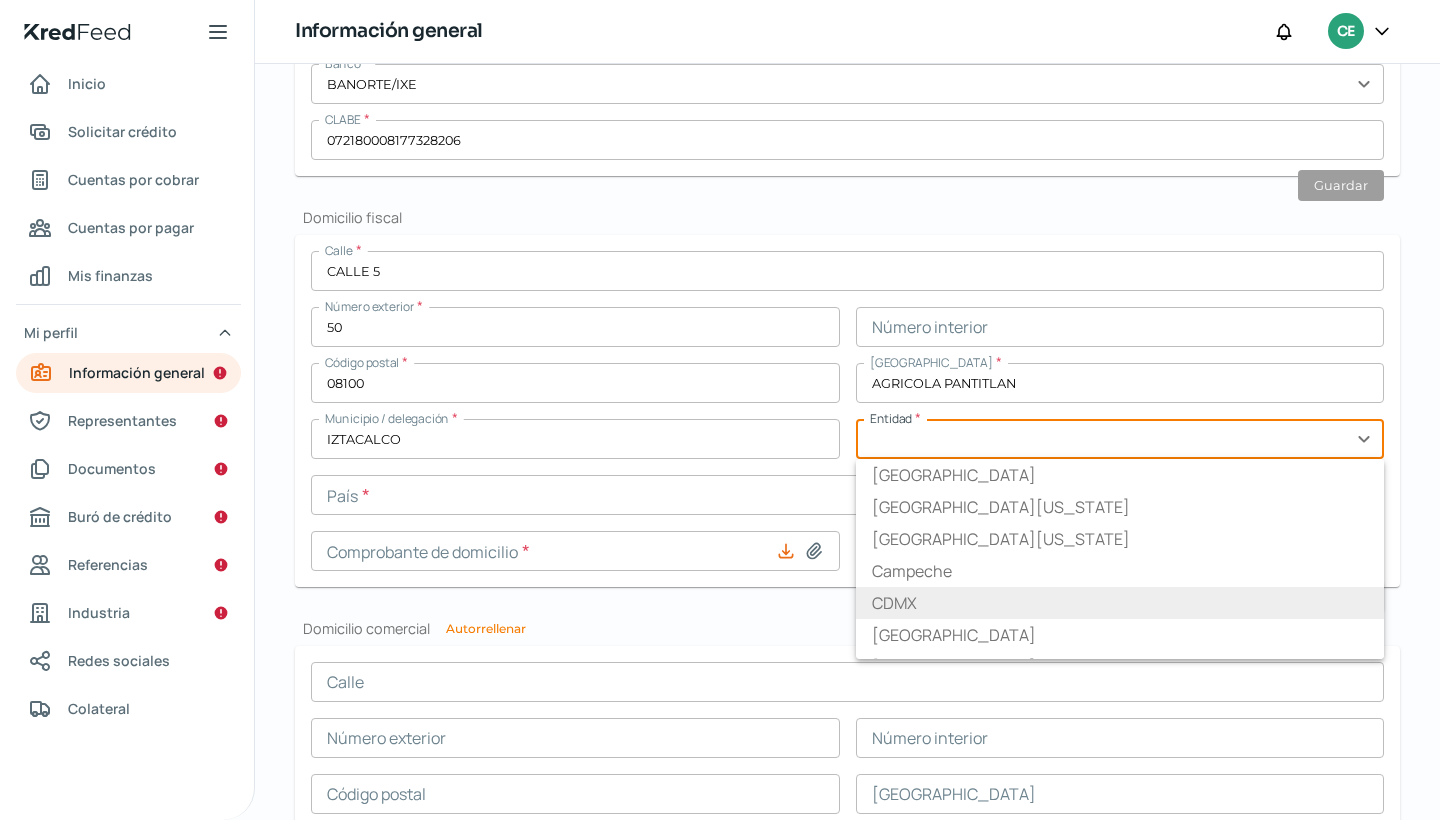 click on "CDMX" at bounding box center [1120, 603] 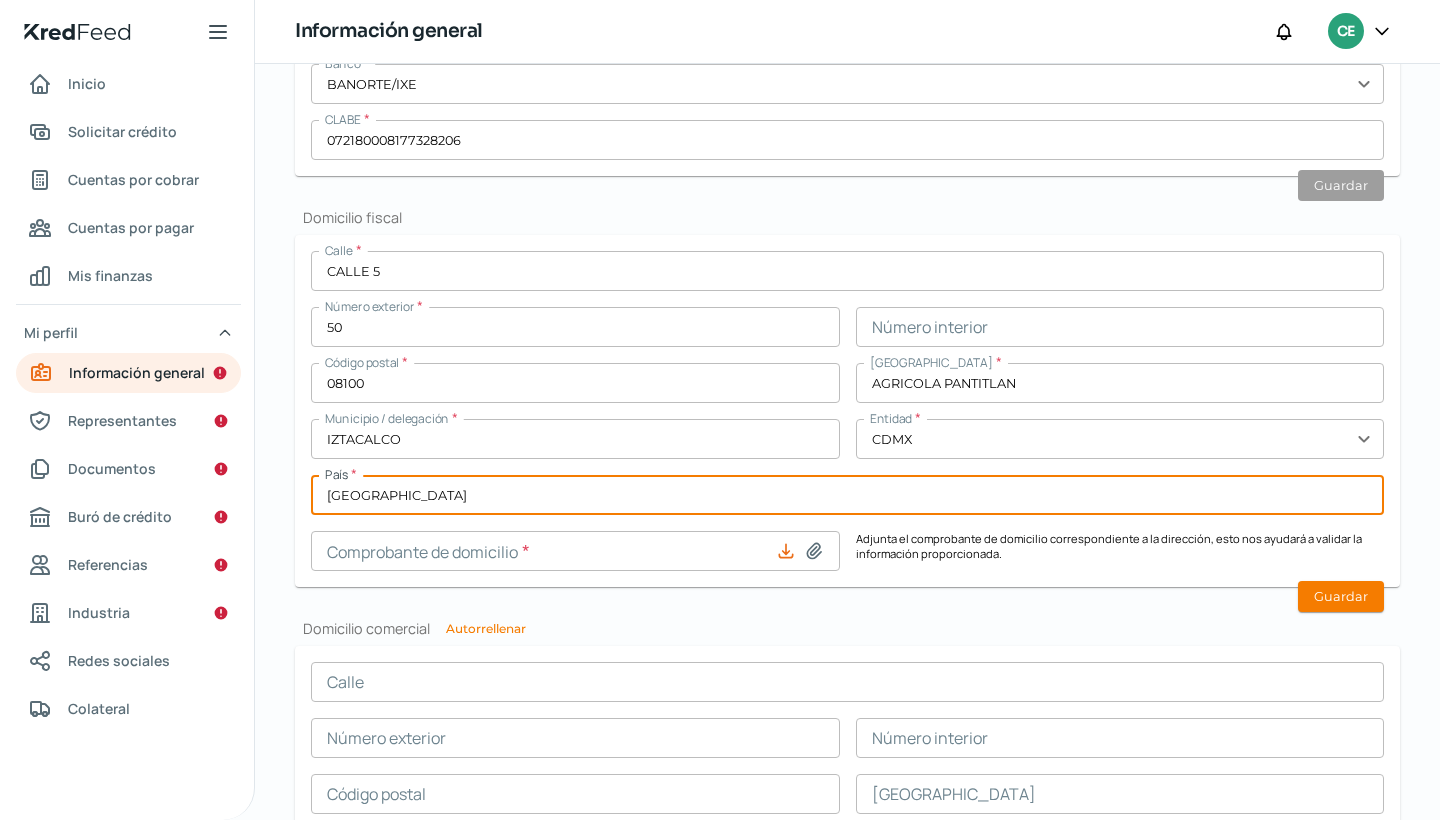 type on "[GEOGRAPHIC_DATA]" 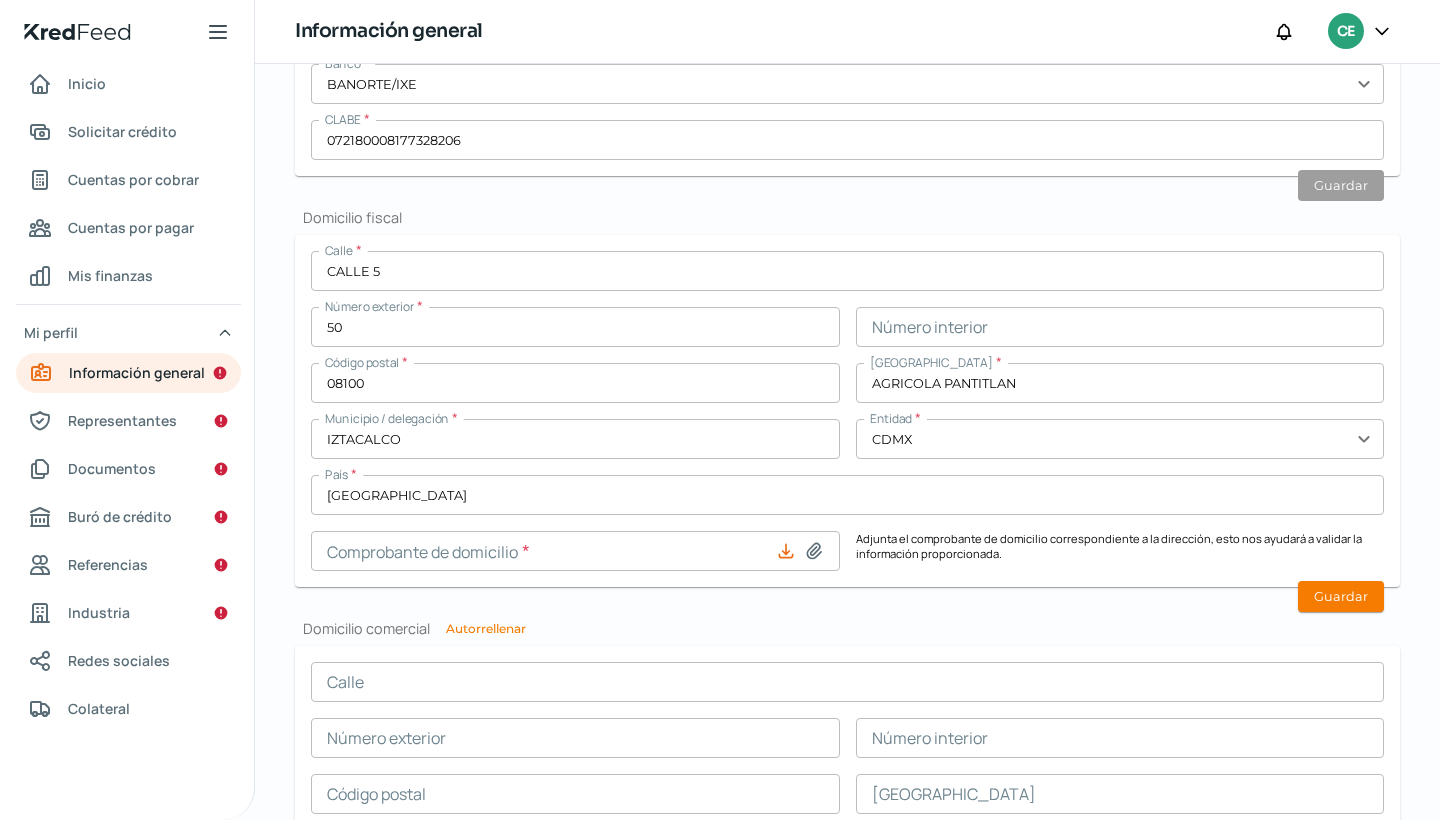 click on "Información general Correo electrónico [EMAIL_ADDRESS][DOMAIN_NAME] Régimen fiscal * Personas [PERSON_NAME] del régimen general expand_more Nombre comercial * RES [PERSON_NAME] Razón social * KY INDUSTRIAS SA DE CV Celular * 55 - 3899 - 7826 Teléfono Ext Guardar Validar cuenta del SAT Con tu contraseña CIEC tendremos acceso de lectura a tu información en el SAT y únicamente la utilizaremos para agilizar el proceso de evaluación y asignarte tu tasa de interés personalizada. Tu contraseña queda protegida conforme a la  LFPDPP . RFC * KIN9008151K7 Contraseña CIEC * Cuenta vinculada Guardar Información bancaria Banco * BANORTE/IXE expand_more CLABE * 072180008177328206 Guardar Domicilio fiscal Calle * CALLE 5 Número exterior * 50 Número interior Código postal * 08100 Colonia * AGRICOLA PANTITLAN Municipio / delegación * IZTACALCO Entidad * CDMX expand_more País * [GEOGRAPHIC_DATA] Comprobante de domicilio * Guardar Domicilio comercial Autorrellenar Calle Número exterior Número interior Código postal Colonia Entidad País" at bounding box center [847, 329] 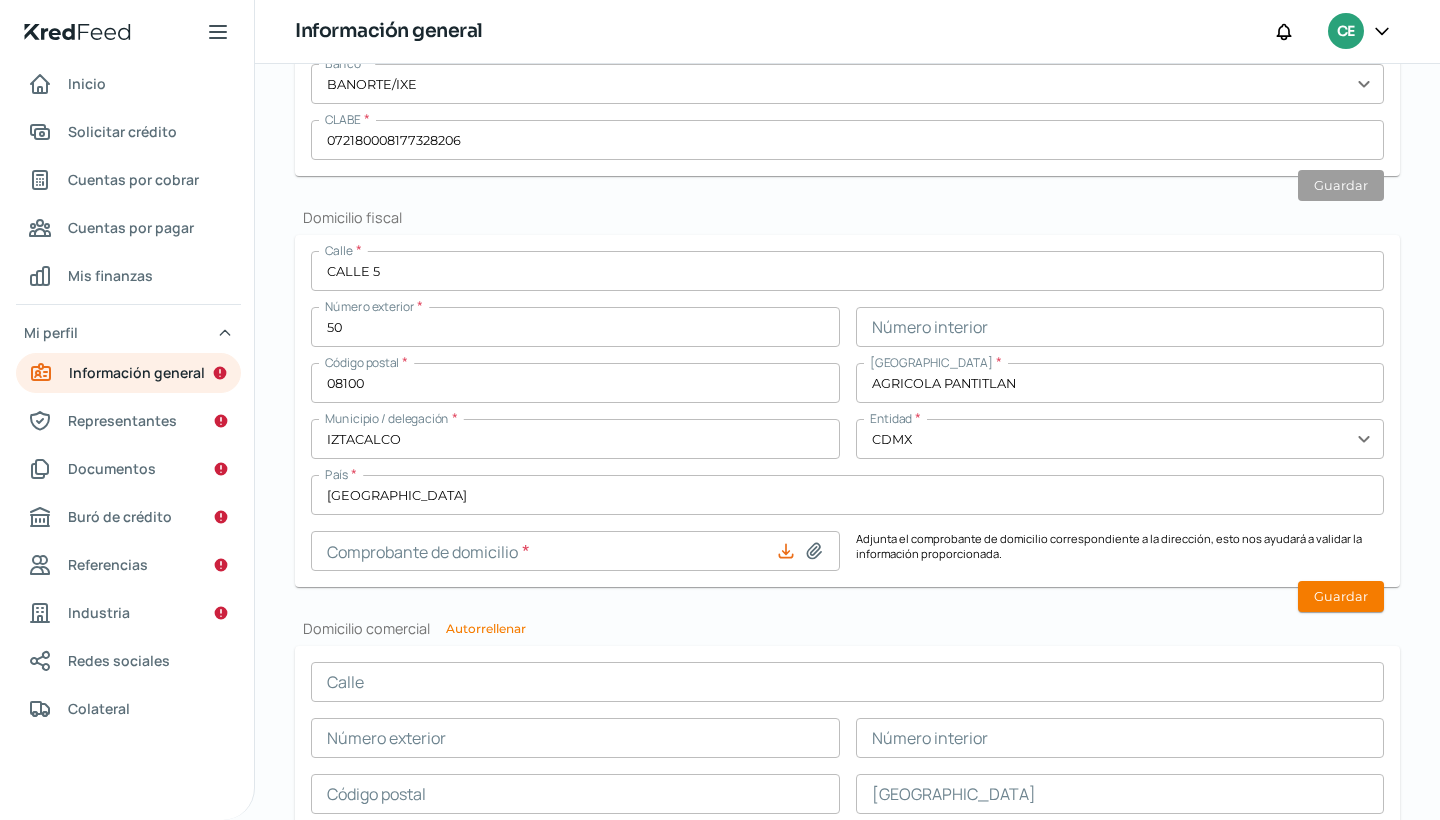 scroll, scrollTop: 833, scrollLeft: 0, axis: vertical 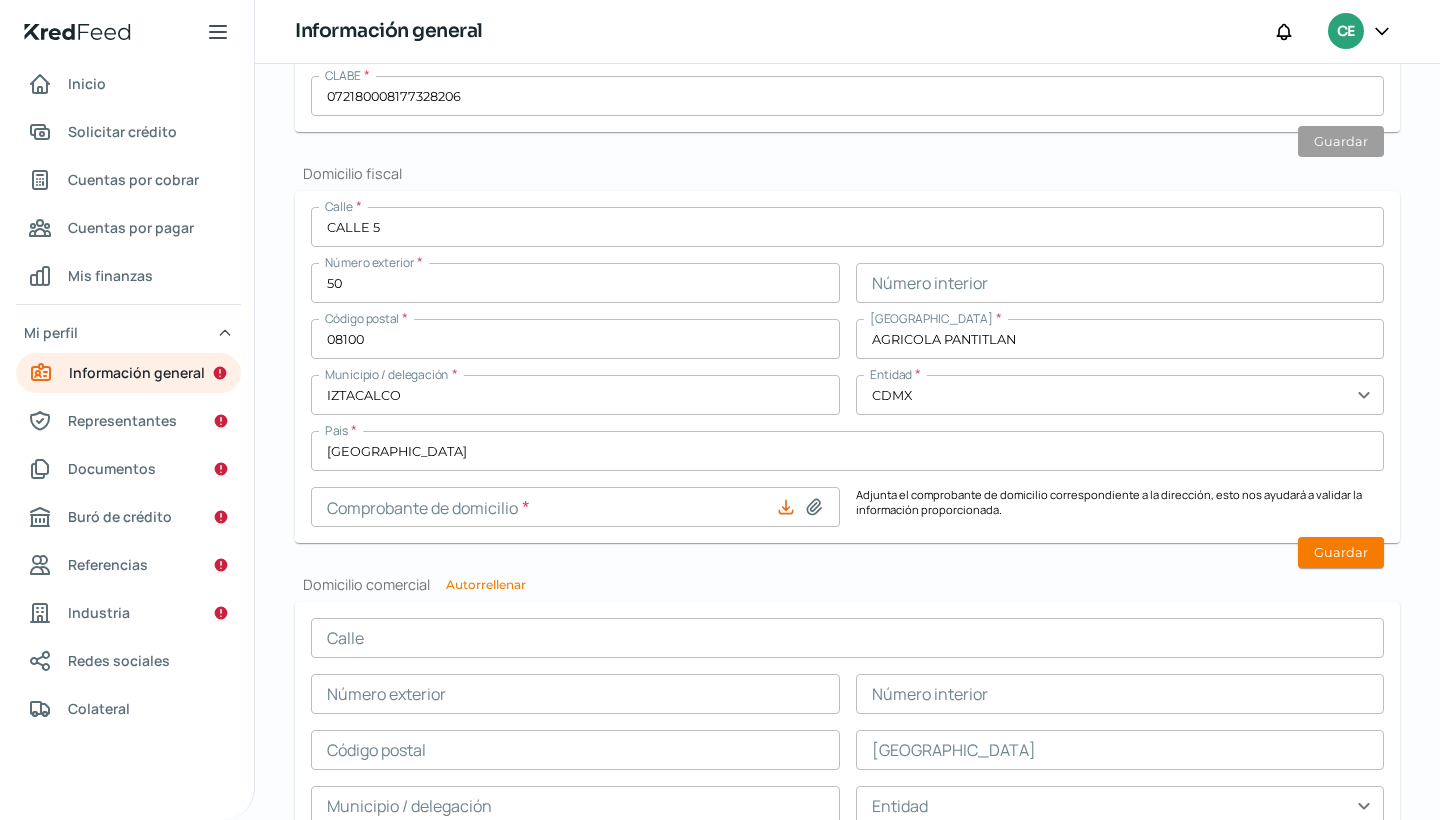 click 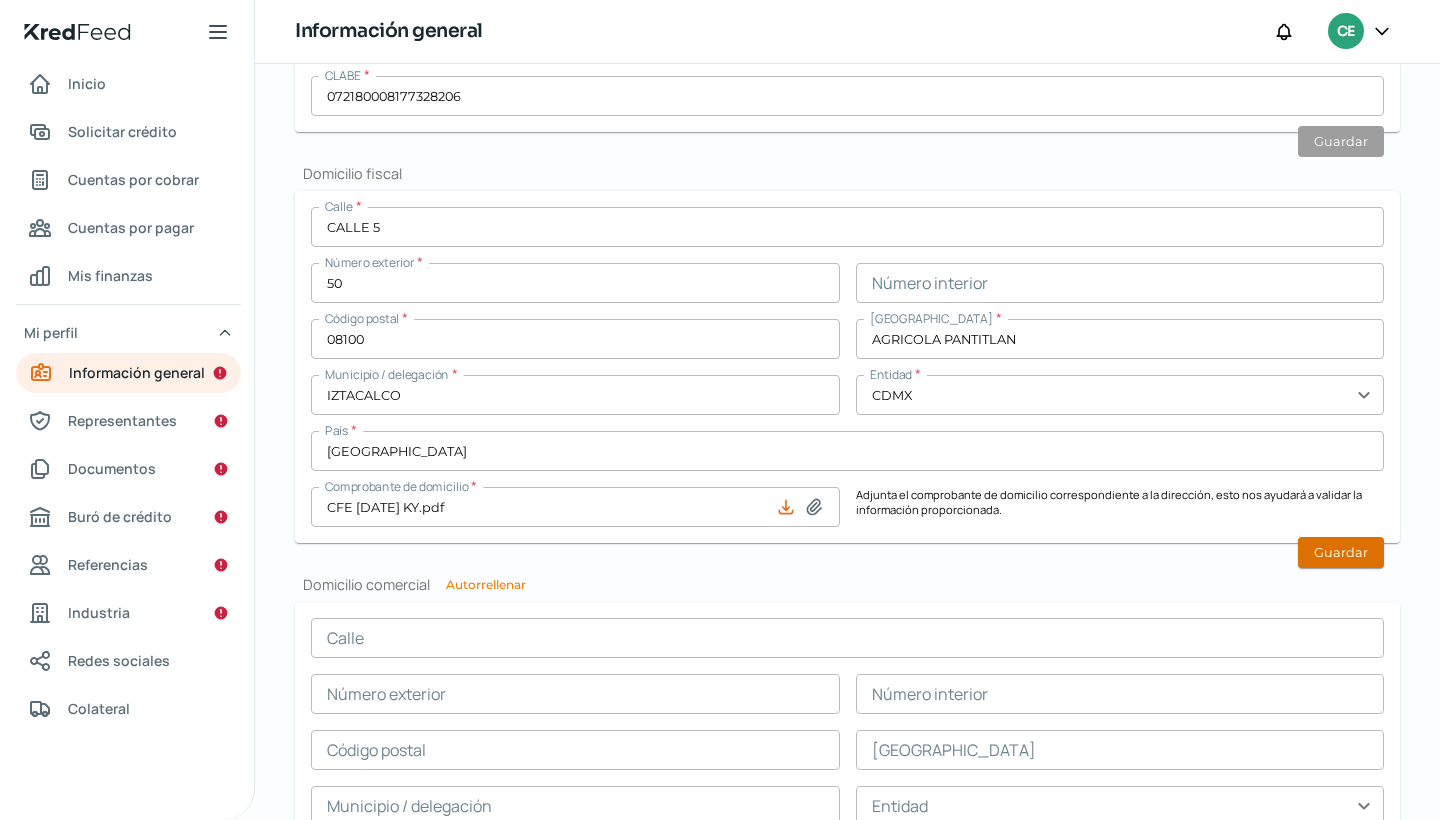click on "Guardar" at bounding box center [1341, 552] 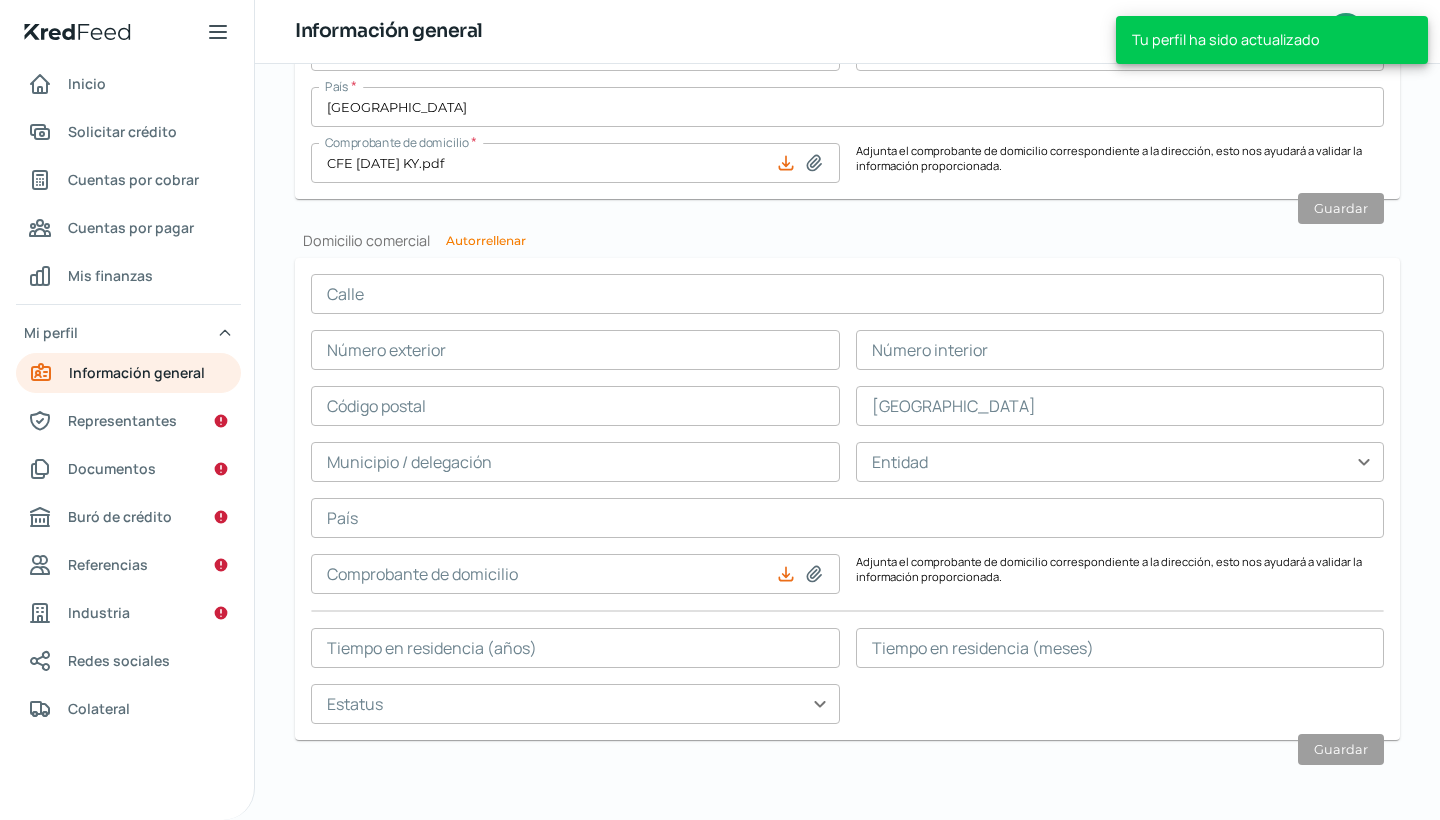 scroll, scrollTop: 1118, scrollLeft: 0, axis: vertical 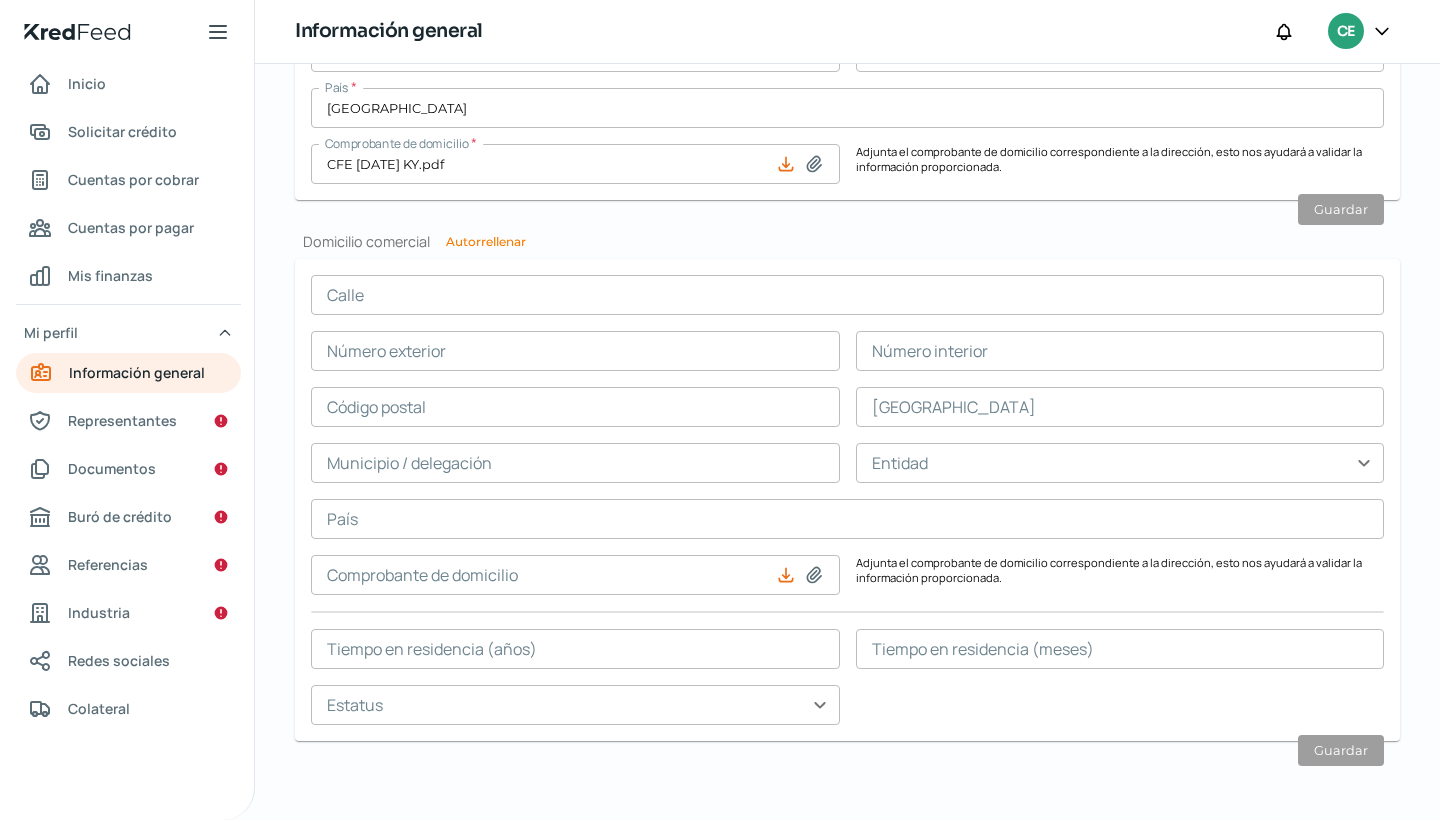 click on "Autorrellenar" at bounding box center (486, 242) 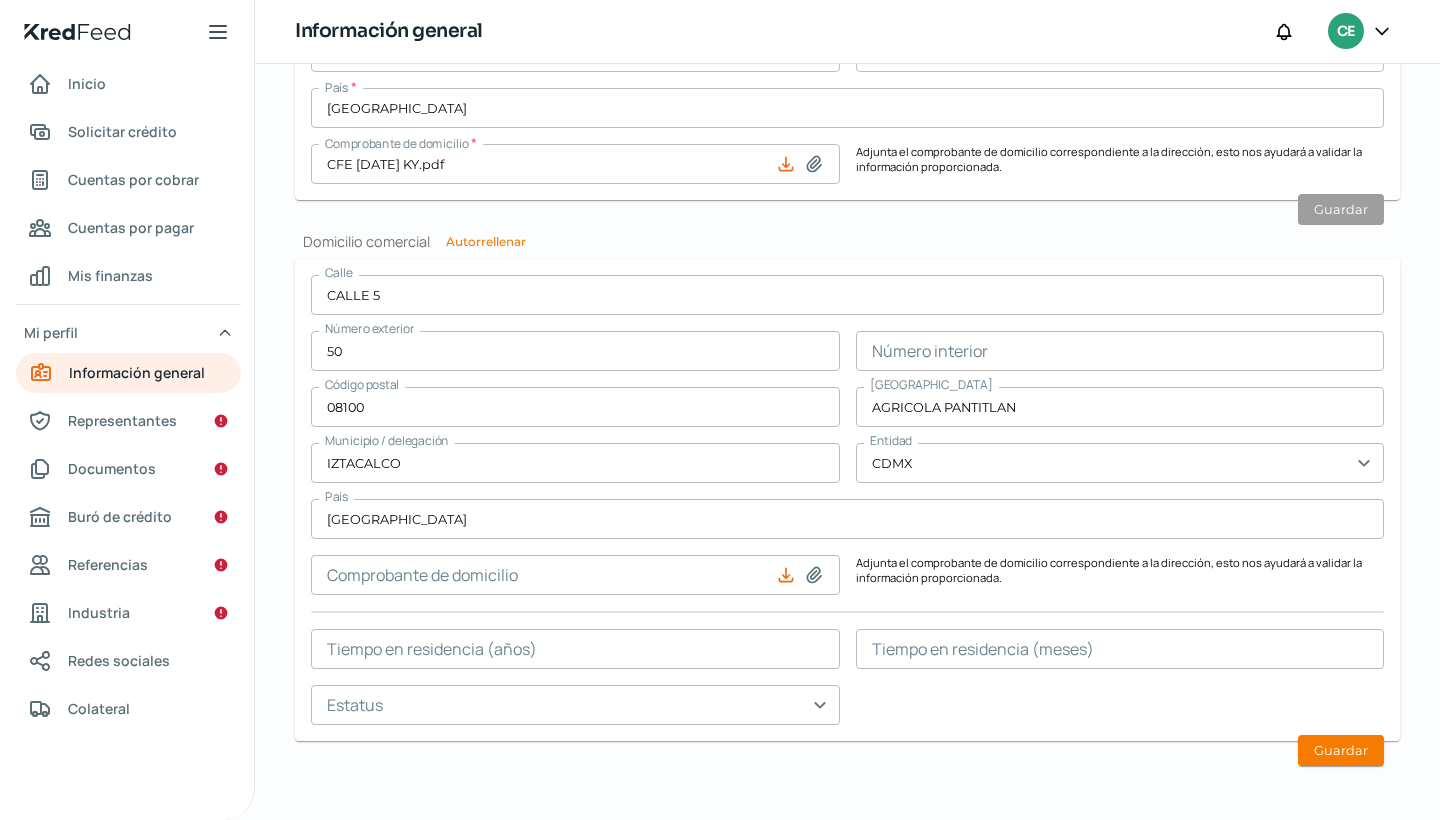 click 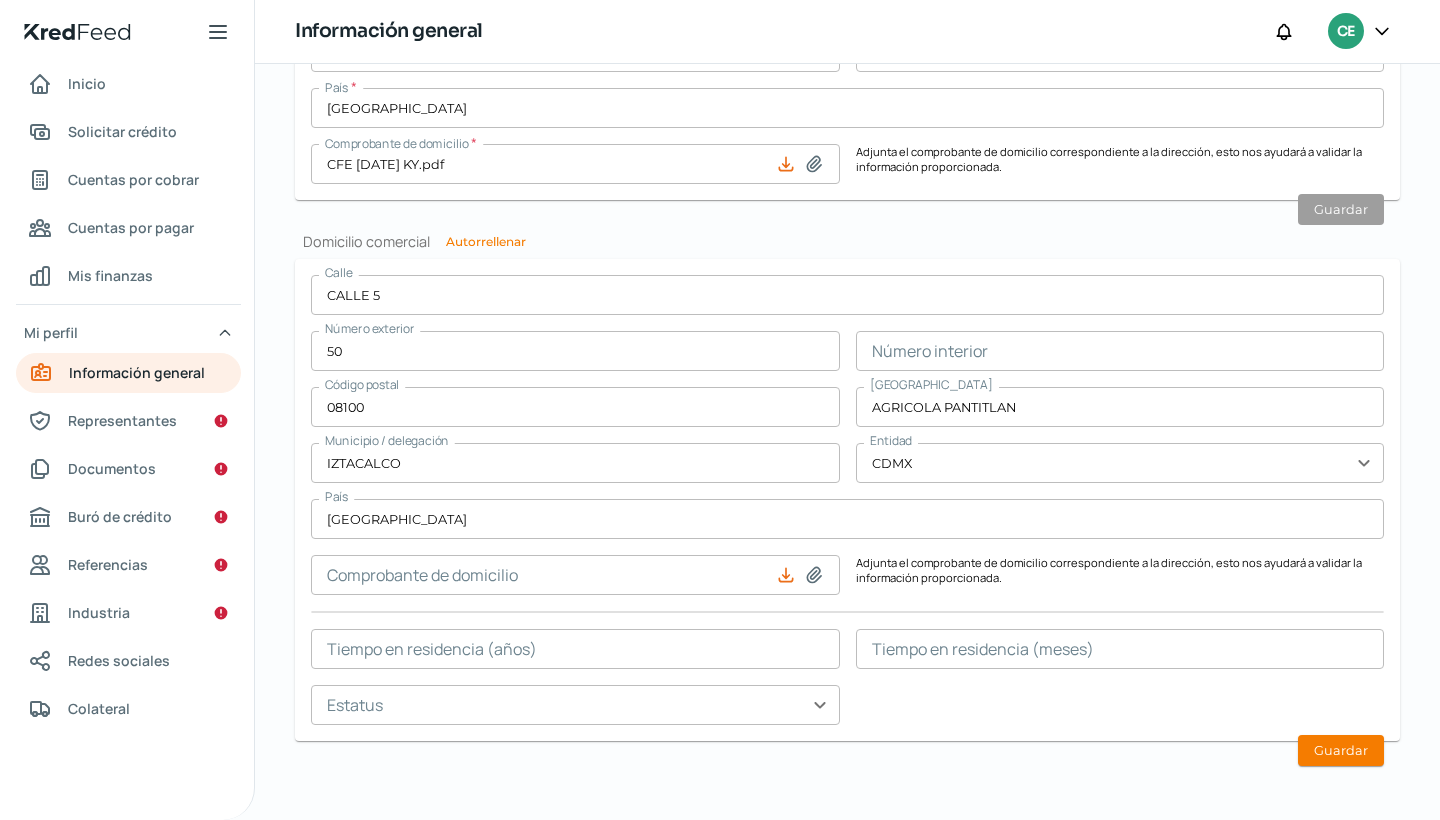 type on "C:\fakepath\CFE [DATE] KY.pdf" 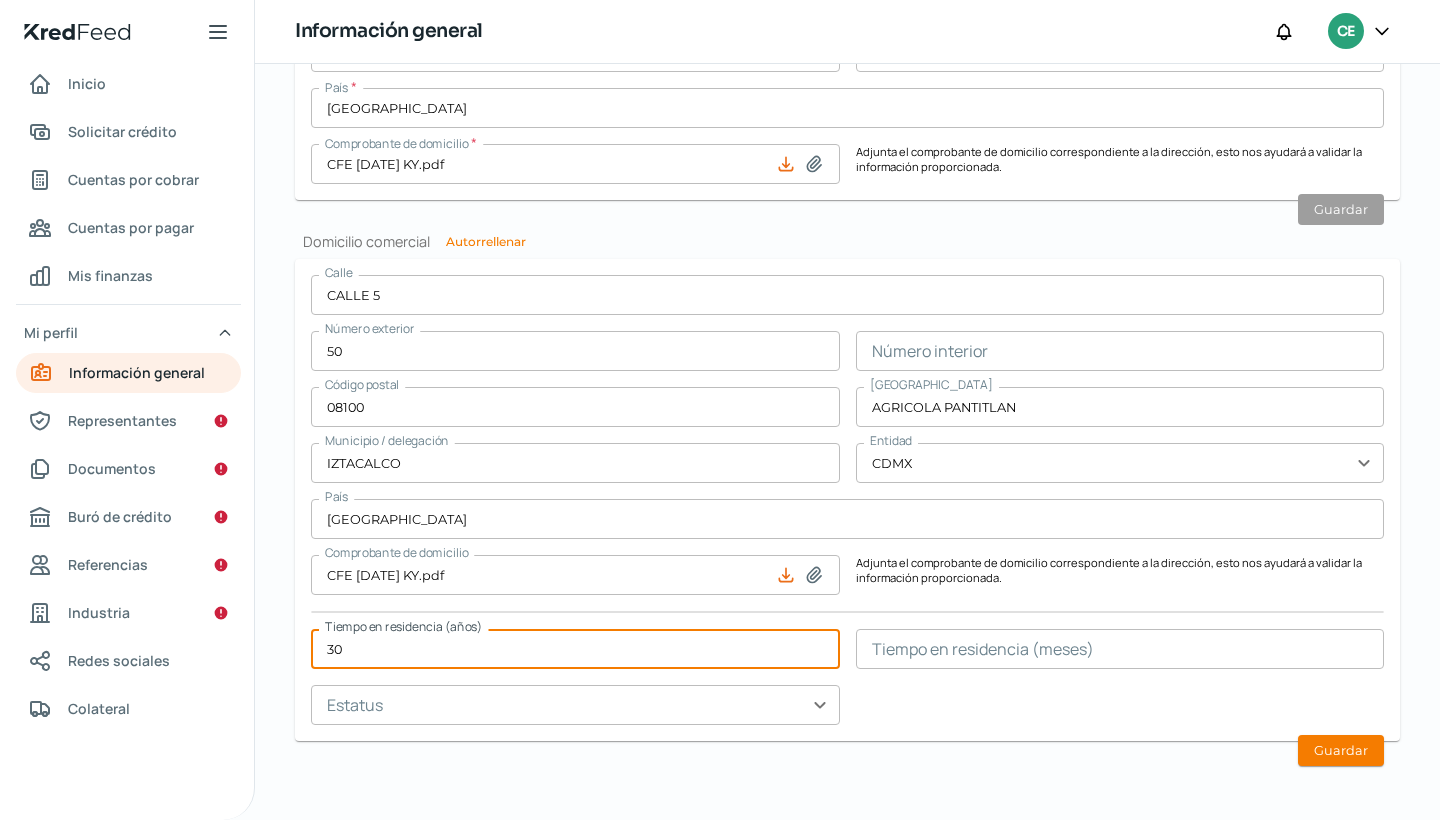 type on "30" 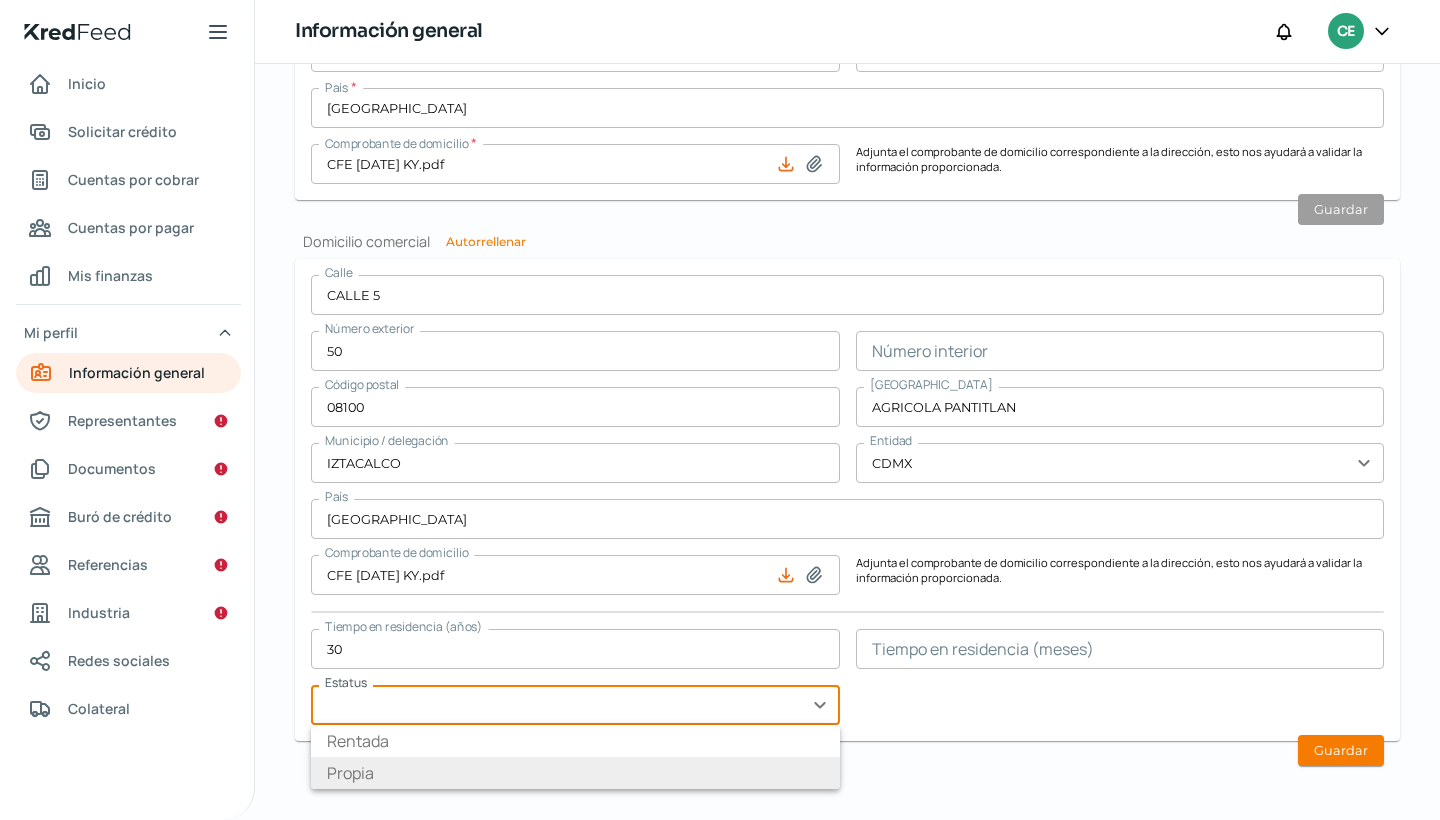 click on "Propia" at bounding box center (575, 773) 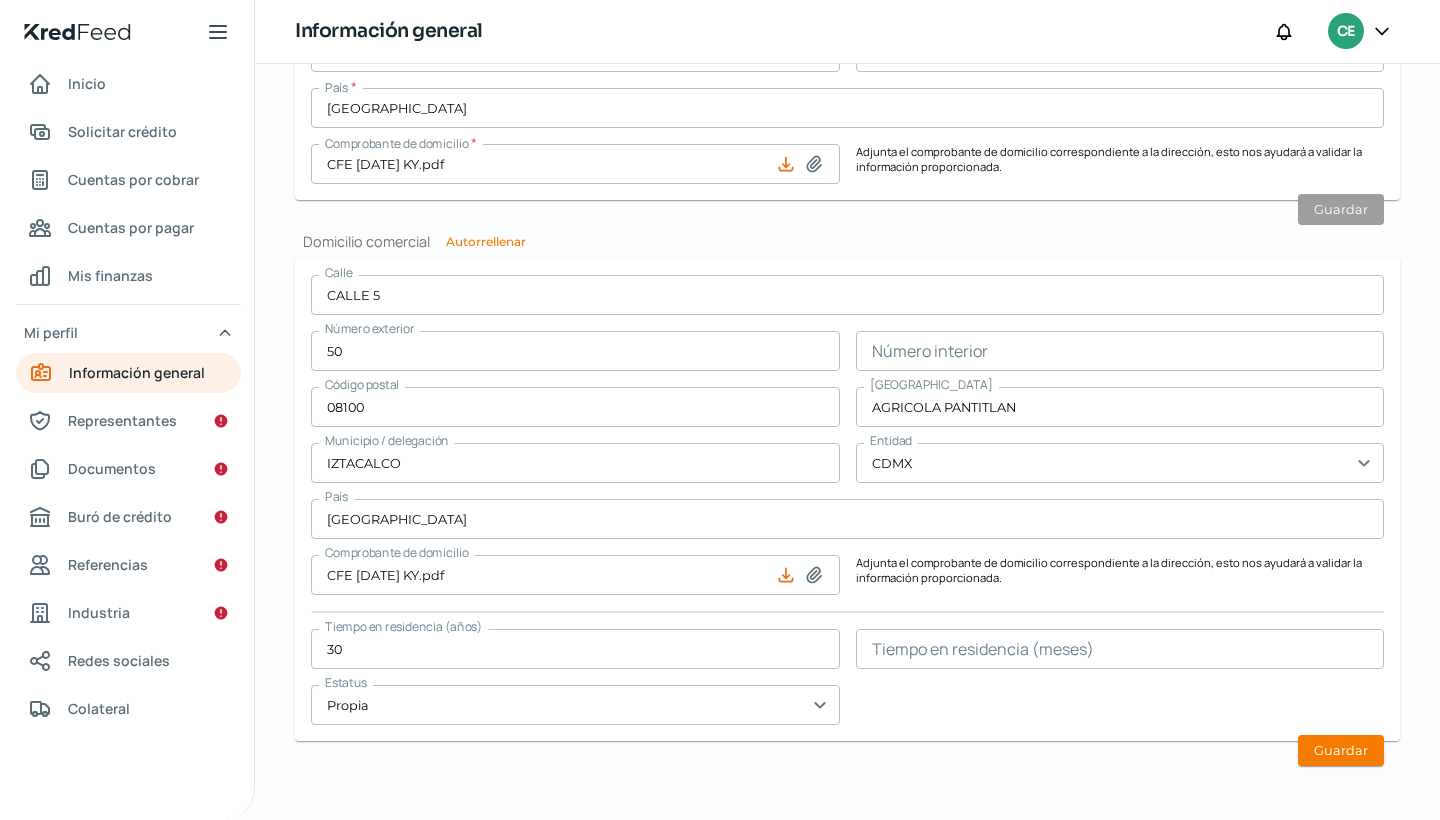 click on "Calle CALLE 5 Número exterior 50 Número interior Código postal 08100 [GEOGRAPHIC_DATA] Municipio / delegación IZTACALCO Entidad CDMX expand_more [GEOGRAPHIC_DATA] Comprobante de domicilio CFE [DATE] KY.pdf Adjunta el comprobante de domicilio correspondiente a la dirección, esto nos ayudará a validar la información proporcionada. Tiempo en residencia (años) 30 Tiempo en residencia (meses) Estatus Propia expand_more Guardar" at bounding box center [847, 500] 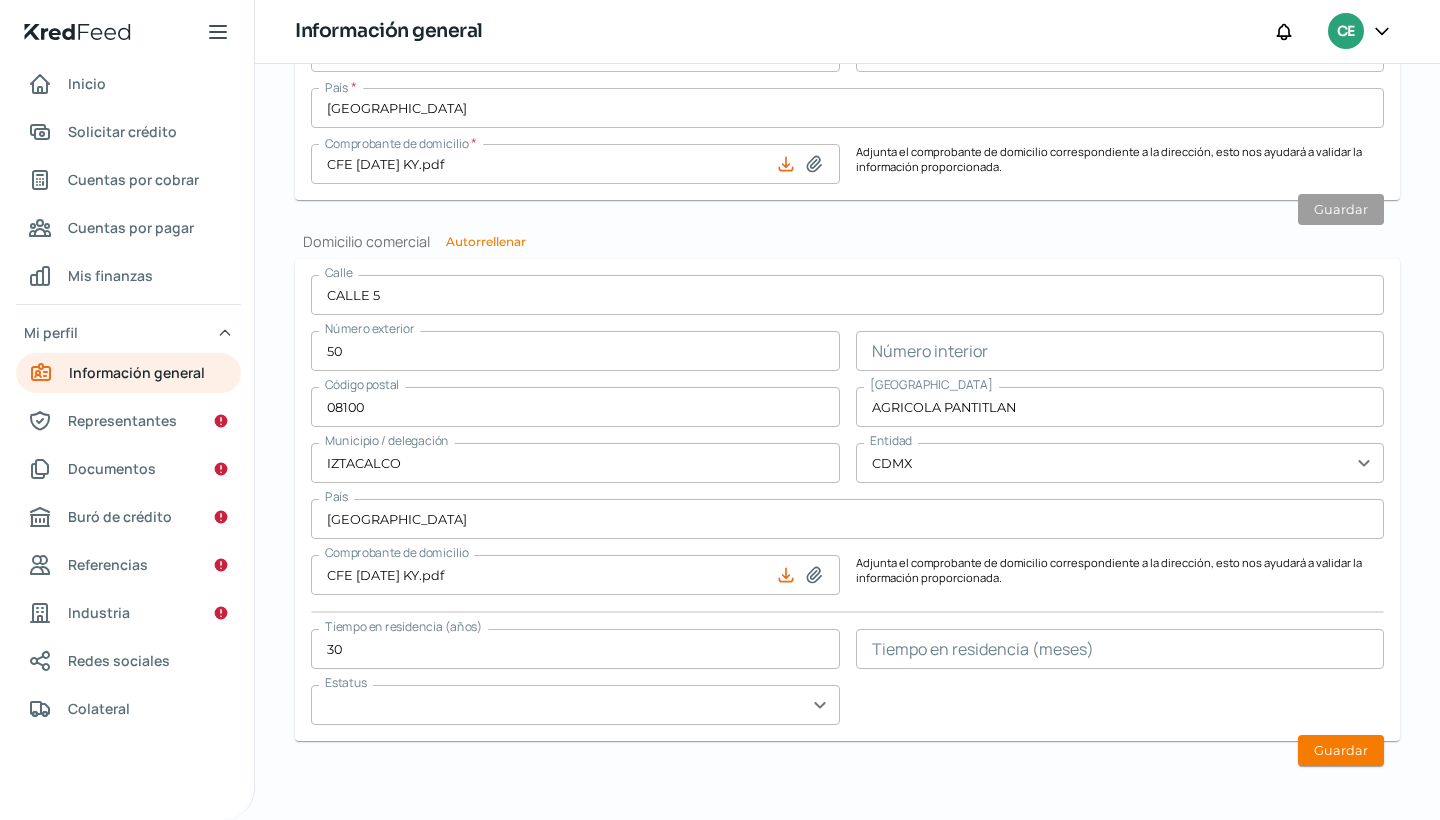 click at bounding box center [575, 705] 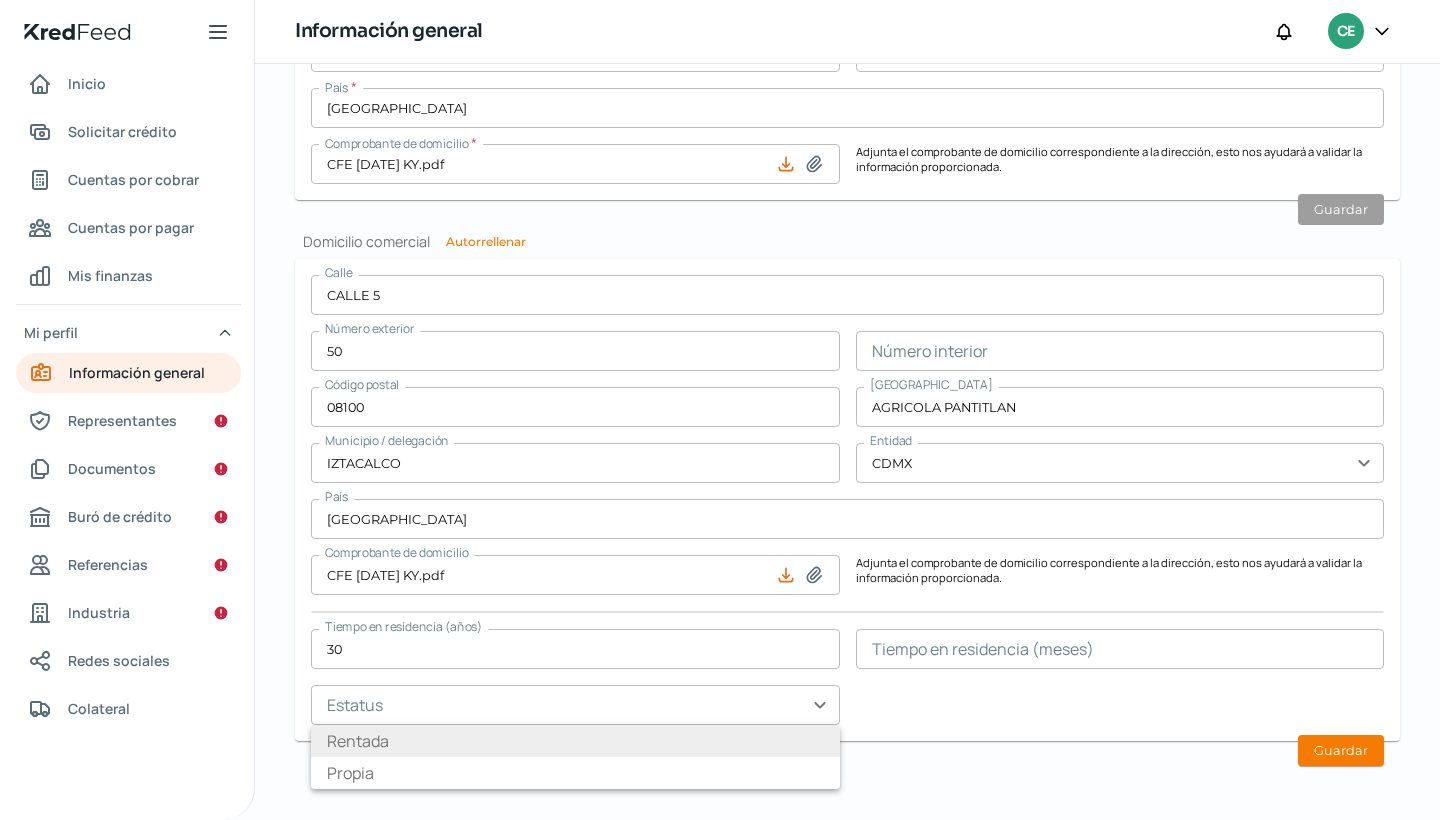 click on "Rentada" at bounding box center [575, 741] 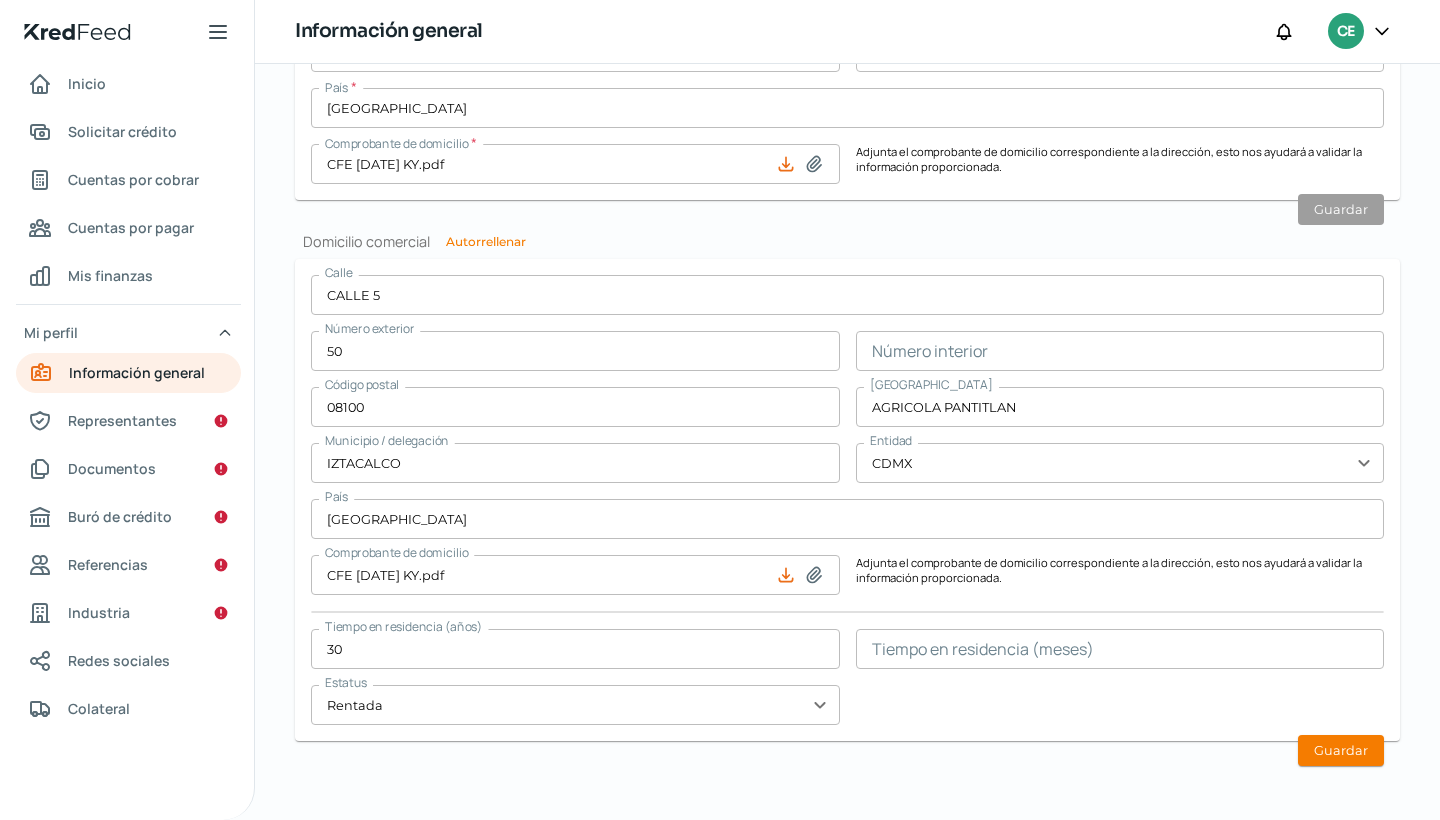 click on "Información general Correo electrónico [EMAIL_ADDRESS][DOMAIN_NAME] Régimen fiscal * Personas [PERSON_NAME] del régimen general expand_more Nombre comercial * RES [PERSON_NAME] Razón social * KY INDUSTRIAS SA DE CV Celular * 55 - 3899 - 7826 Teléfono Ext Guardar Validar cuenta del SAT Con tu contraseña CIEC tendremos acceso de lectura a tu información en el SAT y únicamente la utilizaremos para agilizar el proceso de evaluación y asignarte tu tasa de interés personalizada. Tu contraseña queda protegida conforme a la  LFPDPP . RFC * KIN9008151K7 Contraseña CIEC * Cuenta vinculada Guardar Información bancaria Banco * BANORTE/IXE expand_more CLABE * 072180008177328206 Guardar Domicilio fiscal Calle * CALLE 5 Número exterior * 50 Número interior Código postal * 08100 Colonia * AGRICOLA PANTITLAN Municipio / delegación * IZTACALCO Entidad * CDMX expand_more País * [GEOGRAPHIC_DATA] Comprobante de domicilio * CFE [DATE] KY.pdf Guardar Domicilio comercial Autorrellenar Calle CALLE 5 Número exterior 50 Número interior 08100" at bounding box center (847, -58) 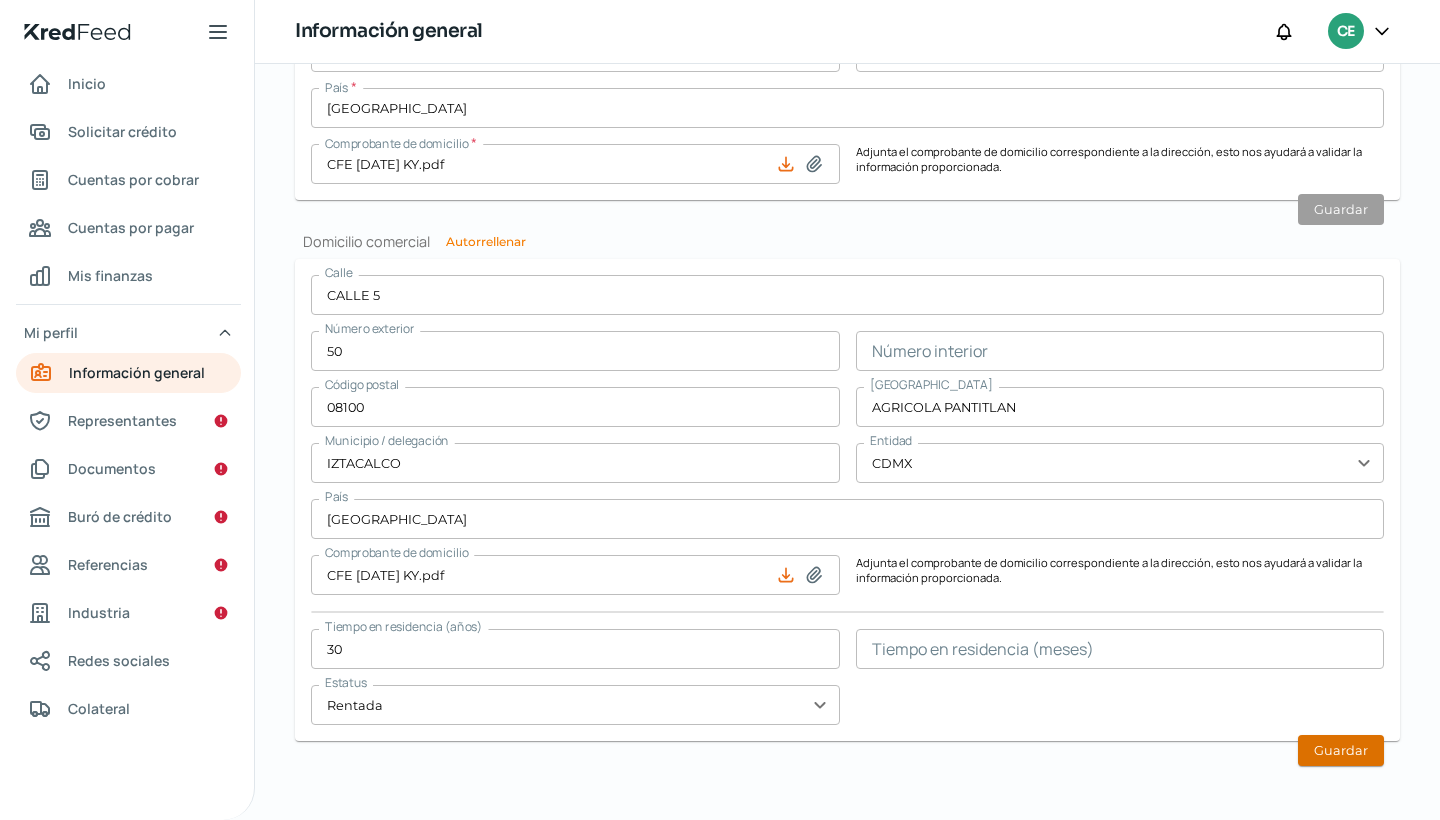 click on "Guardar" at bounding box center [1341, 750] 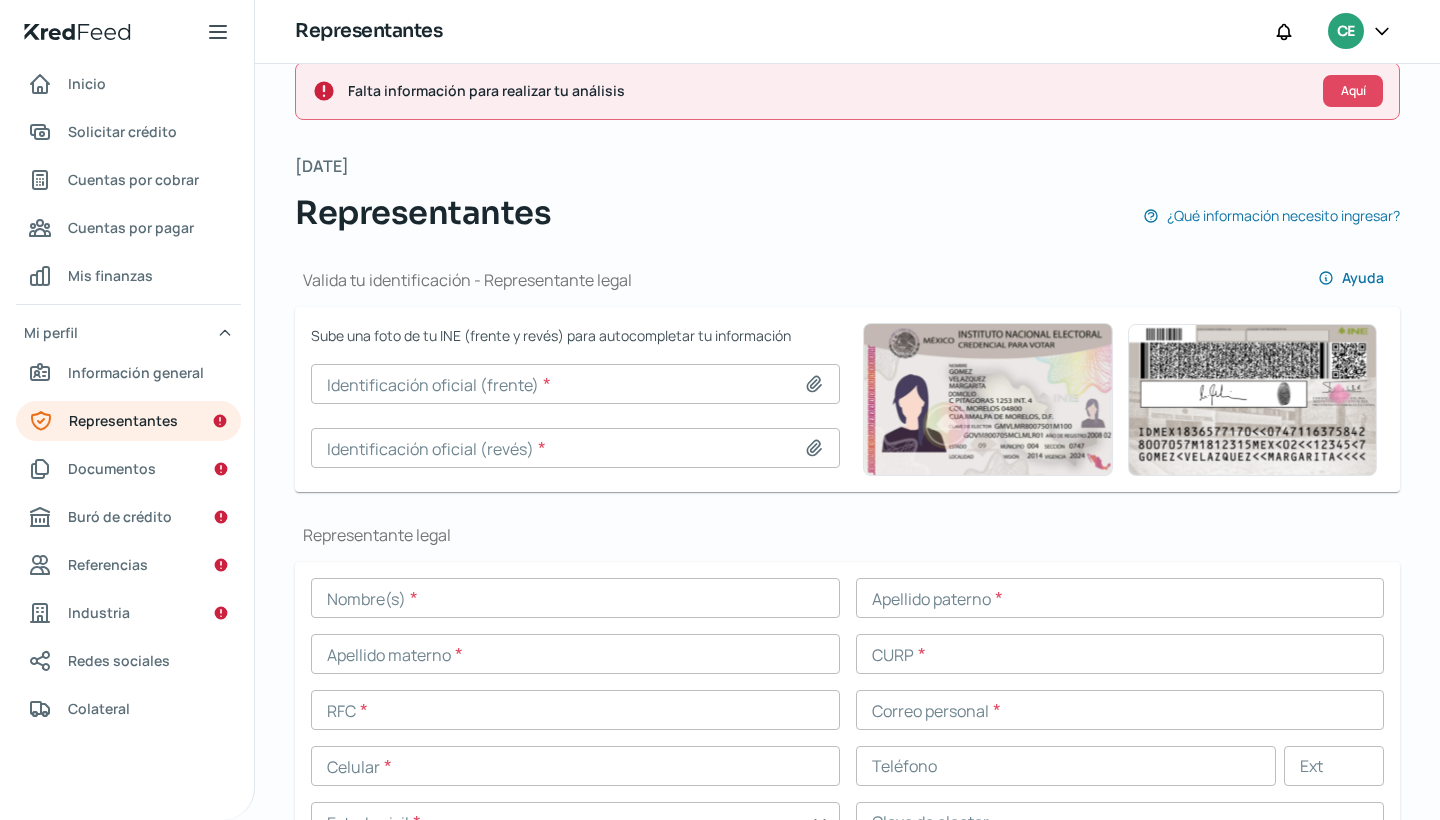scroll, scrollTop: 0, scrollLeft: 0, axis: both 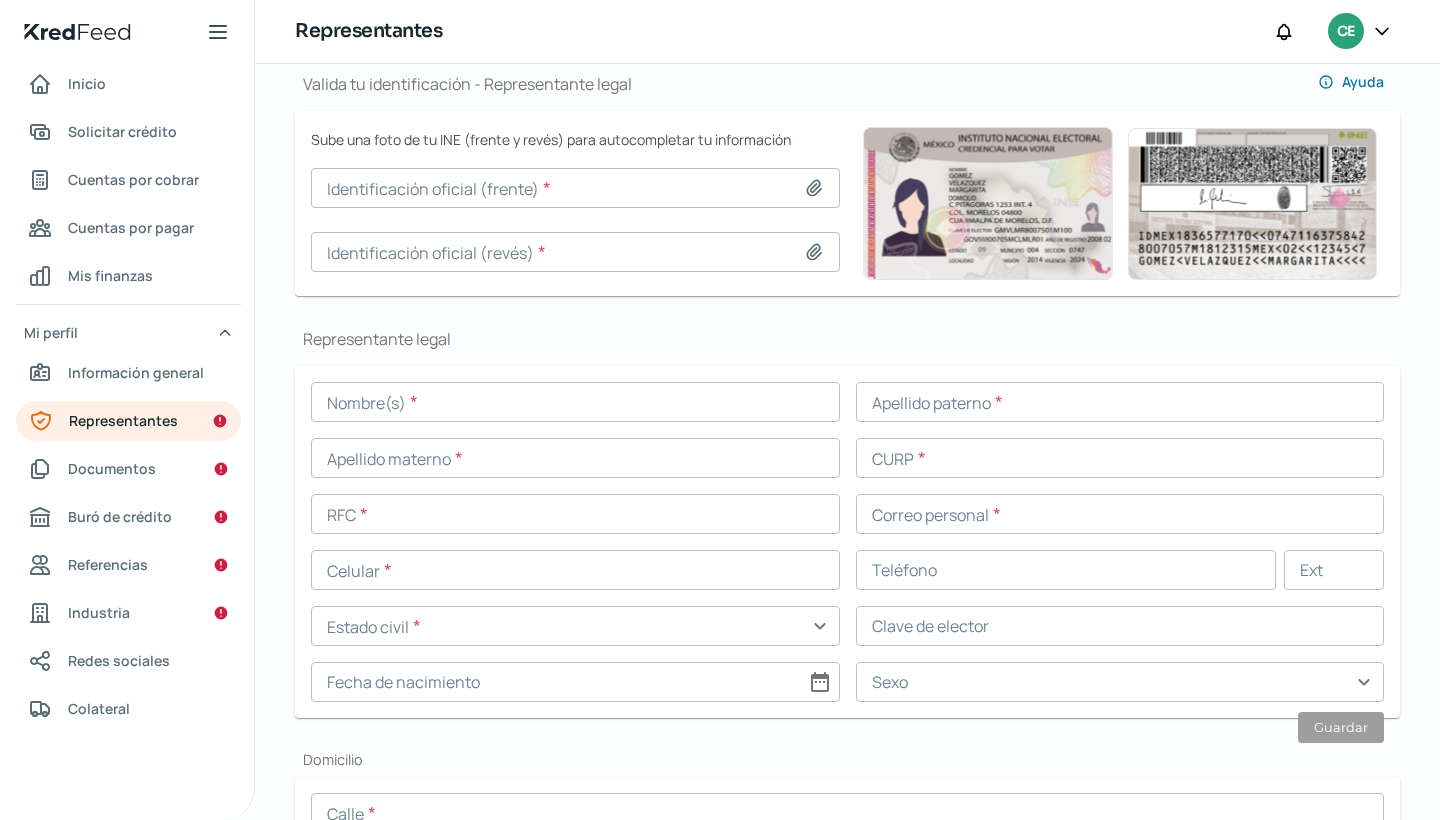 click 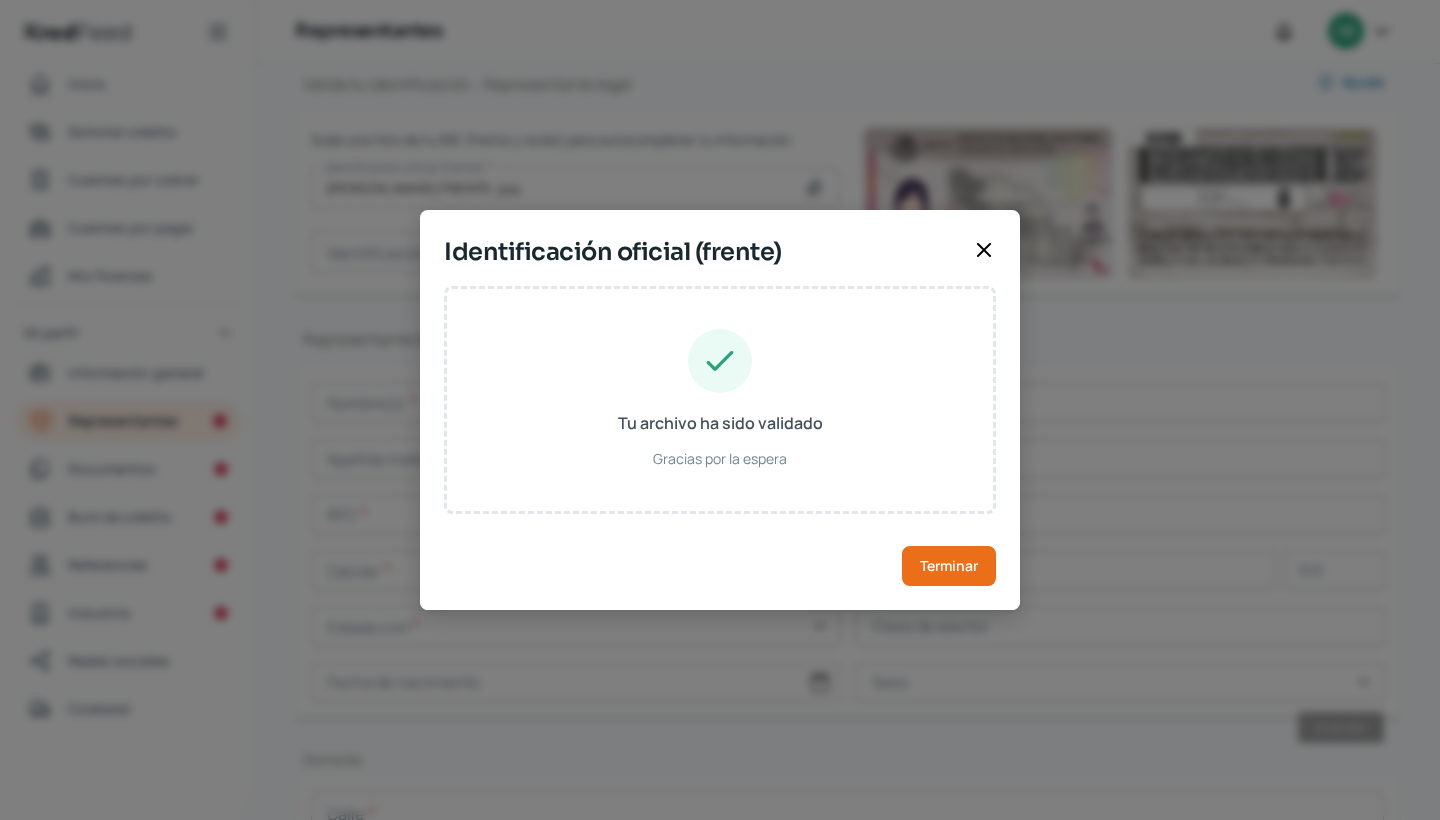 type on "[PERSON_NAME]" 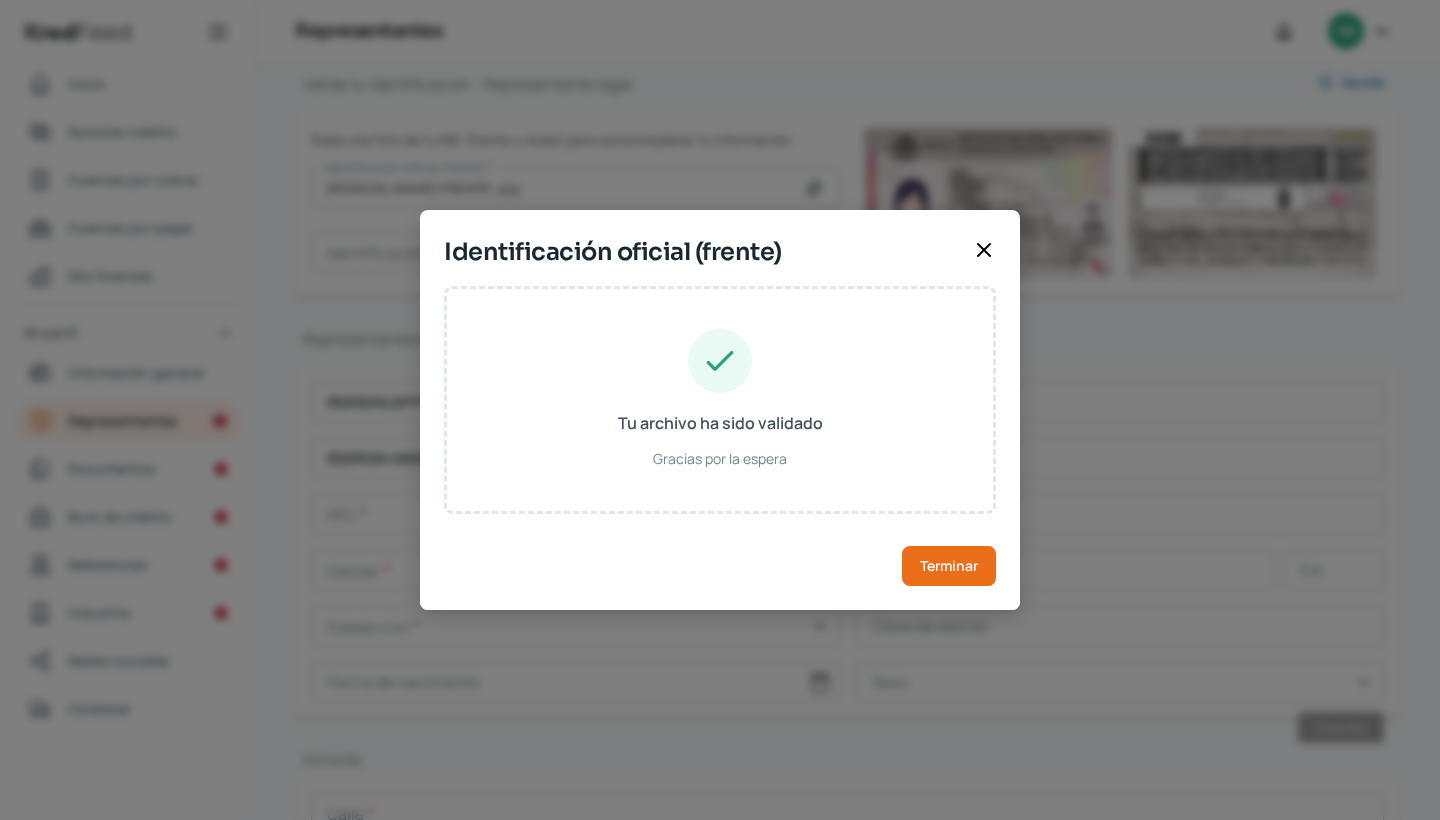 type on "YAYJ621225HNEBNS01" 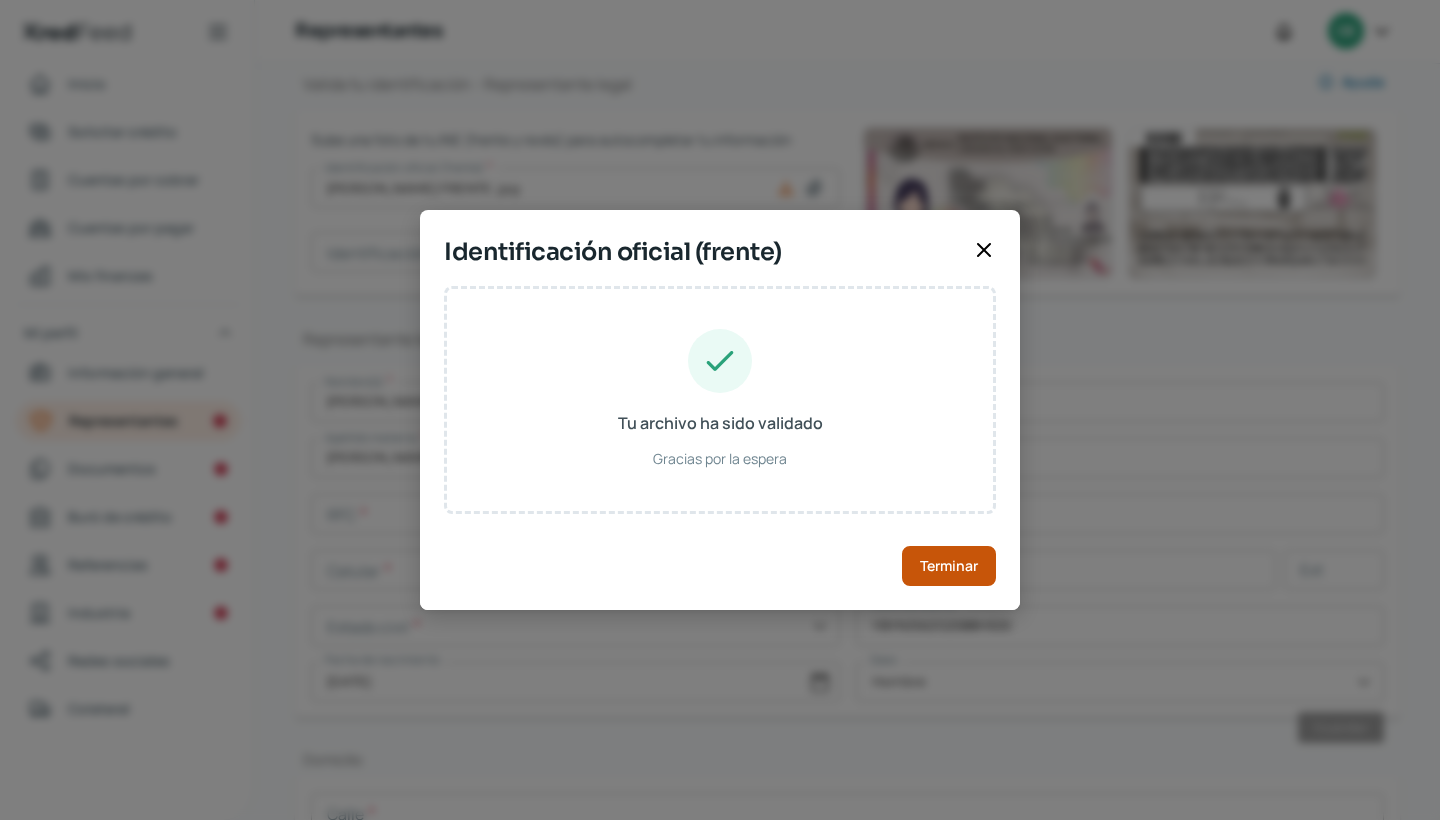 click on "Terminar" at bounding box center (949, 566) 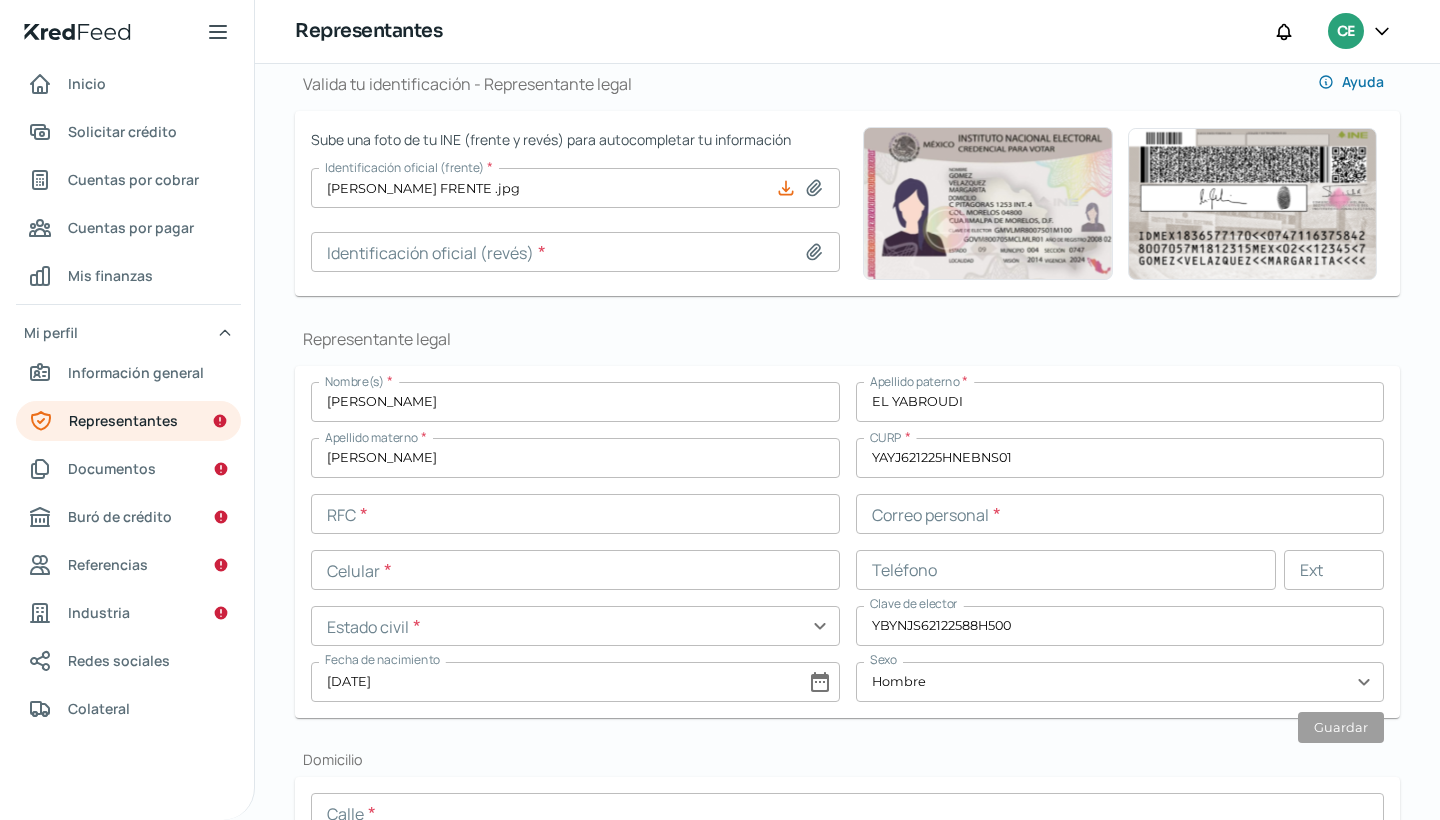click 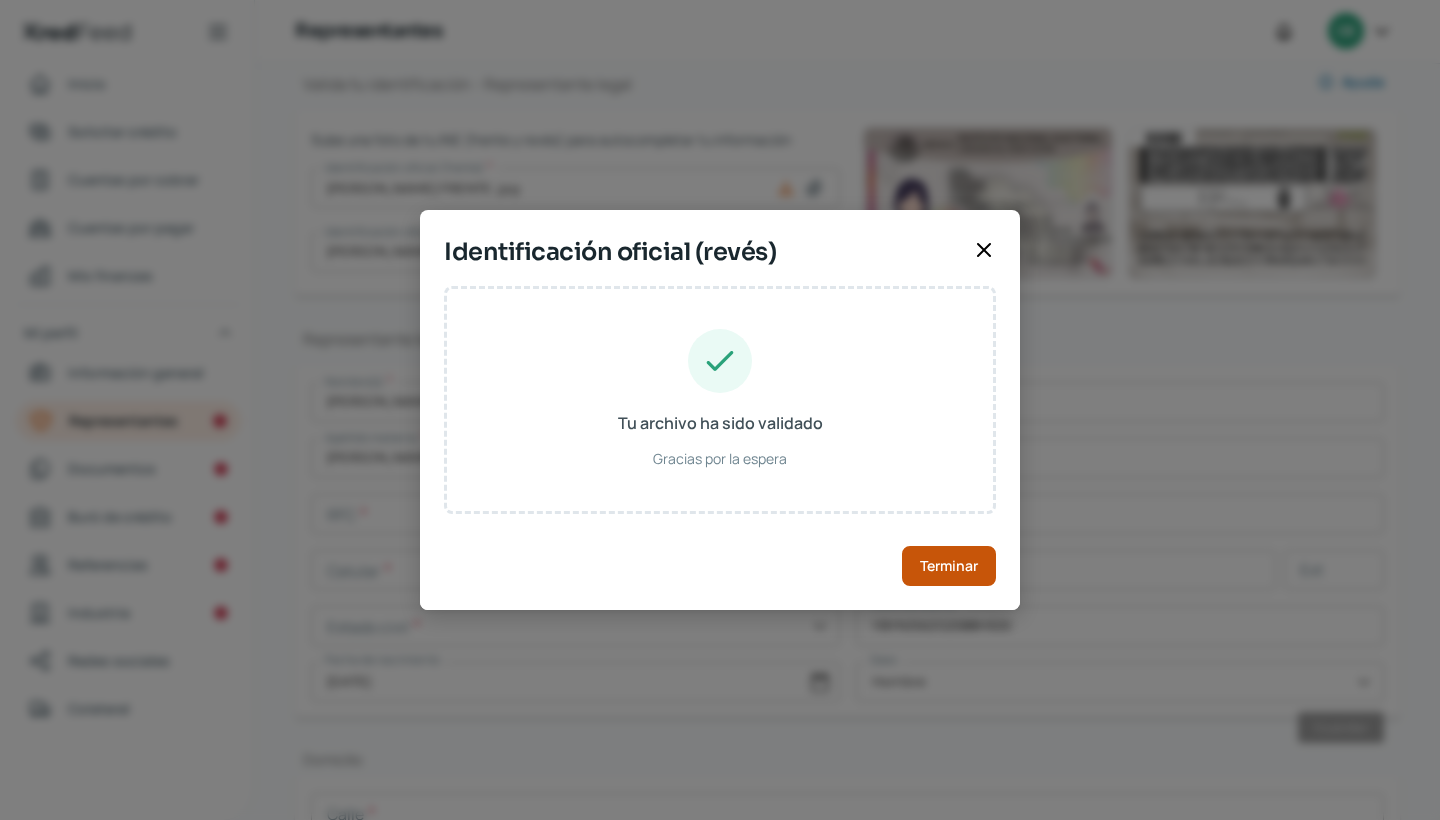 click on "Terminar" at bounding box center (949, 566) 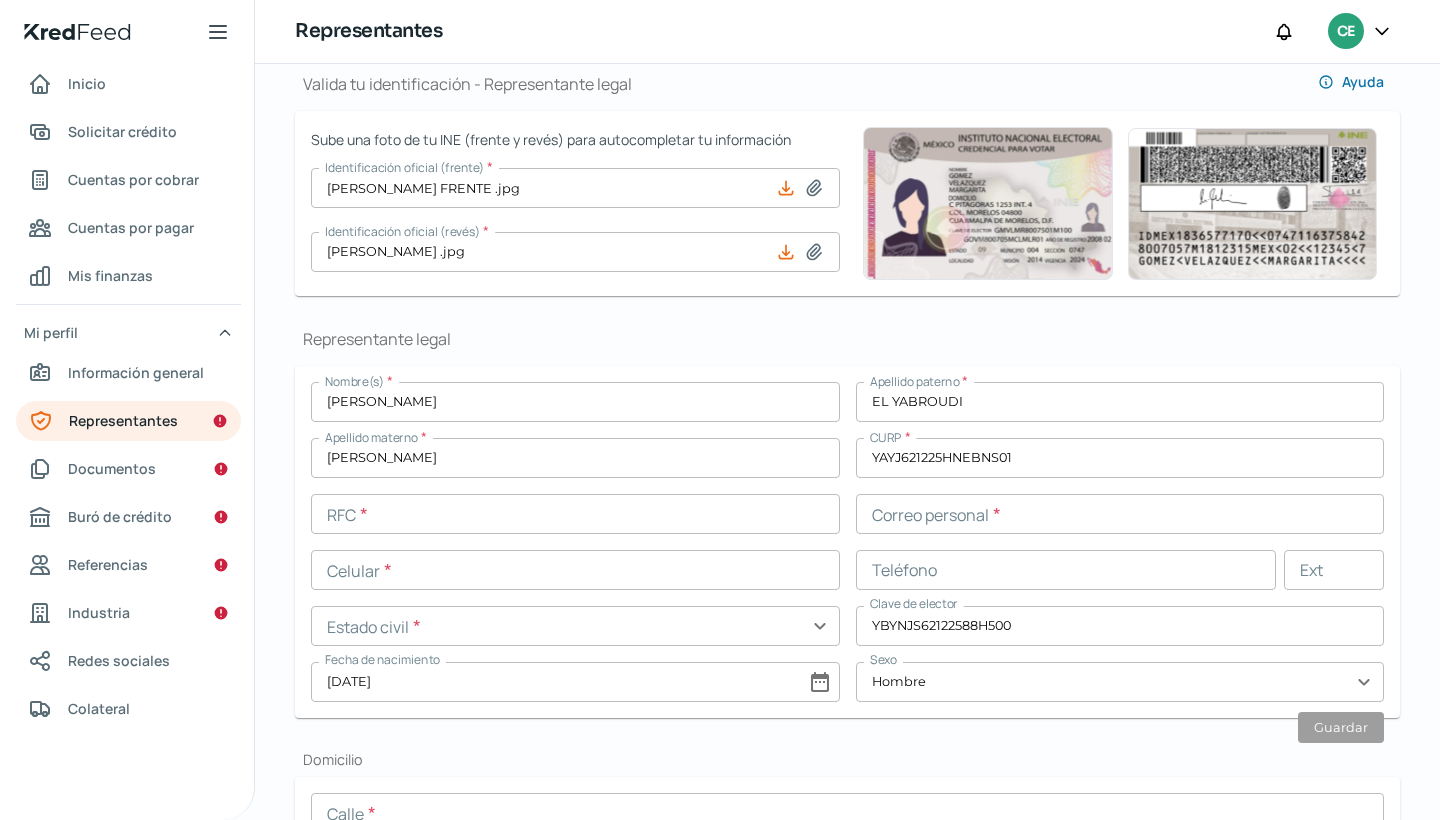 scroll, scrollTop: 493, scrollLeft: 0, axis: vertical 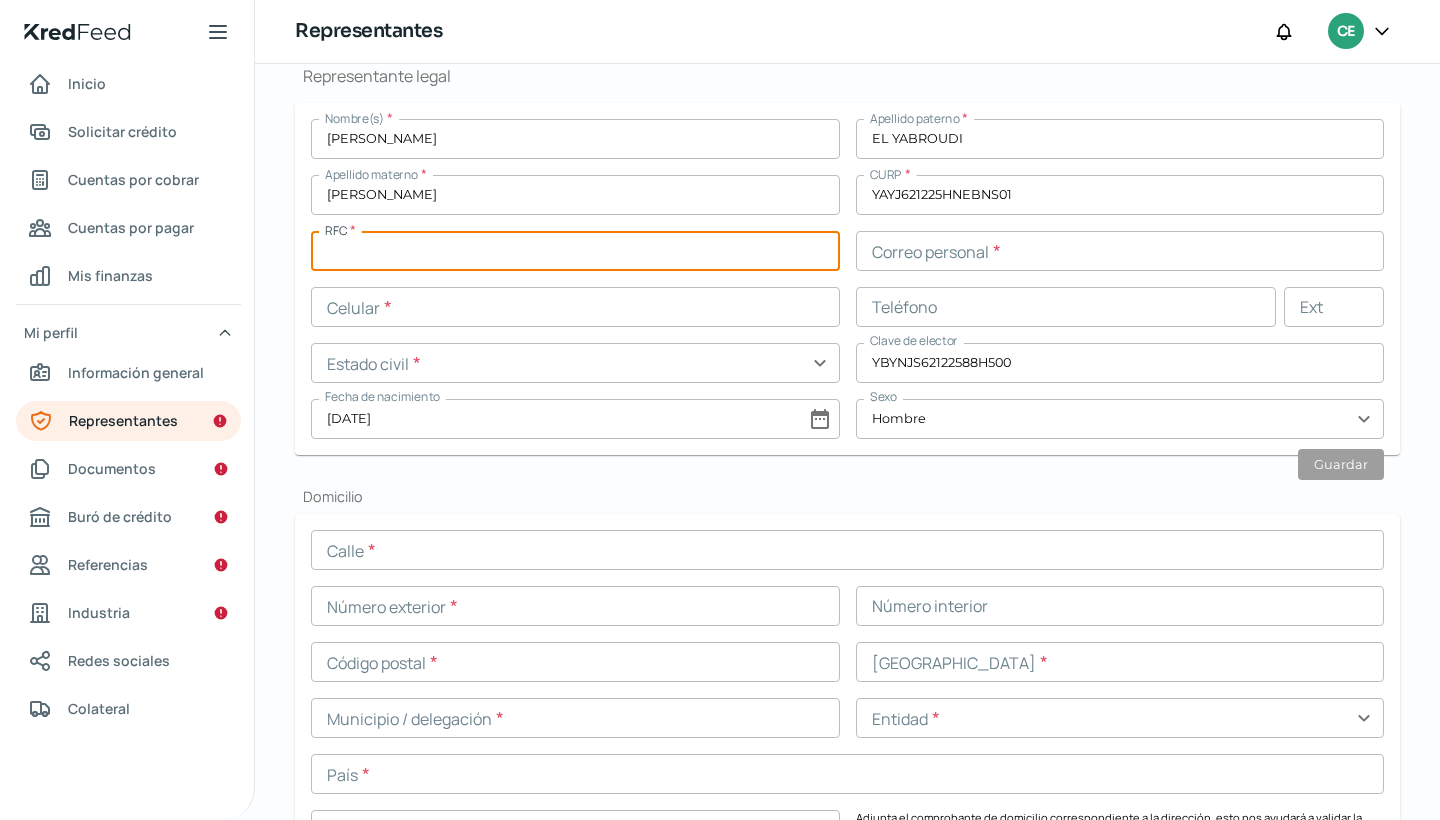 click at bounding box center (575, 251) 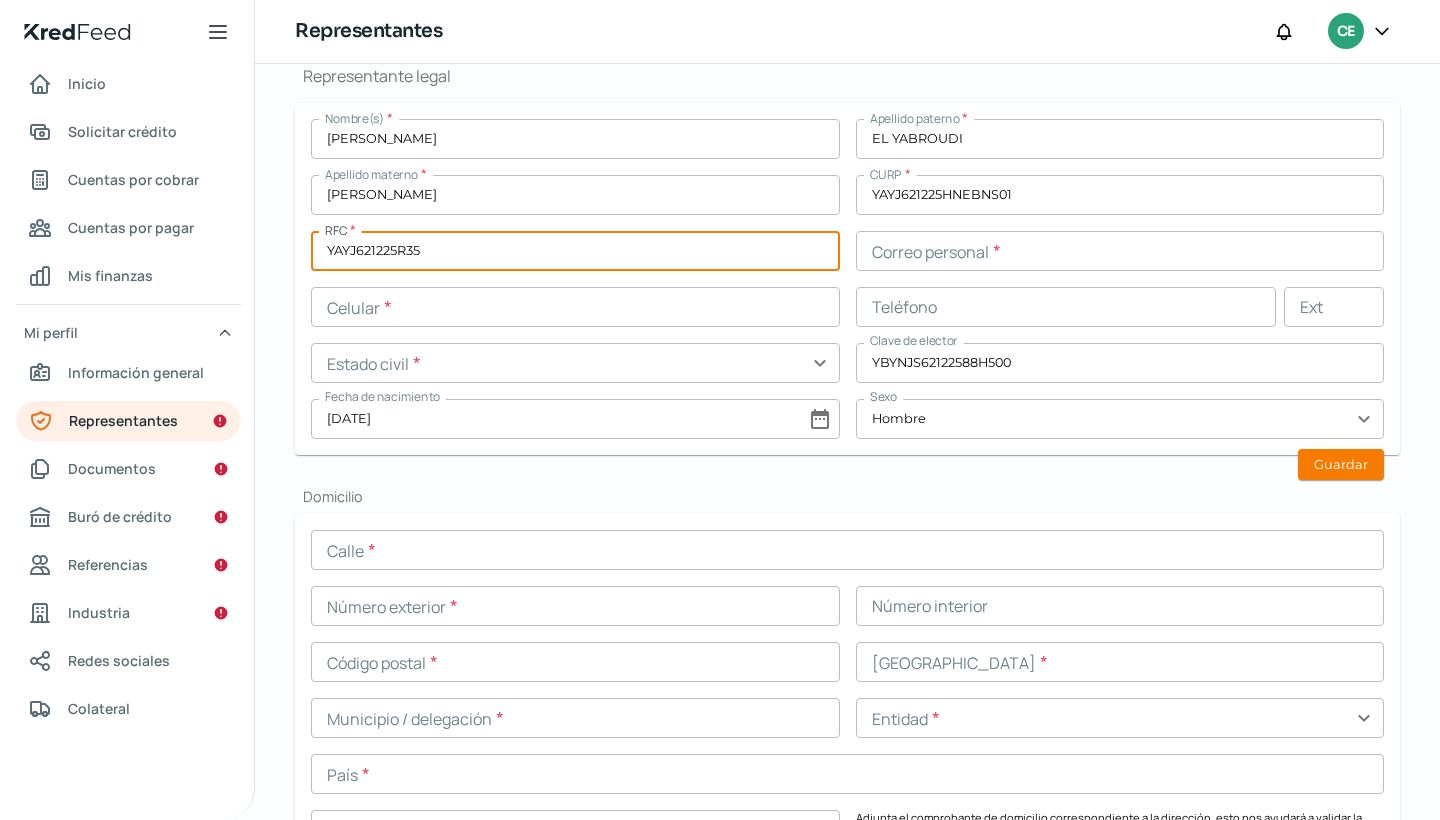 type on "YAYJ621225R35" 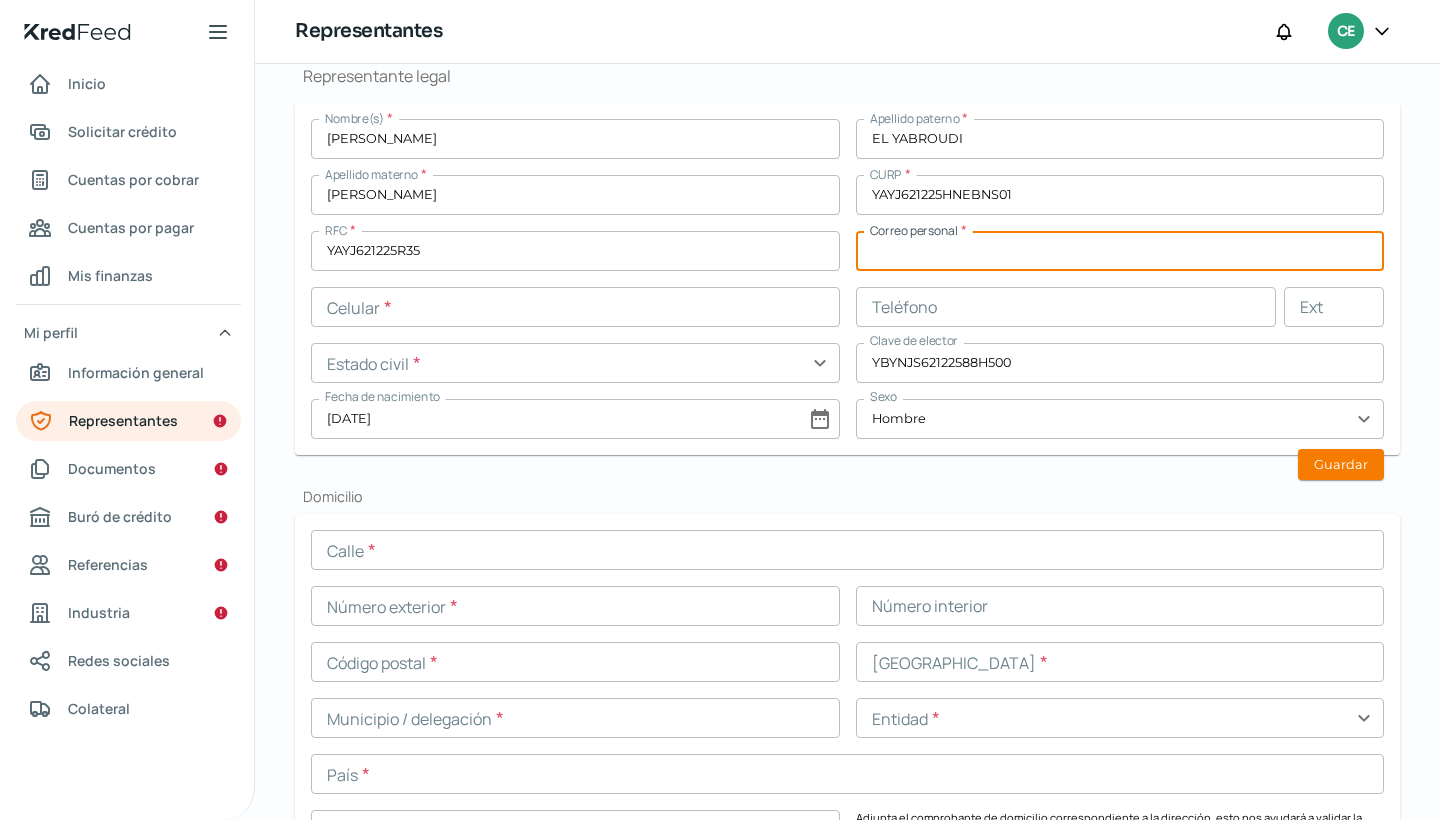 paste on "[EMAIL_ADDRESS][DOMAIN_NAME]" 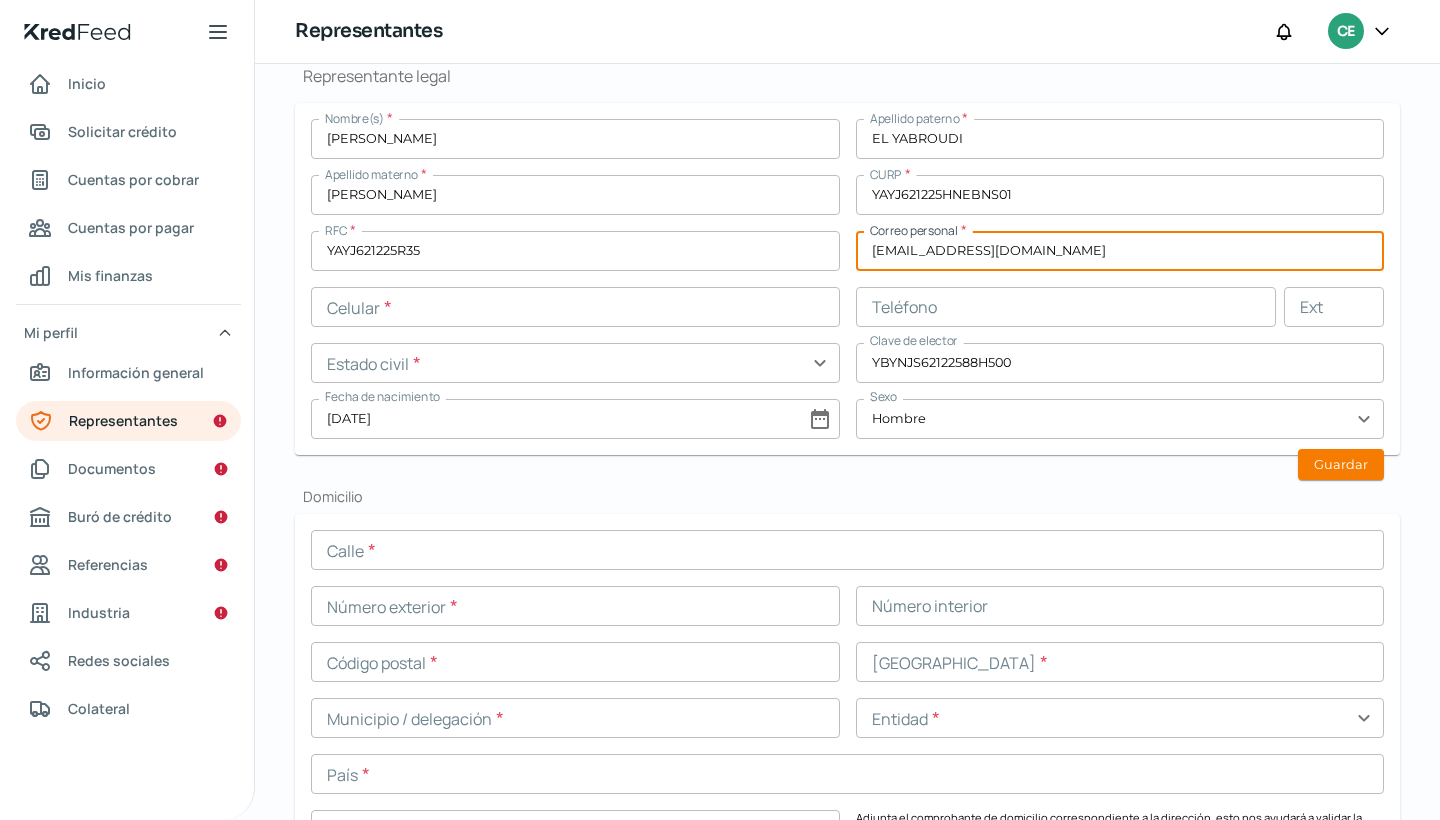 type on "[EMAIL_ADDRESS][DOMAIN_NAME]" 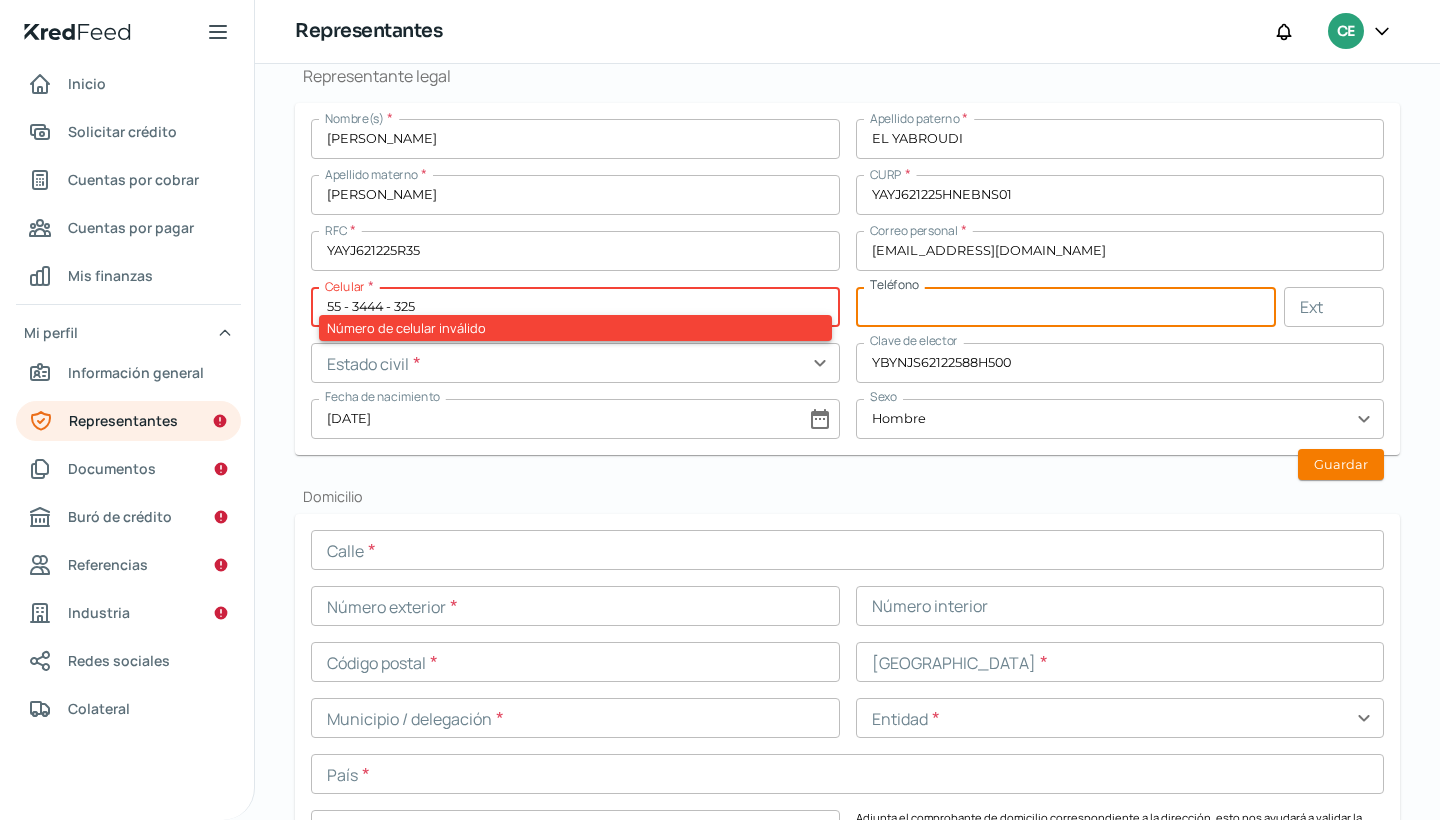 click on "55 - 3444 - 325" at bounding box center [575, 307] 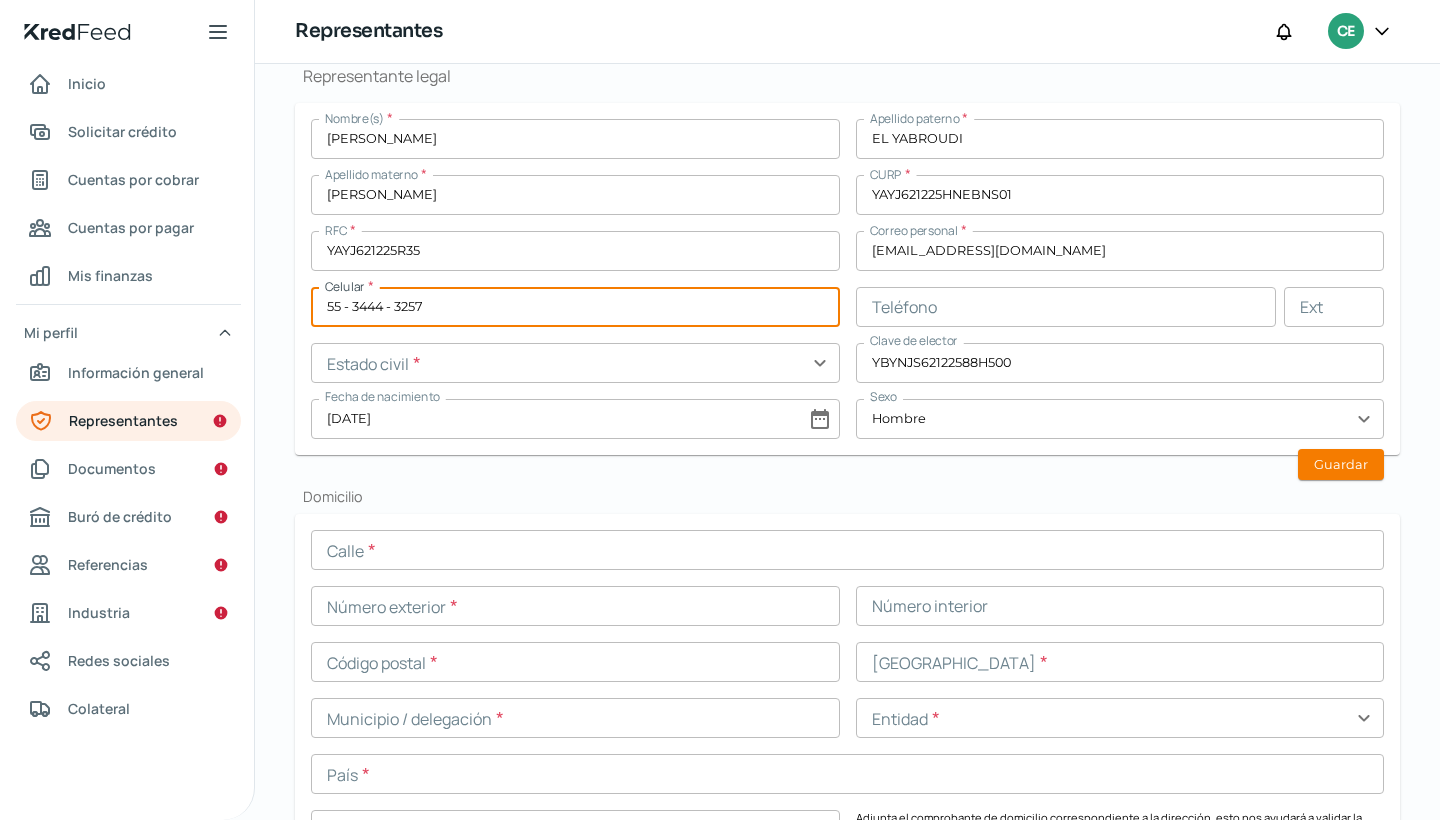 type on "55 - 3444 - 3257" 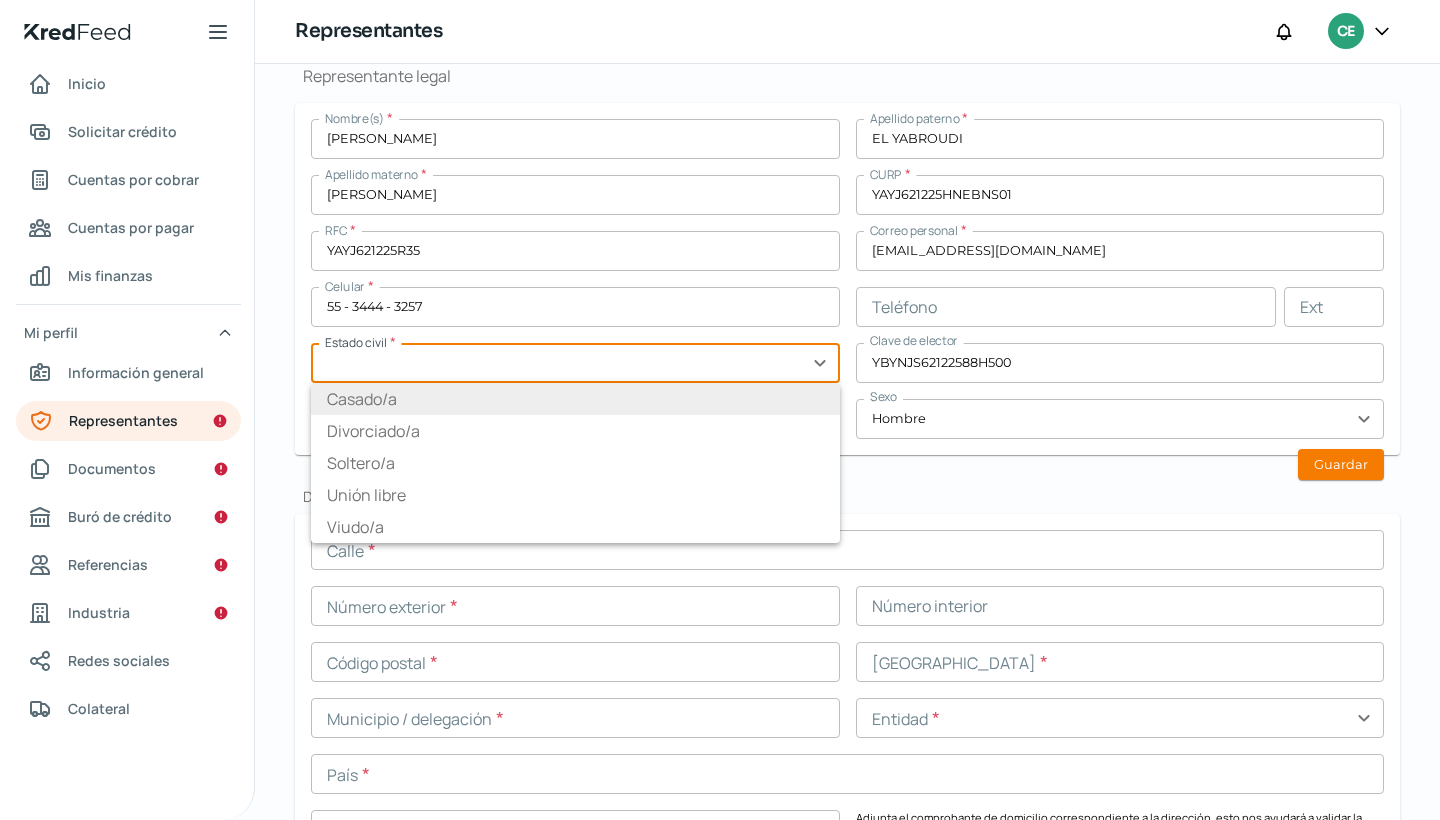 click on "Casado/a" at bounding box center (575, 399) 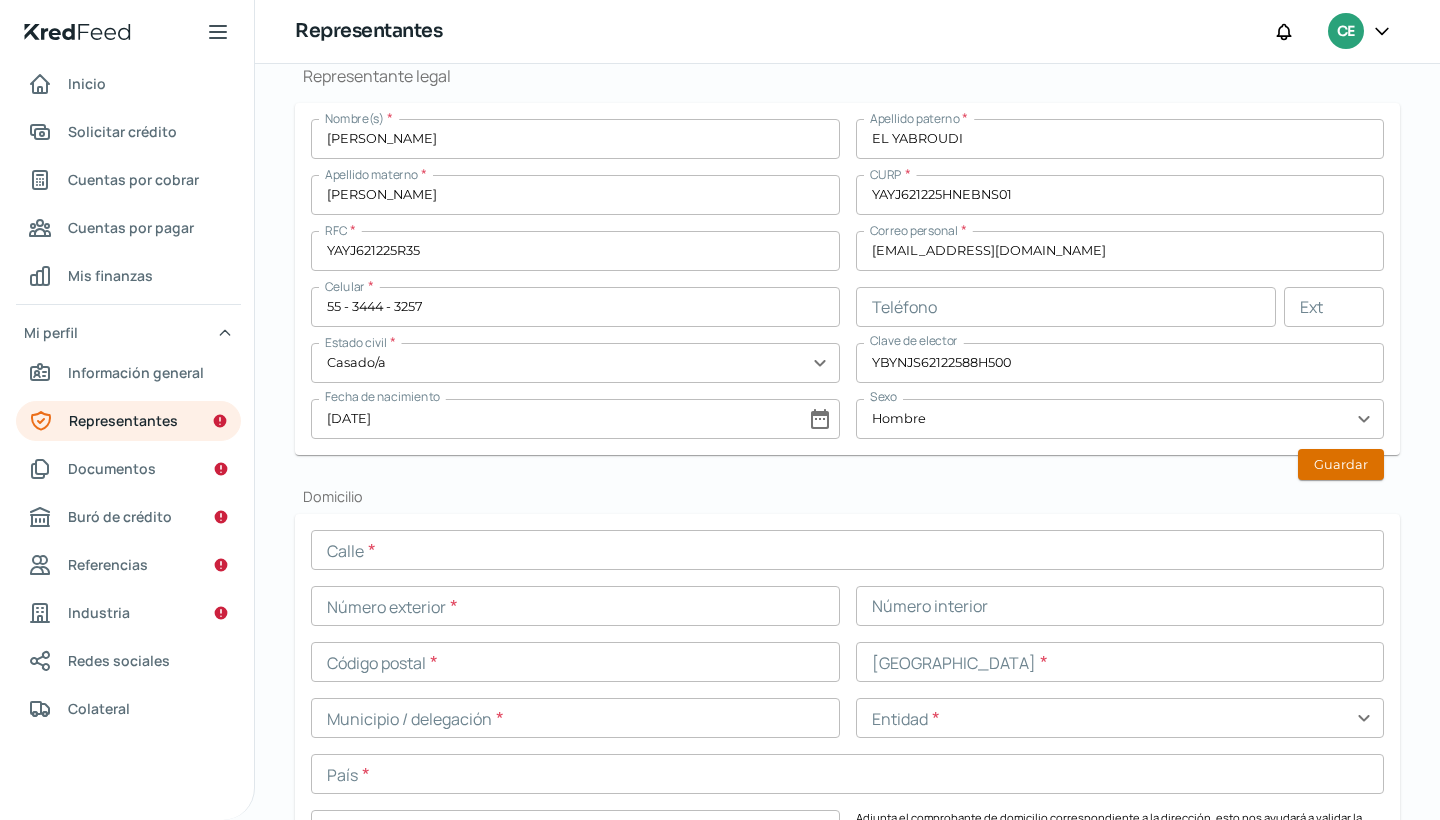 click on "Guardar" at bounding box center (1341, 464) 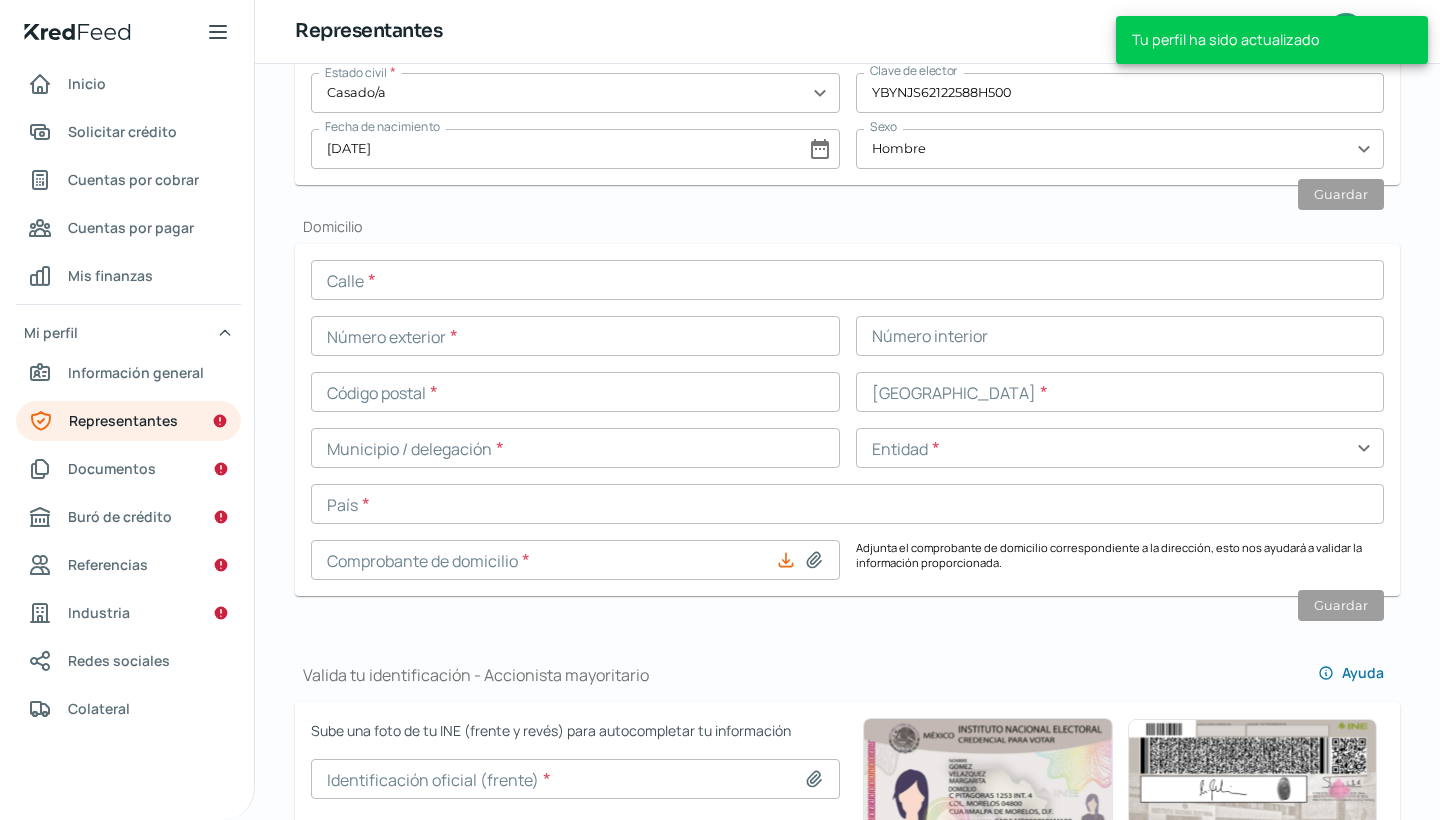 scroll, scrollTop: 777, scrollLeft: 0, axis: vertical 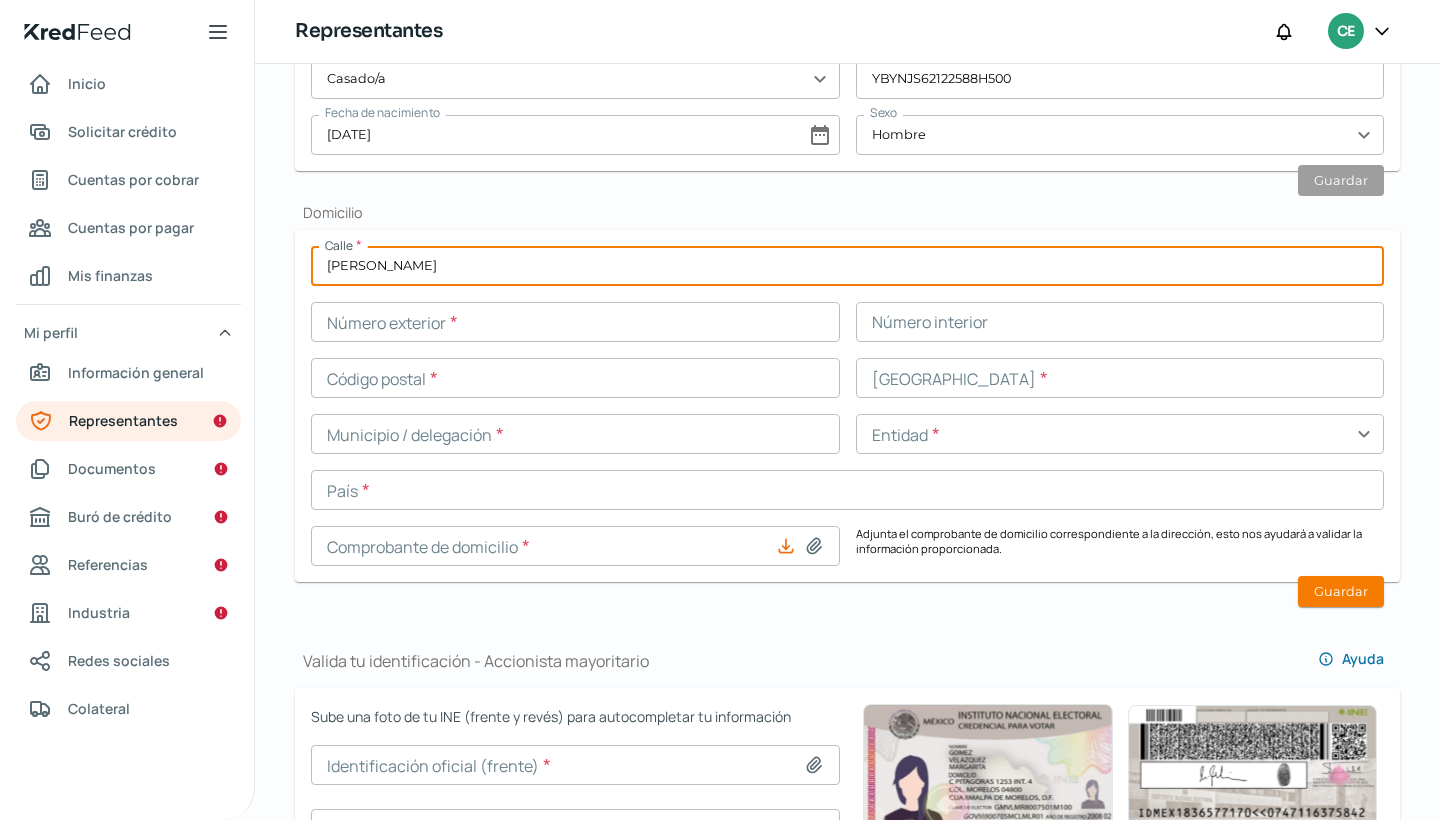 type on "[PERSON_NAME]" 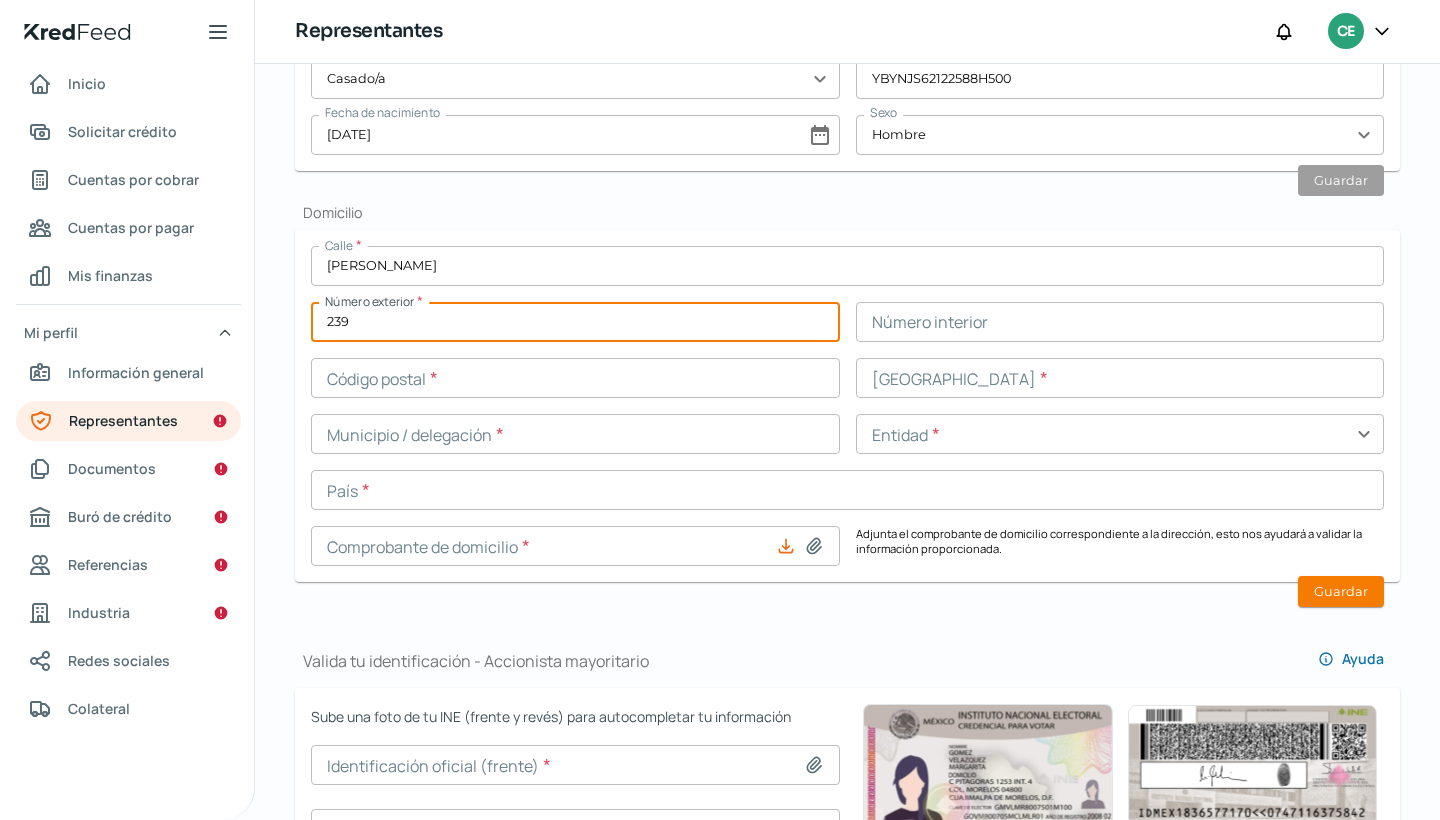 type on "239" 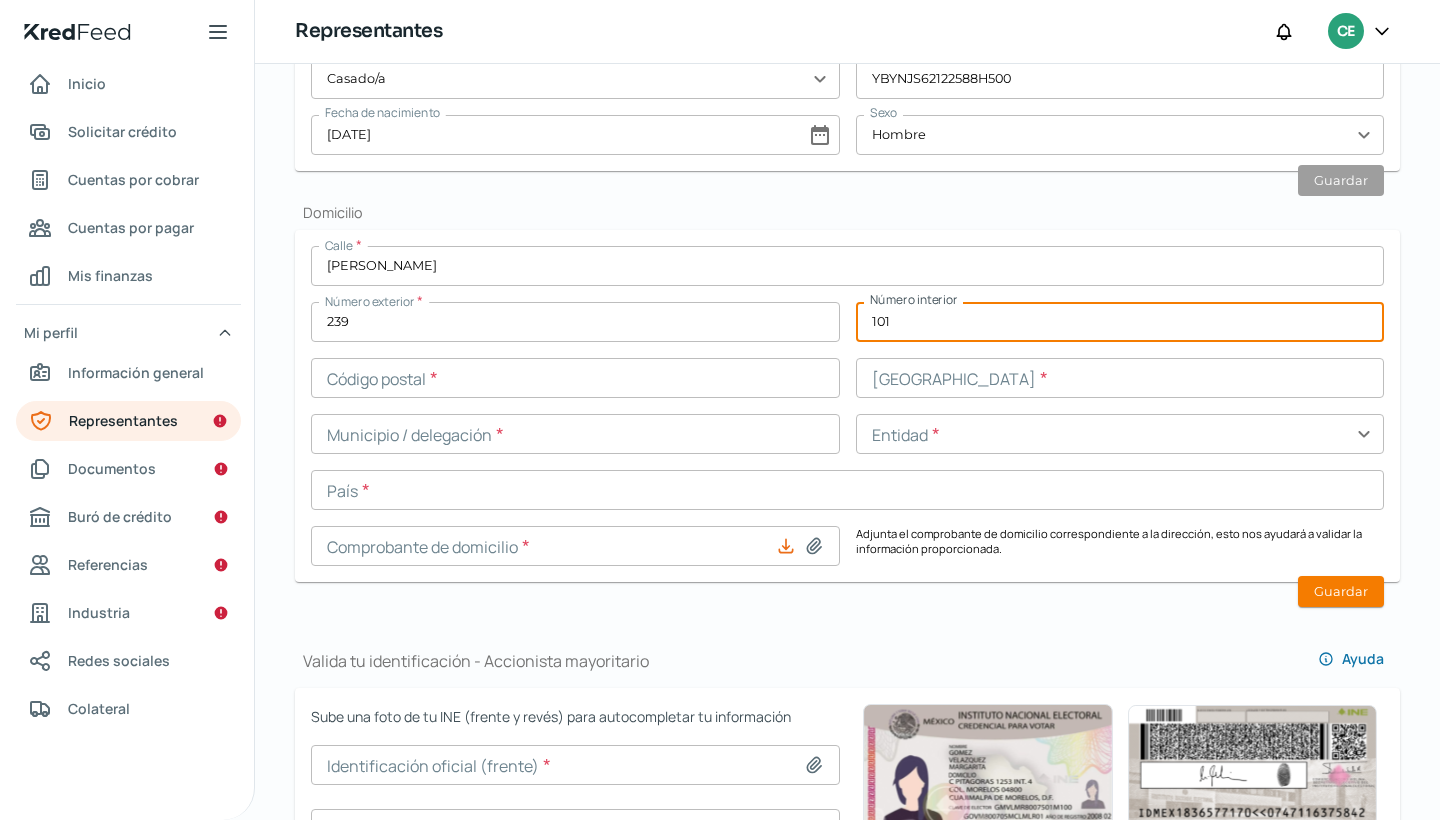 type on "101" 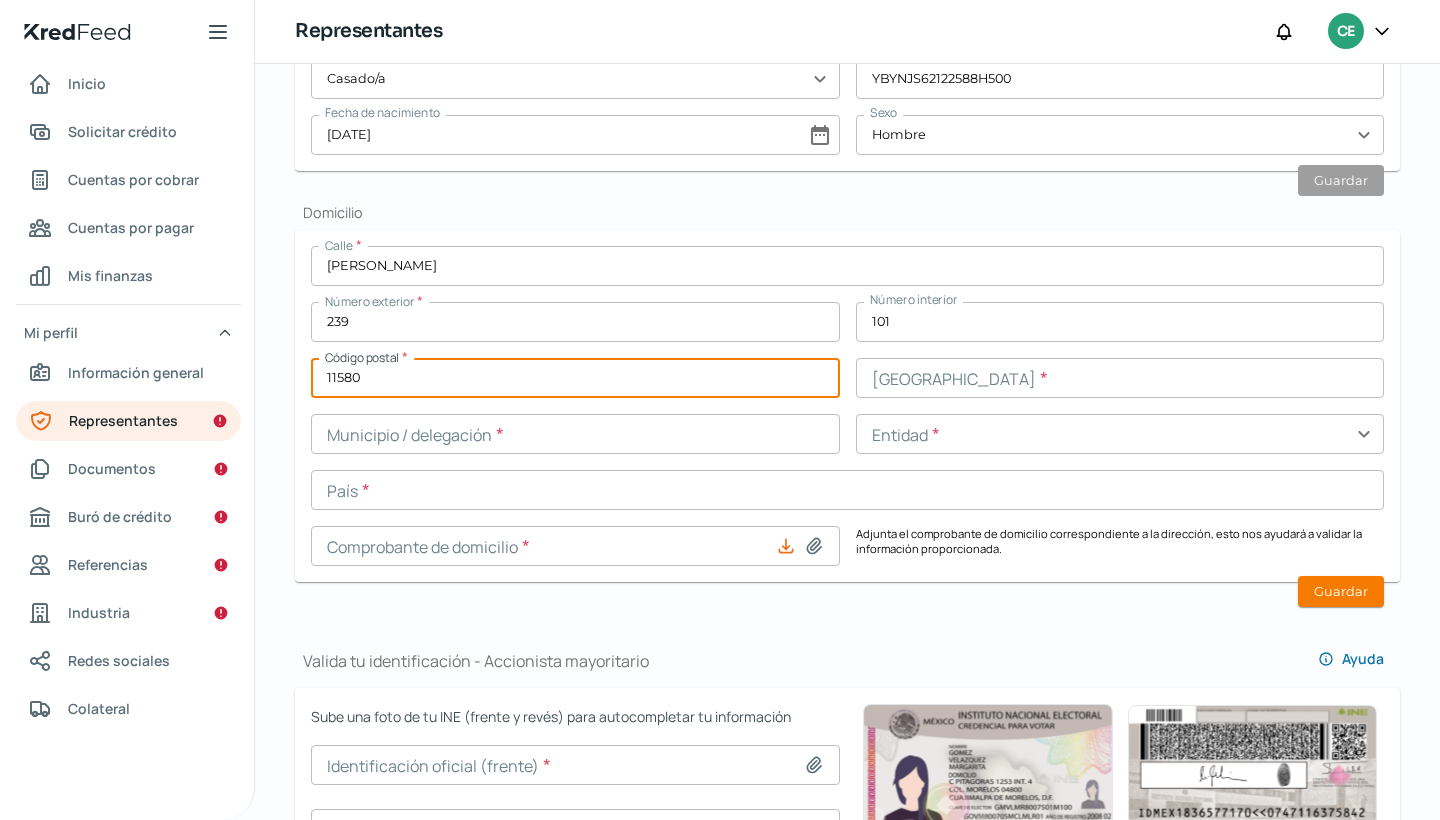 type on "11580" 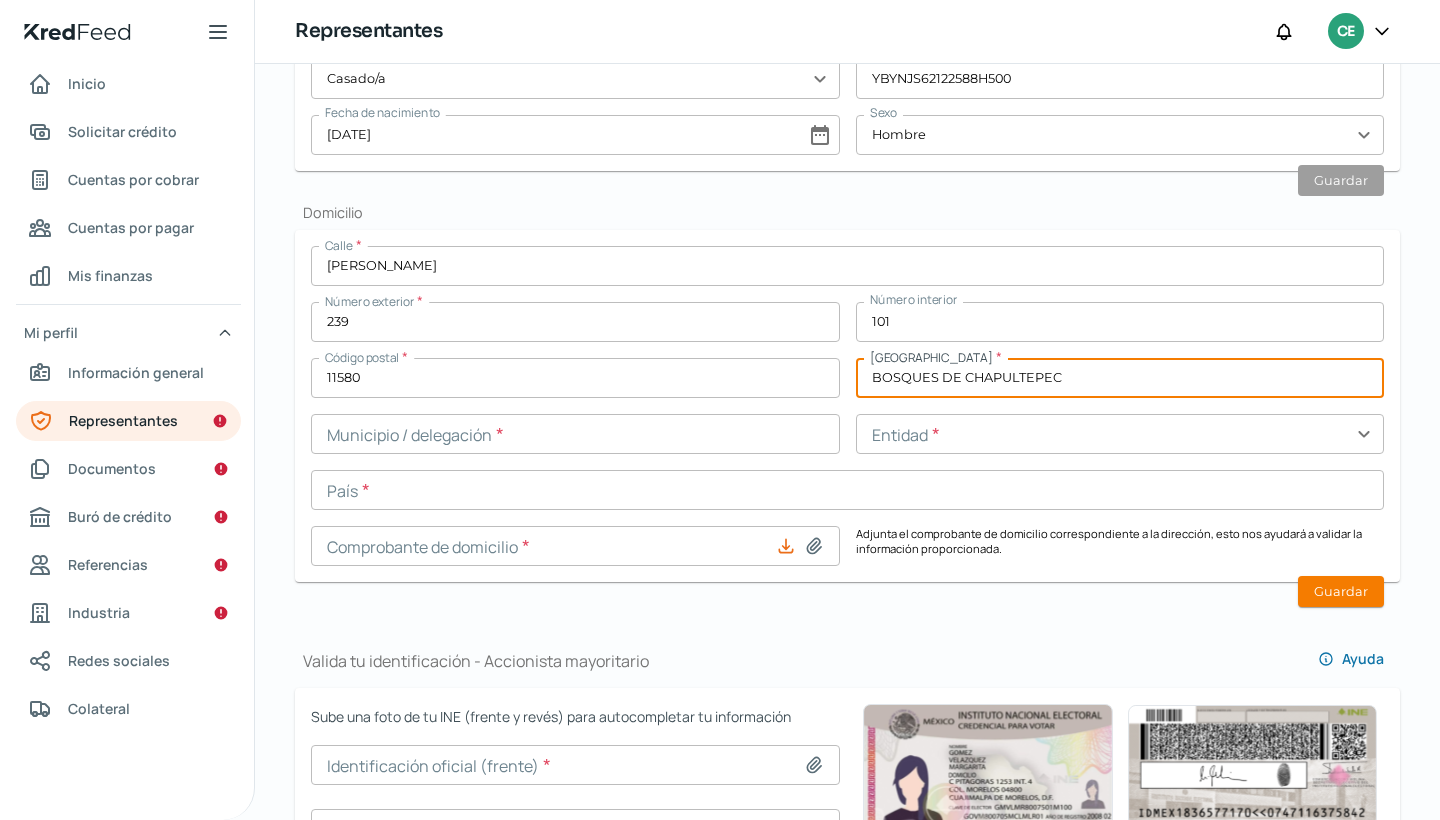 type on "BOSQUES DE CHAPULTEPEC" 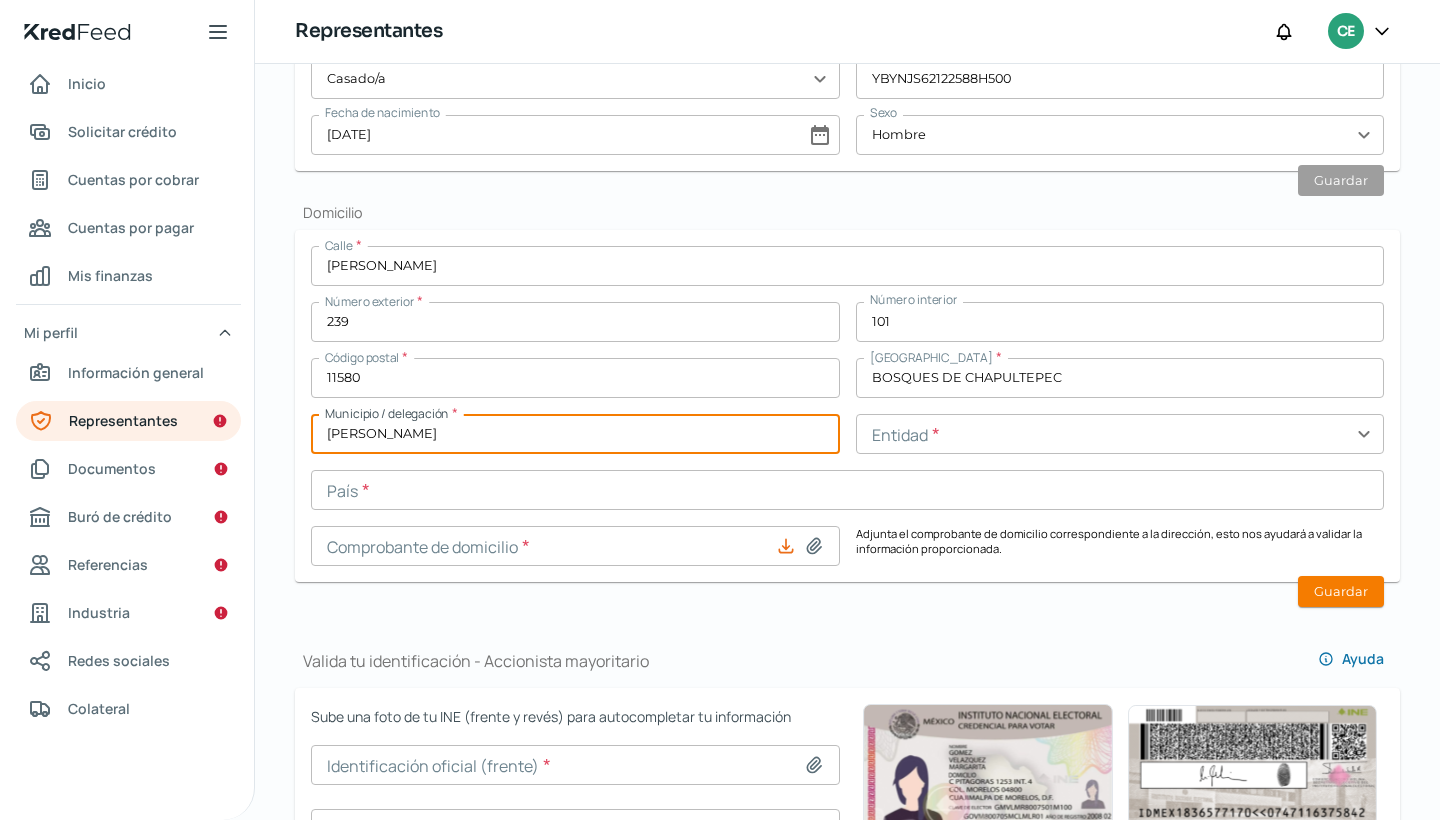 type on "[PERSON_NAME]" 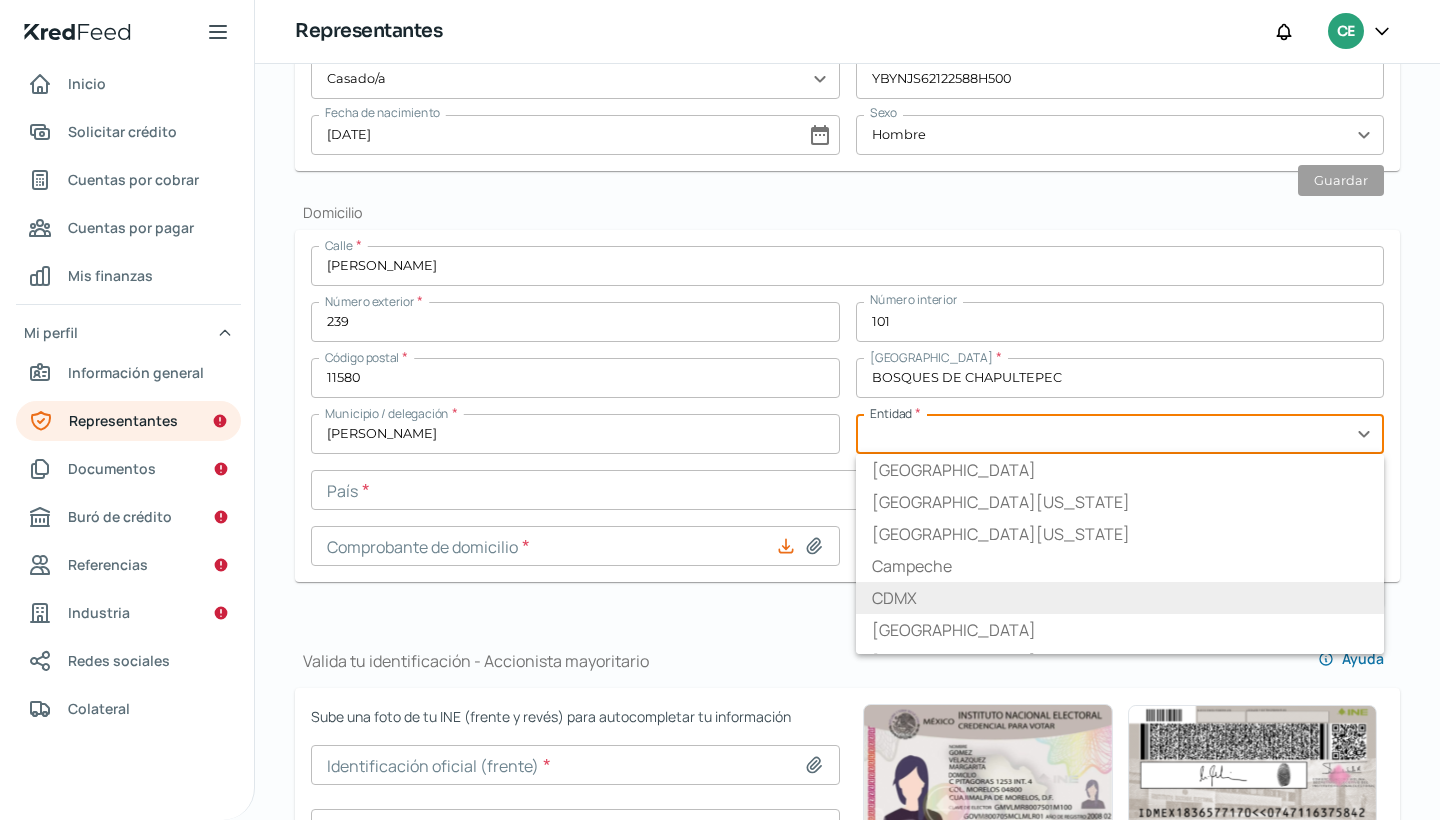 click on "CDMX" at bounding box center (1120, 598) 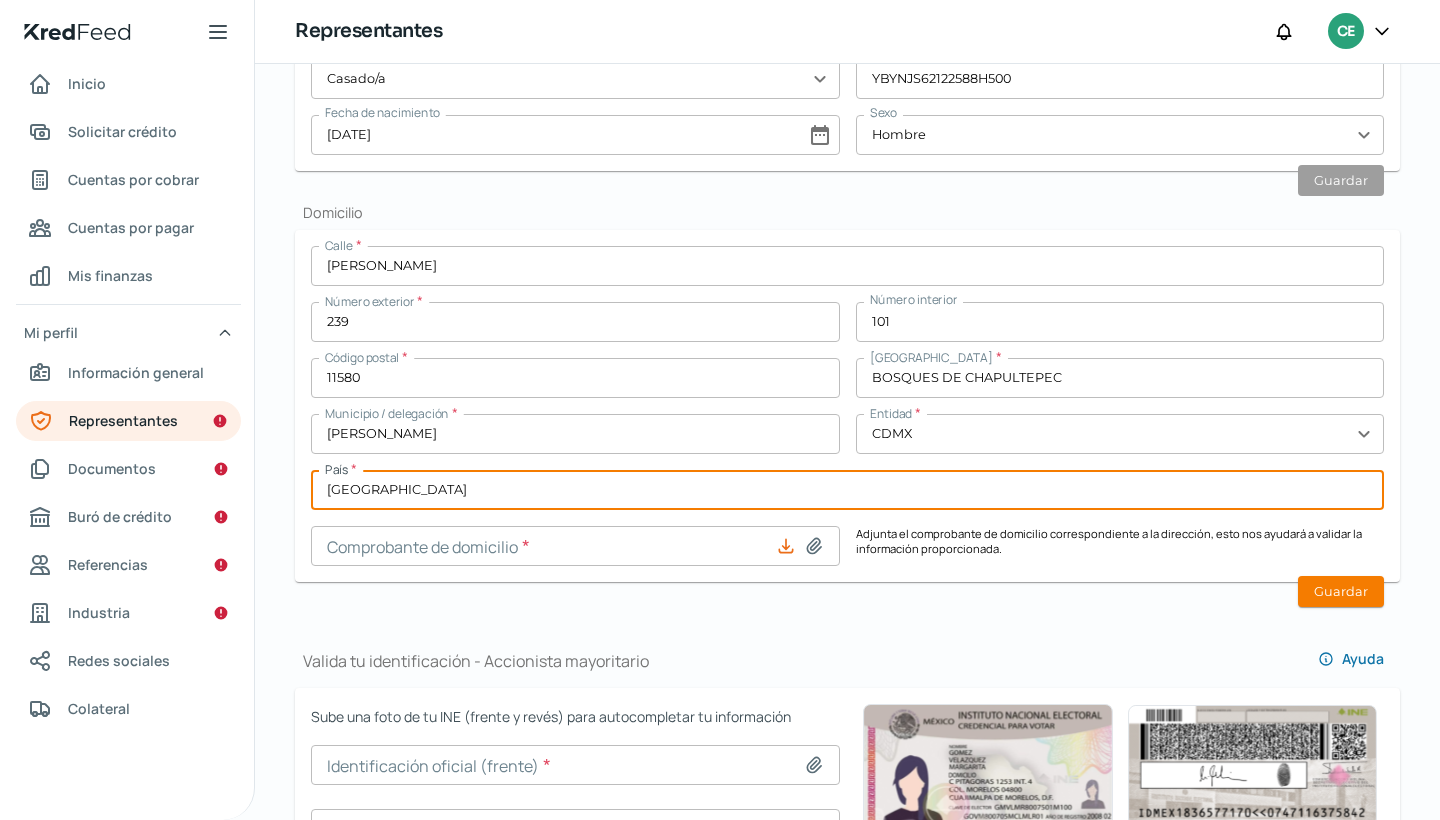type on "[GEOGRAPHIC_DATA]" 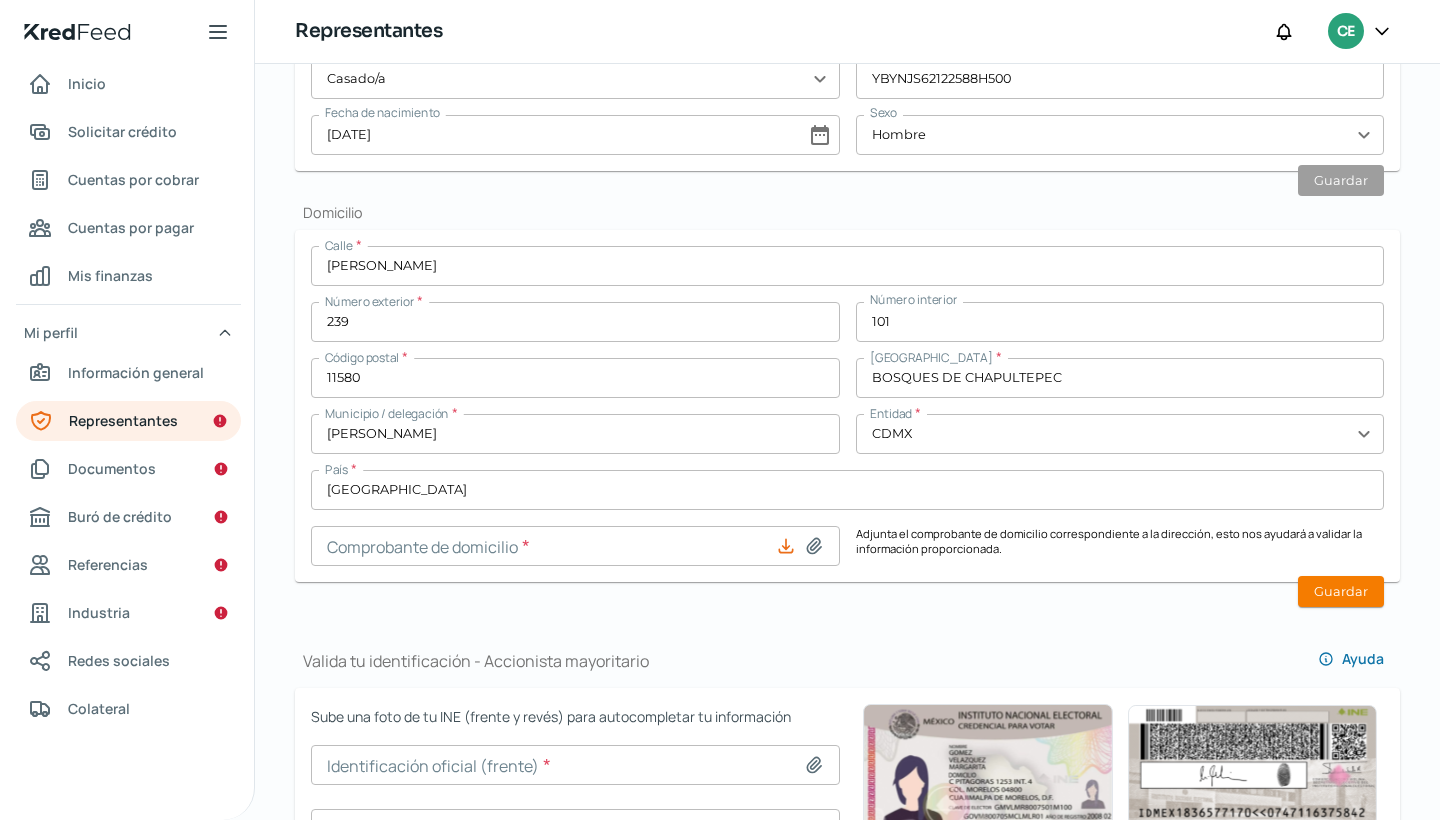 click 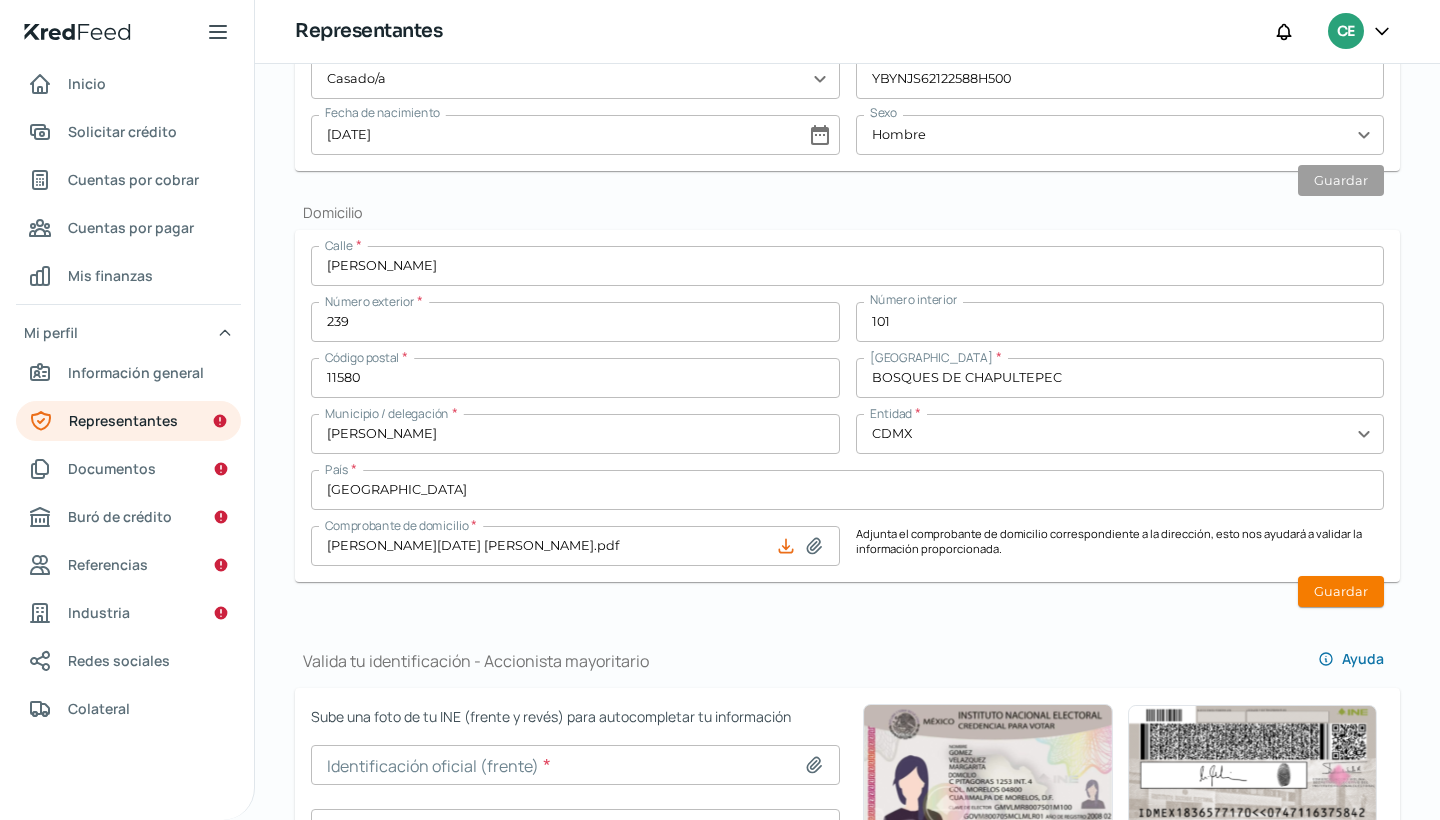 scroll, scrollTop: 829, scrollLeft: 0, axis: vertical 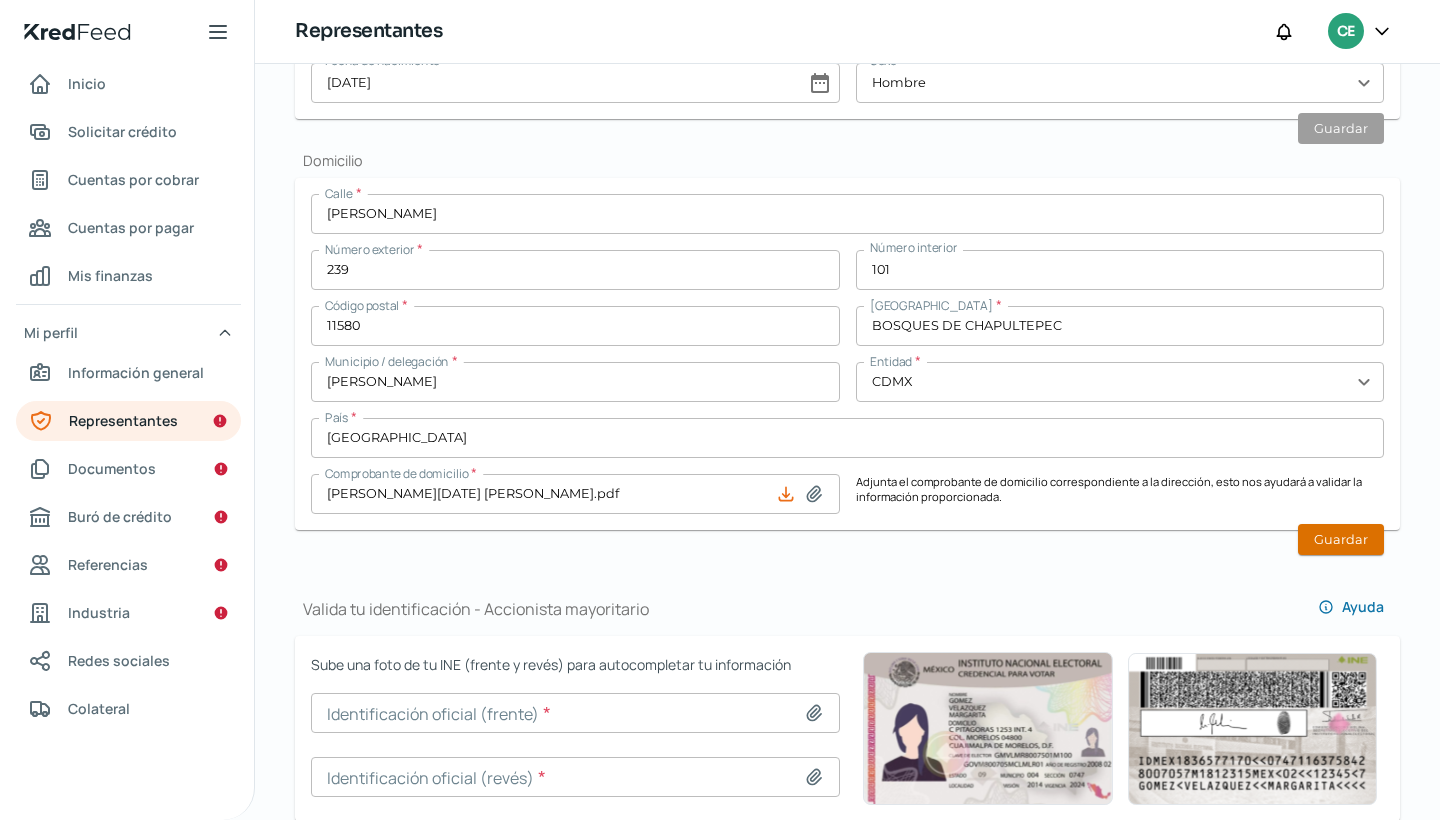click on "Guardar" at bounding box center (1341, 539) 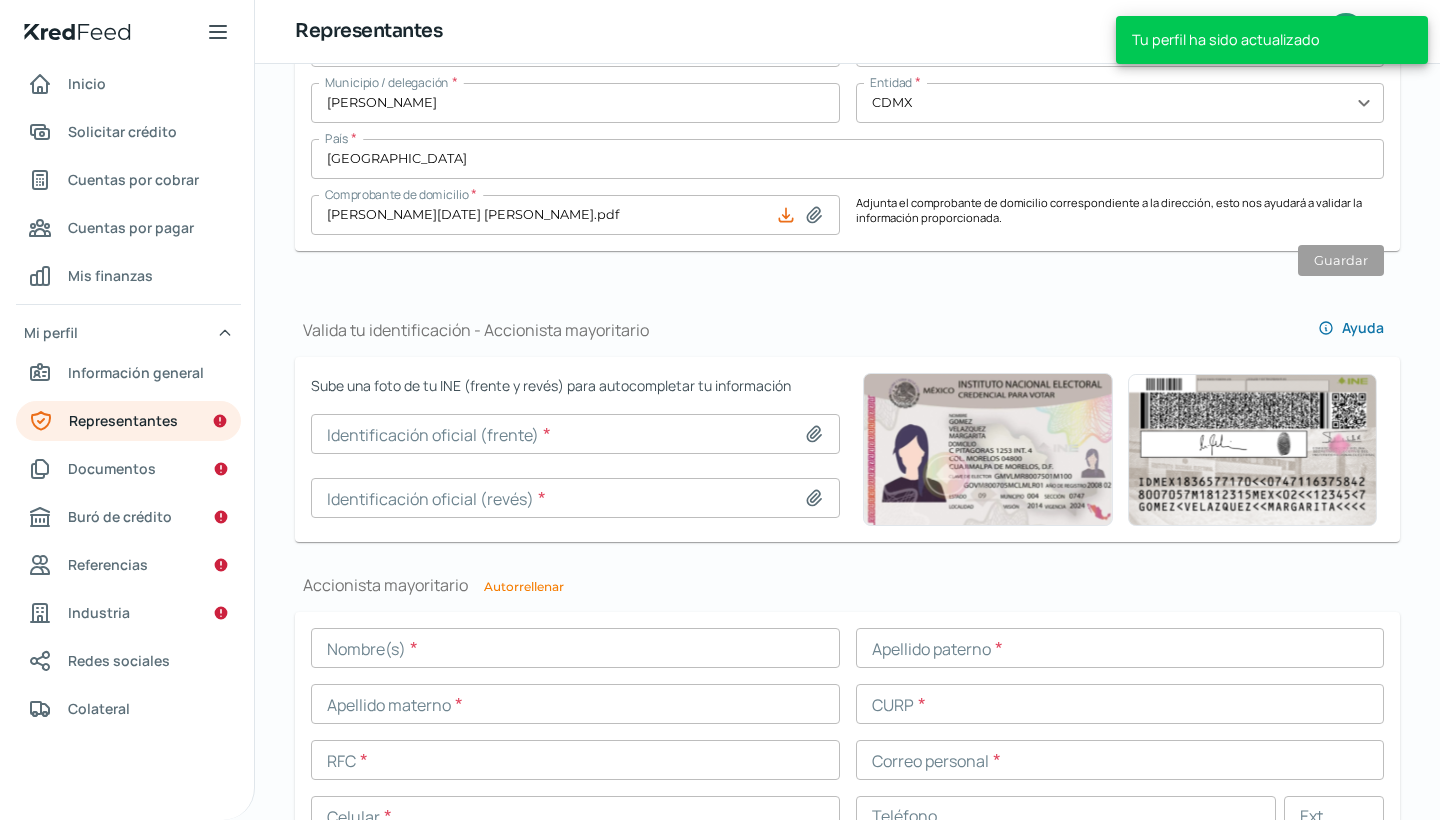 scroll, scrollTop: 1115, scrollLeft: 0, axis: vertical 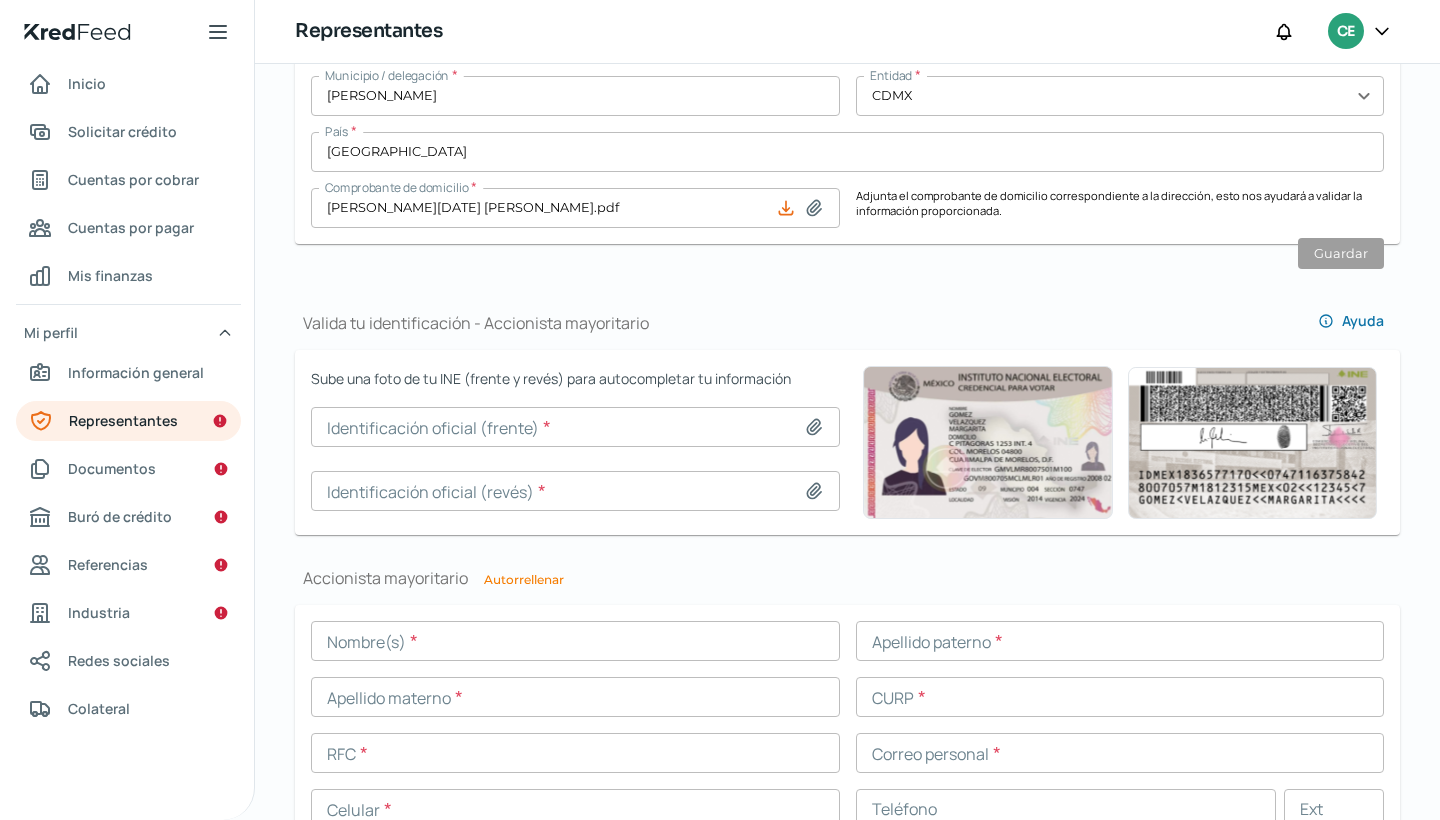 click 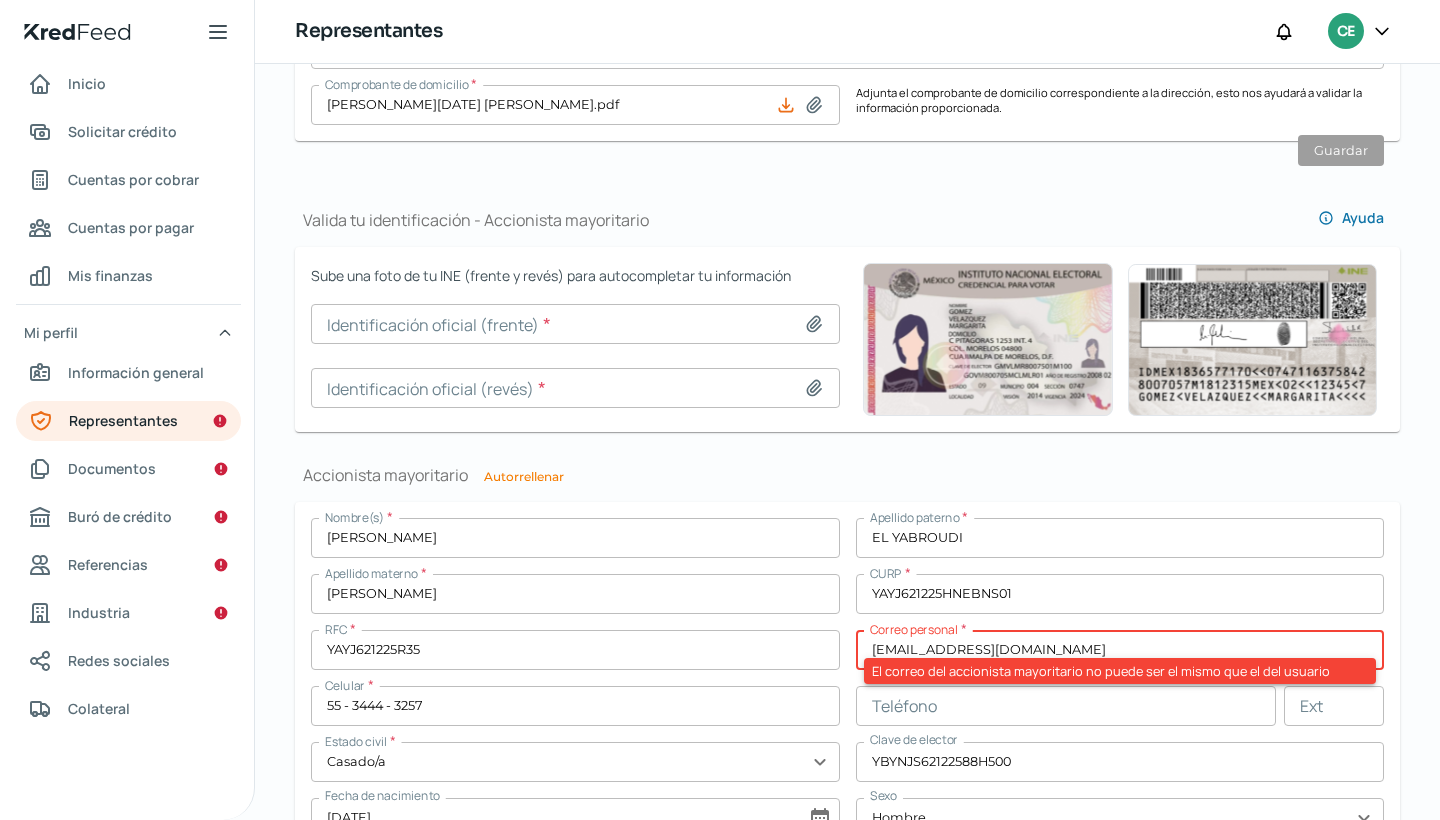 scroll, scrollTop: 1225, scrollLeft: 0, axis: vertical 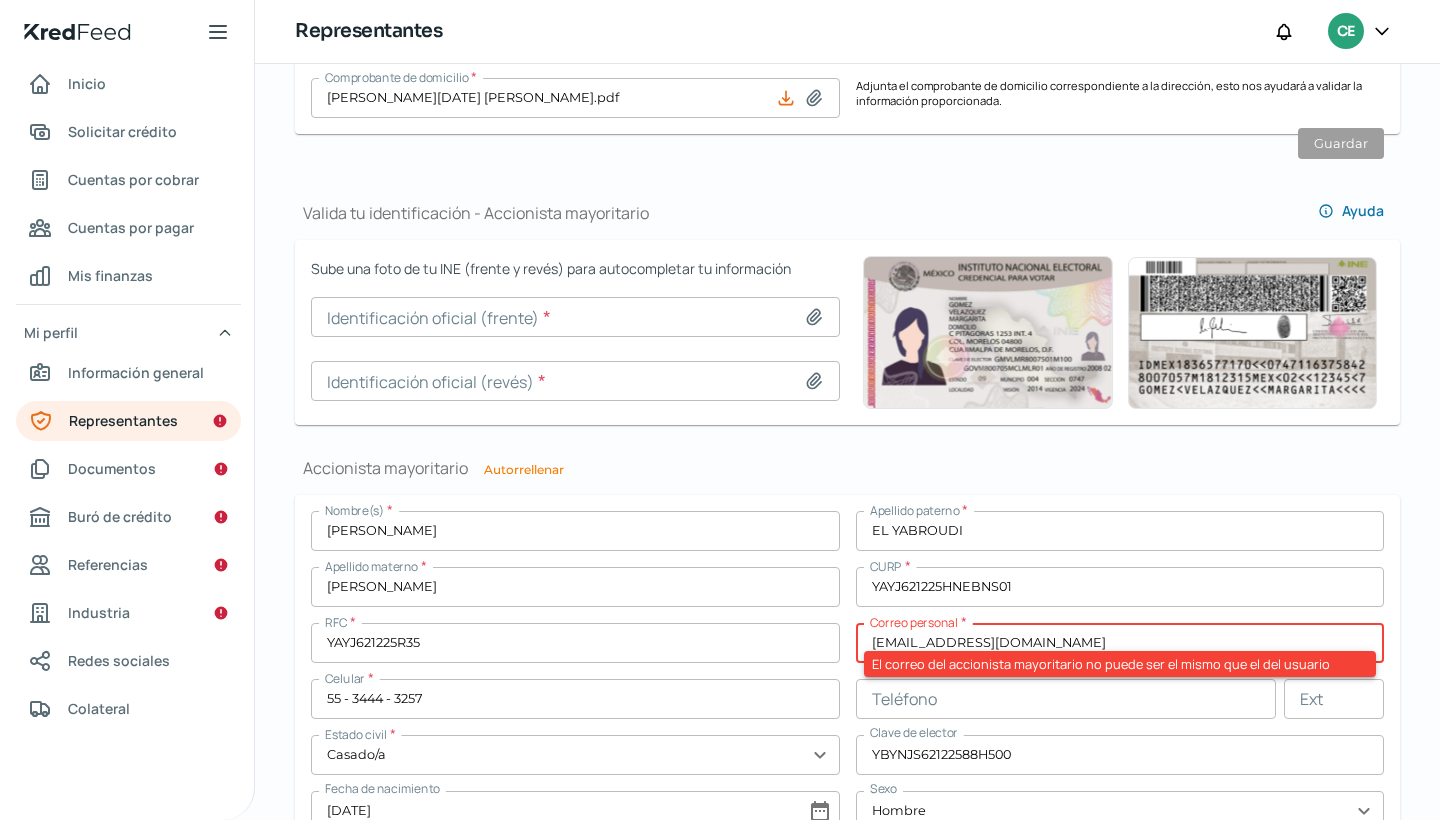 click 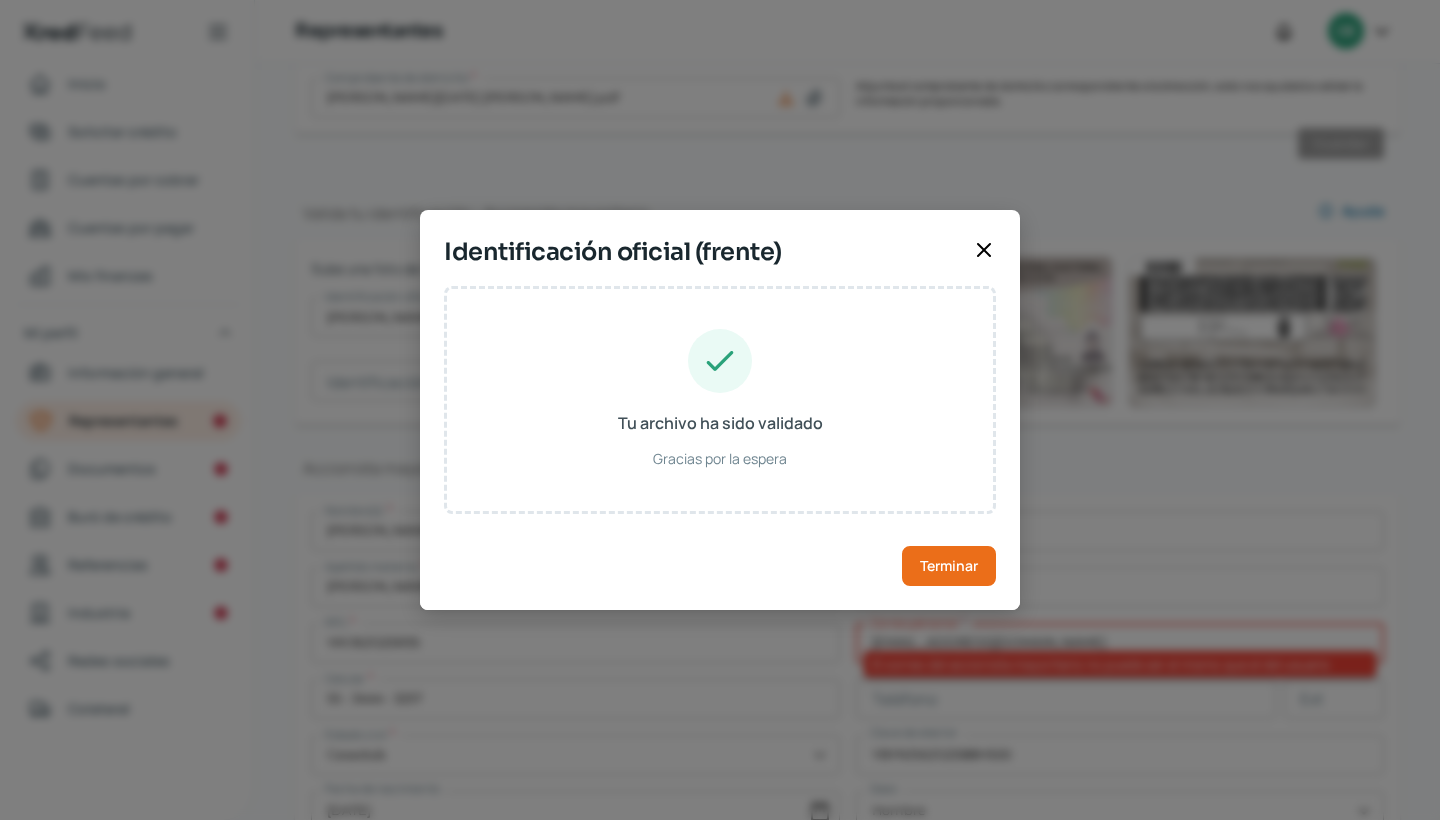 type 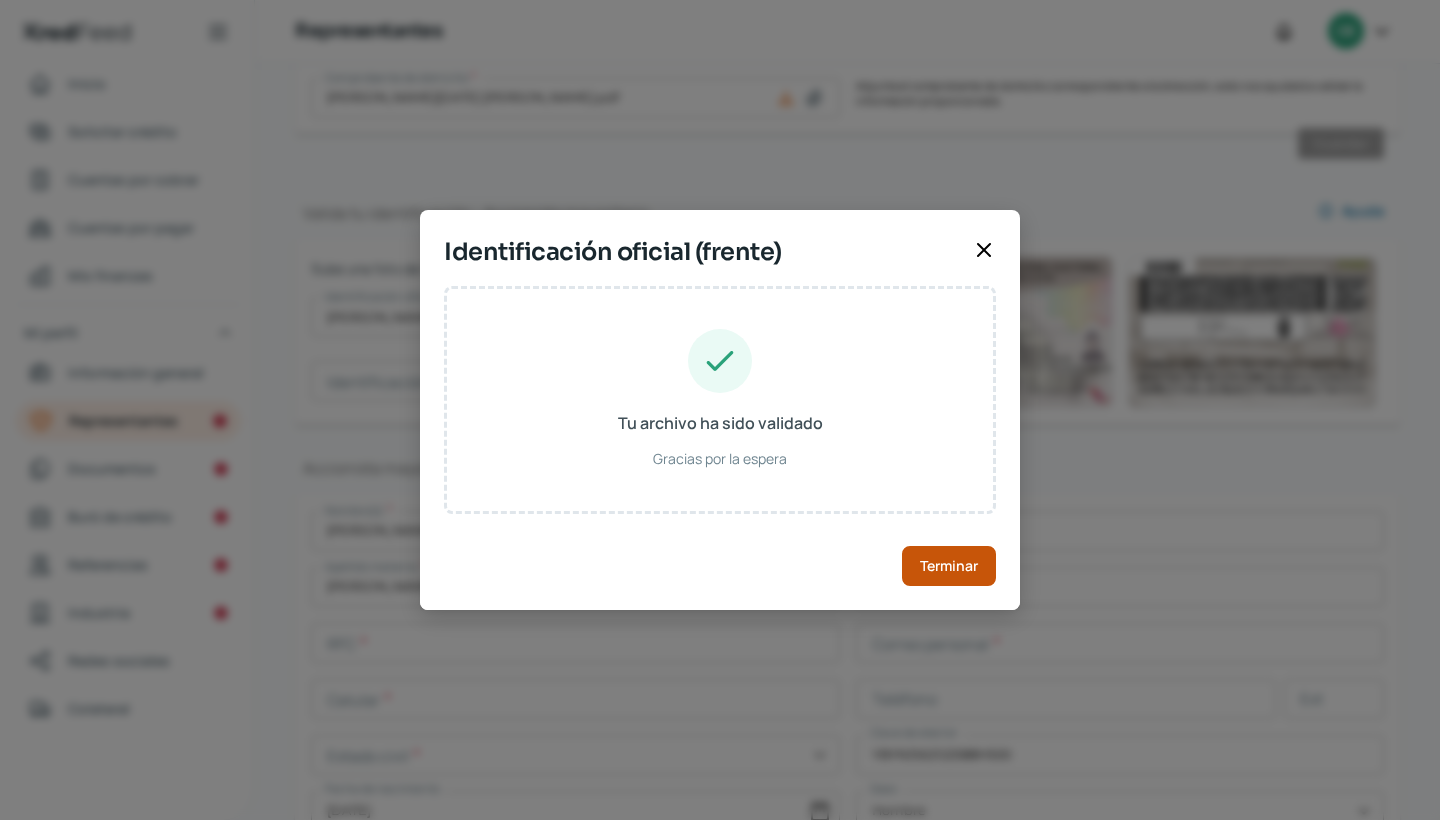 click on "Terminar" at bounding box center [949, 566] 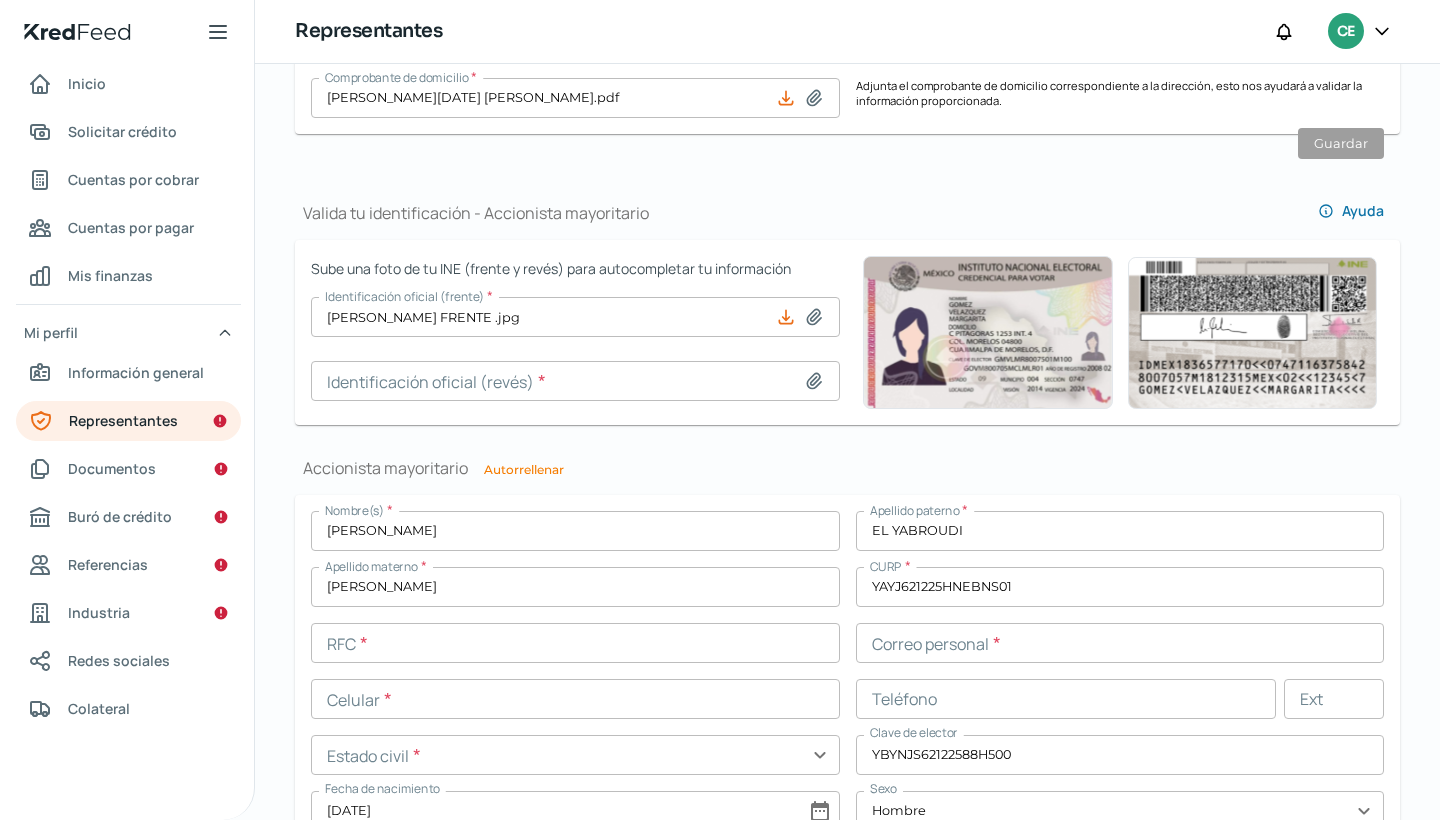 click 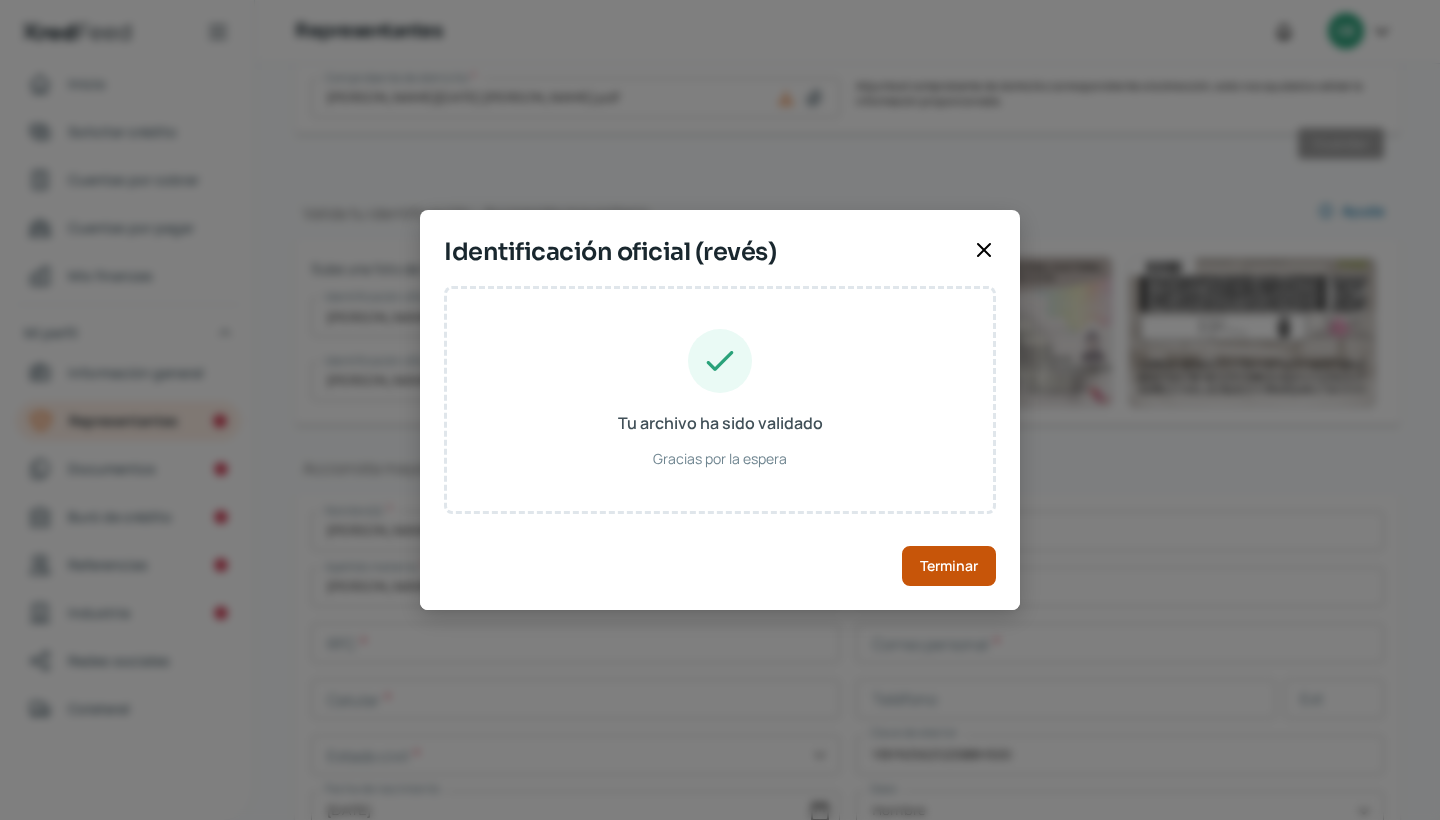 click on "Terminar" at bounding box center [949, 566] 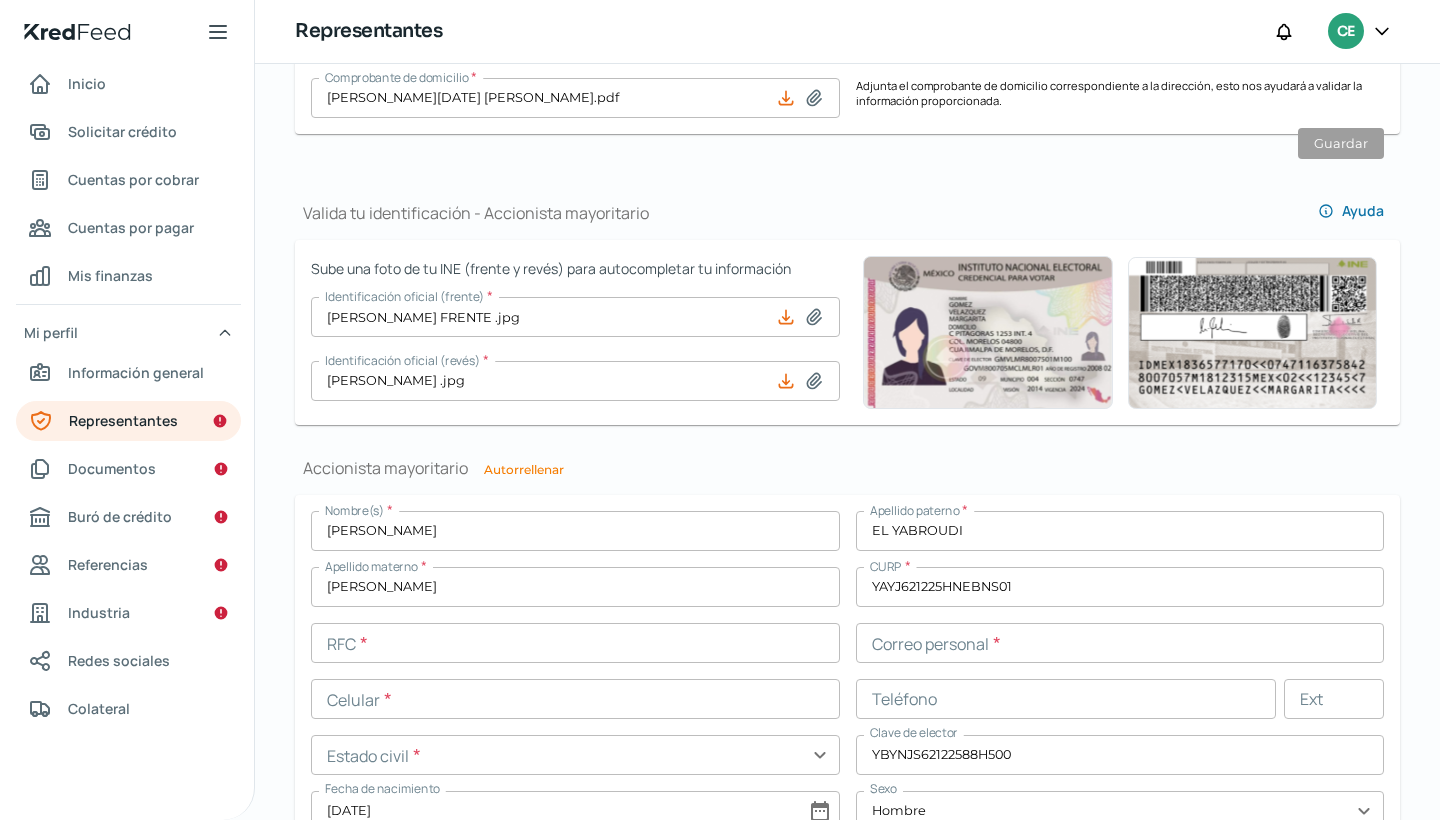 scroll, scrollTop: 1617, scrollLeft: 0, axis: vertical 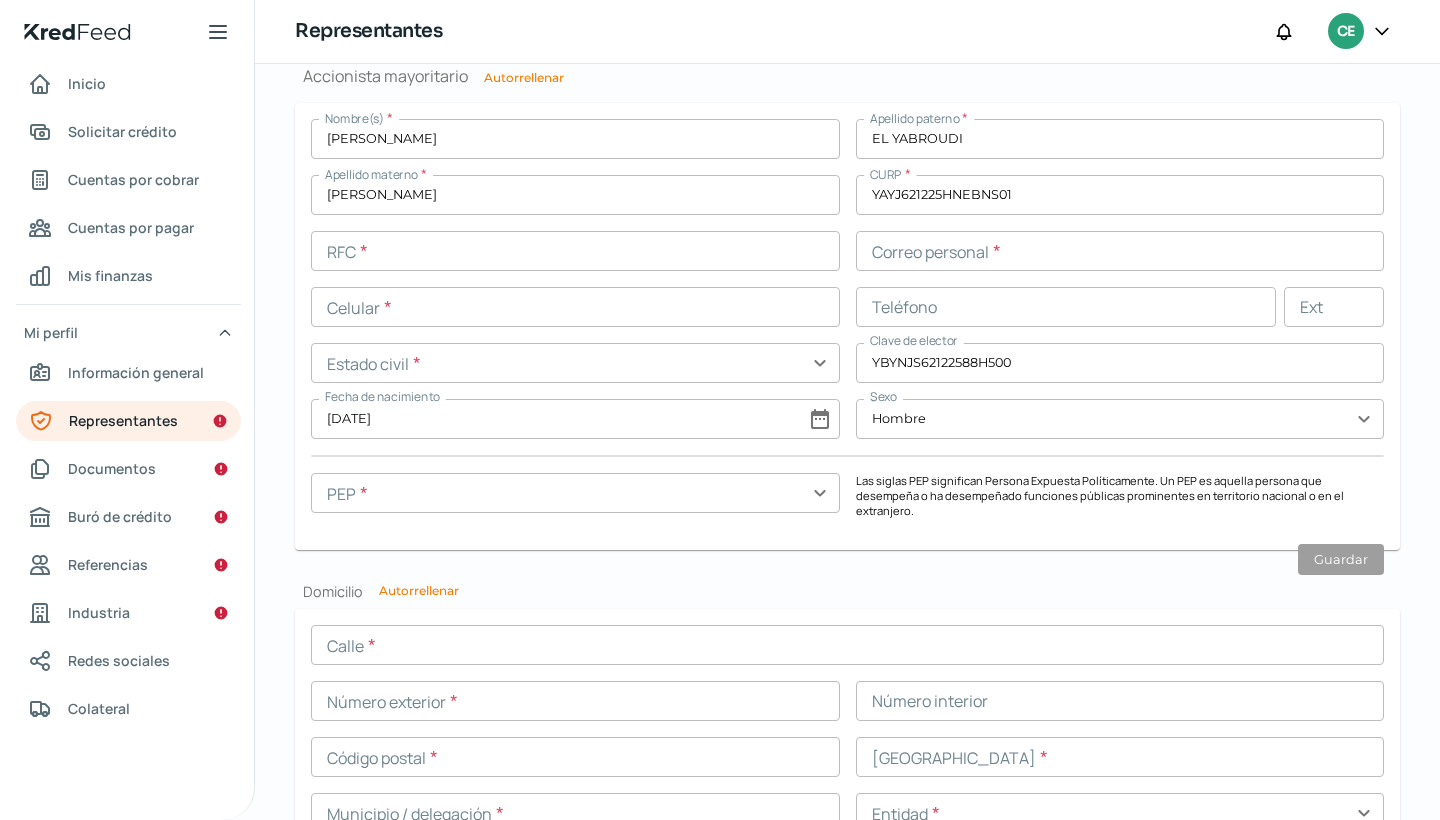 click at bounding box center (575, 493) 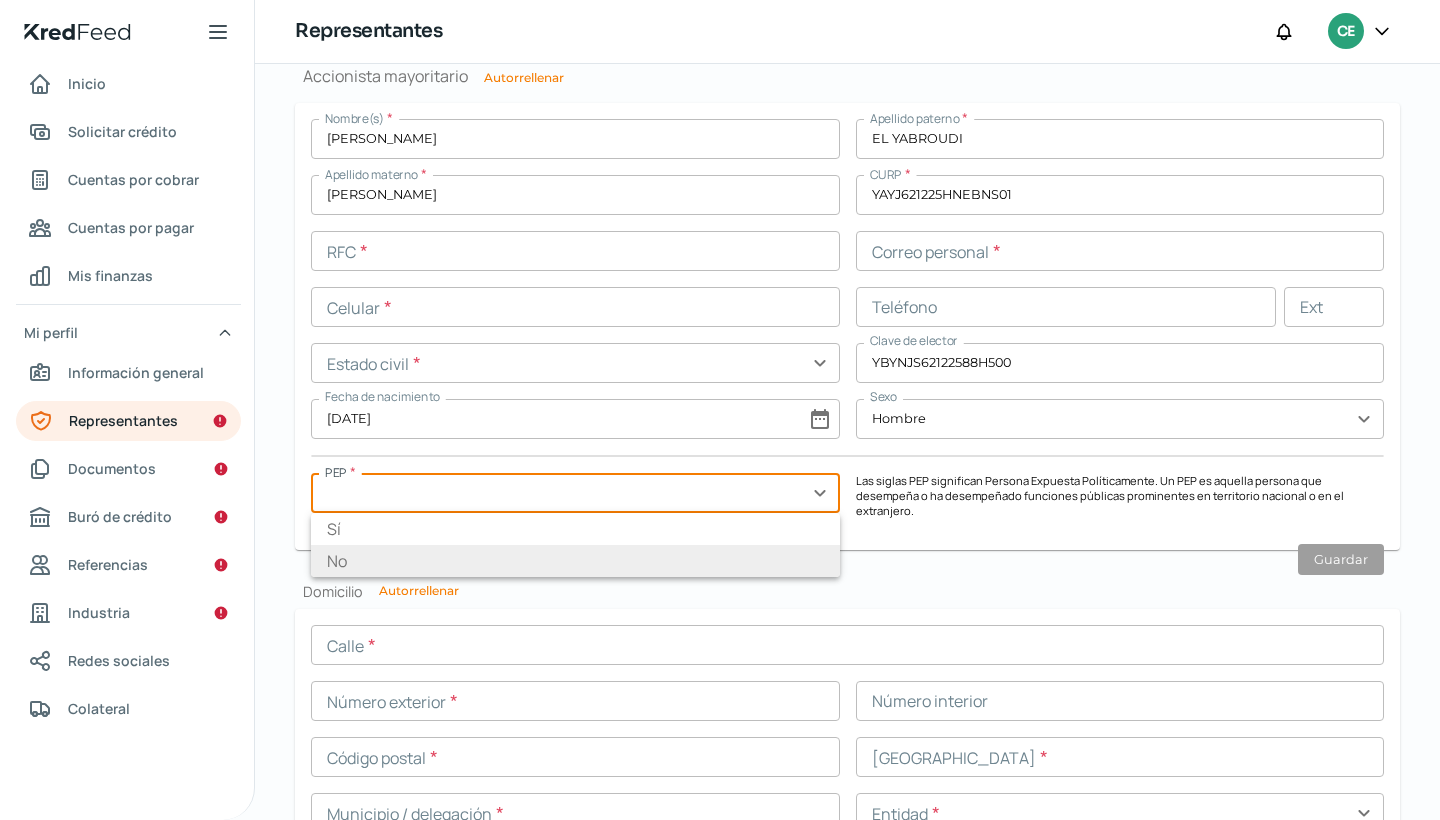 click on "No" at bounding box center [575, 561] 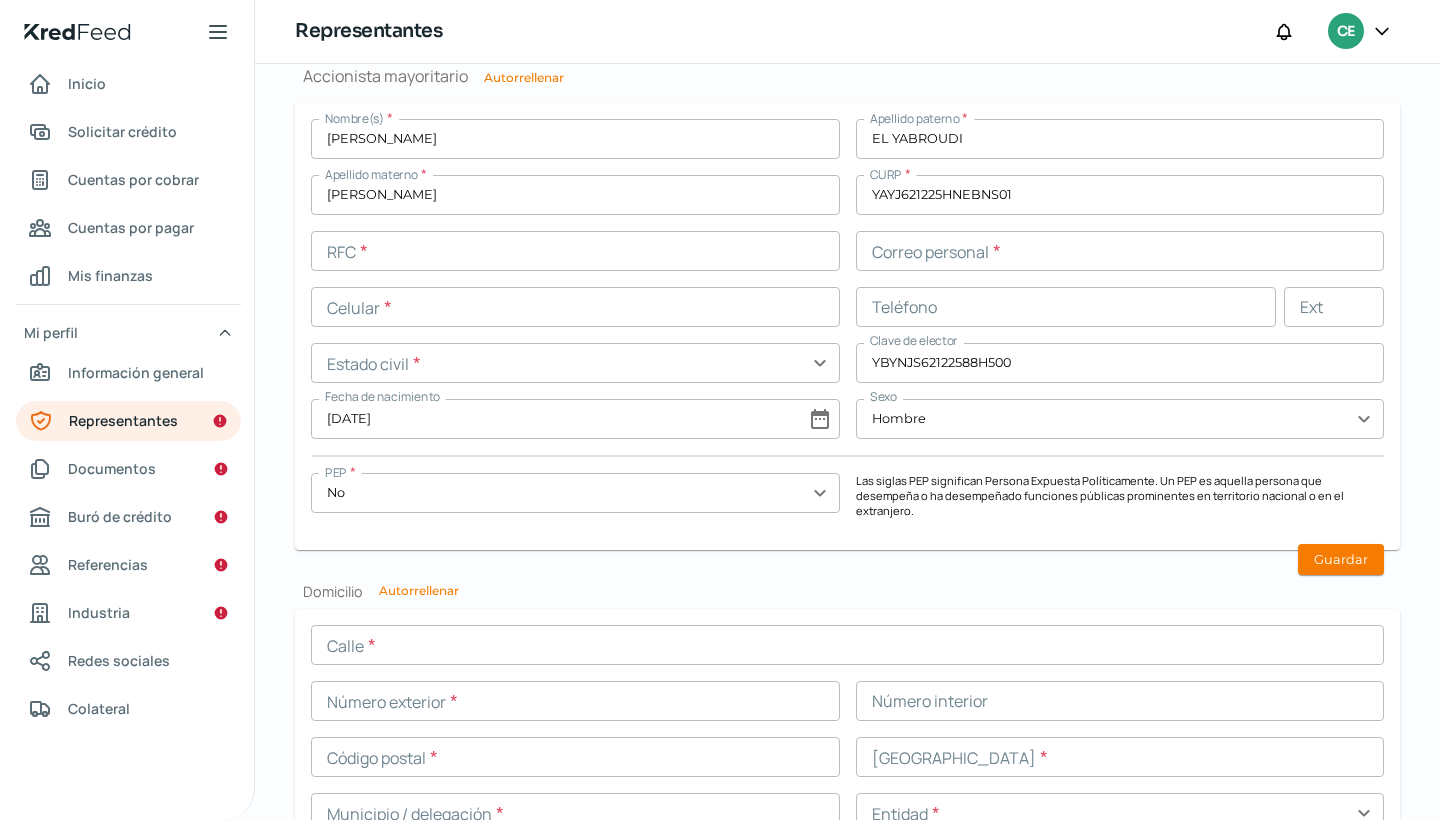 click on "Valida tu identificación - Representante legal Ayuda Sube una foto de tu INE (frente y revés) para autocompletar tu información Identificación oficial (frente) * [PERSON_NAME] FRENTE .jpg Identificación oficial (revés) * [PERSON_NAME] .jpg Representante legal Nombre(s) * [PERSON_NAME] paterno * EL [PERSON_NAME] Apellido materno * [PERSON_NAME] CURP * YAYJ621225HNEBNS01 RFC * YAYJ621225R35 Correo personal * [EMAIL_ADDRESS][DOMAIN_NAME] Celular * 55 - 3444 - 3257 Teléfono Ext Estado civil * [DEMOGRAPHIC_DATA]/a expand_more Clave de elector YBYNJS62122588H500 Fecha de nacimiento [DEMOGRAPHIC_DATA] date_range Sexo Hombre expand_more Guardar [PERSON_NAME] * [PERSON_NAME] Número exterior * 239 Número interior 101 Código postal * 11580 [GEOGRAPHIC_DATA] * BOSQUES DE CHAPULTEPEC Municipio / delegación * [PERSON_NAME] Entidad * CDMX expand_more País * [GEOGRAPHIC_DATA] Comprobante de domicilio * [PERSON_NAME][DATE] [PERSON_NAME].pdf Adjunta el comprobante de domicilio correspondiente a la dirección, esto nos ayudará a validar la información proporcionada. [GEOGRAPHIC_DATA]" at bounding box center [847, -169] 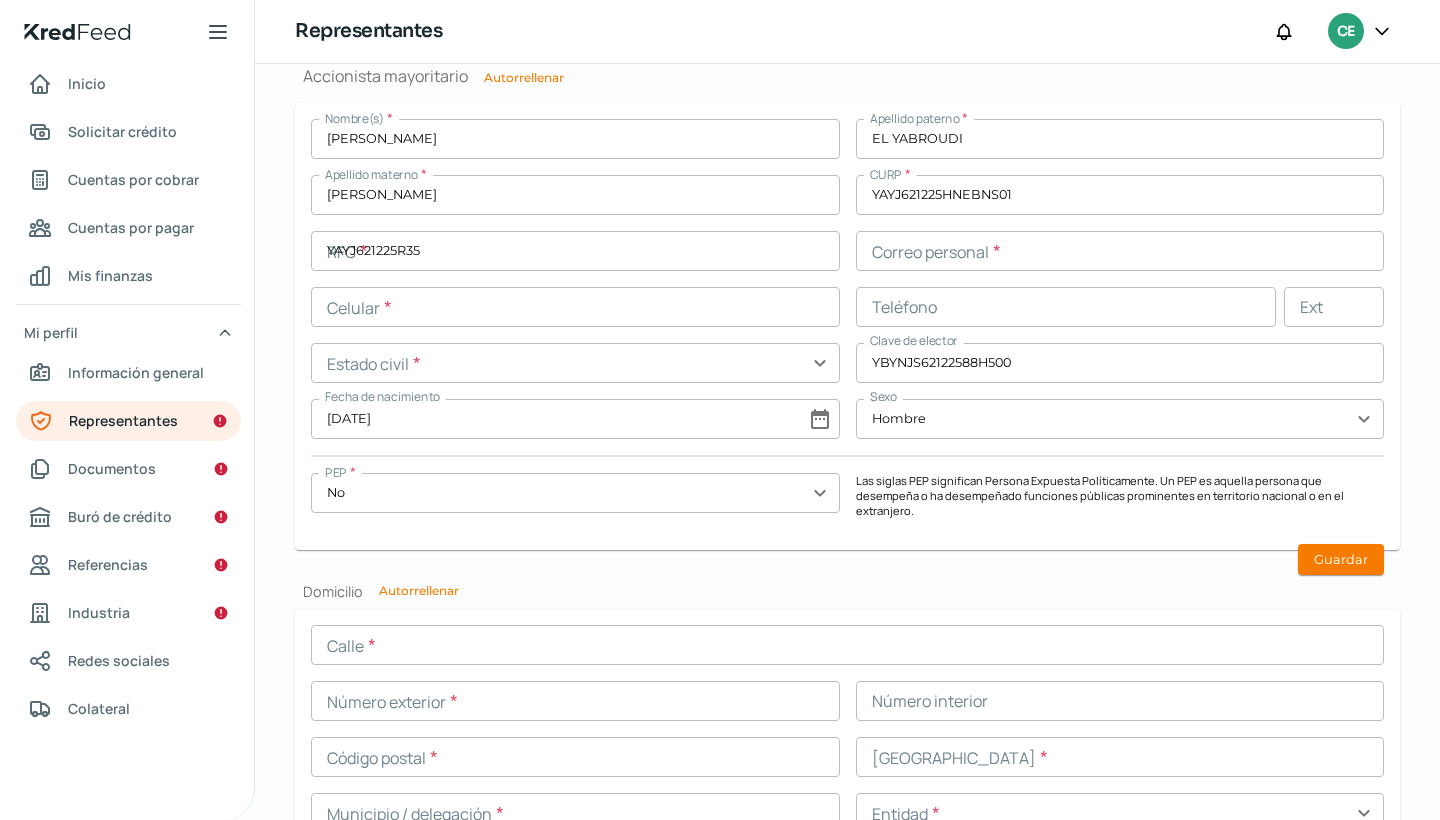 type on "[EMAIL_ADDRESS][DOMAIN_NAME]" 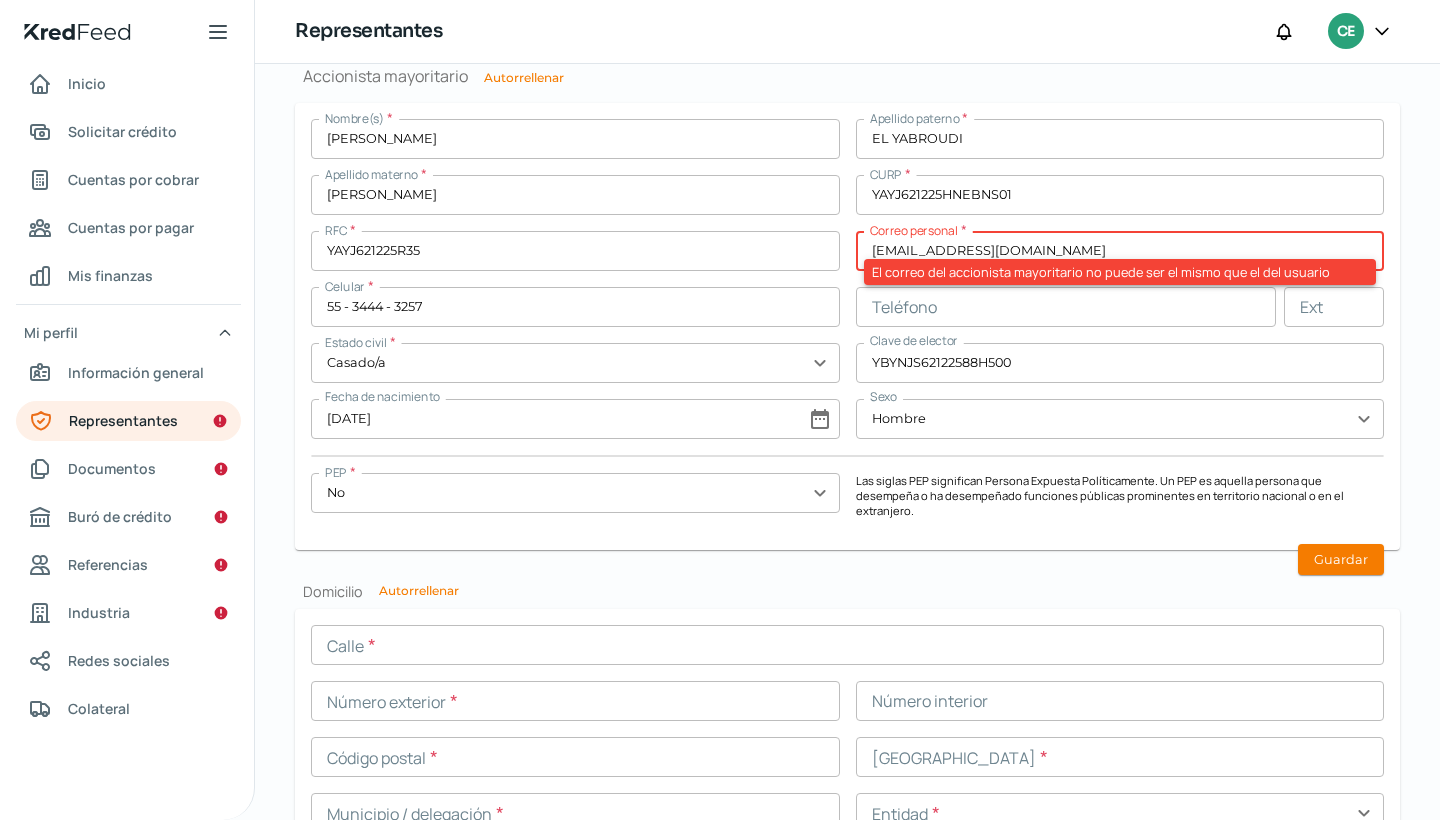 click on "[EMAIL_ADDRESS][DOMAIN_NAME]" at bounding box center (1120, 251) 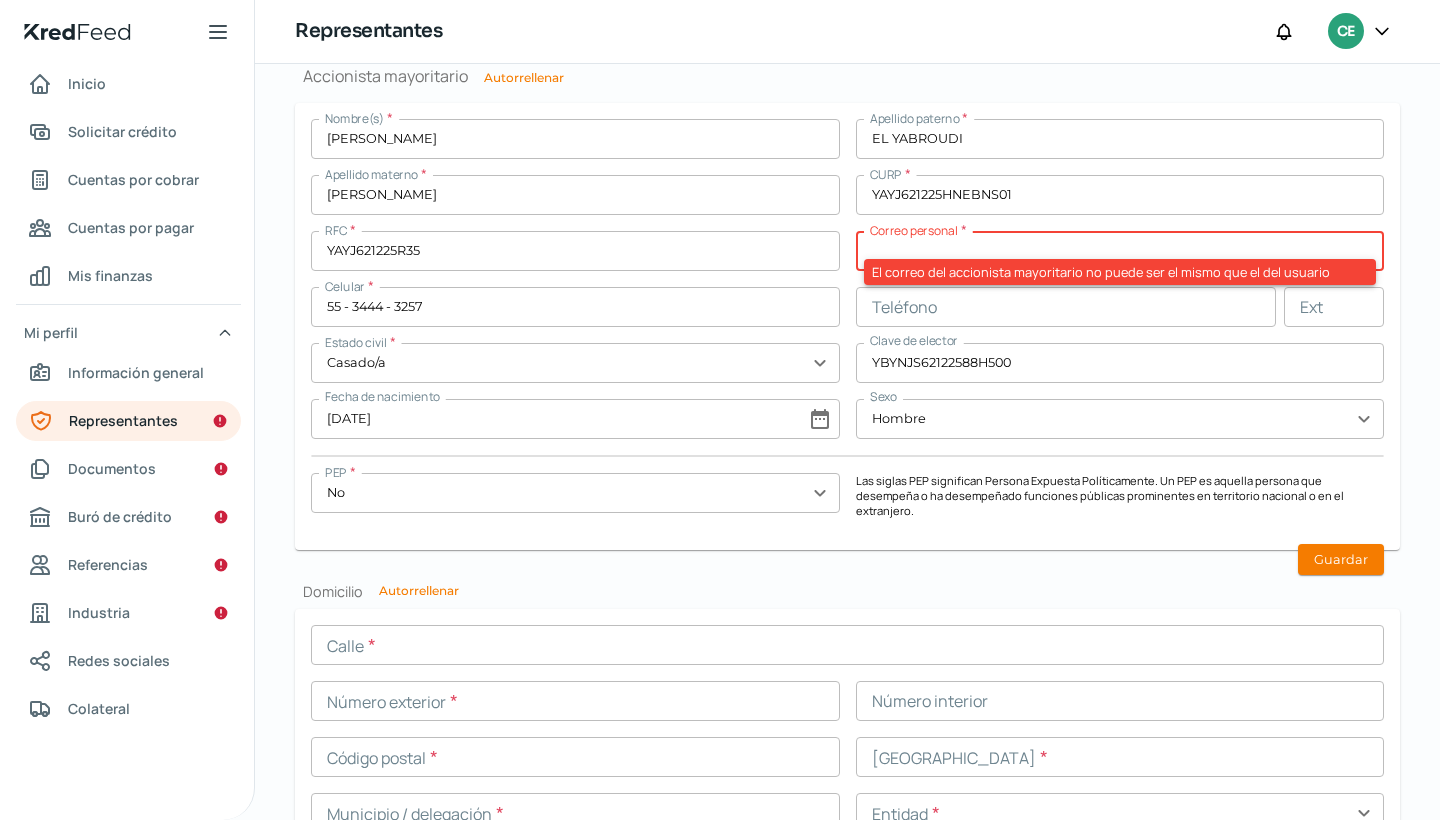 paste on "[EMAIL_ADDRESS][DOMAIN_NAME]" 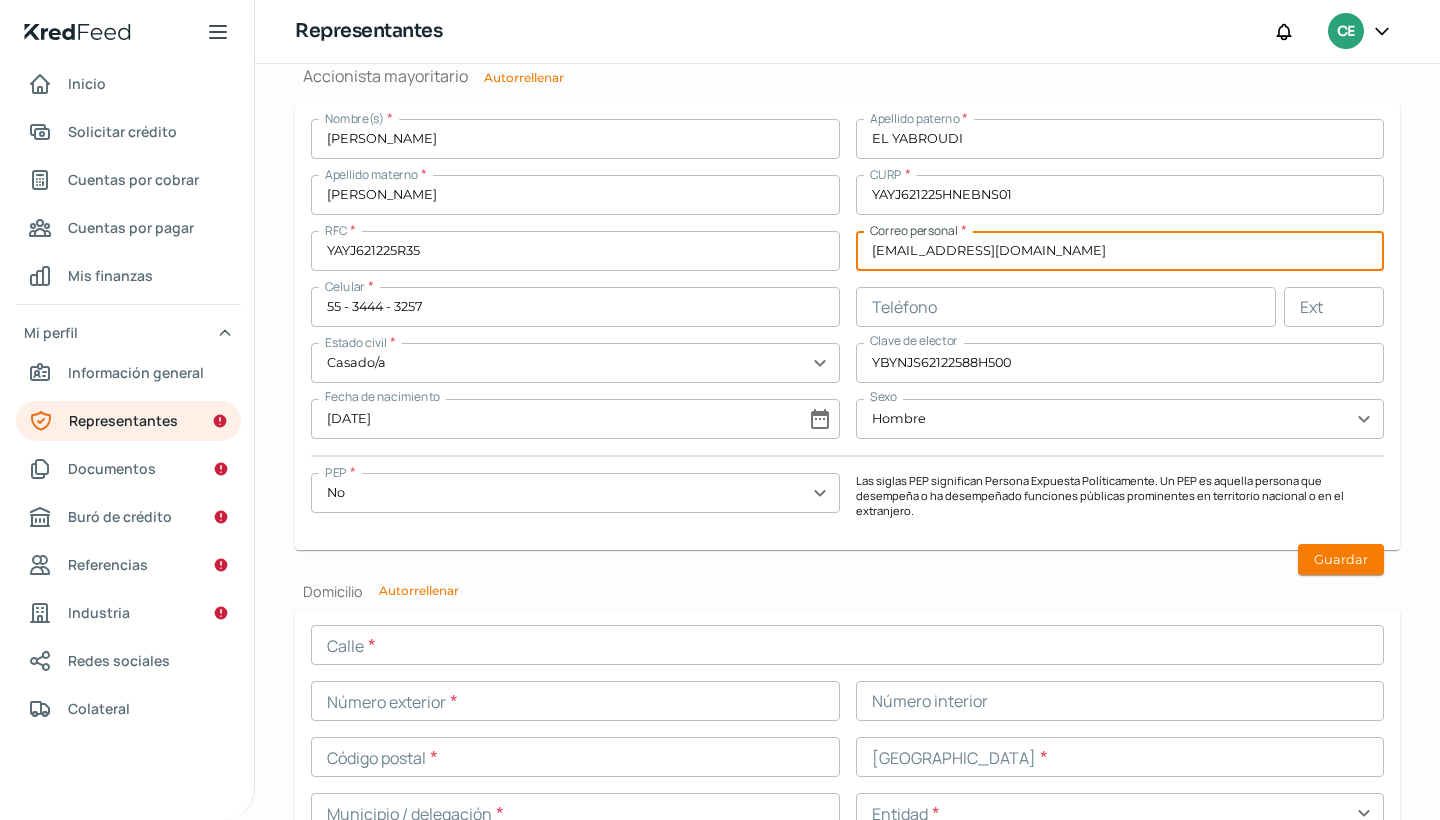 click on "Domicilio Autorrellenar" at bounding box center [847, 591] 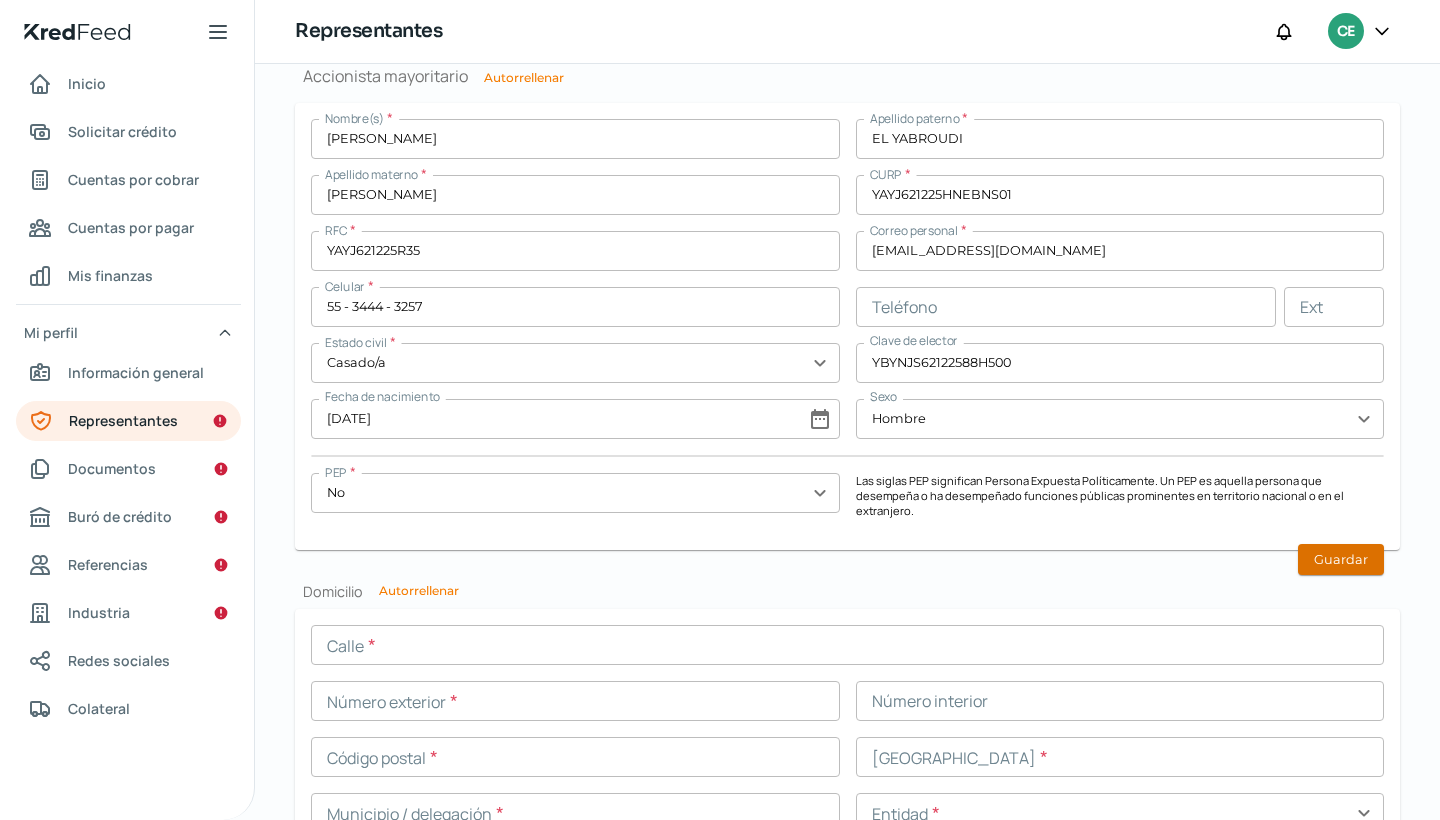 click on "Guardar" at bounding box center [1341, 559] 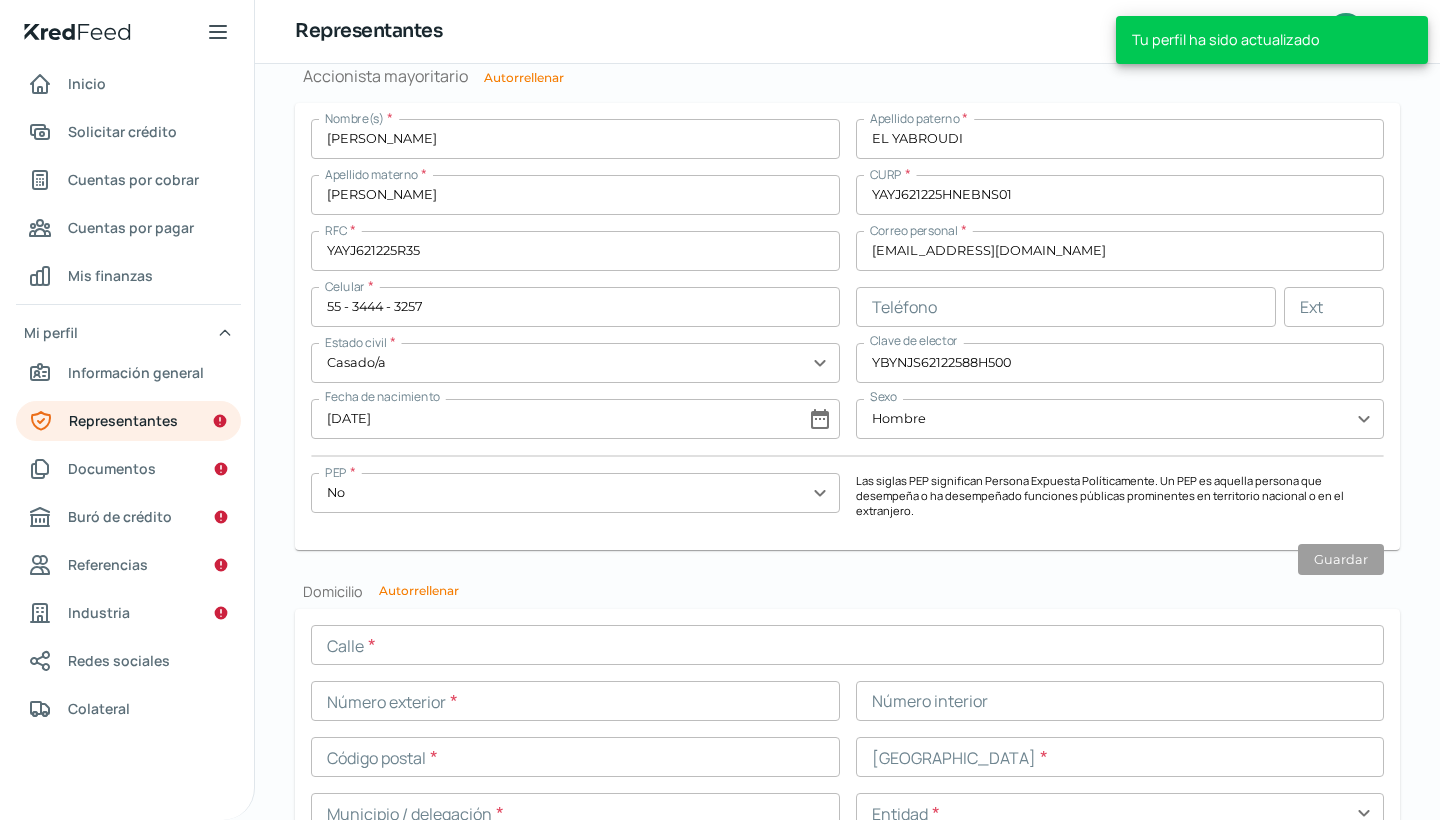 click on "Autorrellenar" at bounding box center (419, 591) 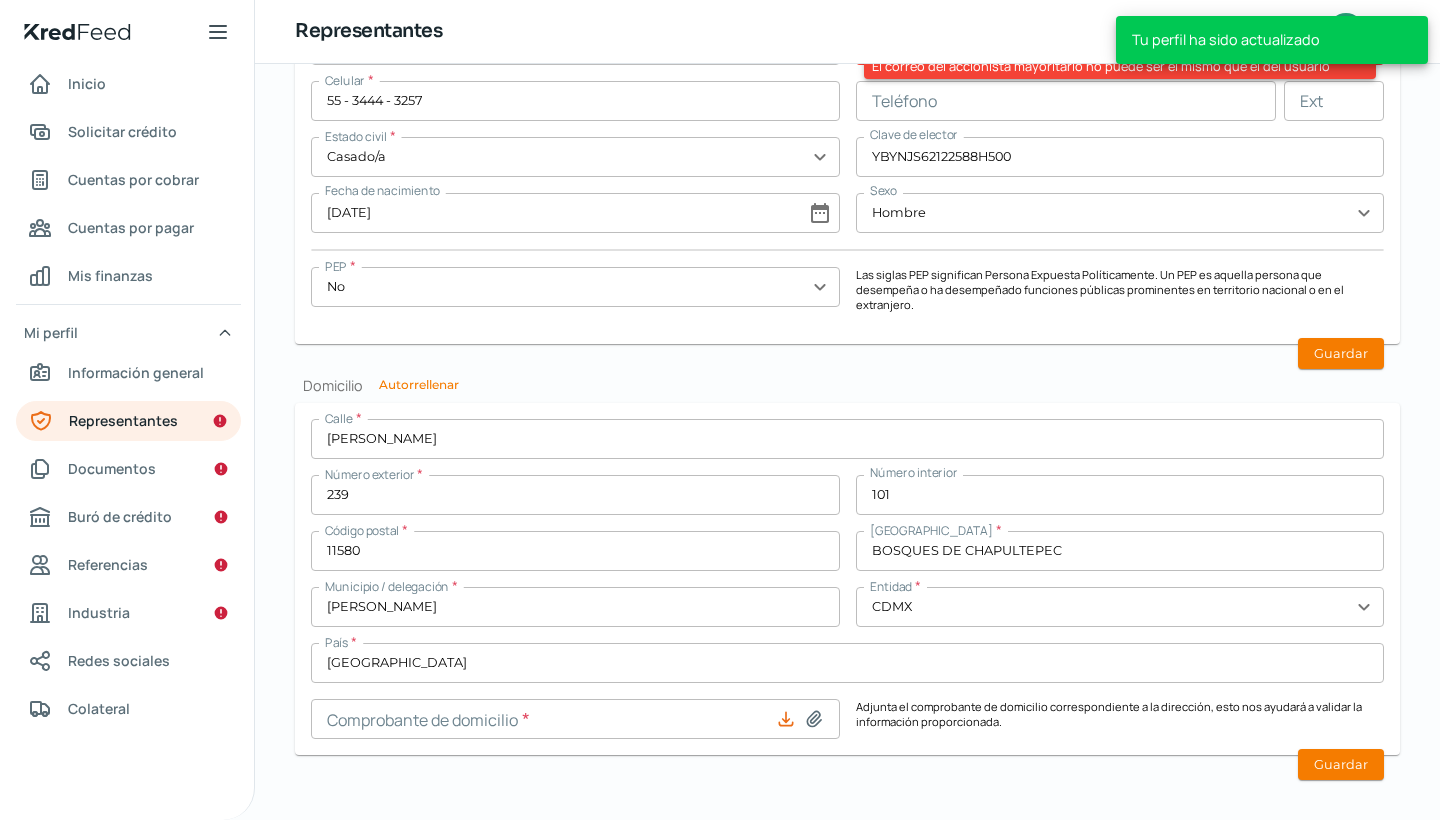 scroll, scrollTop: 1822, scrollLeft: 0, axis: vertical 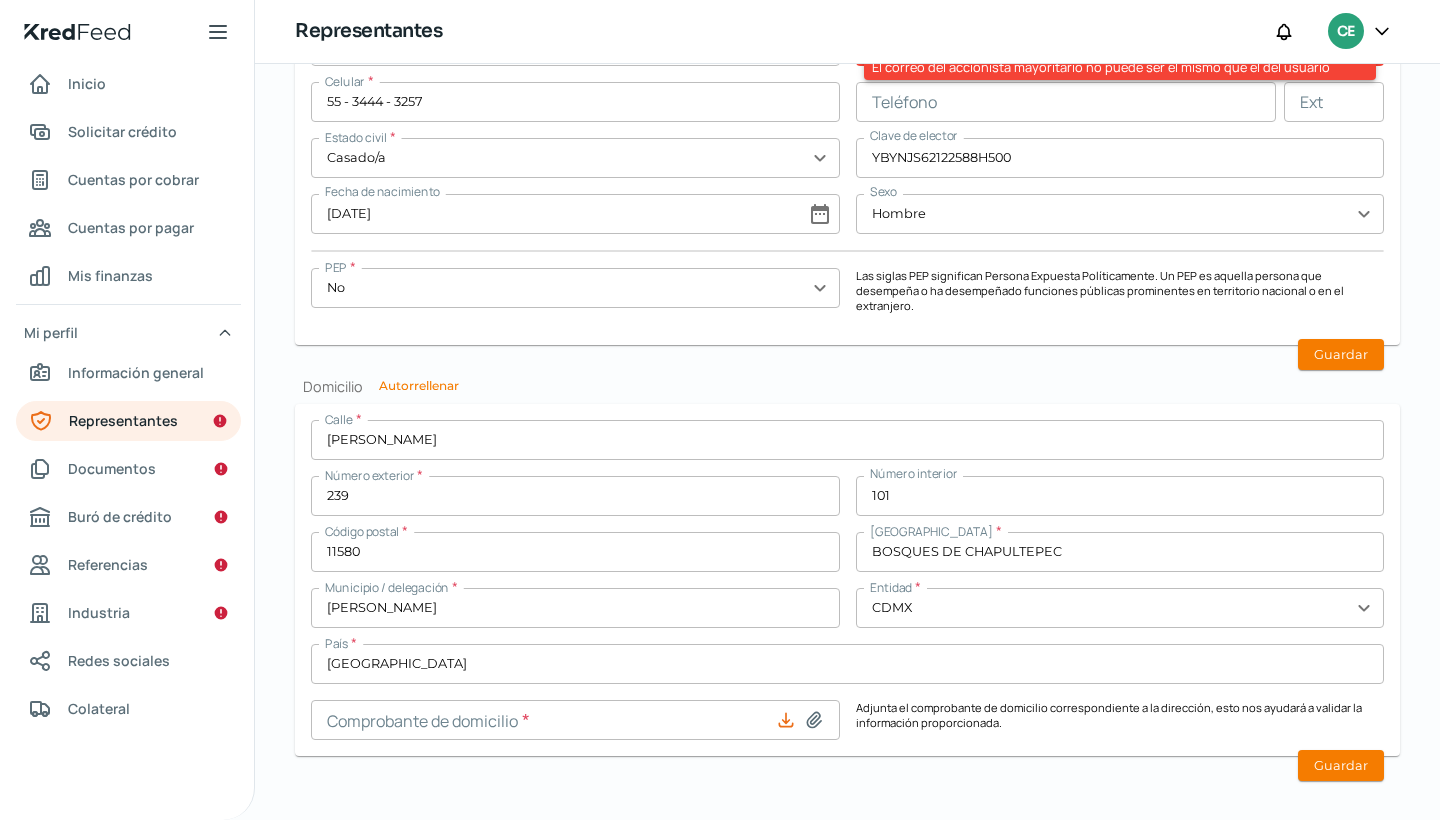click 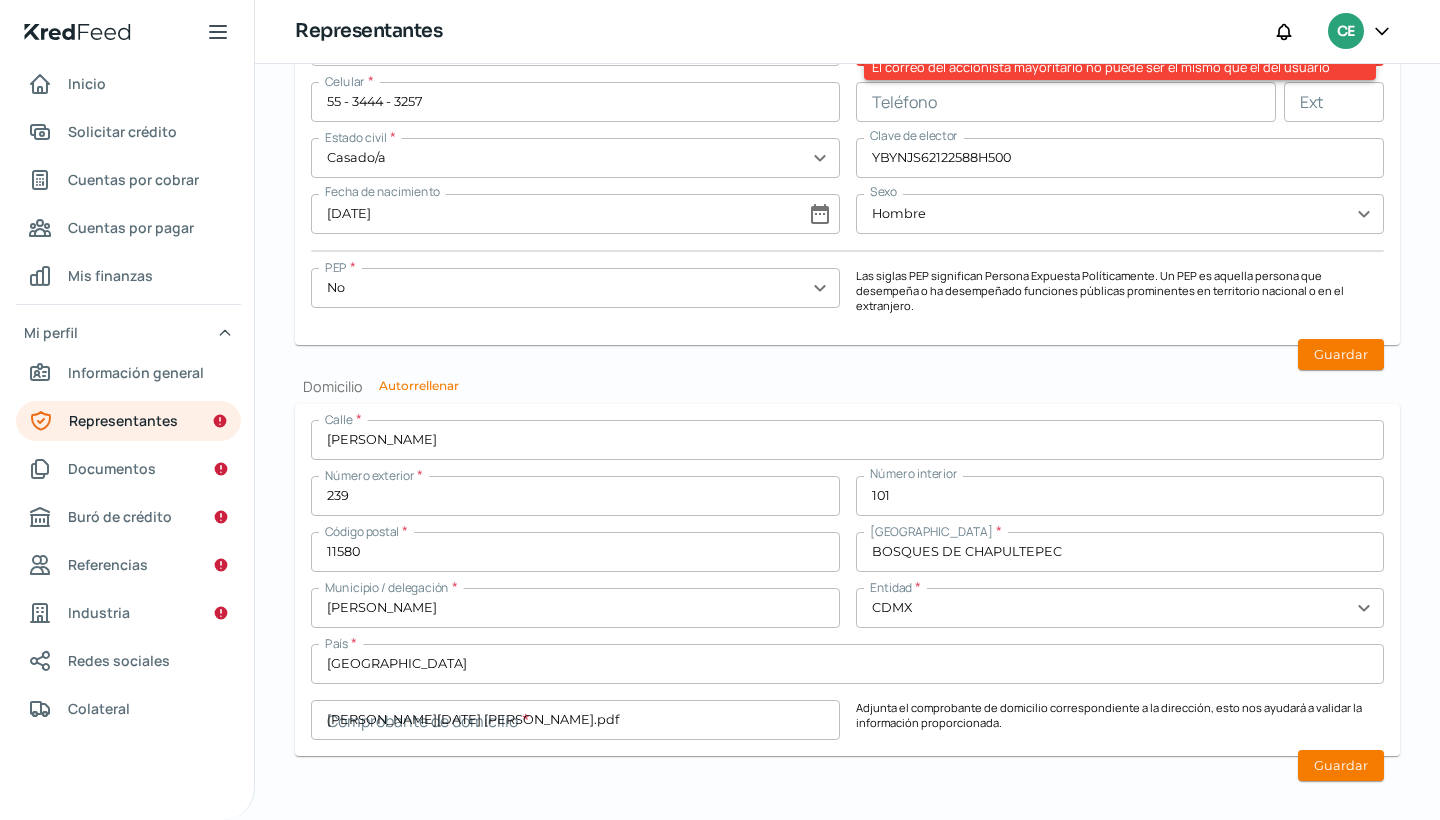 type on "[PERSON_NAME][DATE] [PERSON_NAME].pdf" 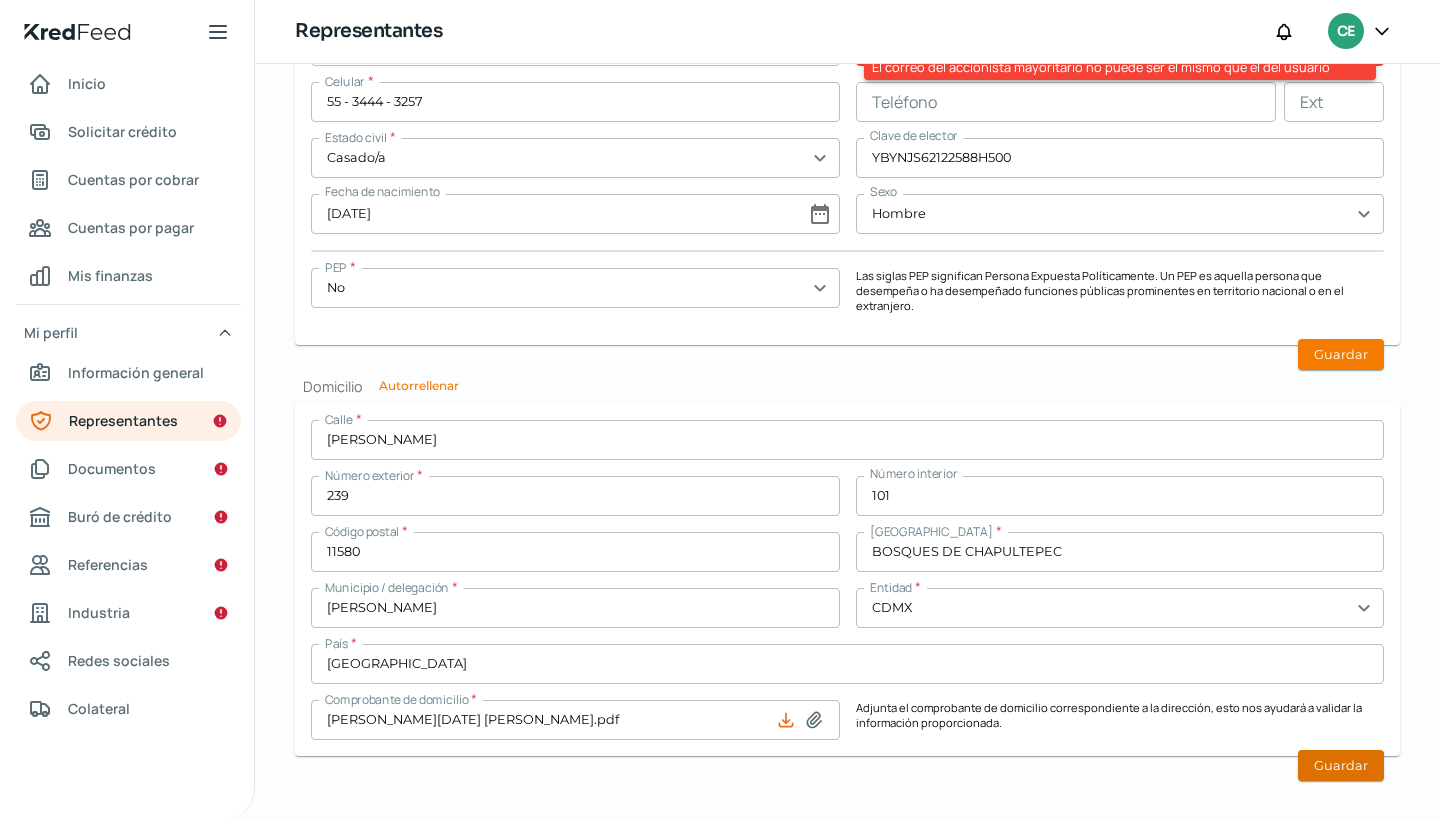 click on "Guardar" at bounding box center [1341, 765] 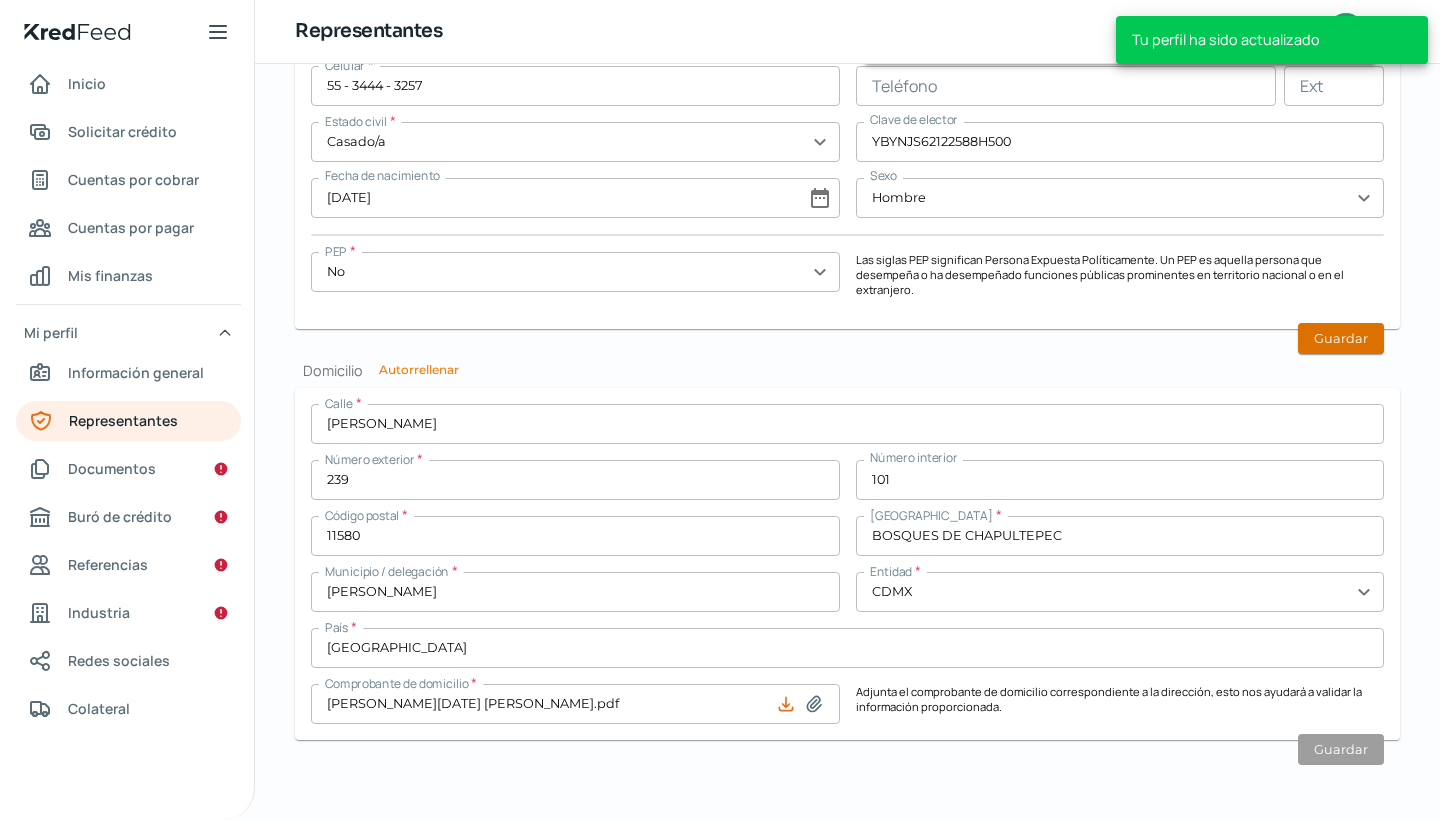 click on "Guardar" at bounding box center [1341, 338] 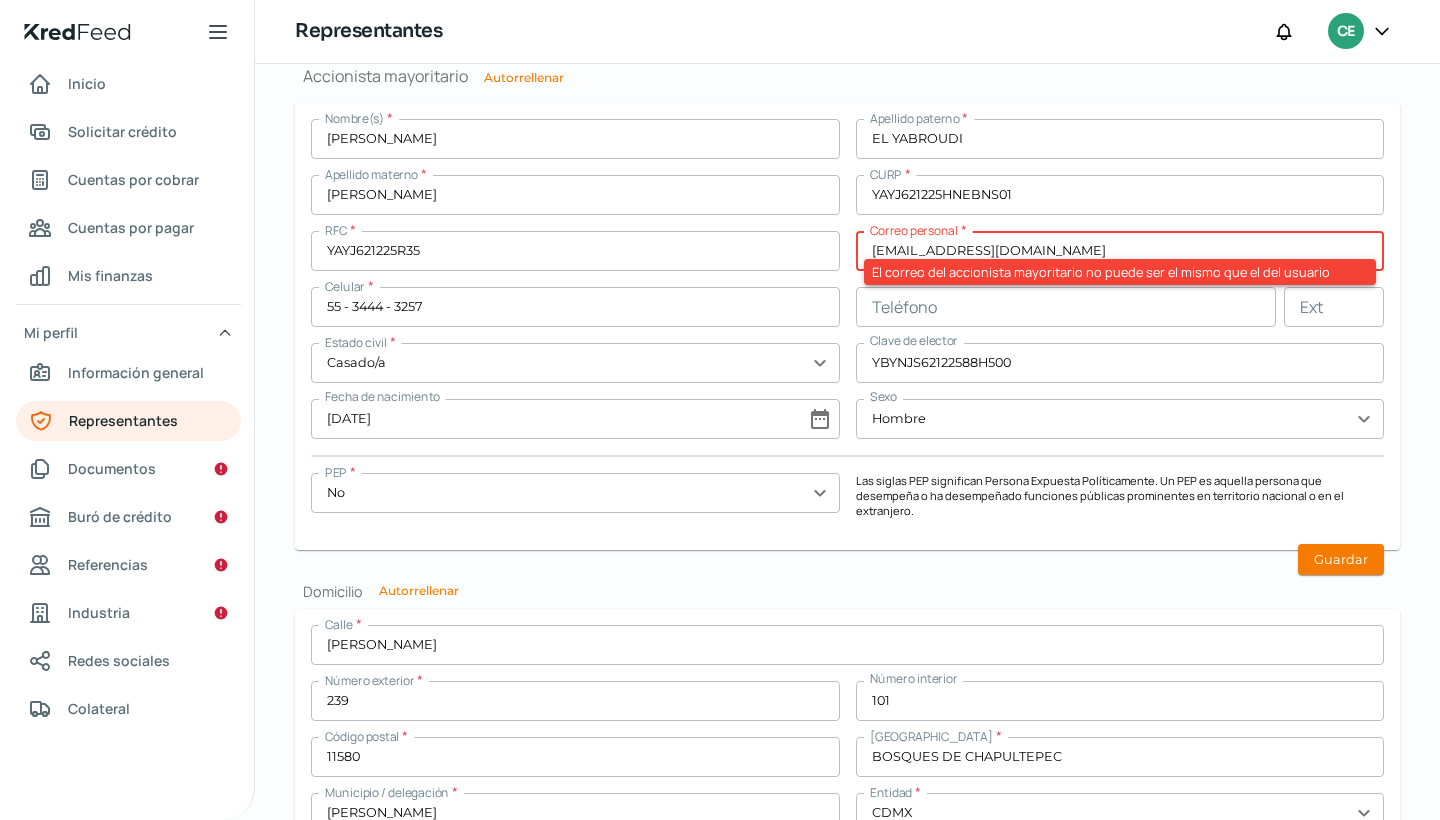scroll, scrollTop: 1510, scrollLeft: 0, axis: vertical 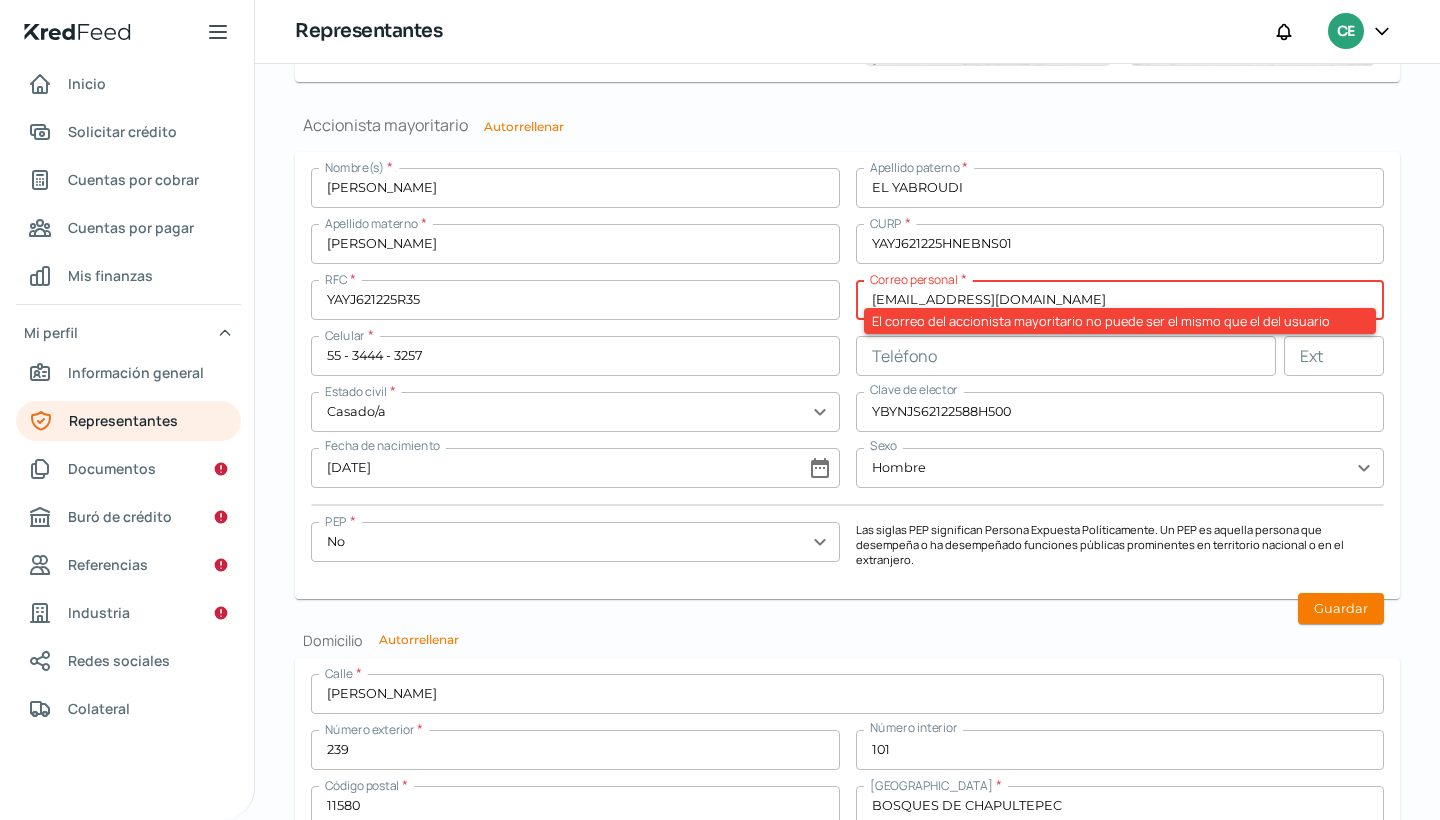 click on "[EMAIL_ADDRESS][DOMAIN_NAME]" at bounding box center (1120, 300) 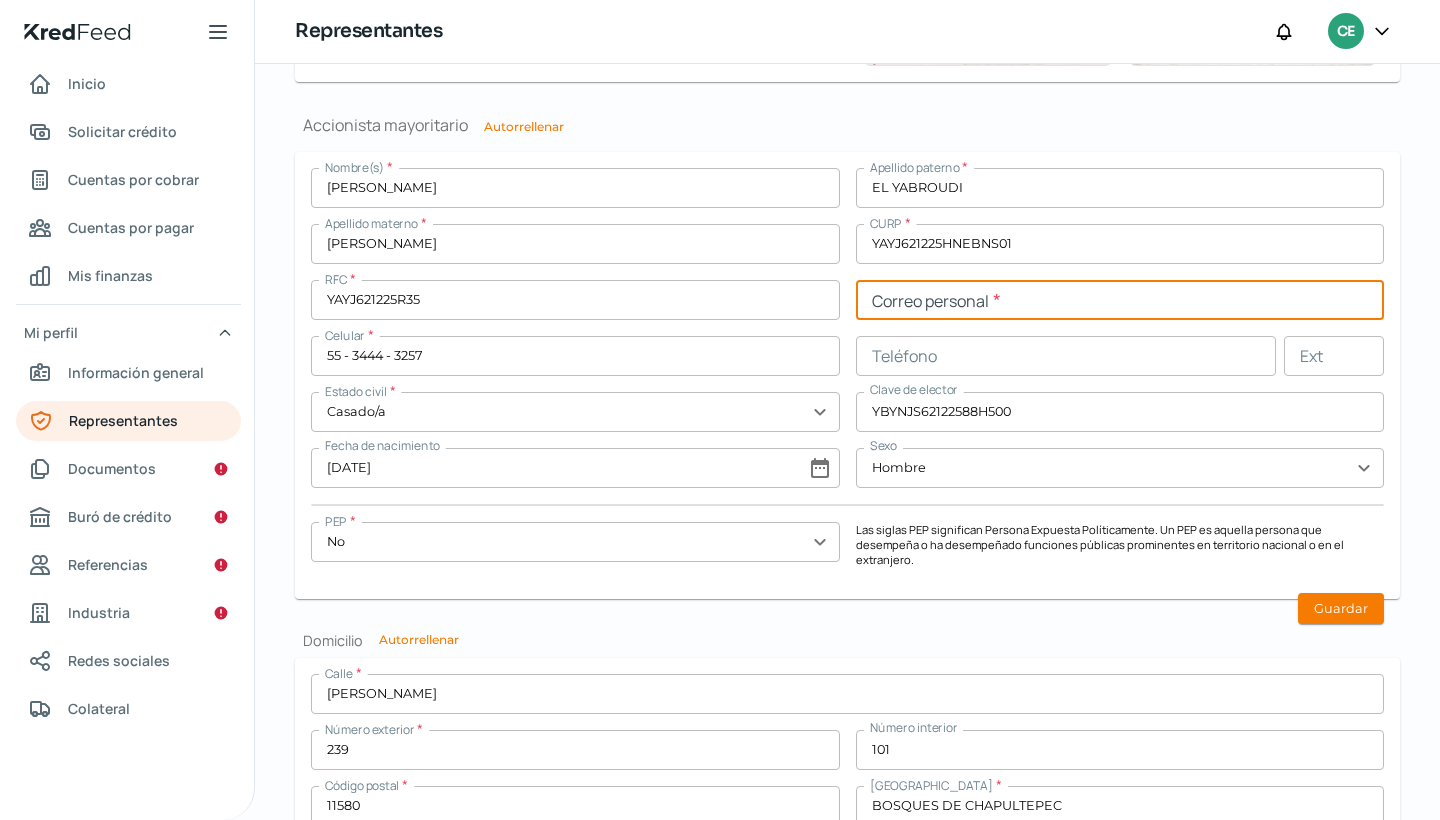 paste on "[EMAIL_ADDRESS][DOMAIN_NAME]" 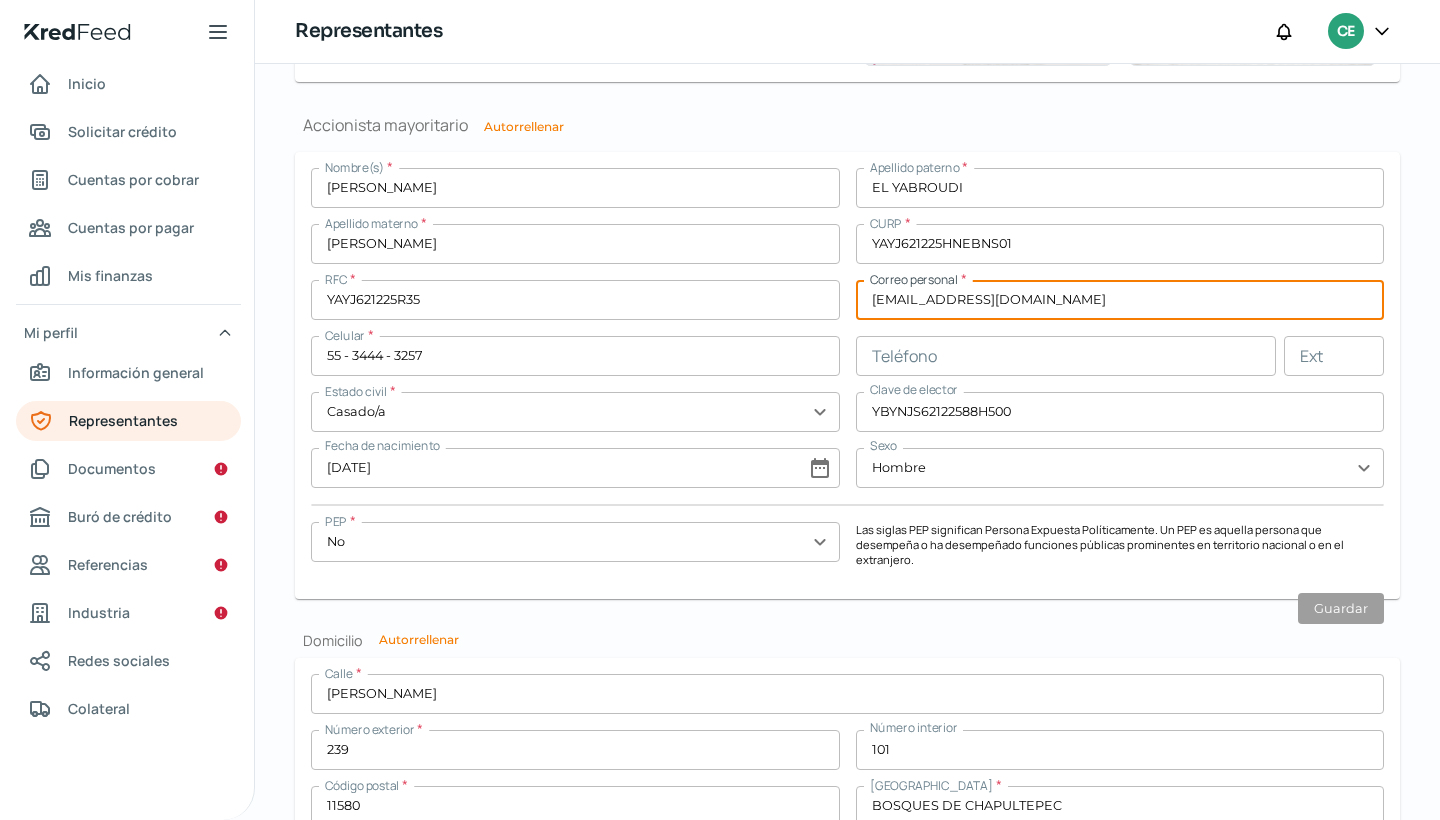 type on "[EMAIL_ADDRESS][DOMAIN_NAME]" 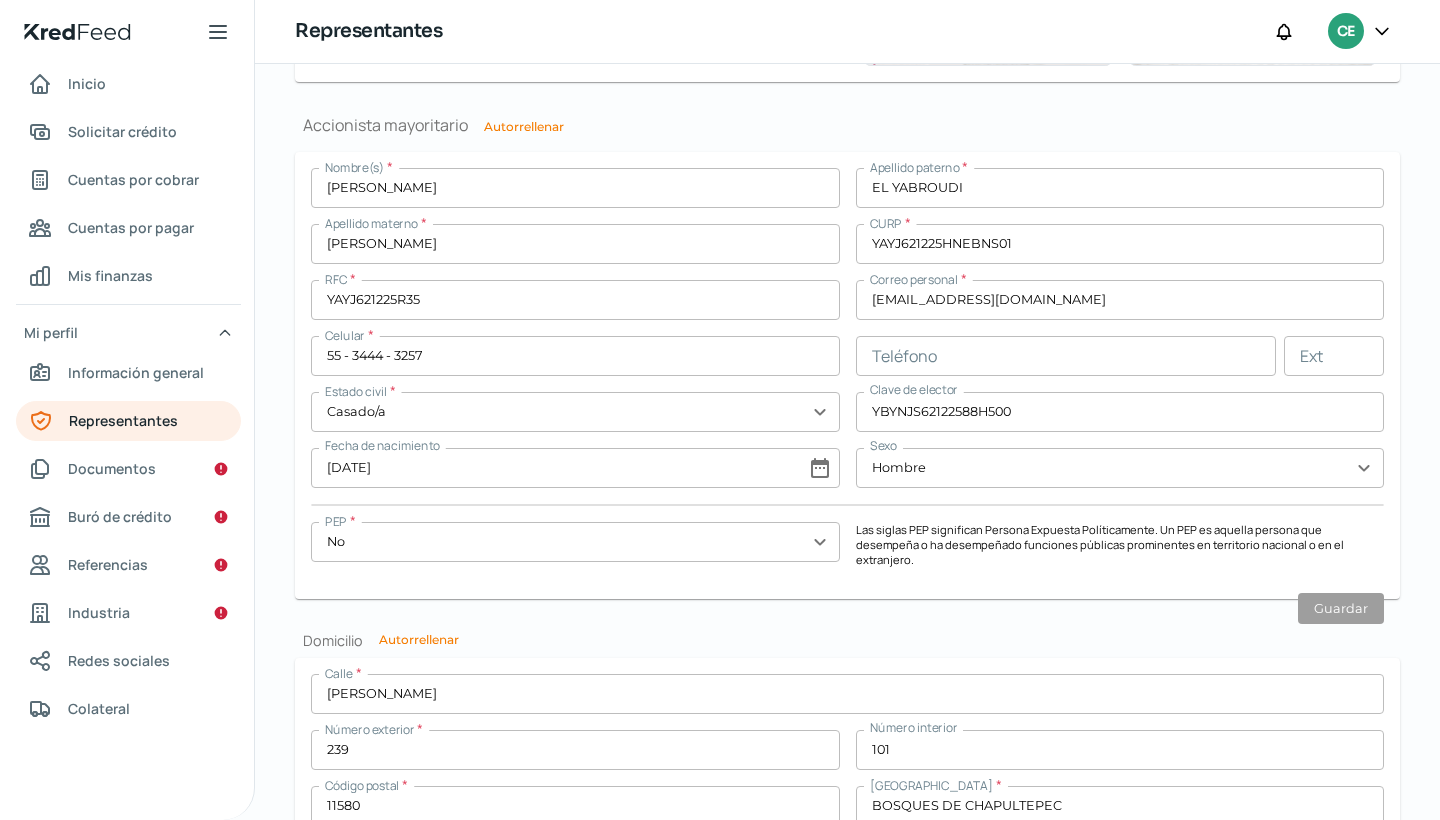 click on "Valida tu identificación - Representante legal Ayuda Sube una foto de tu INE (frente y revés) para autocompletar tu información Identificación oficial (frente) * [PERSON_NAME] FRENTE .jpg Identificación oficial (revés) * [PERSON_NAME] .jpg Representante legal Nombre(s) * [PERSON_NAME] paterno * EL [PERSON_NAME] Apellido materno * [PERSON_NAME] CURP * YAYJ621225HNEBNS01 RFC * YAYJ621225R35 Correo personal * [EMAIL_ADDRESS][DOMAIN_NAME] Celular * 55 - 3444 - 3257 Teléfono Ext Estado civil * [DEMOGRAPHIC_DATA]/a expand_more Clave de elector YBYNJS62122588H500 Fecha de nacimiento [DEMOGRAPHIC_DATA] date_range Sexo Hombre expand_more Guardar [PERSON_NAME] * [PERSON_NAME] Número exterior * 239 Número interior 101 Código postal * 11580 [GEOGRAPHIC_DATA] * BOSQUES DE CHAPULTEPEC Municipio / delegación * [PERSON_NAME] Entidad * CDMX expand_more País * [GEOGRAPHIC_DATA] Comprobante de domicilio * [PERSON_NAME][DATE] [PERSON_NAME].pdf Adjunta el comprobante de domicilio correspondiente a la dirección, esto nos ayudará a validar la información proporcionada. [GEOGRAPHIC_DATA]" at bounding box center (847, -120) 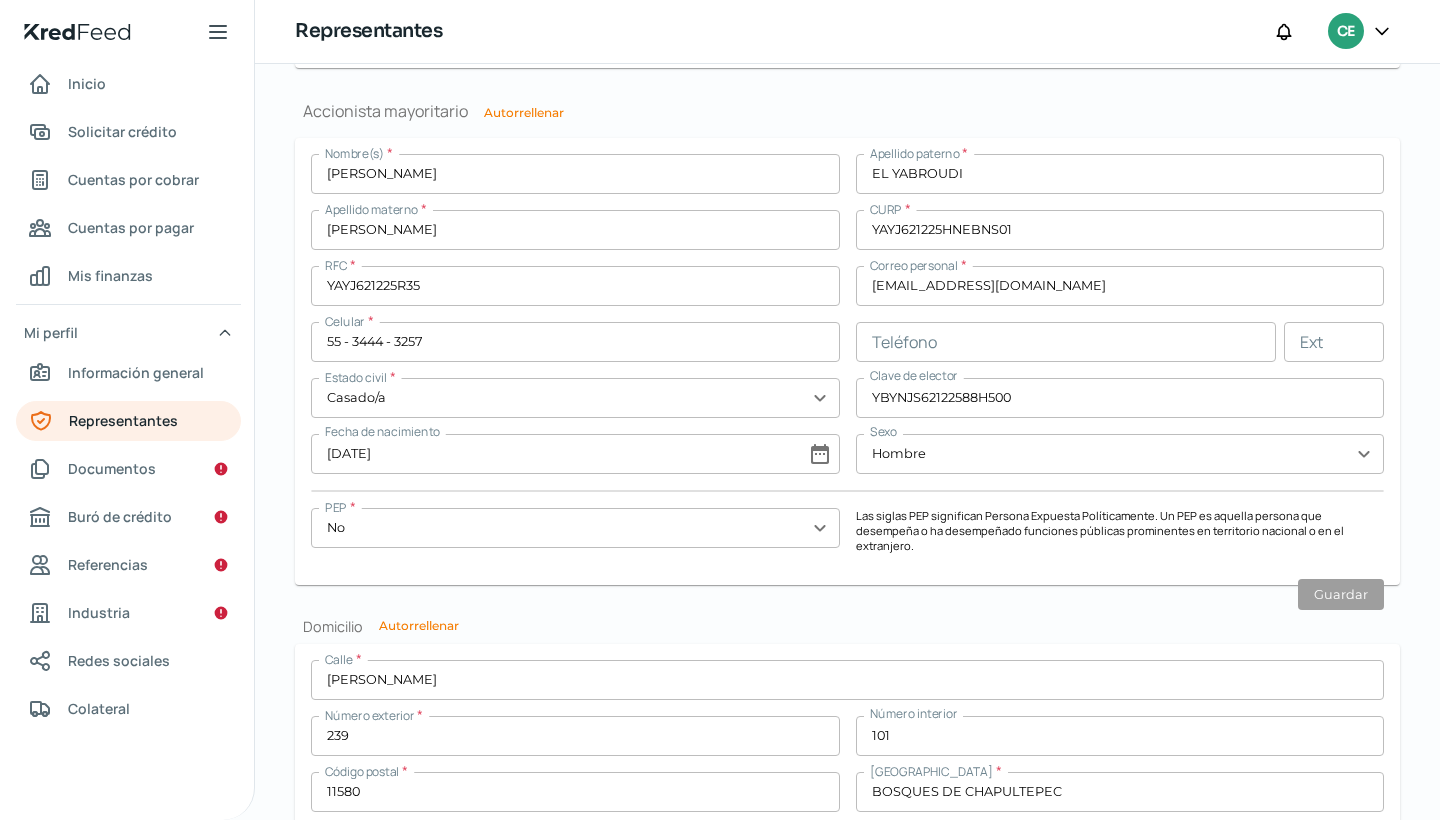 scroll, scrollTop: 1526, scrollLeft: 0, axis: vertical 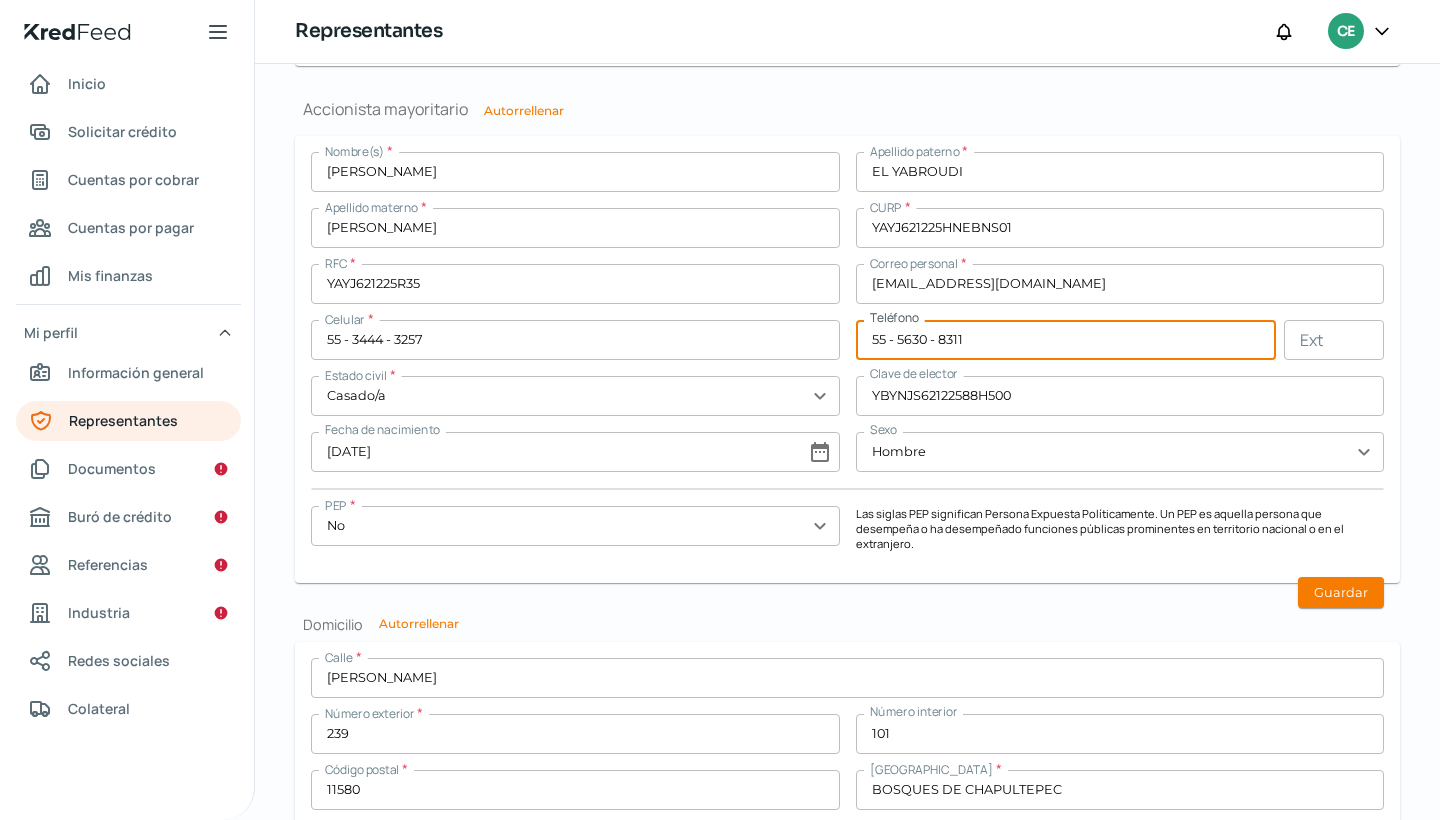 type on "55 - 5630 - 8311" 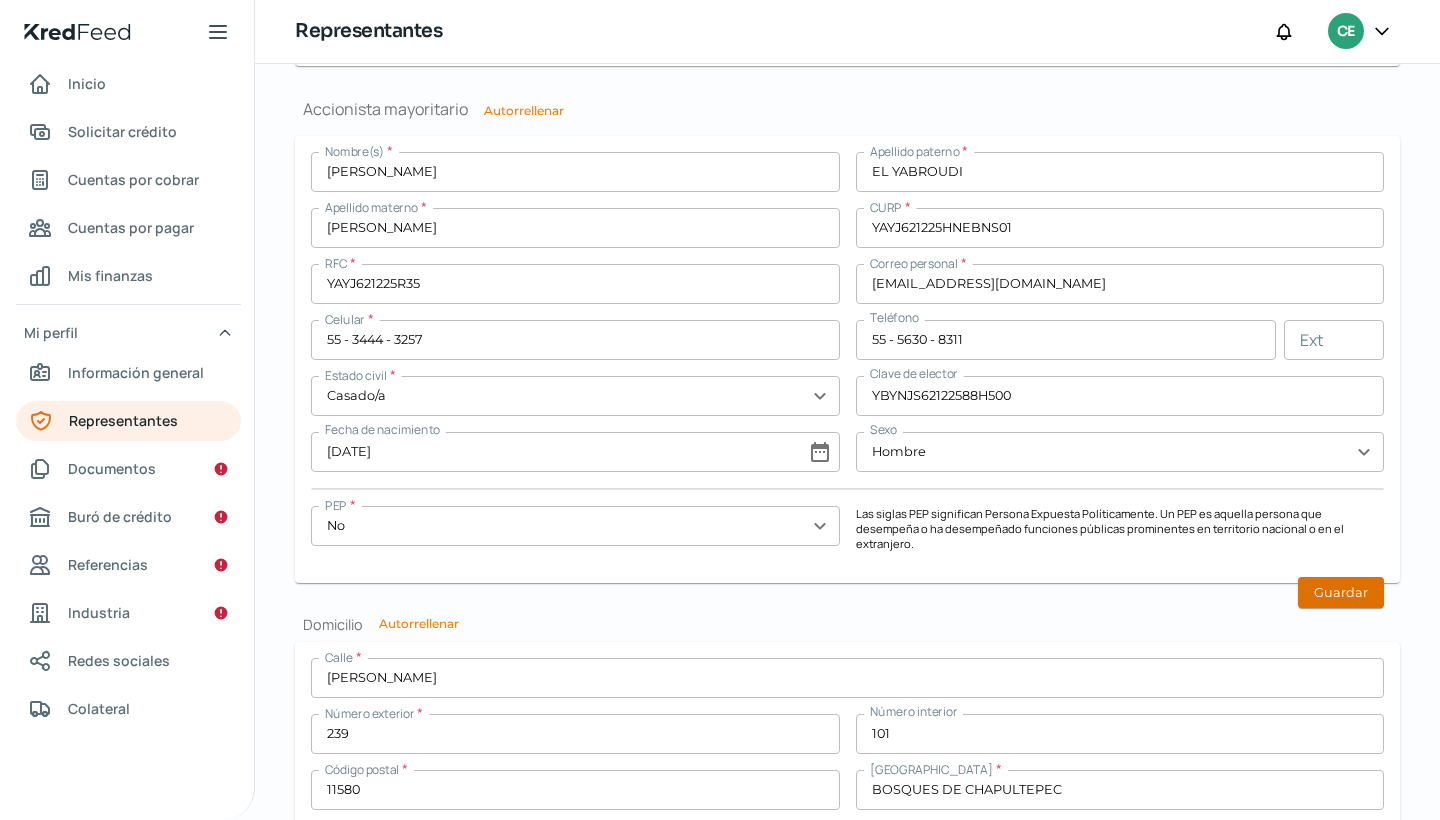 click on "Guardar" at bounding box center [1341, 592] 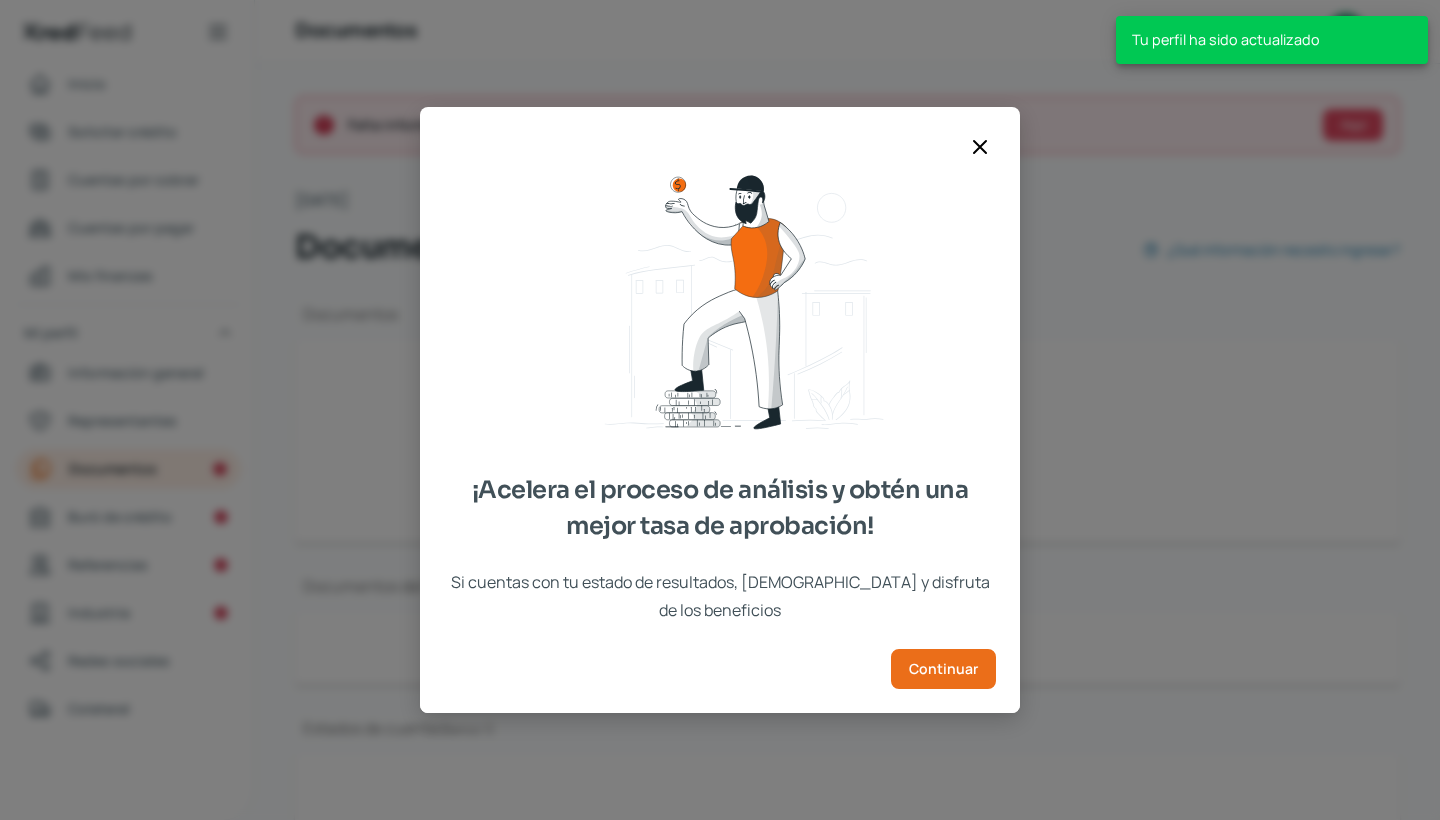 scroll, scrollTop: 142, scrollLeft: 0, axis: vertical 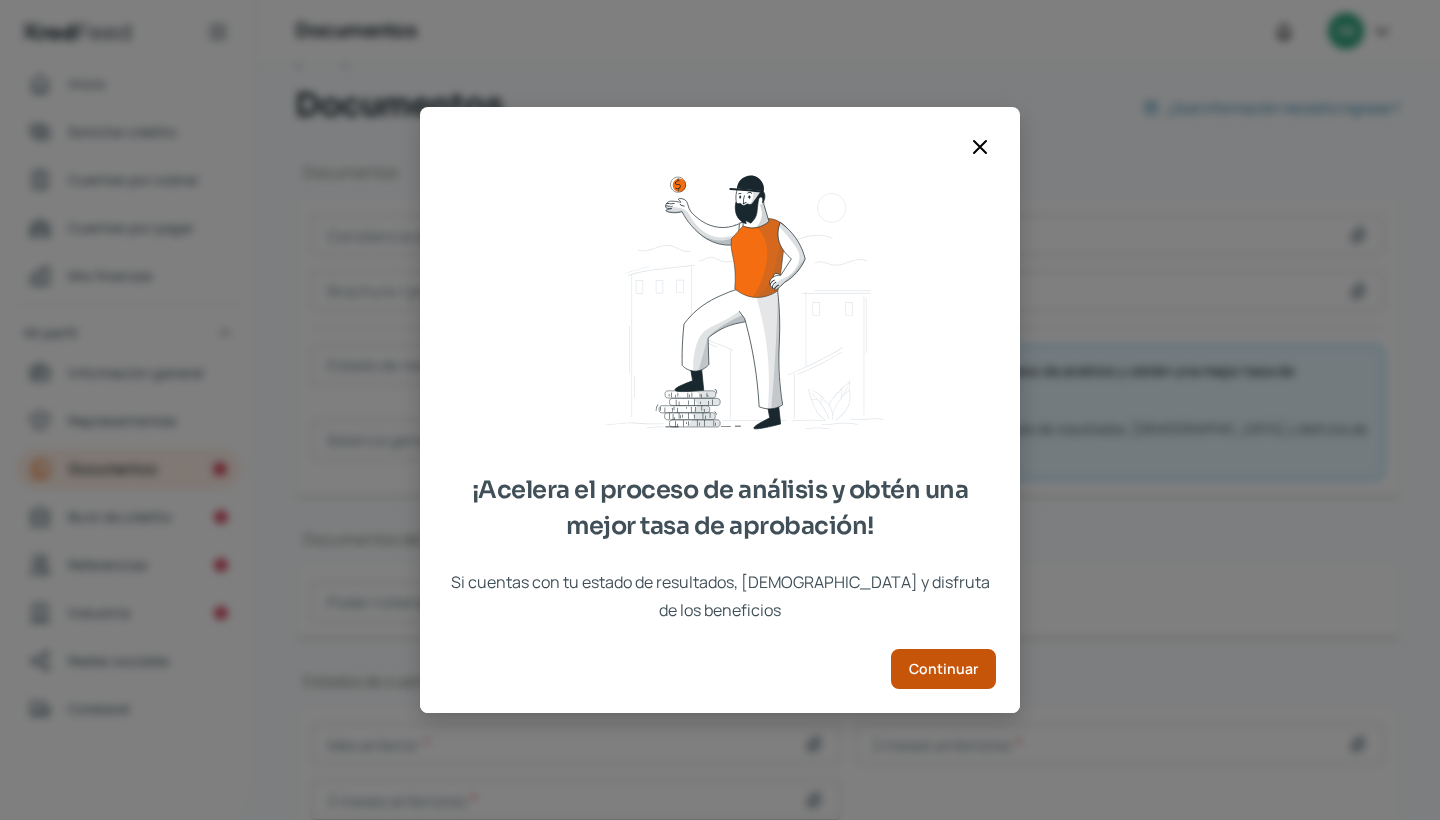 click on "Continuar" at bounding box center (943, 669) 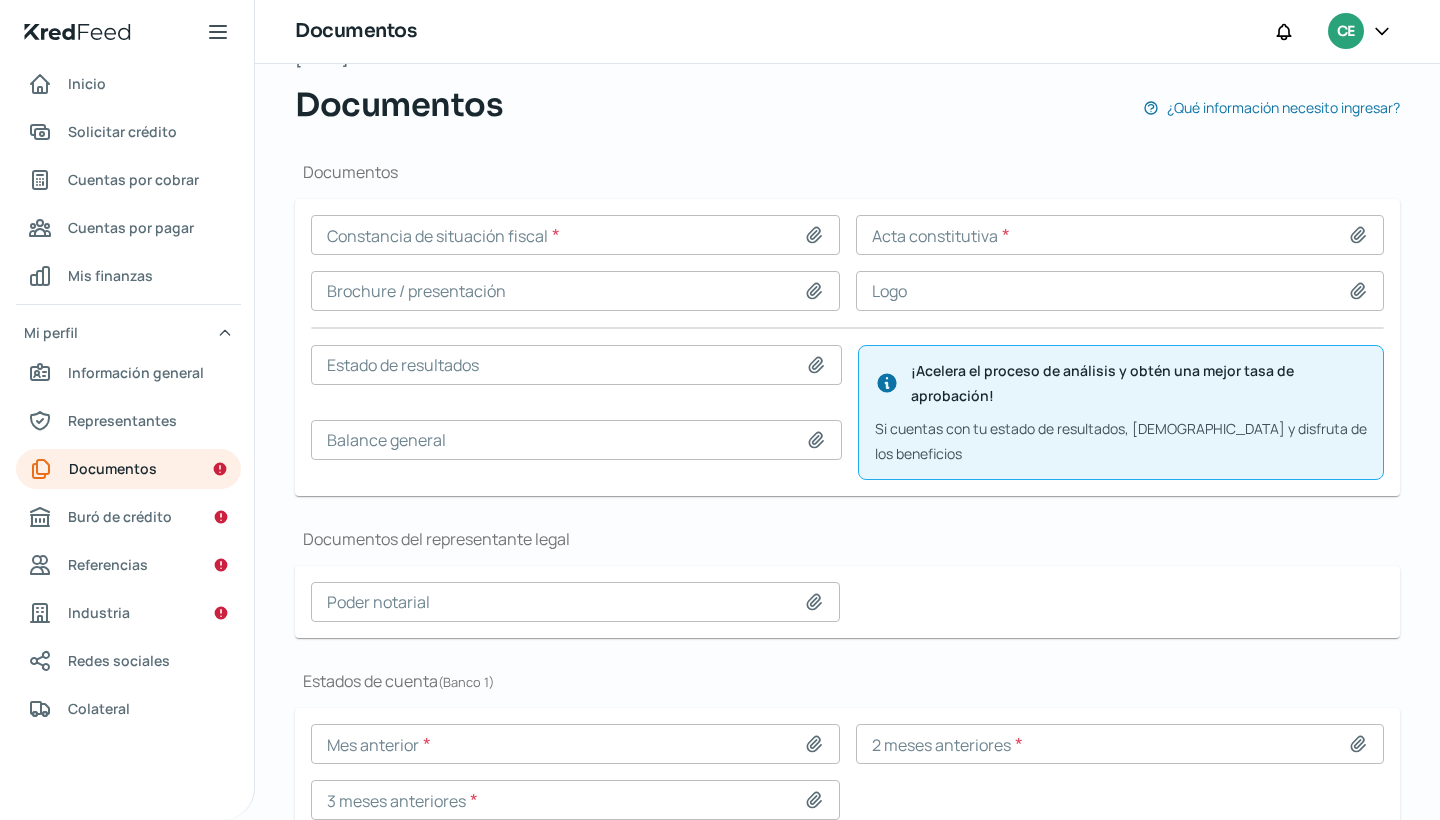 scroll, scrollTop: 169, scrollLeft: 0, axis: vertical 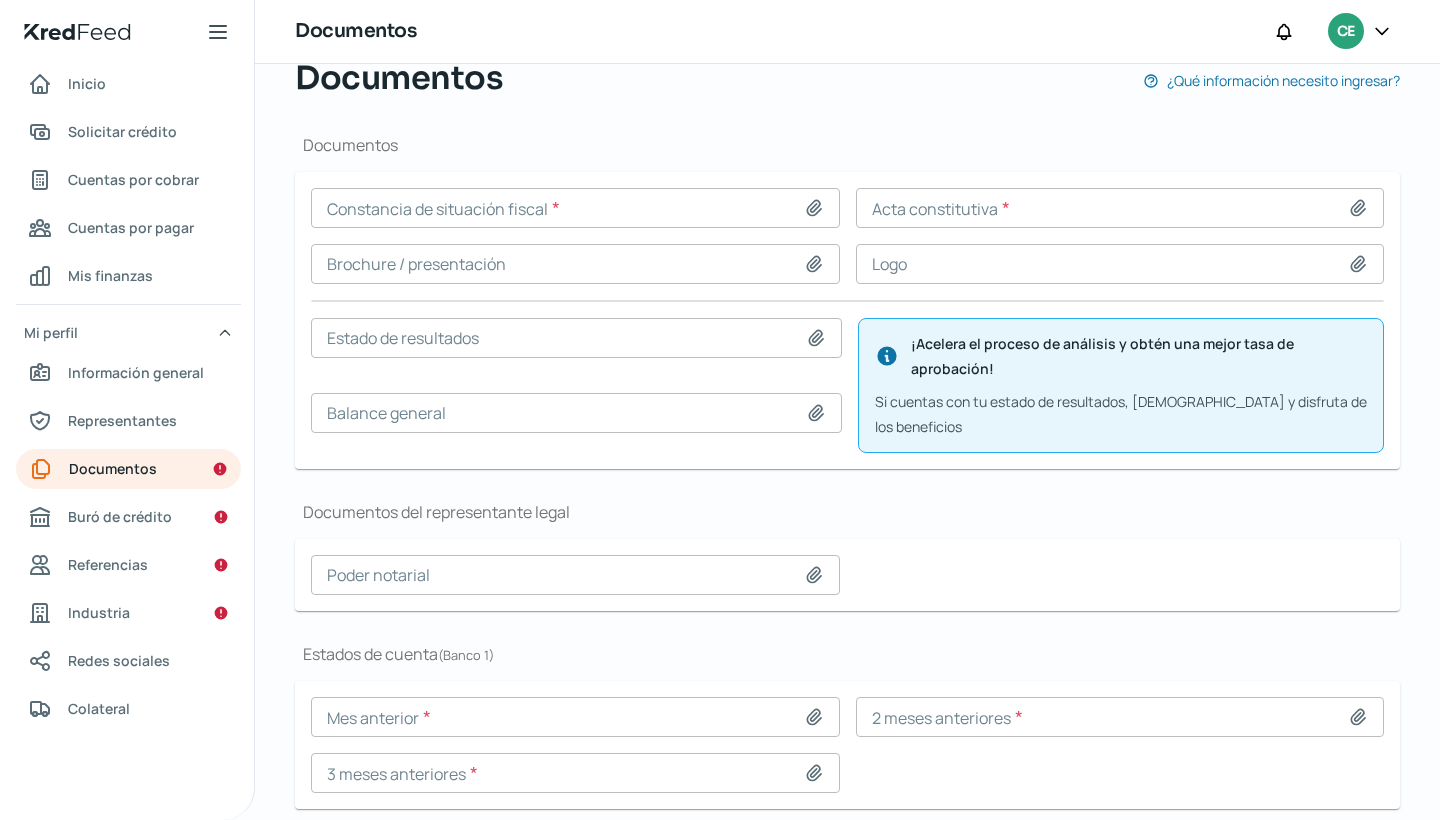 click 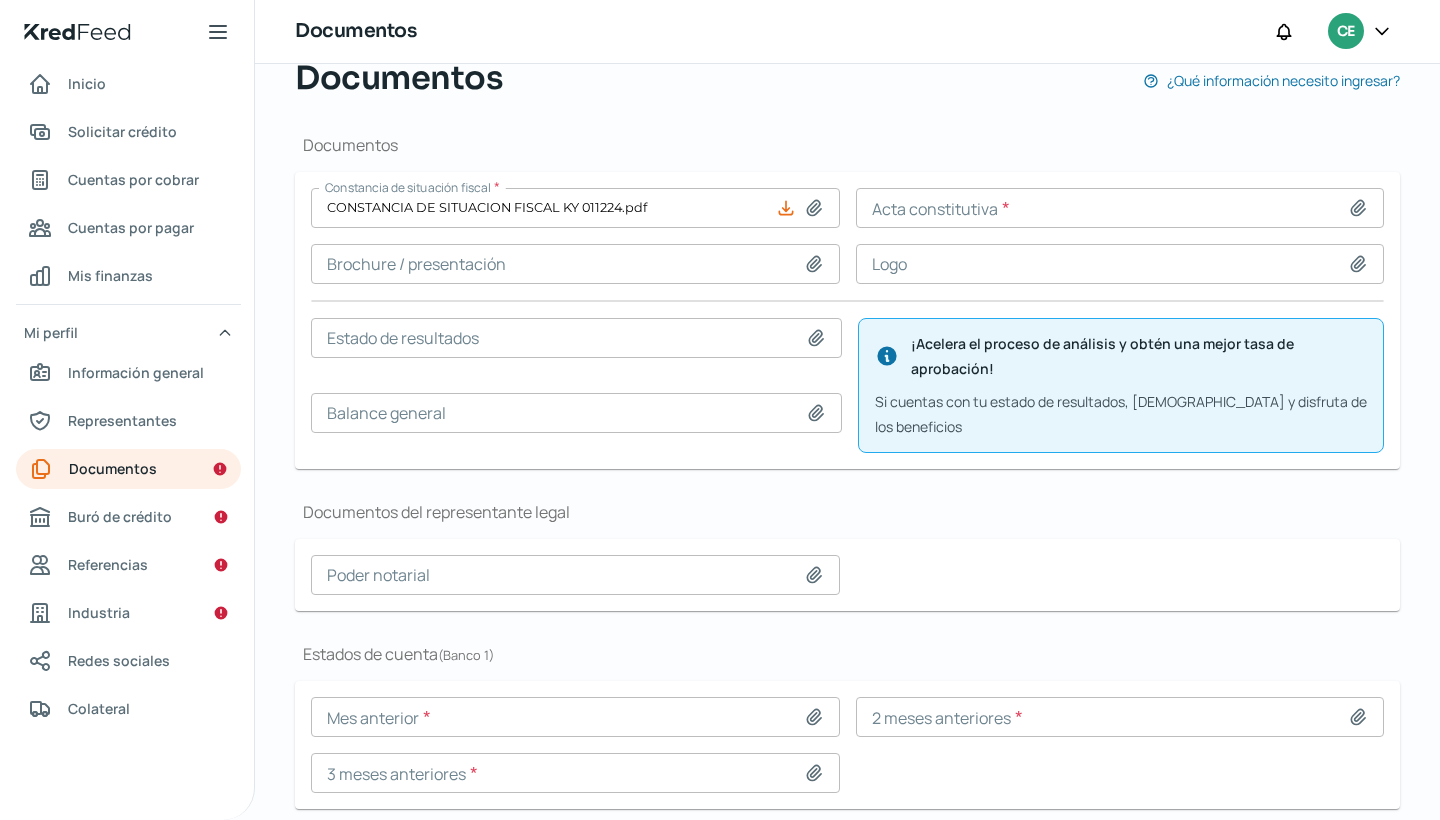 click 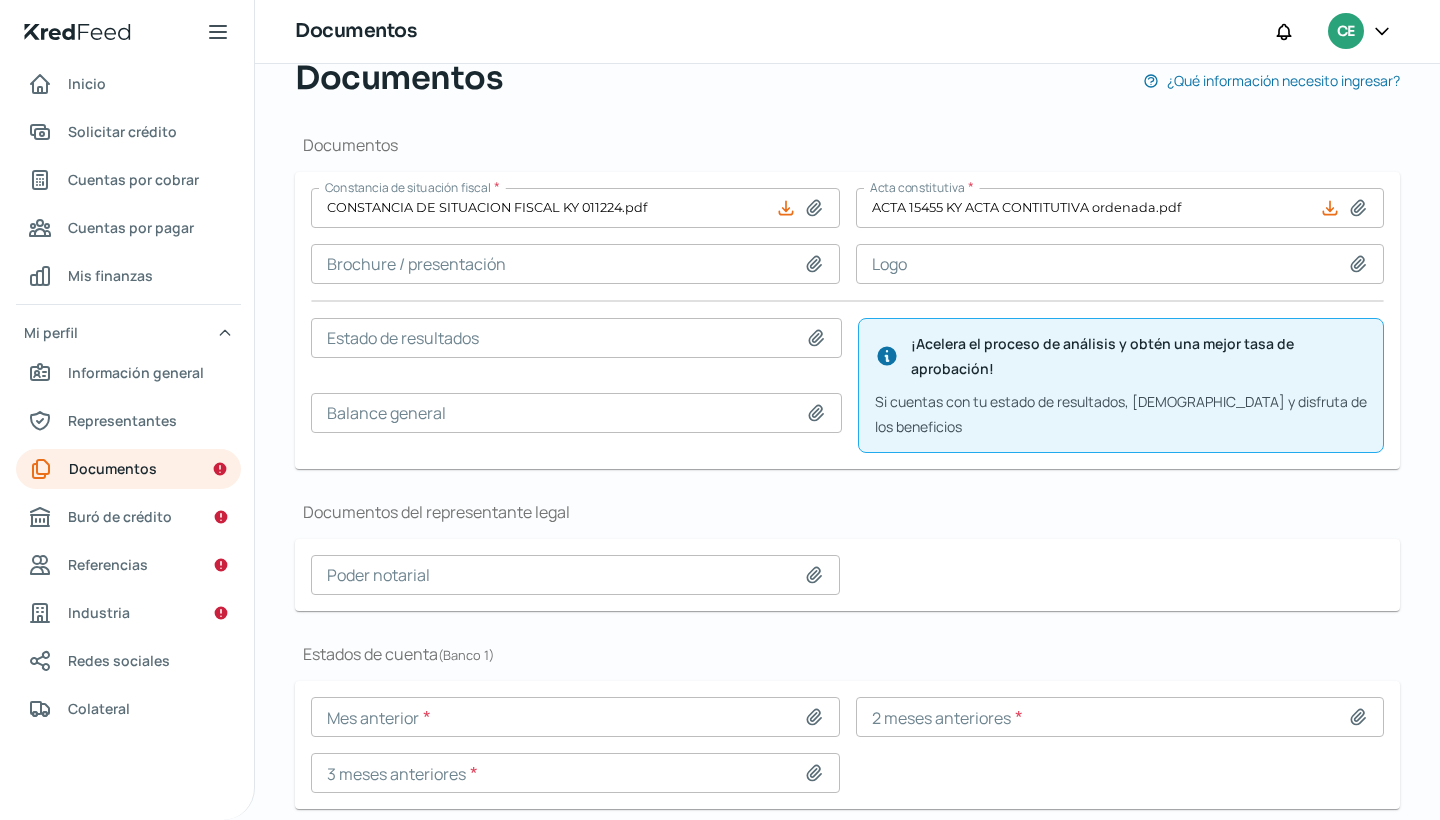 scroll, scrollTop: 211, scrollLeft: 0, axis: vertical 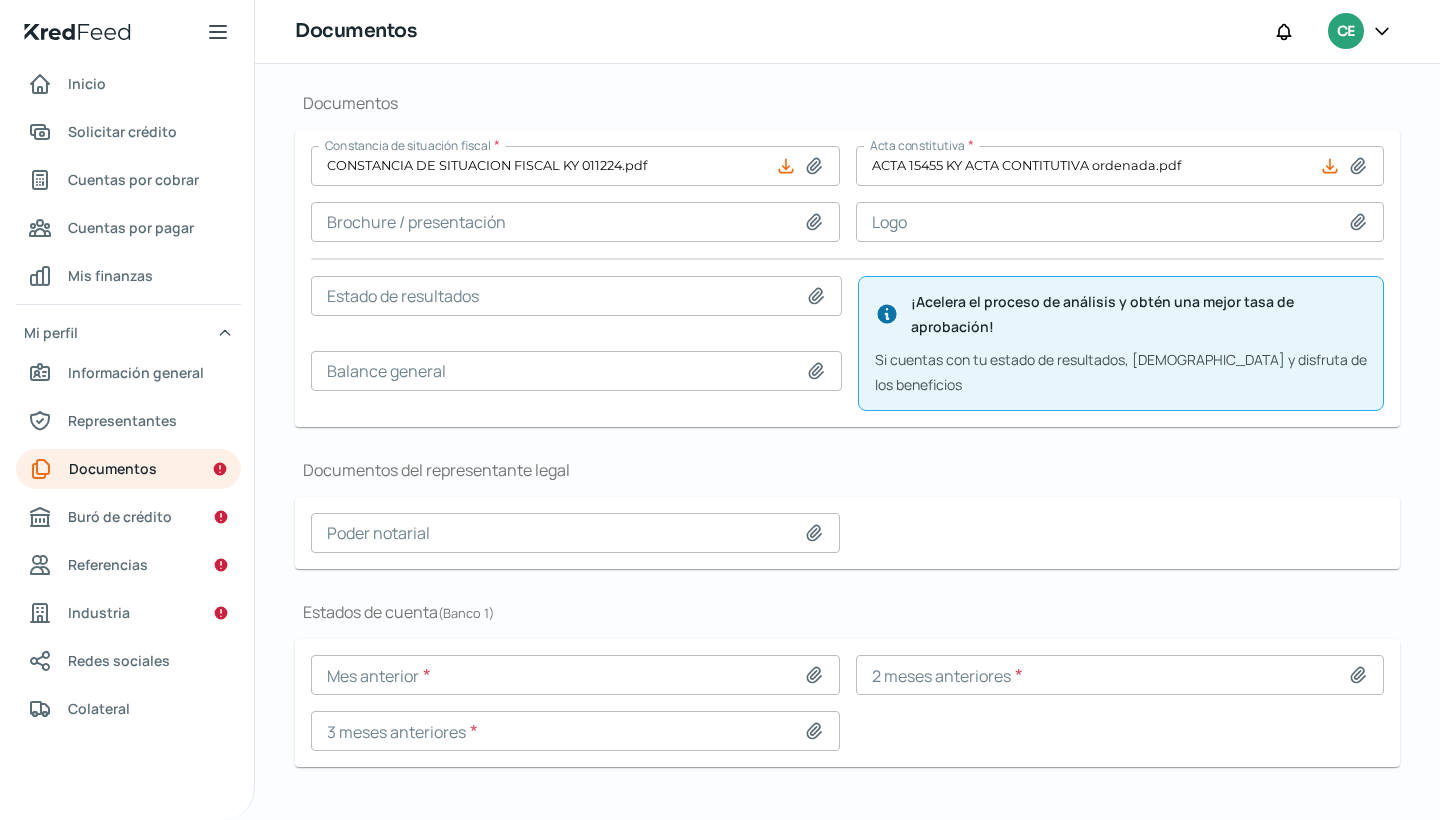 click 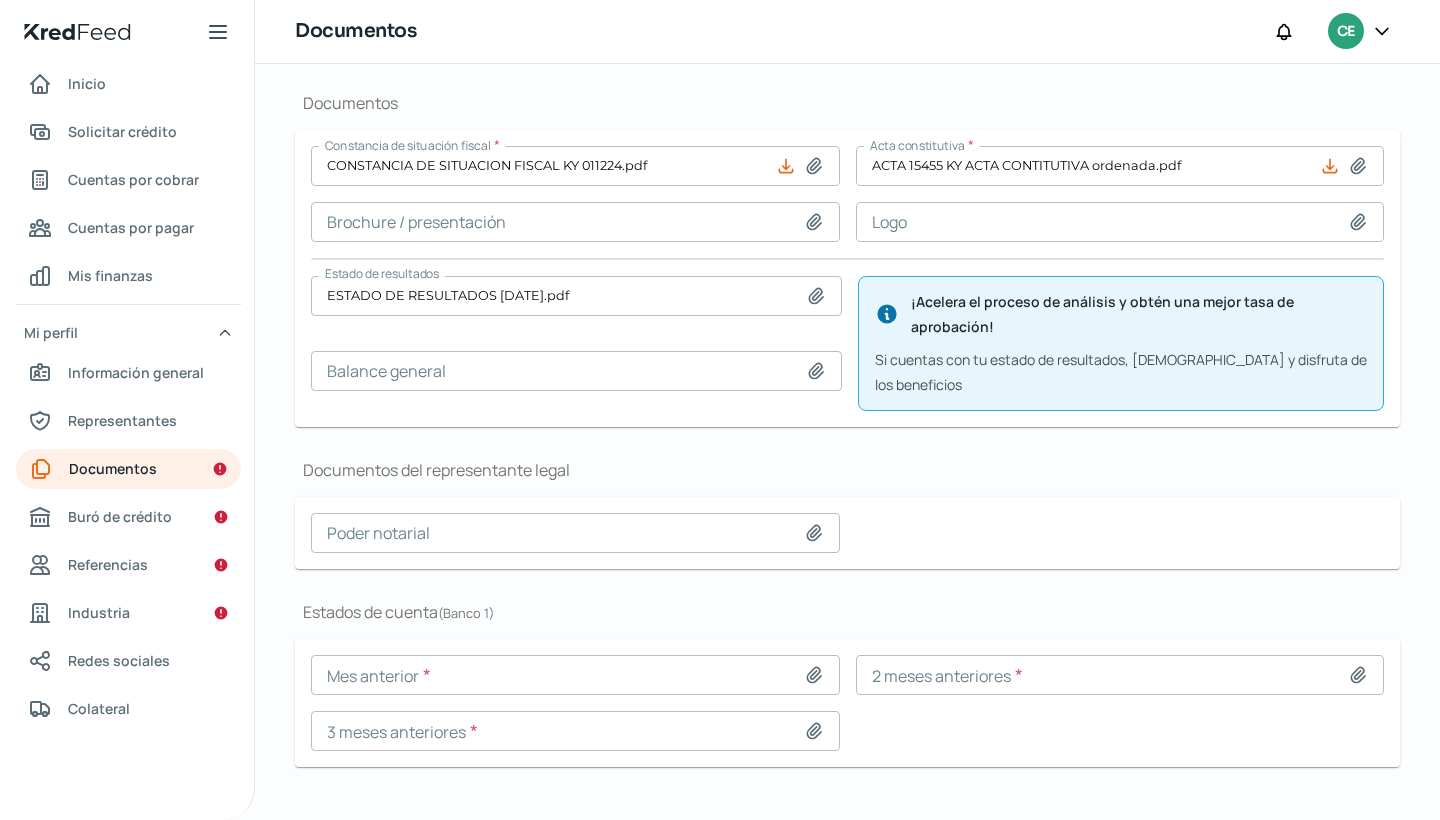 scroll, scrollTop: 142, scrollLeft: 0, axis: vertical 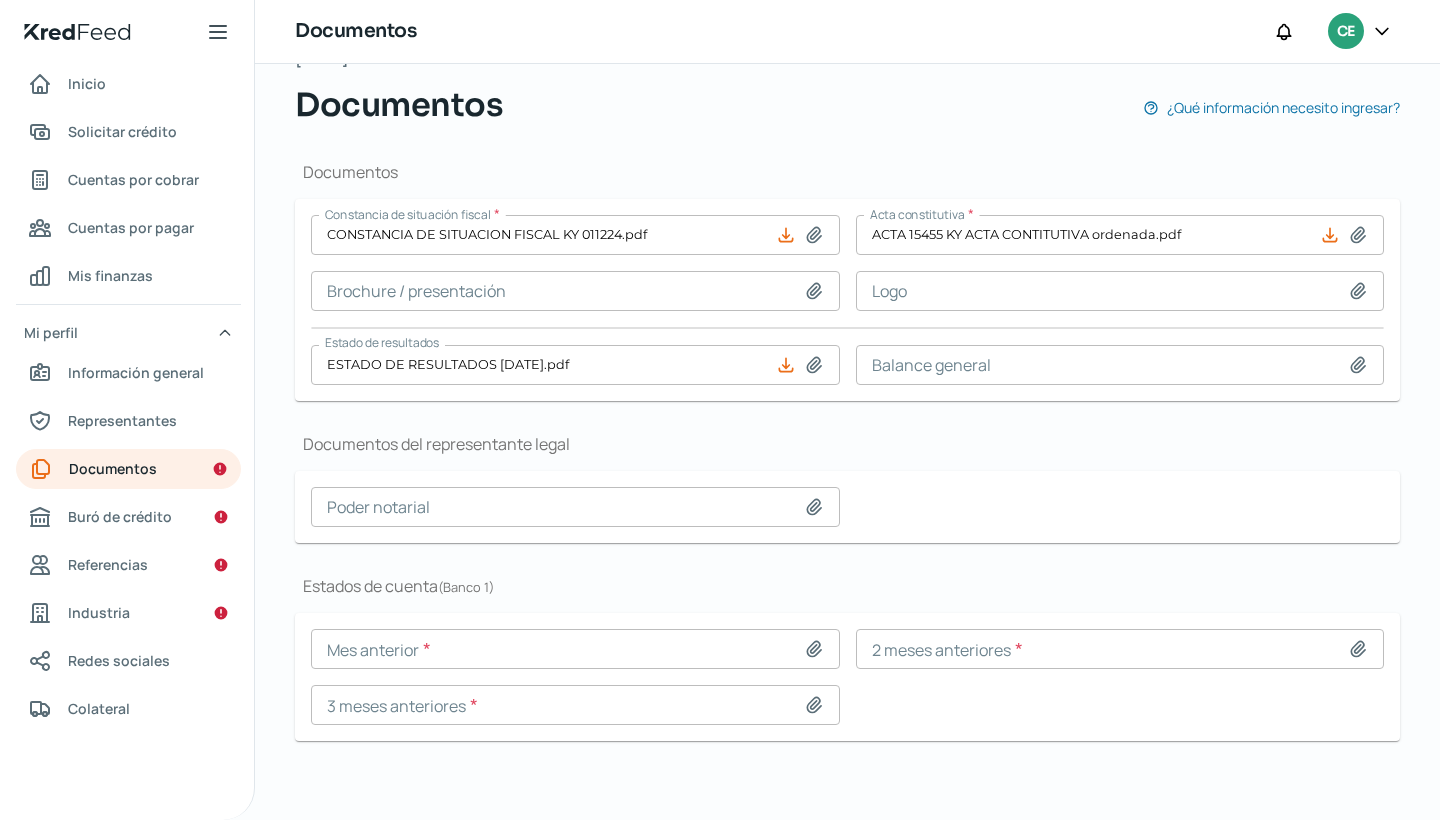 click 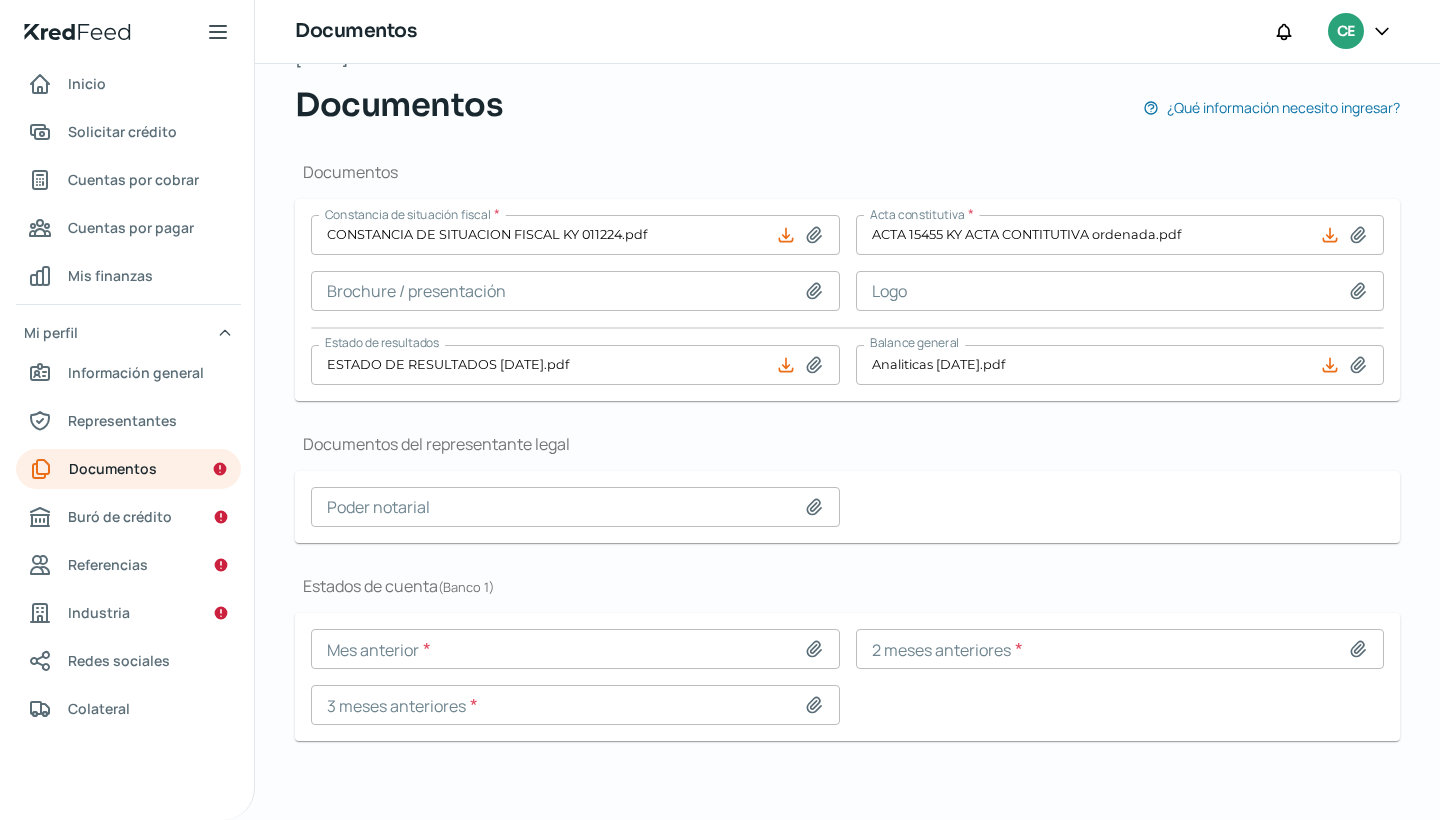 scroll, scrollTop: 0, scrollLeft: 0, axis: both 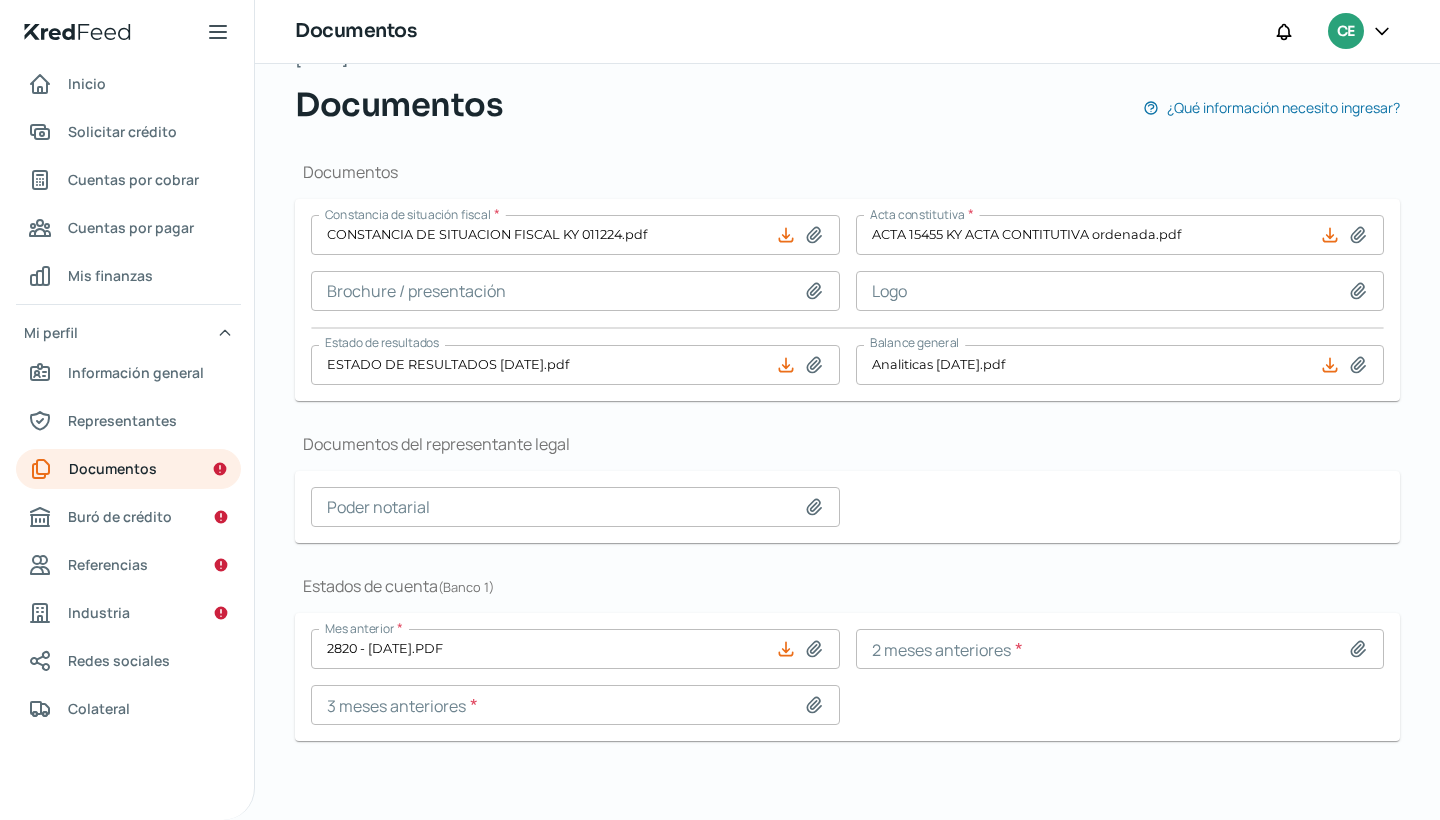 click 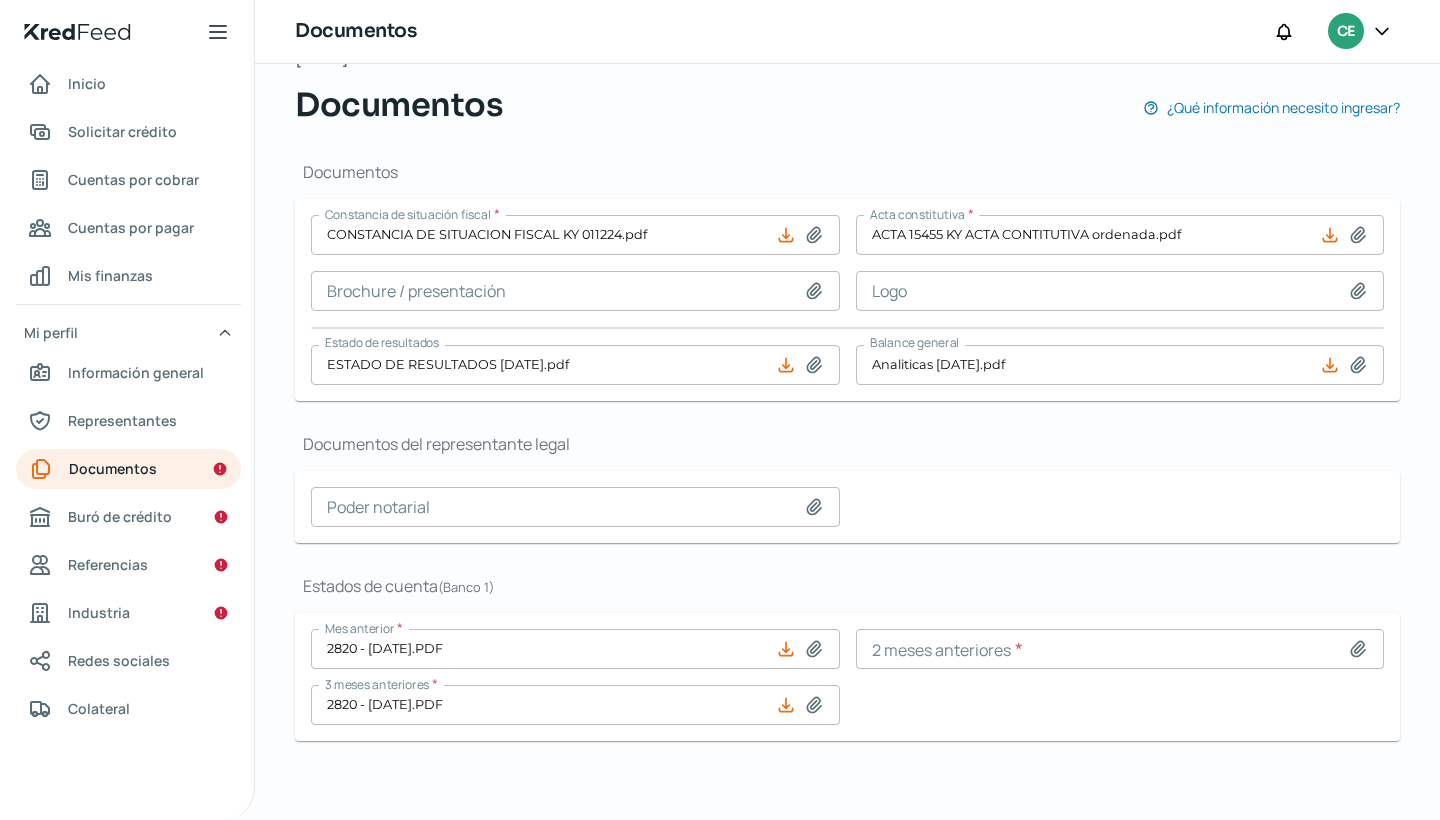 click 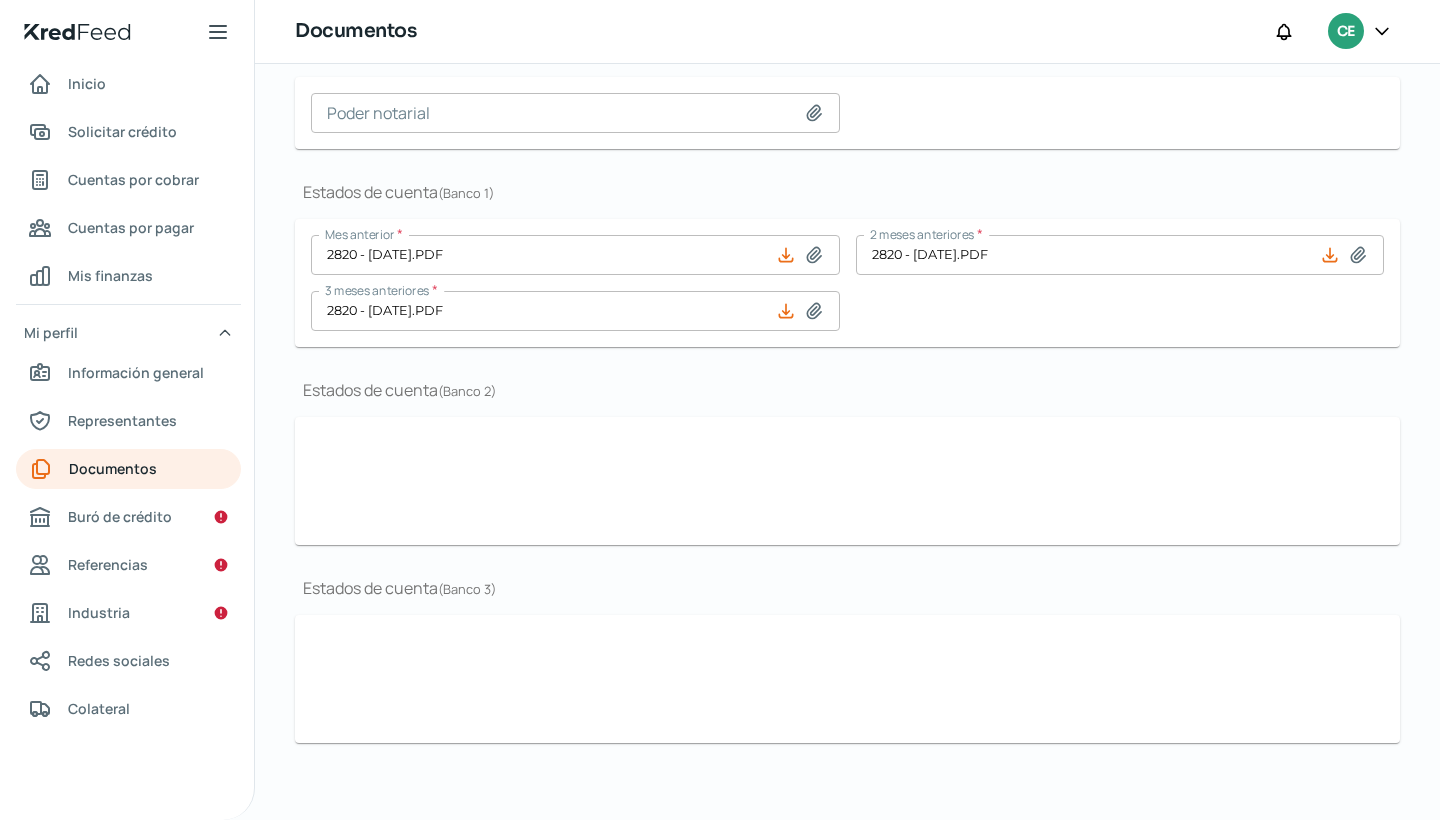 scroll, scrollTop: 480, scrollLeft: 0, axis: vertical 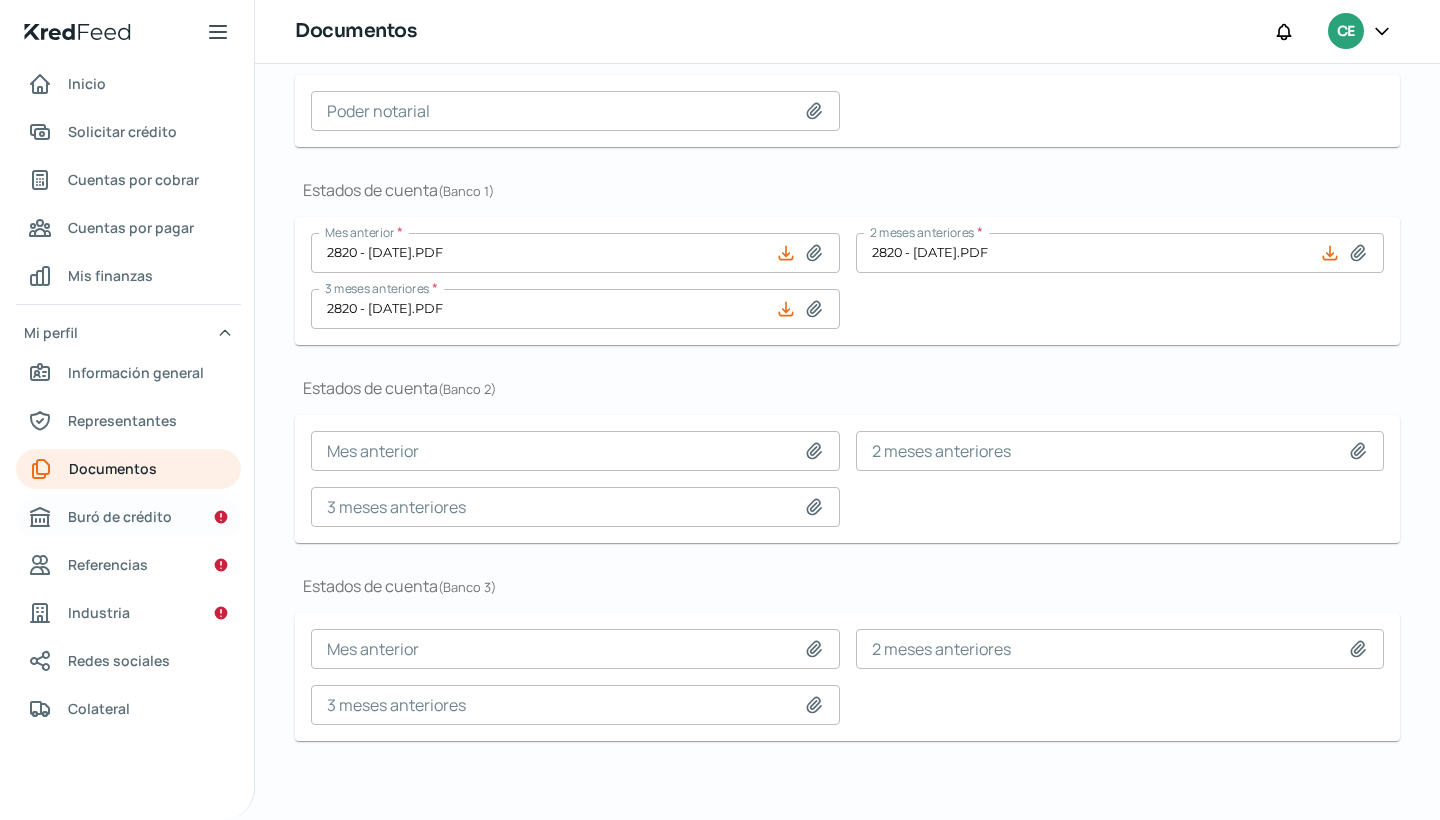 click on "Buró de crédito" at bounding box center [120, 516] 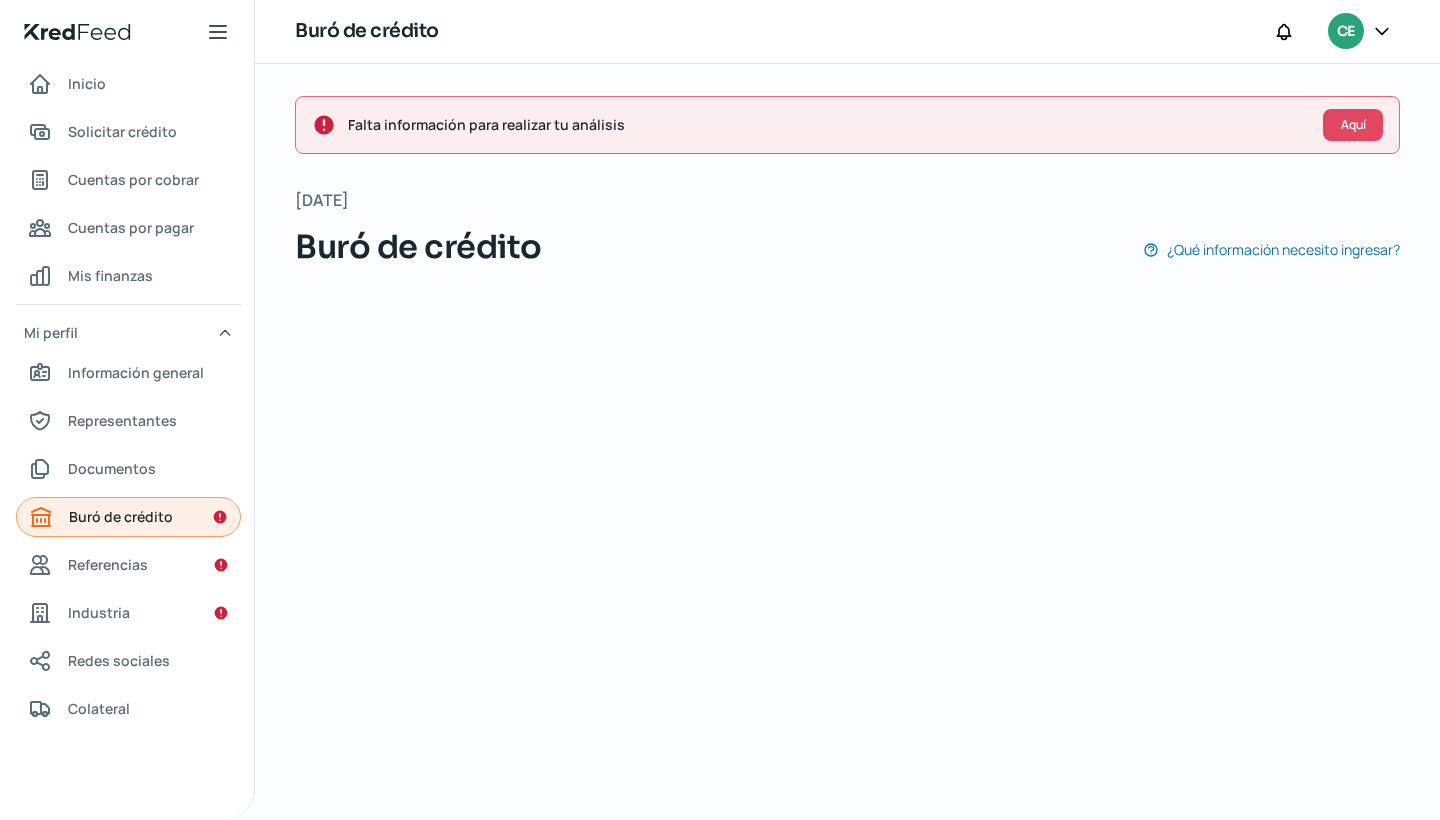 scroll, scrollTop: 0, scrollLeft: 0, axis: both 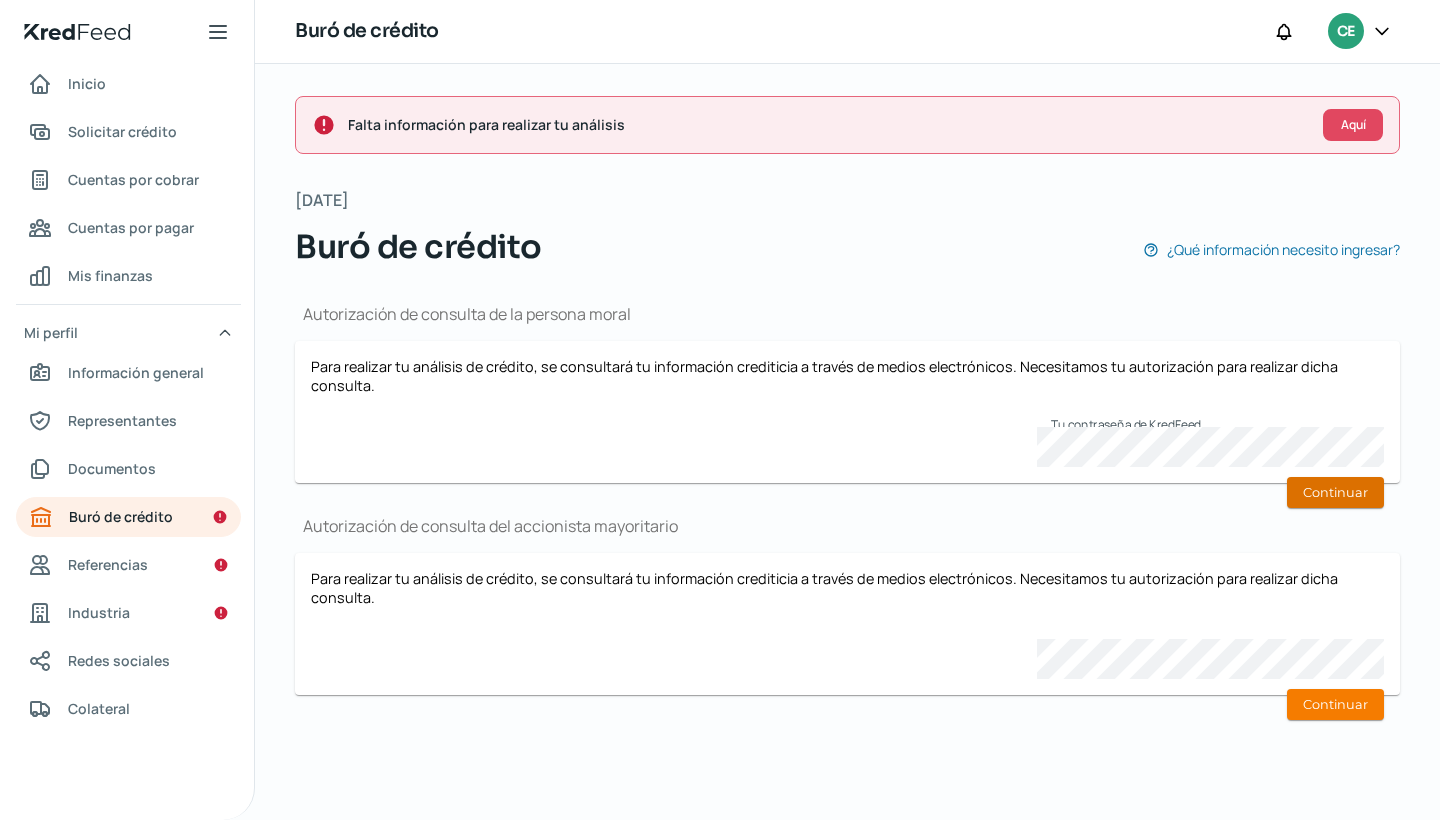 click on "Continuar" at bounding box center (1335, 492) 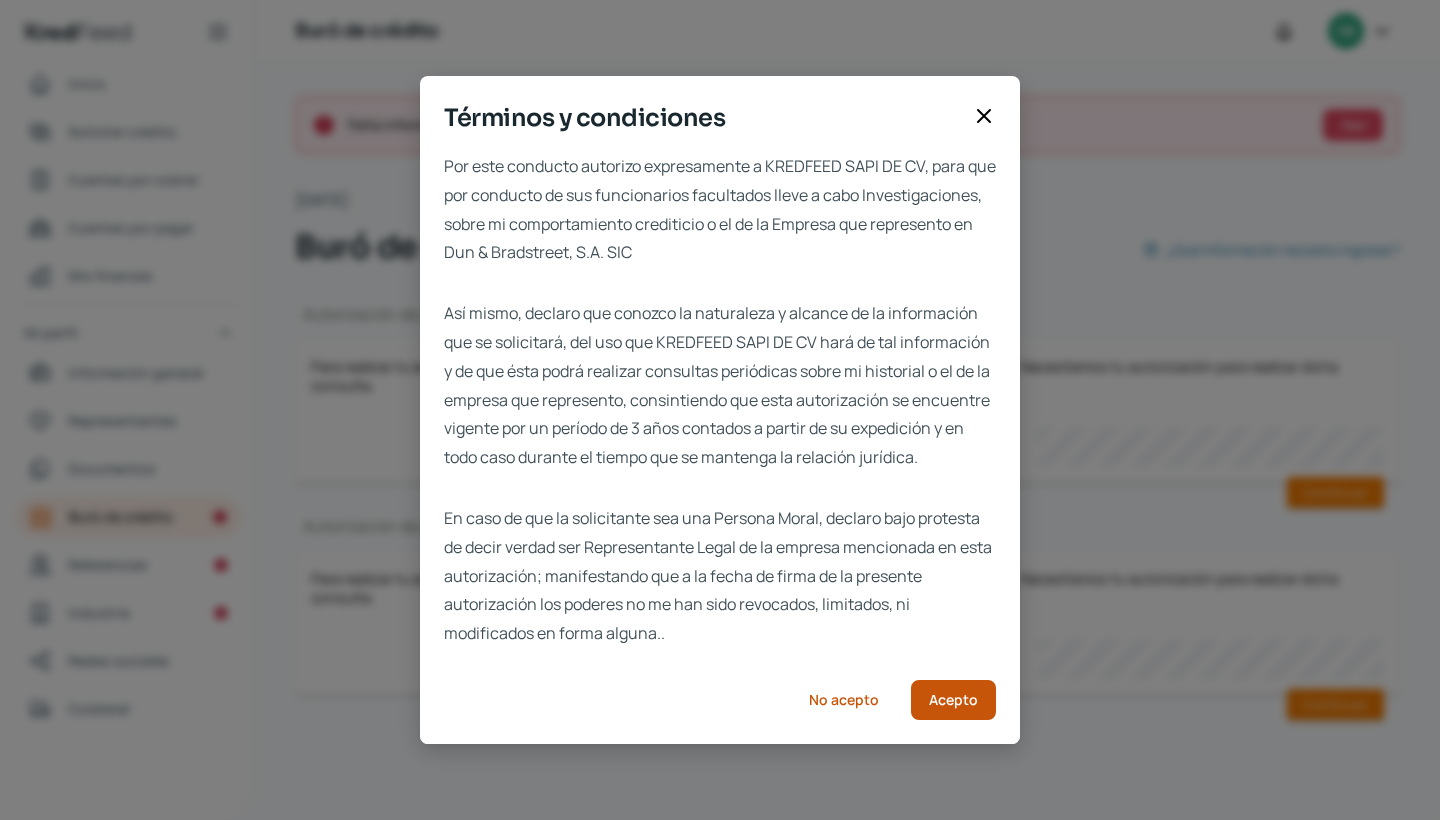 click on "Acepto" at bounding box center [953, 700] 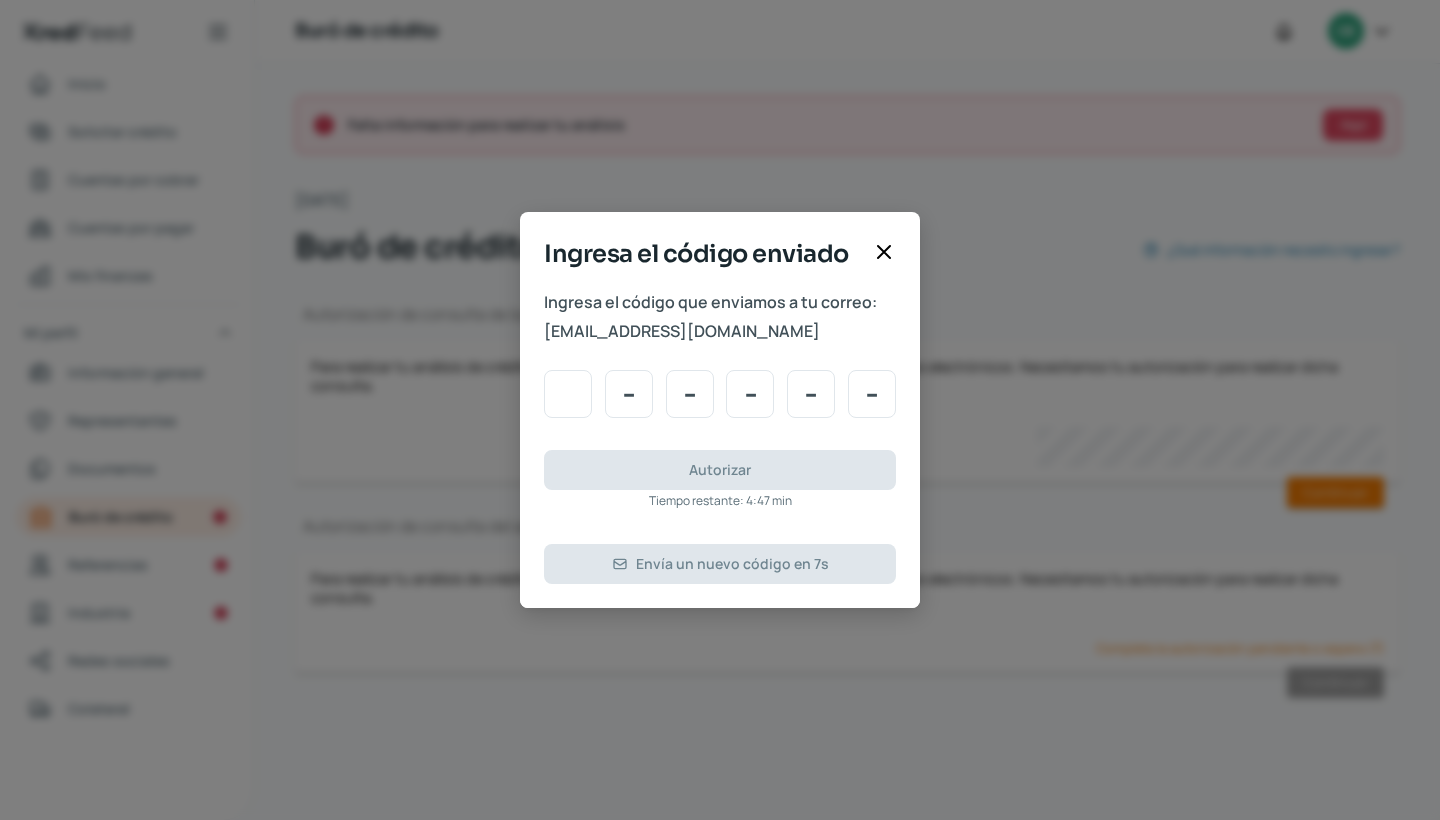 type on "2" 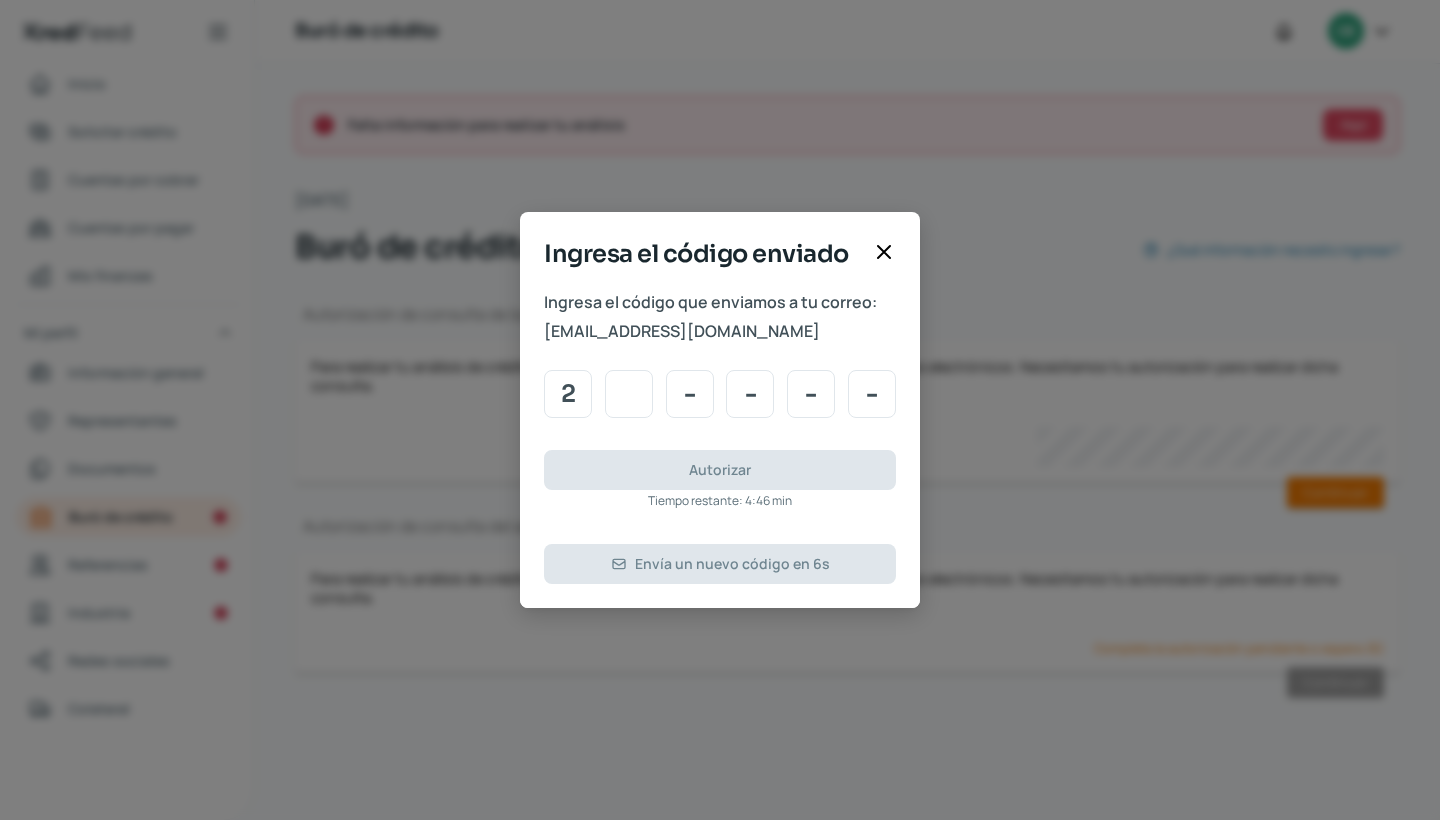 type on "0" 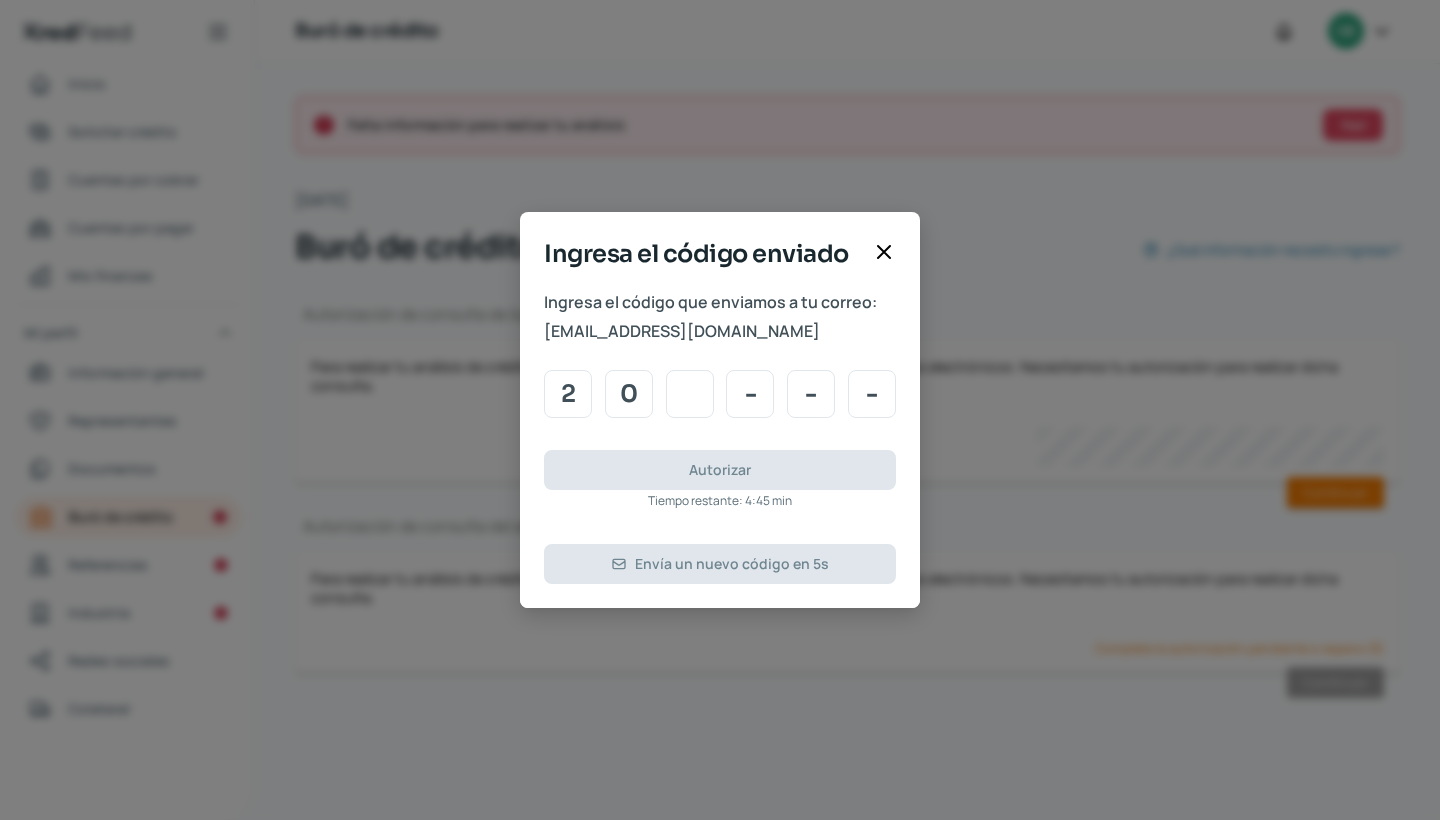 type on "9" 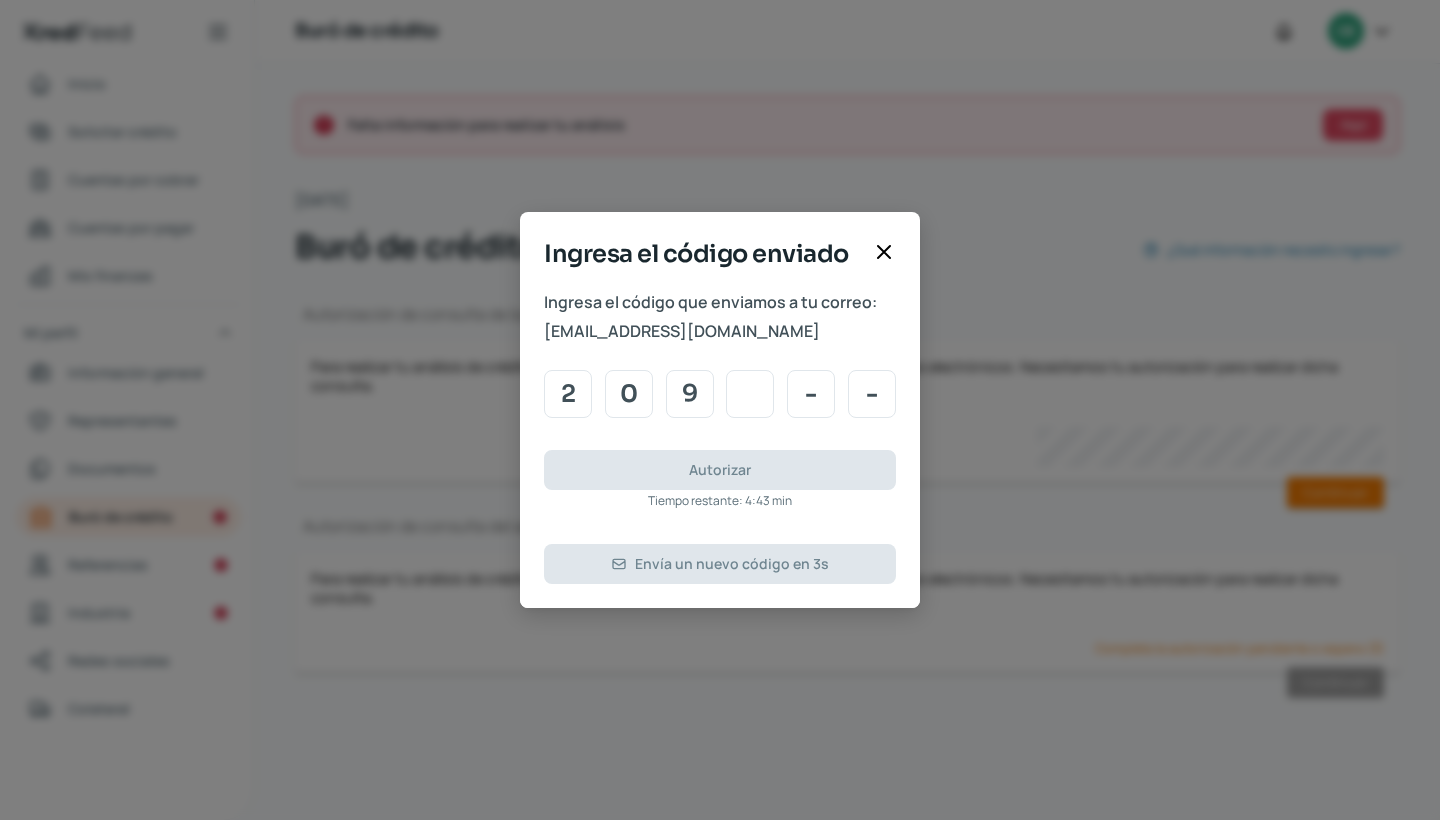 type on "9" 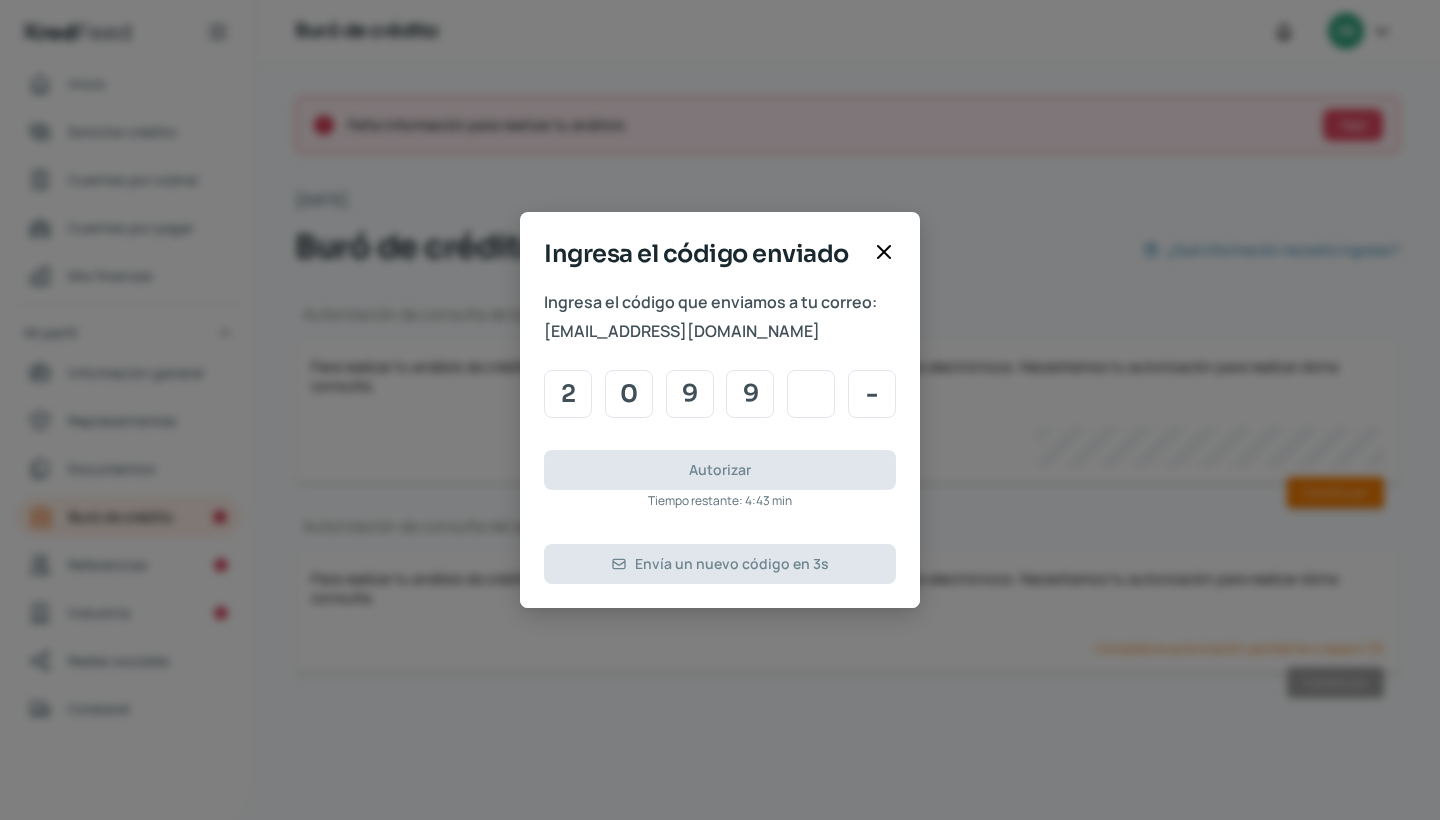 type on "3" 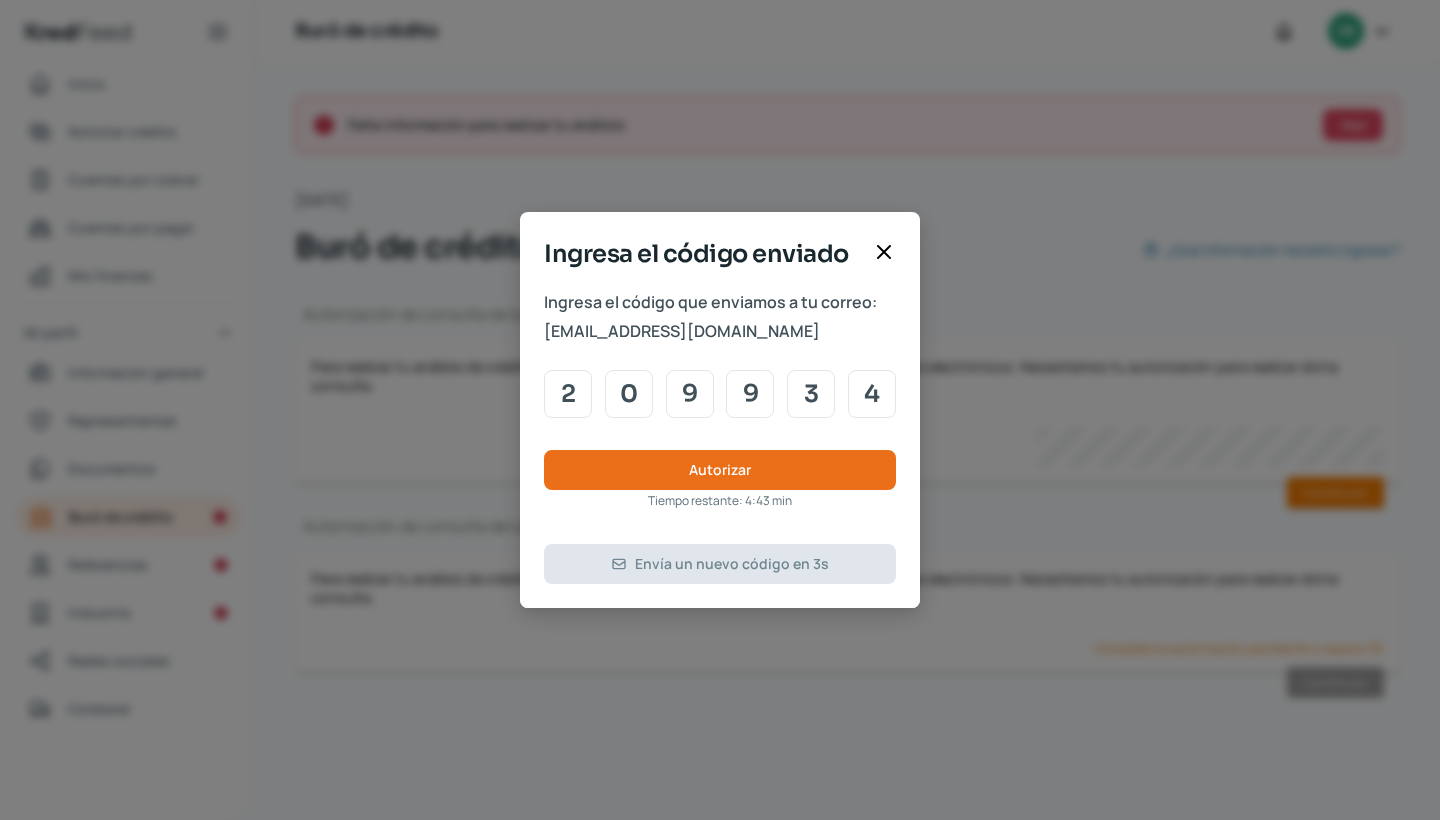 type on "4" 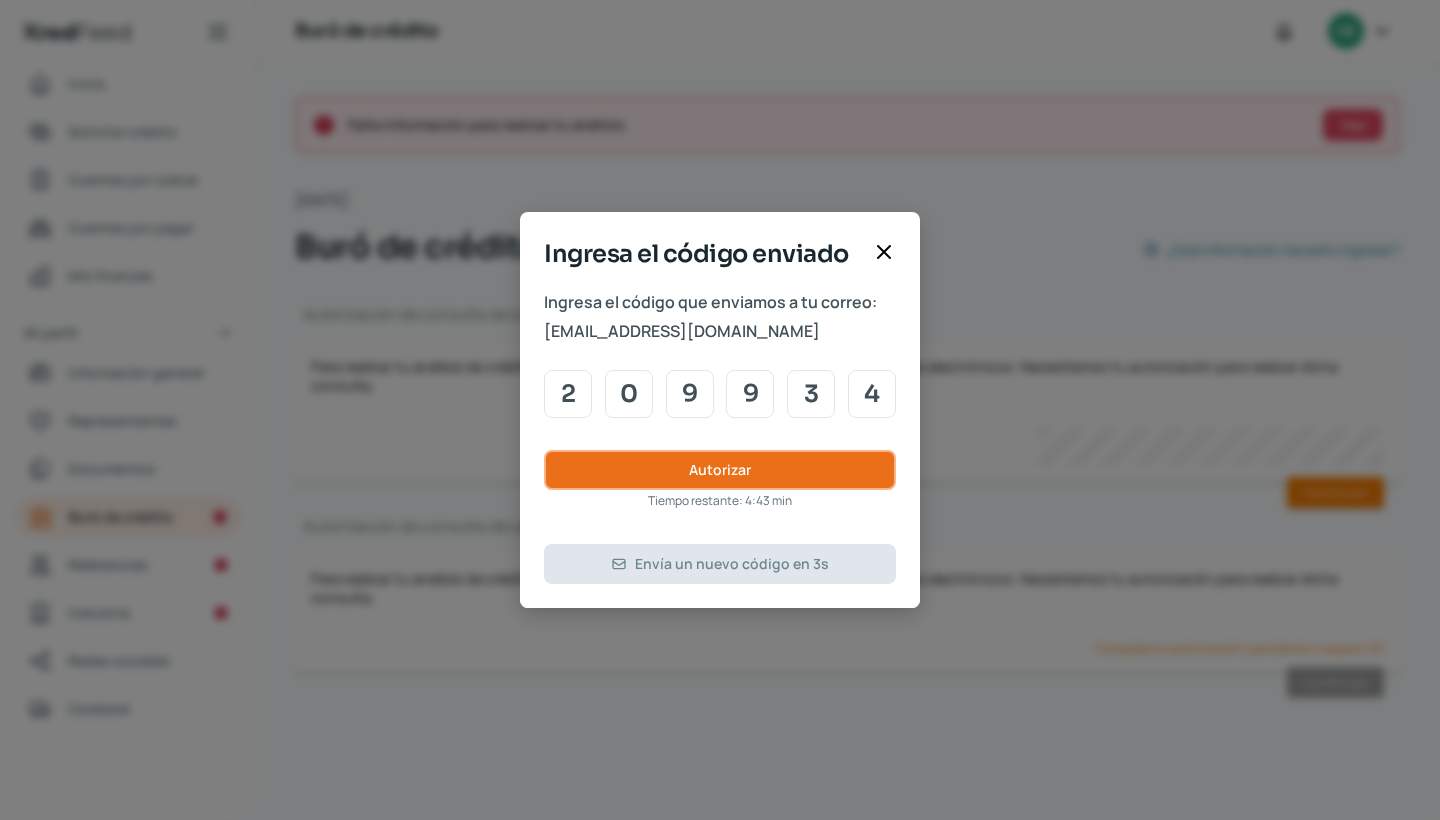 type 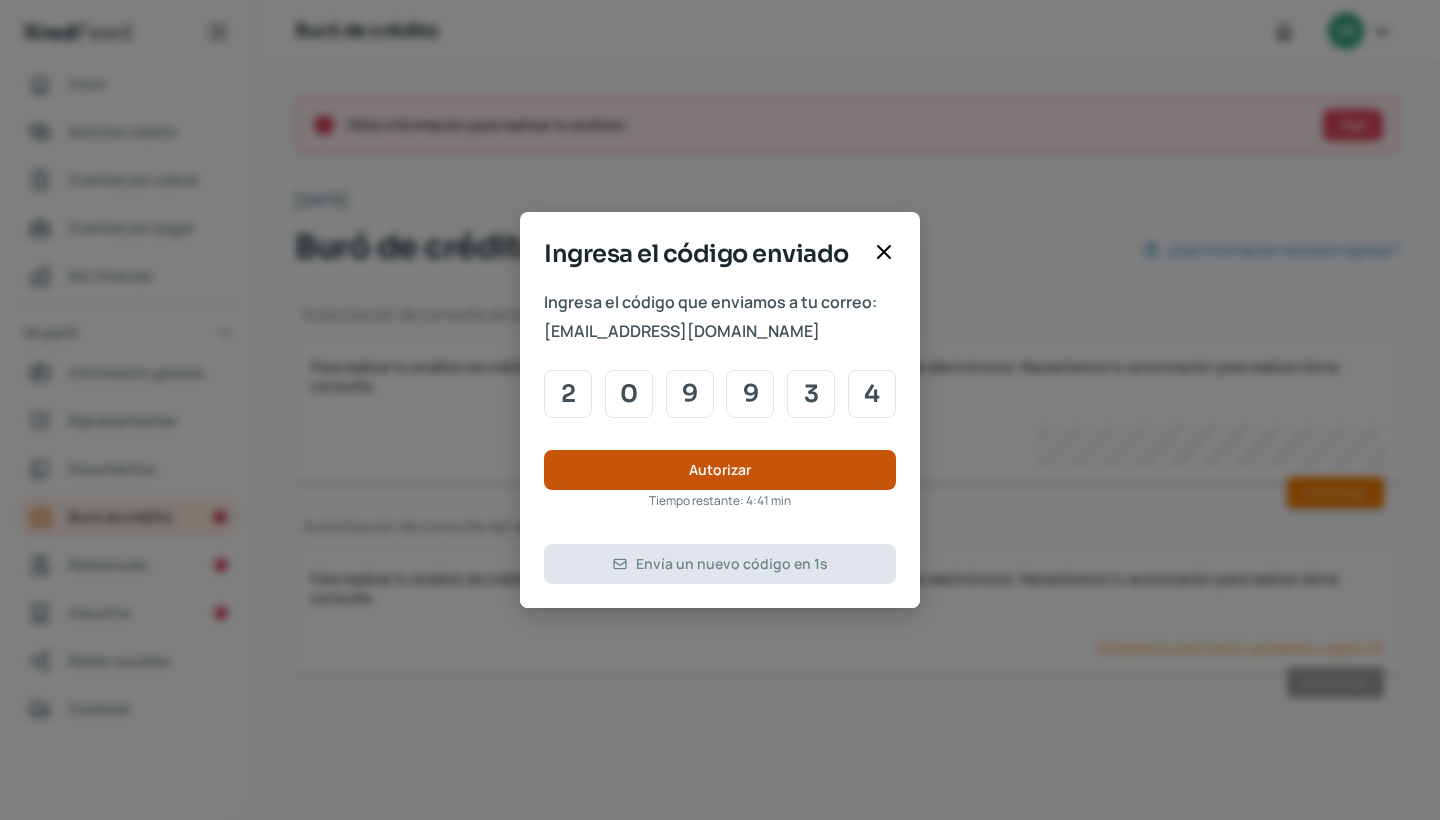 click on "Autorizar" at bounding box center (720, 470) 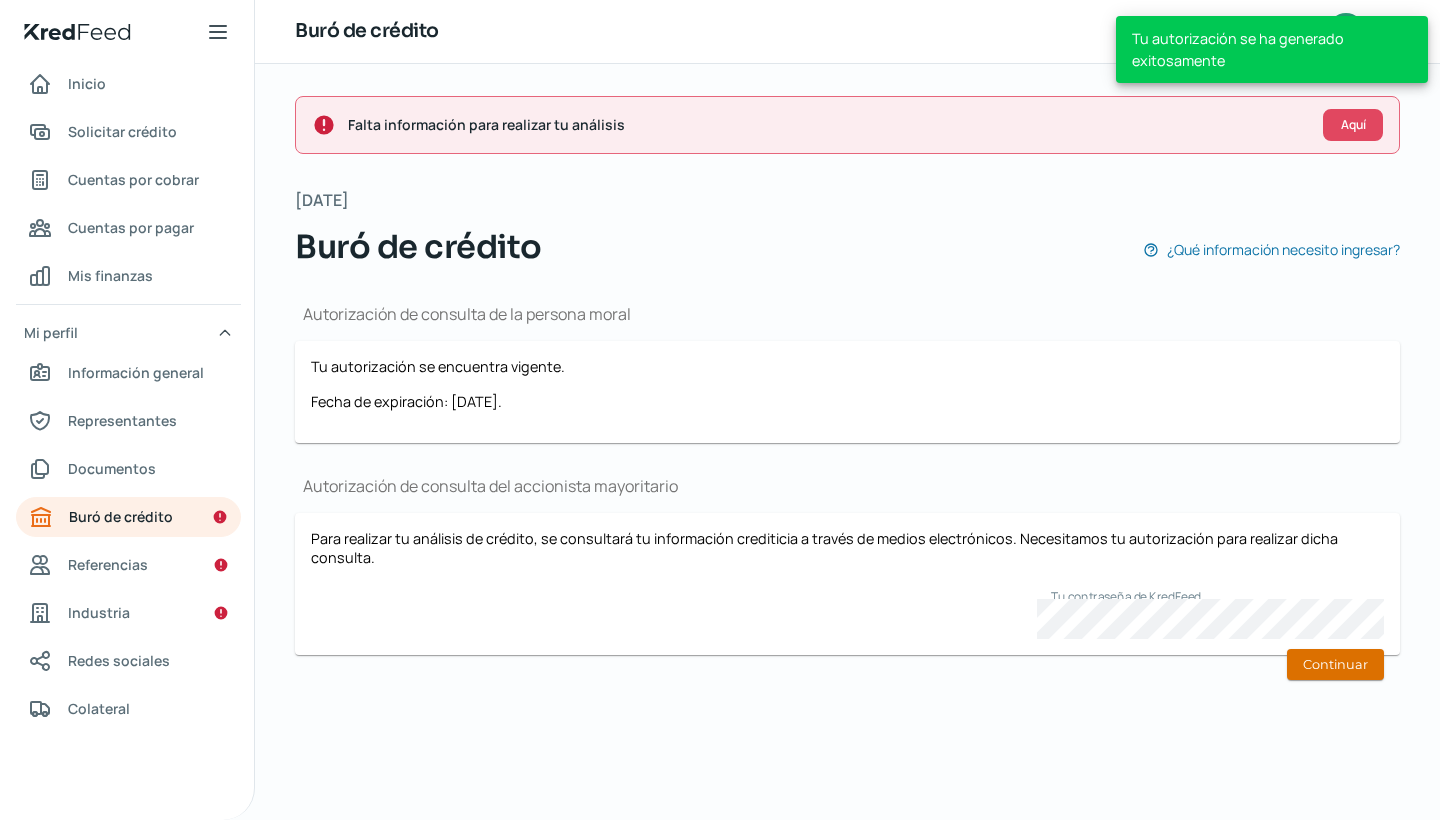 click on "Continuar" at bounding box center (1335, 664) 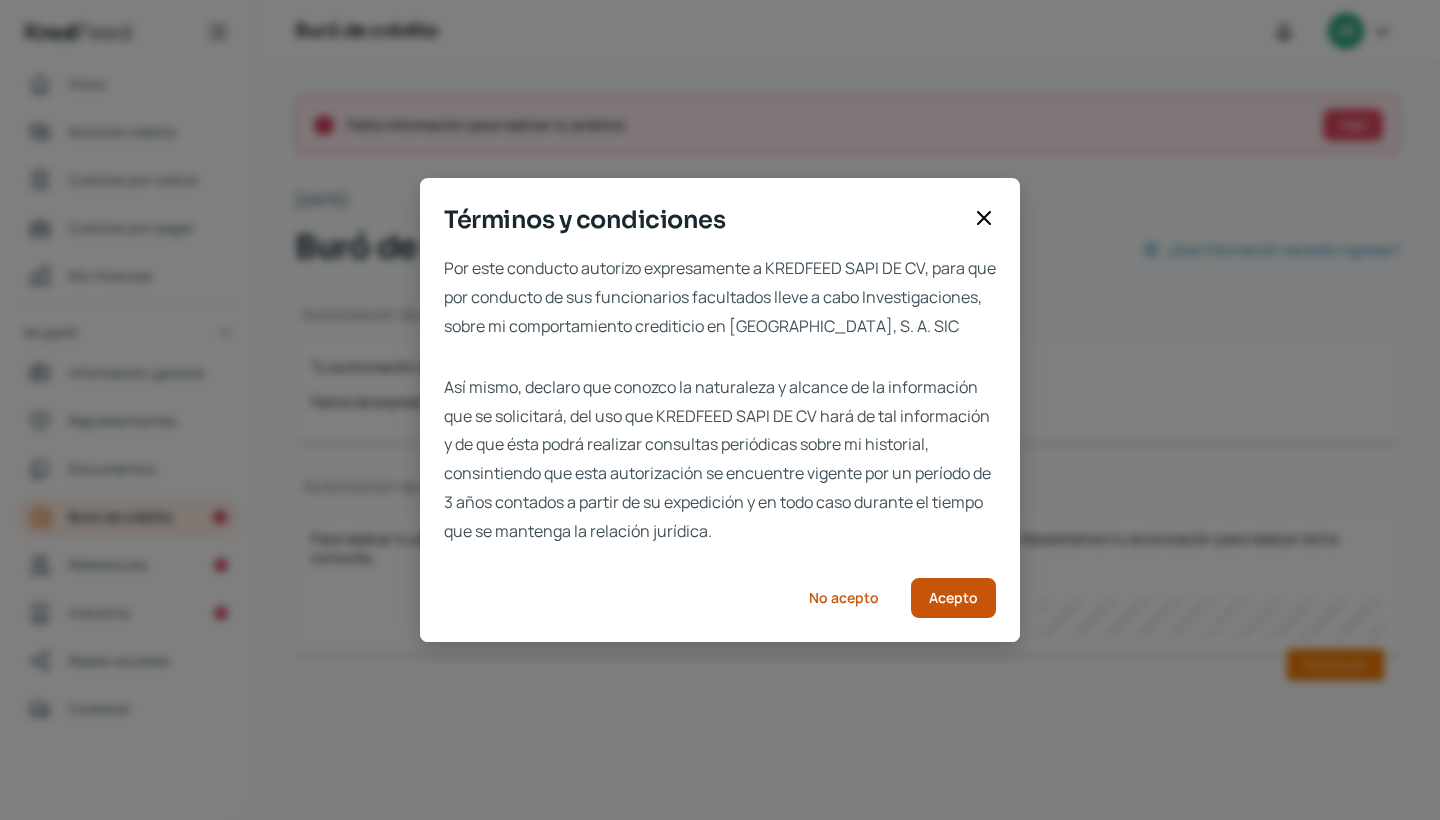 click on "Acepto" at bounding box center [953, 598] 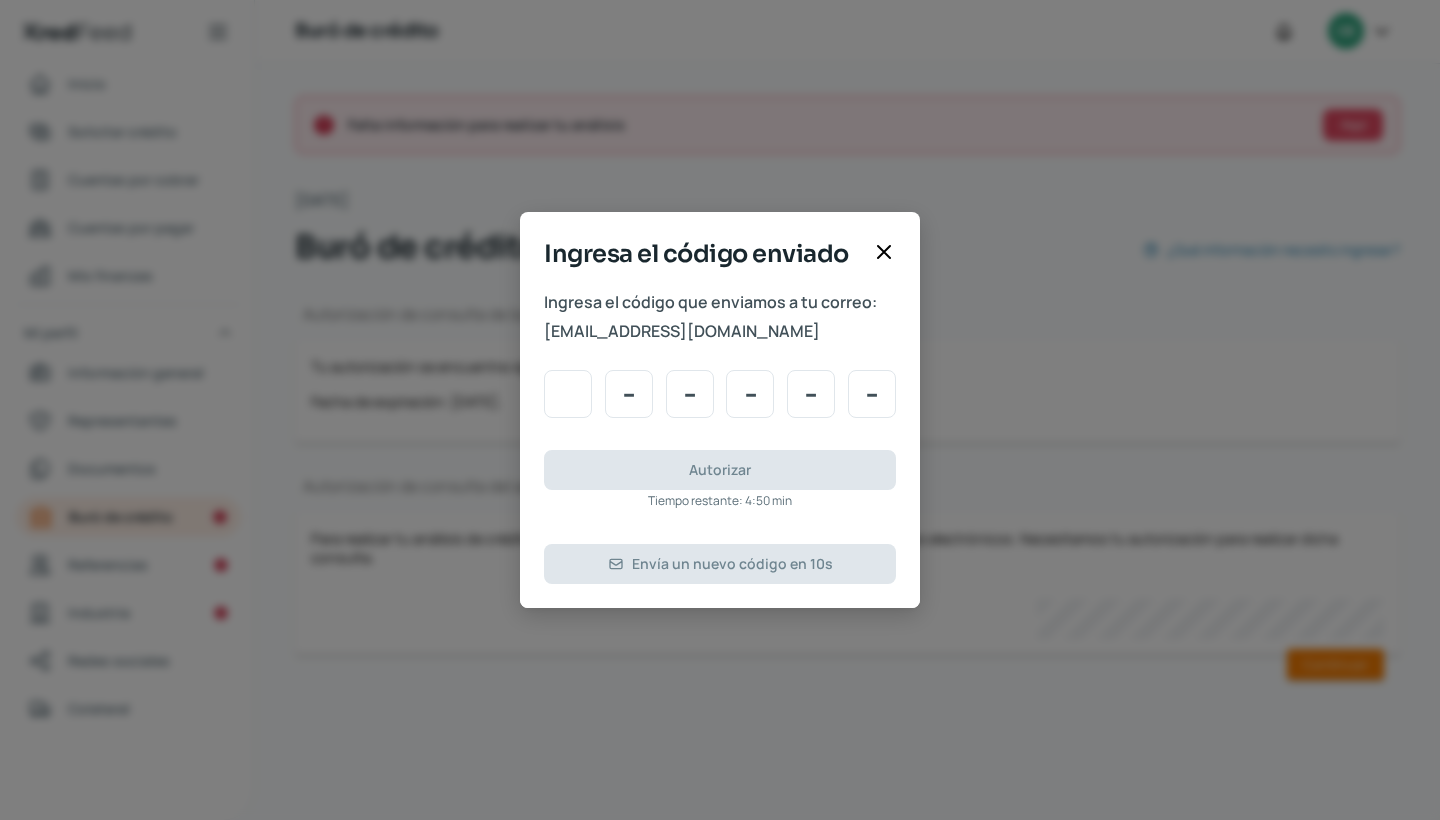 type on "0" 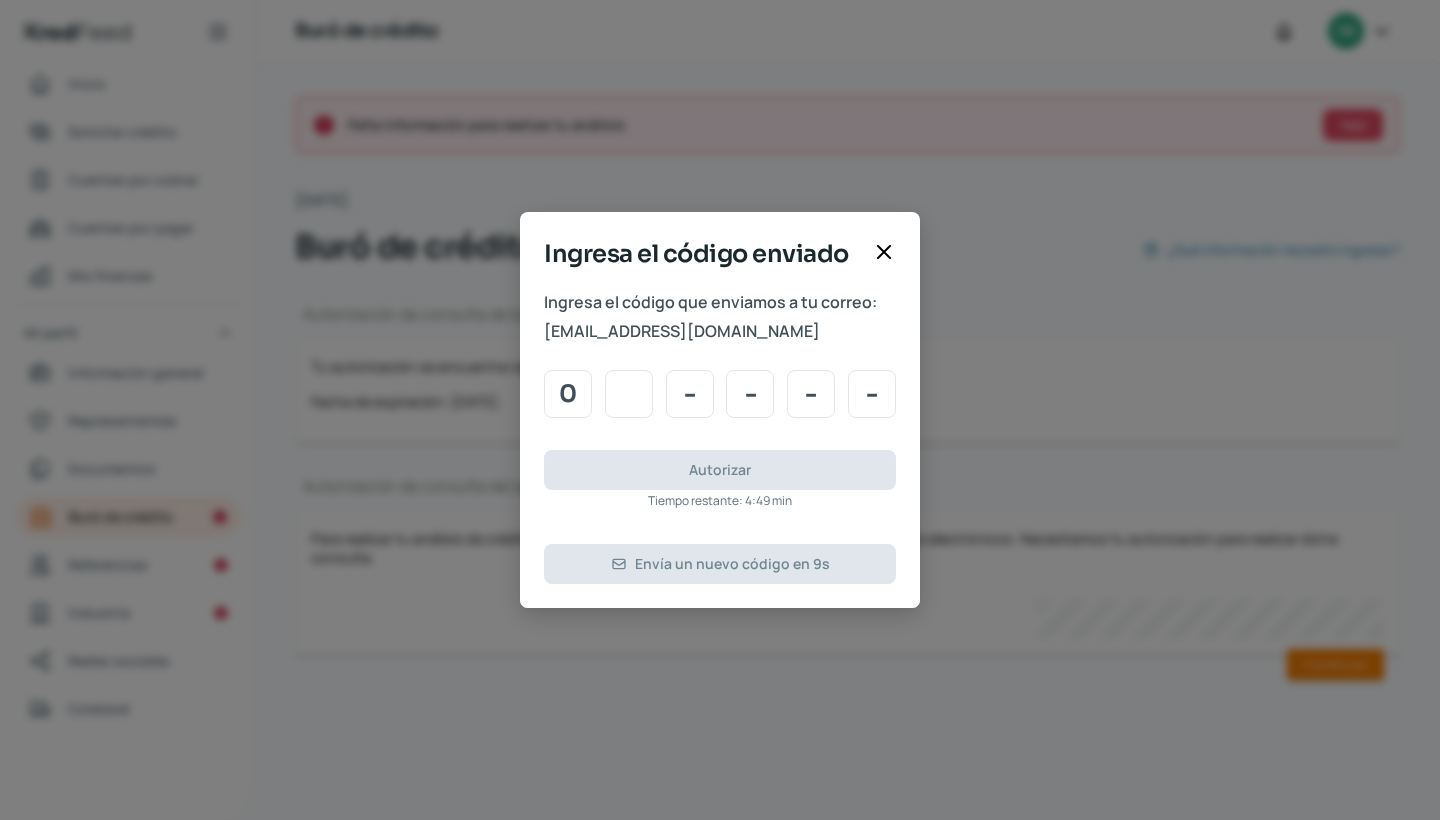 type on "9" 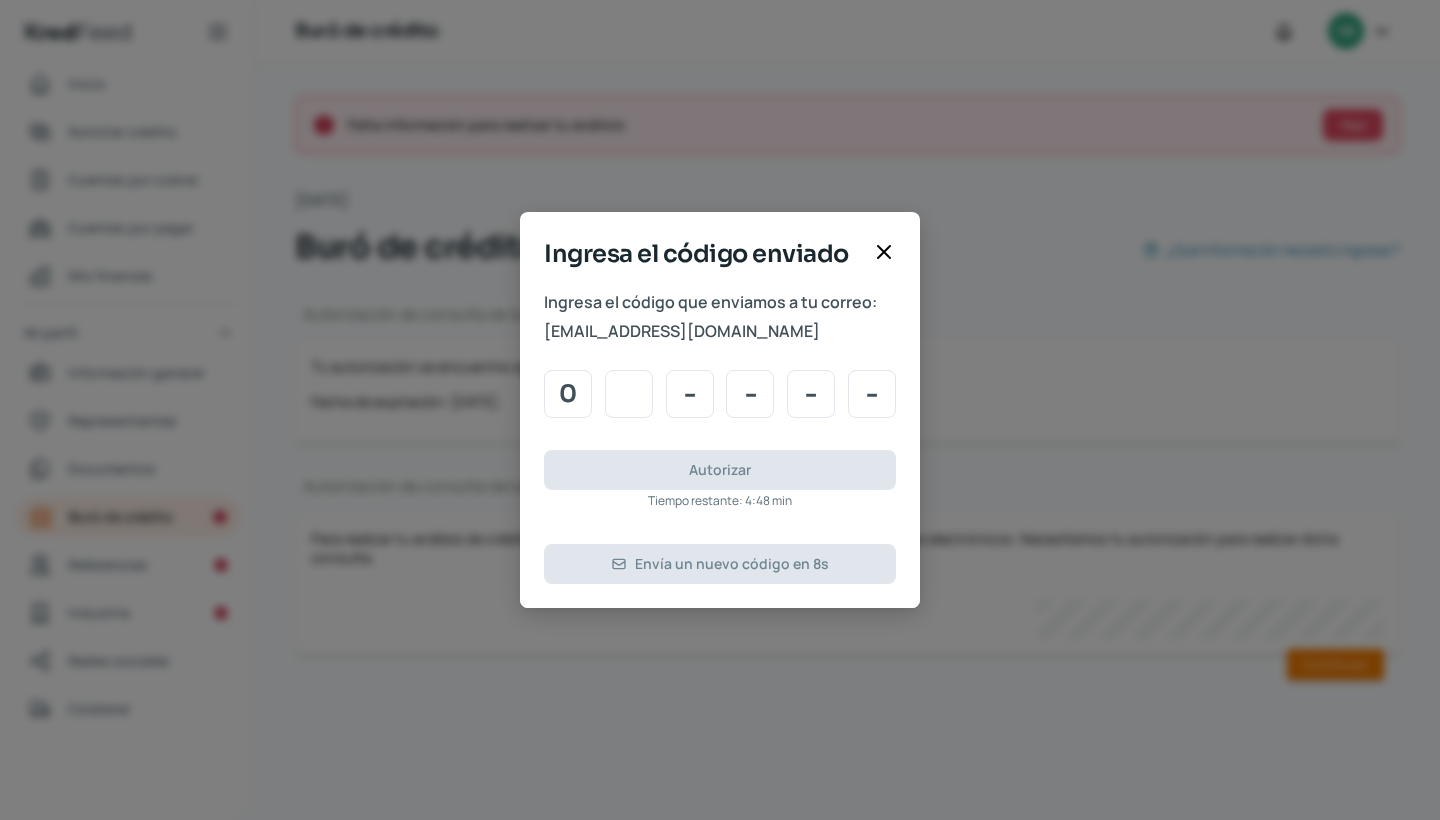 type on "8" 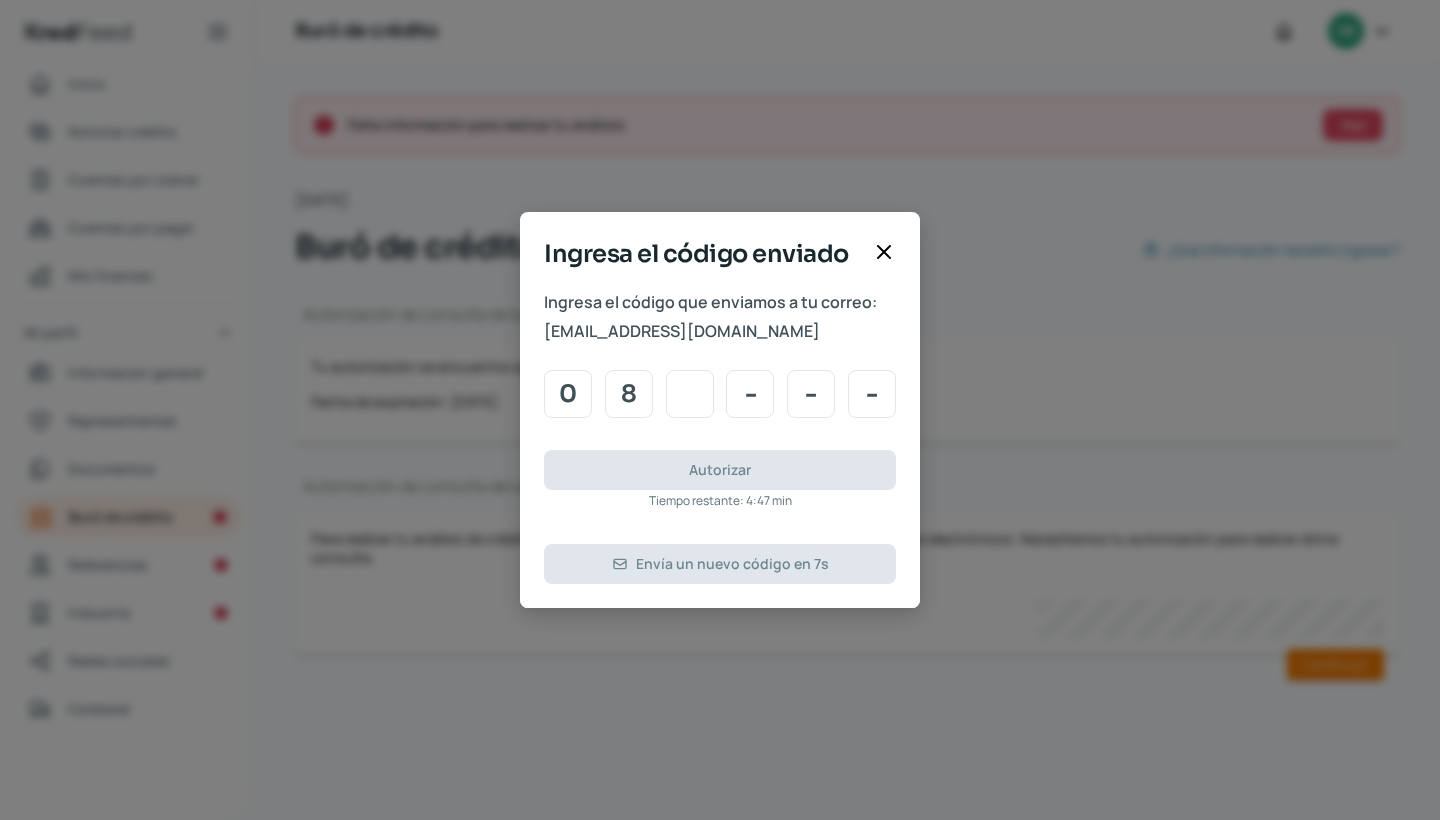 type on "9" 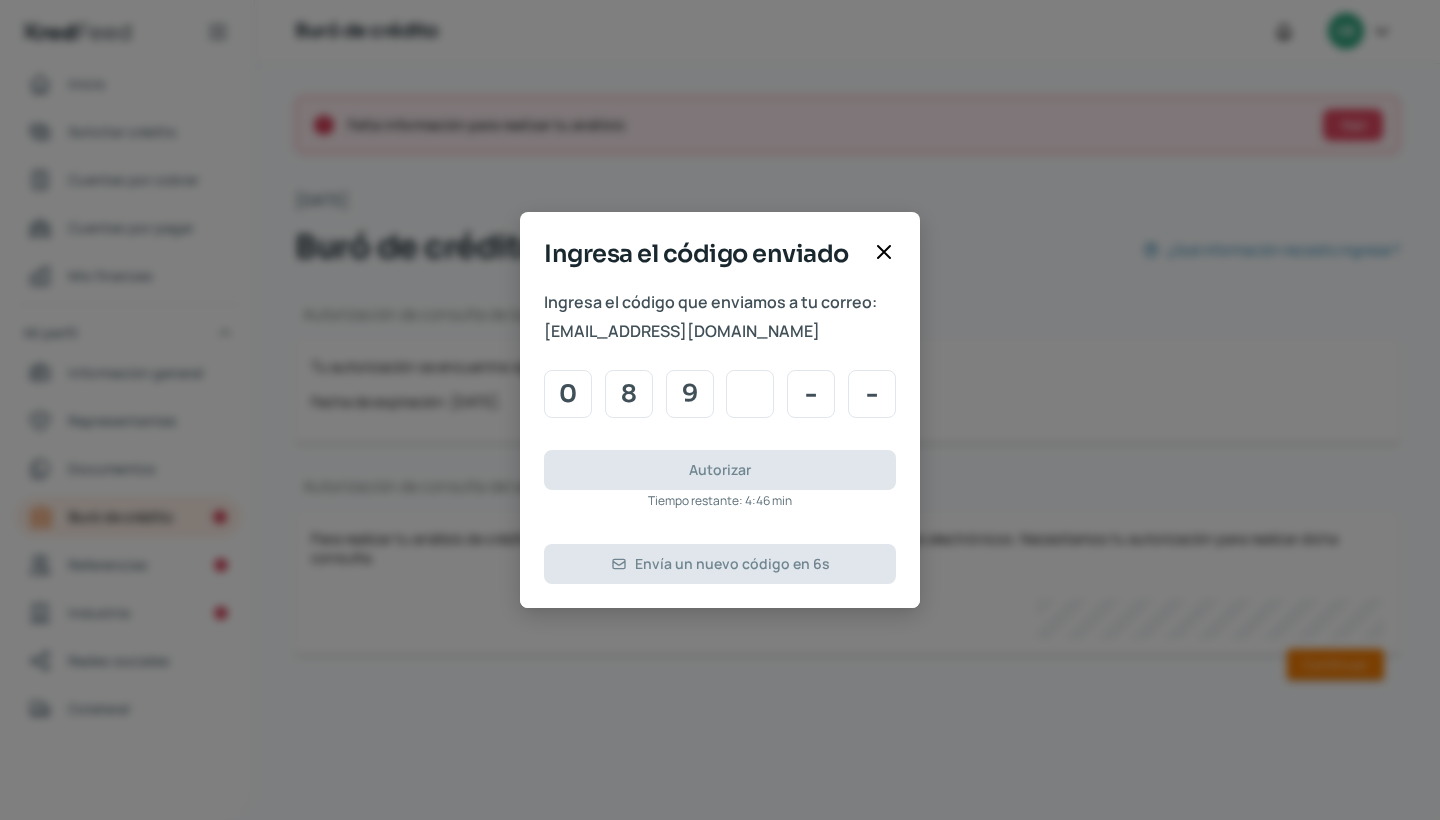 type on "1" 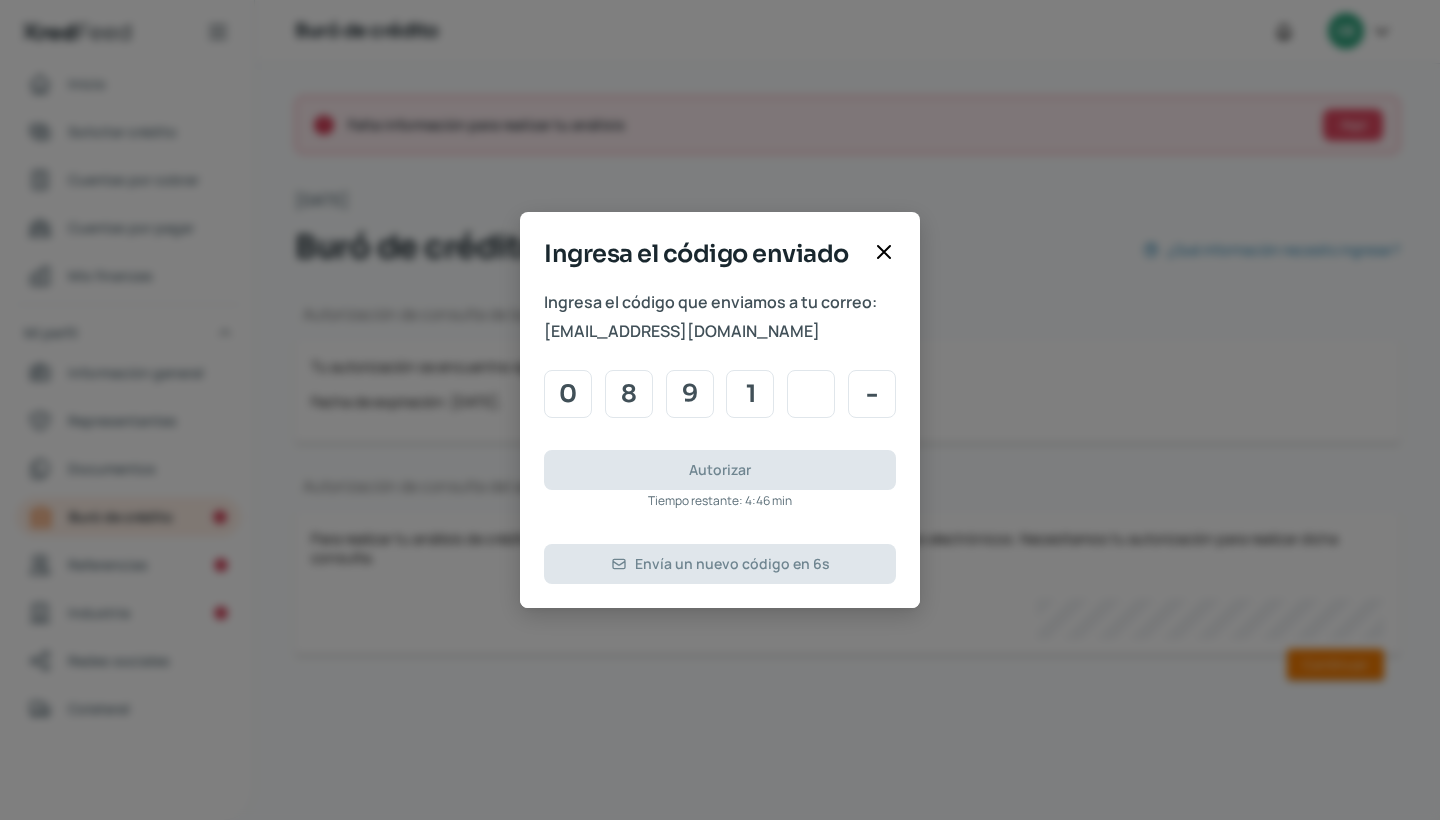 type on "8" 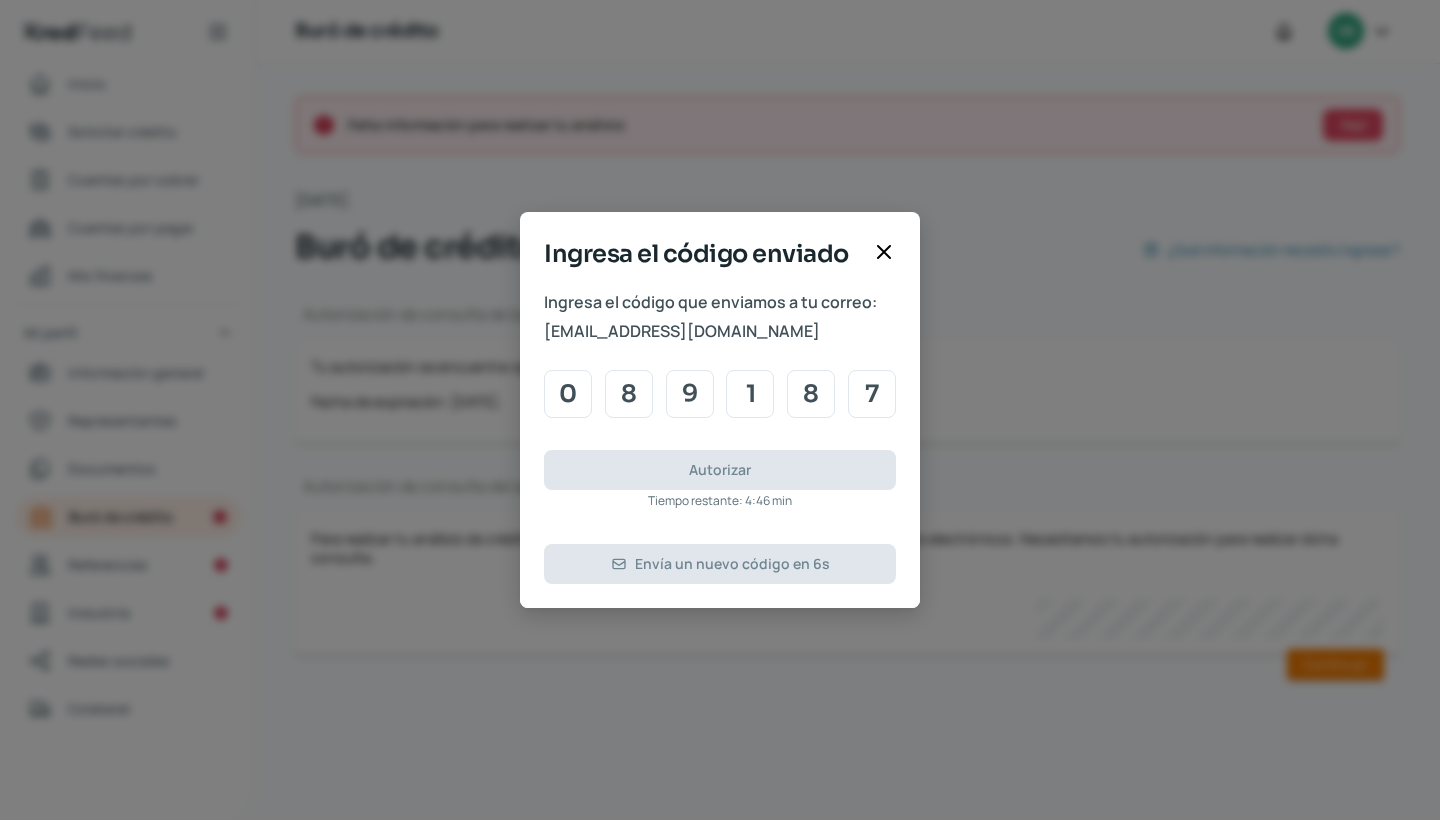 type on "7" 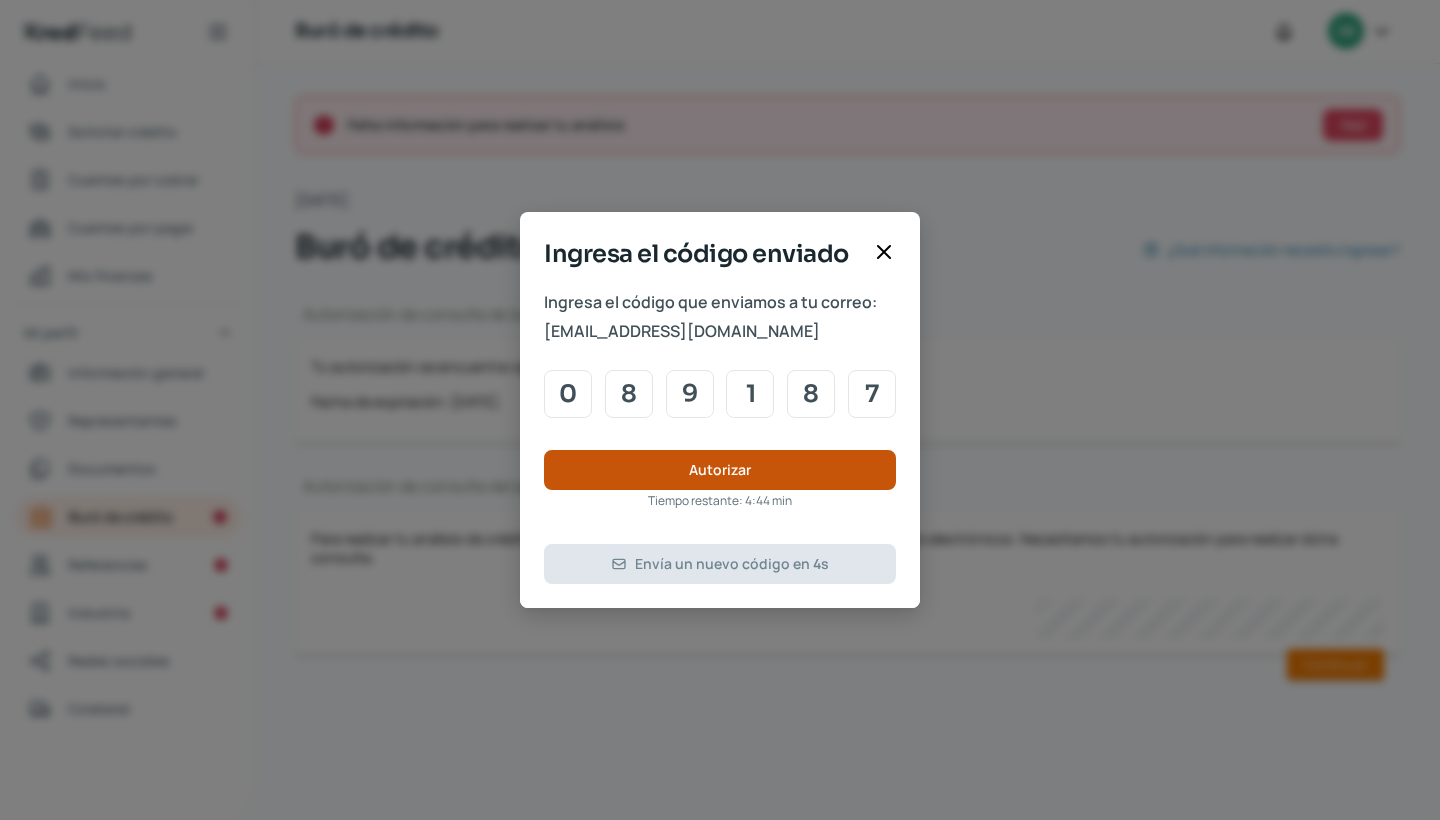 click on "Autorizar" at bounding box center [720, 470] 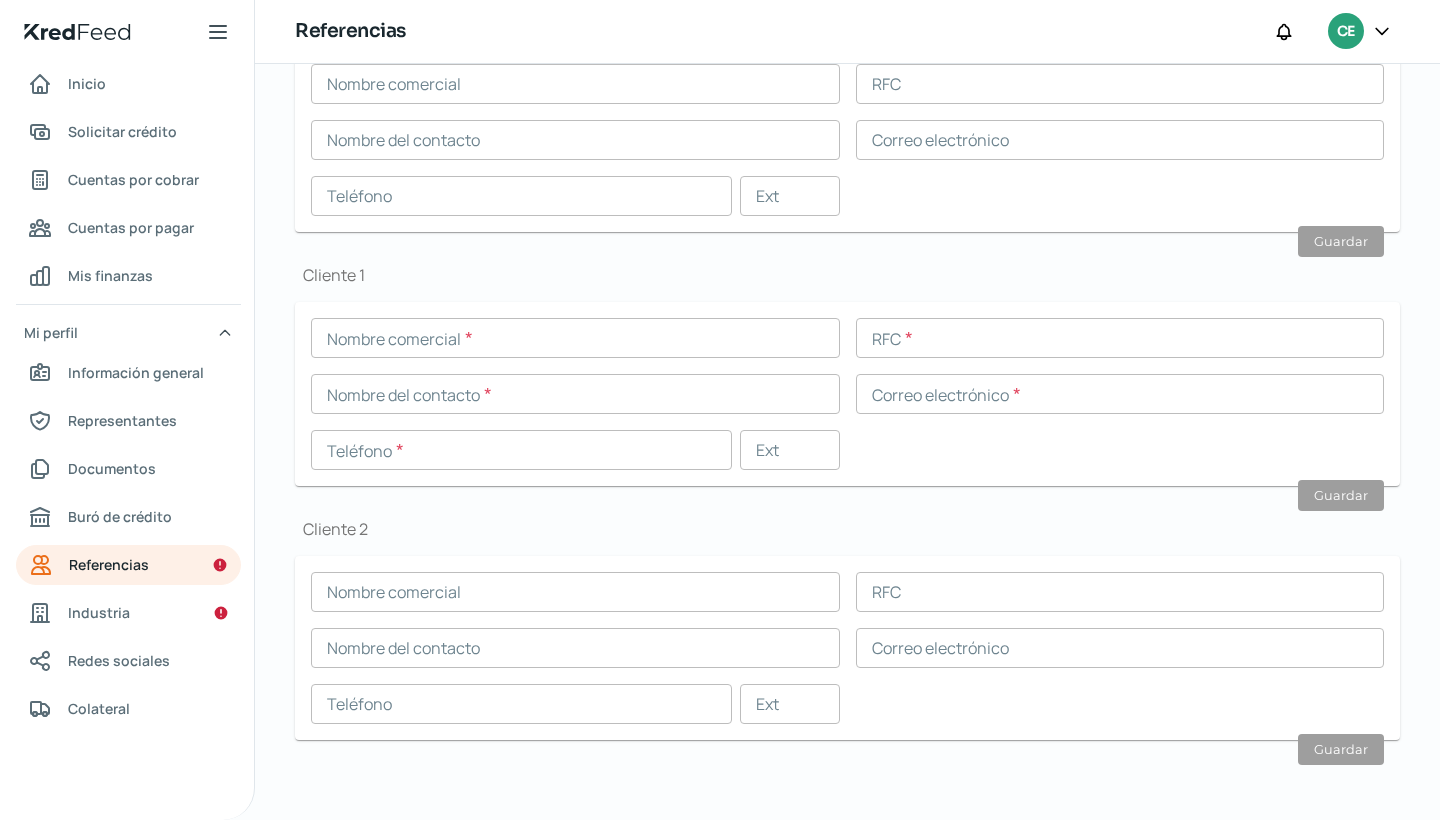 scroll, scrollTop: 546, scrollLeft: 0, axis: vertical 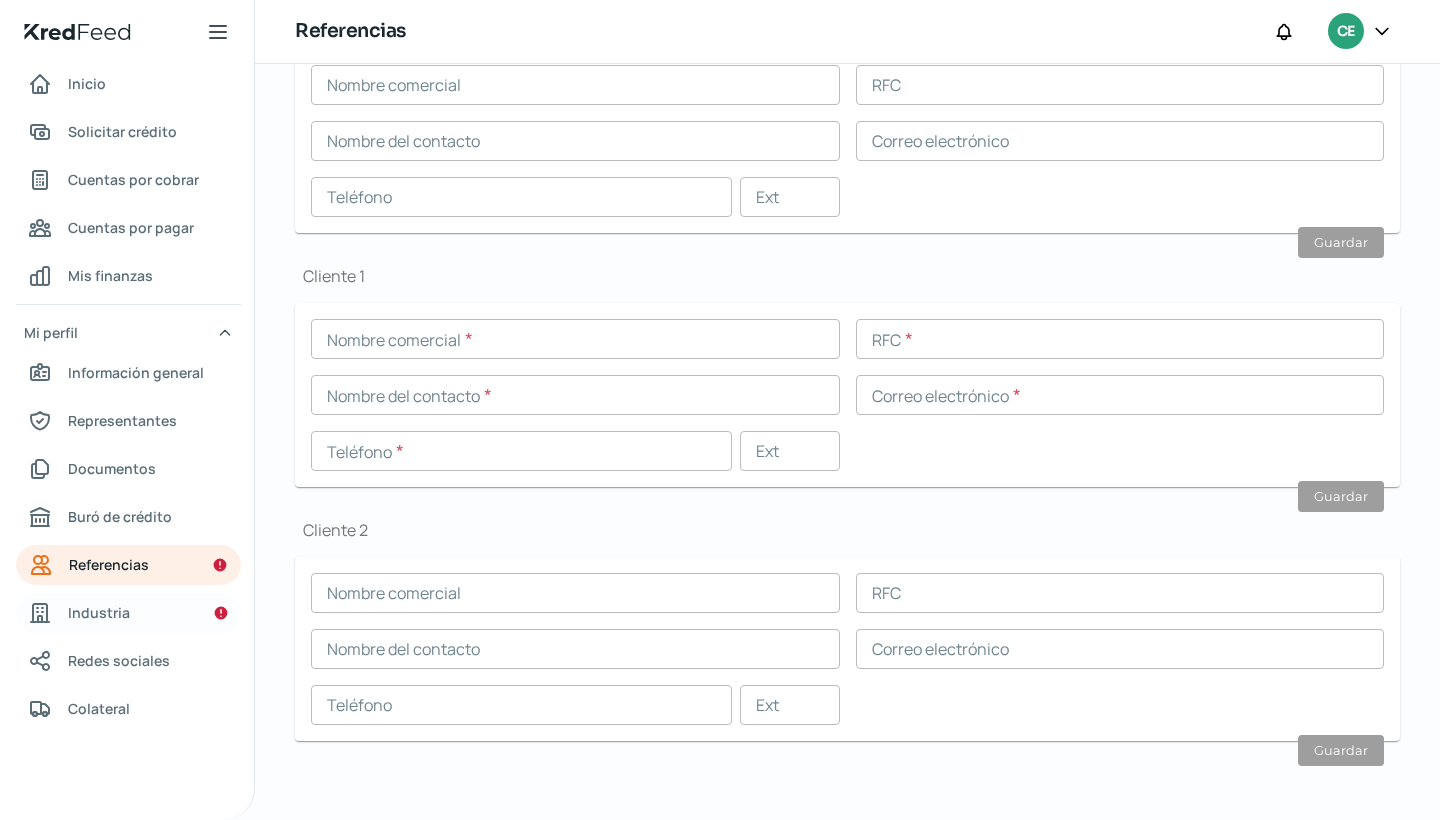 click on "Industria" at bounding box center [128, 613] 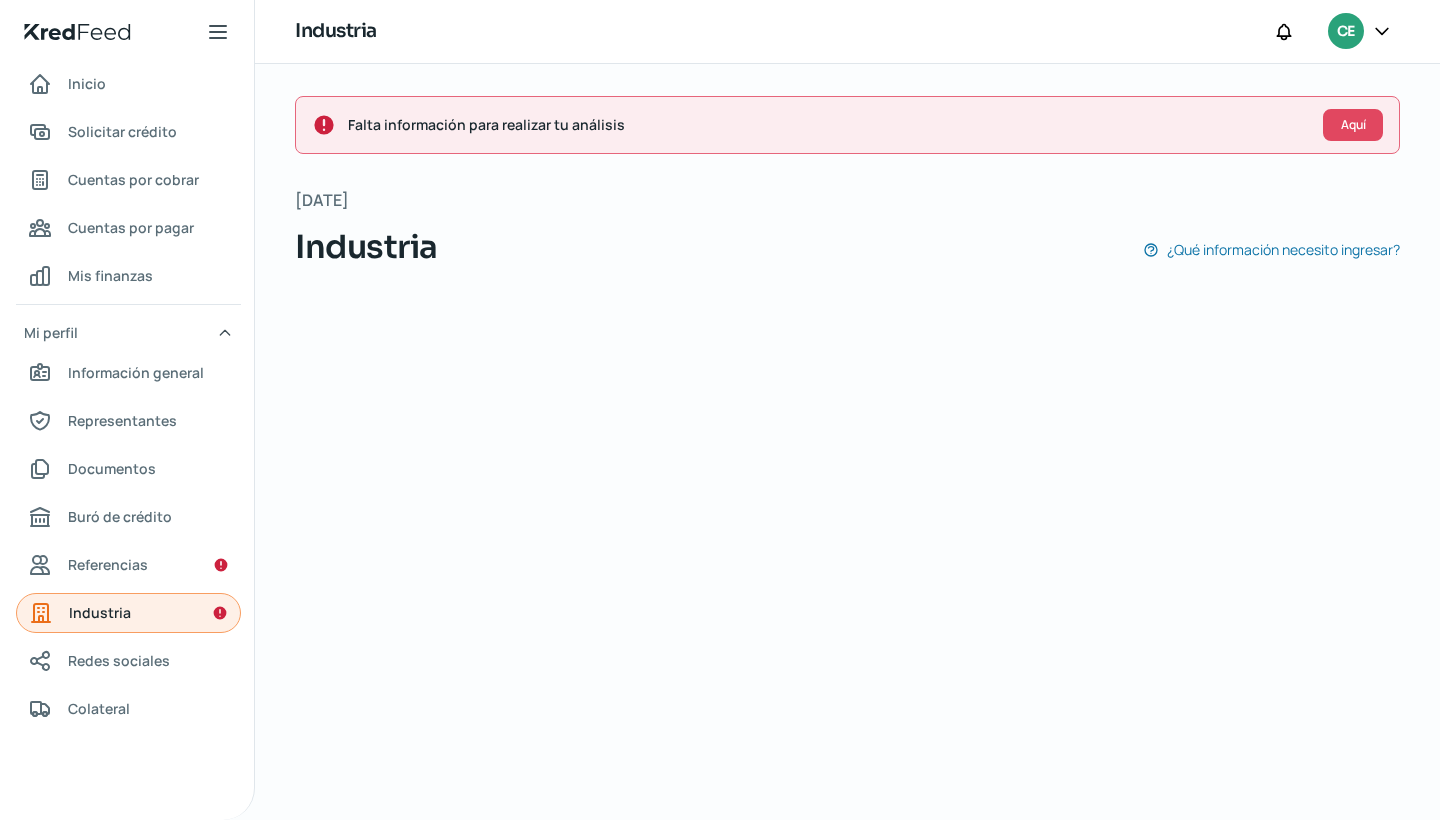 scroll, scrollTop: 0, scrollLeft: 0, axis: both 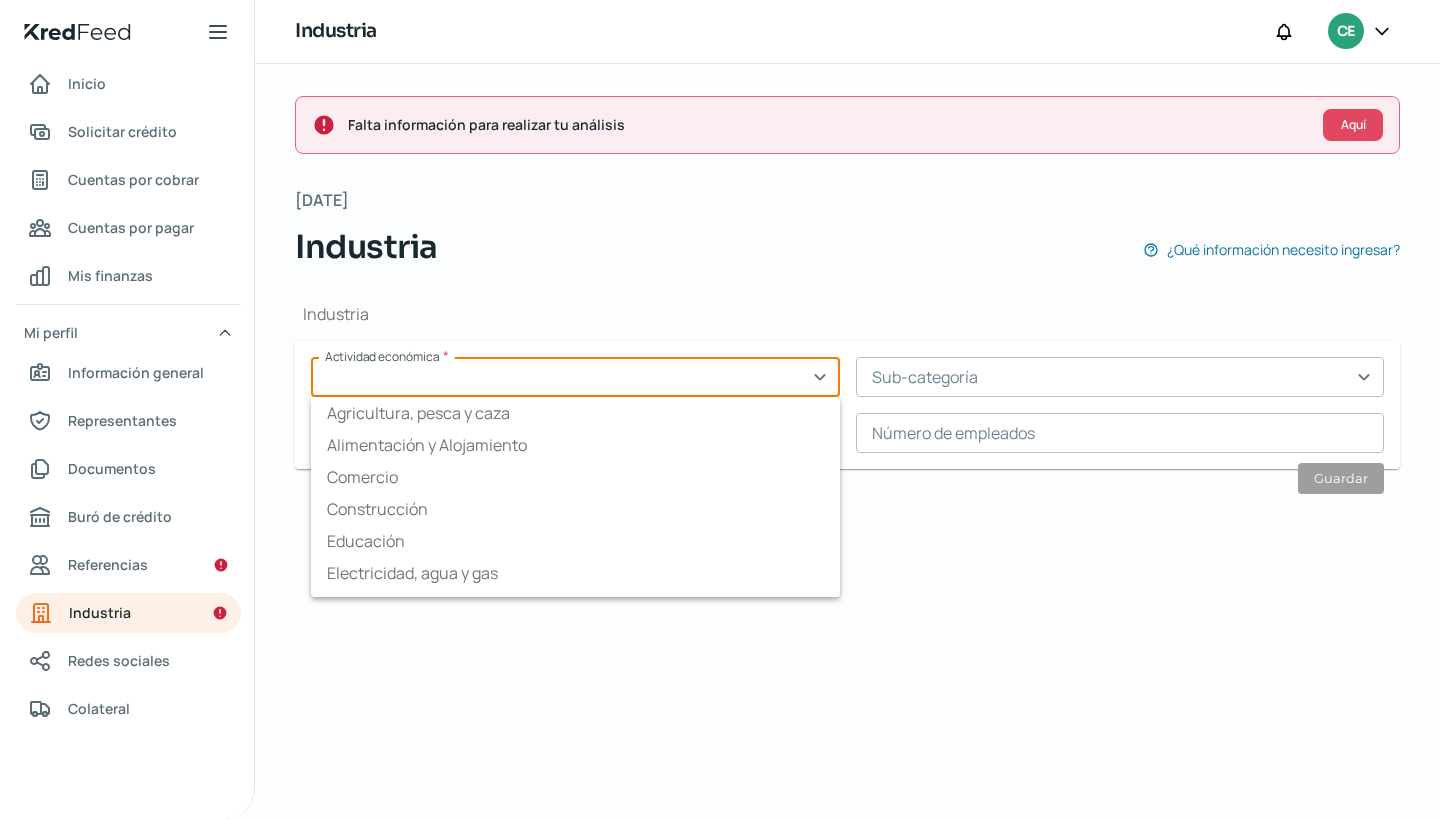 click at bounding box center (575, 377) 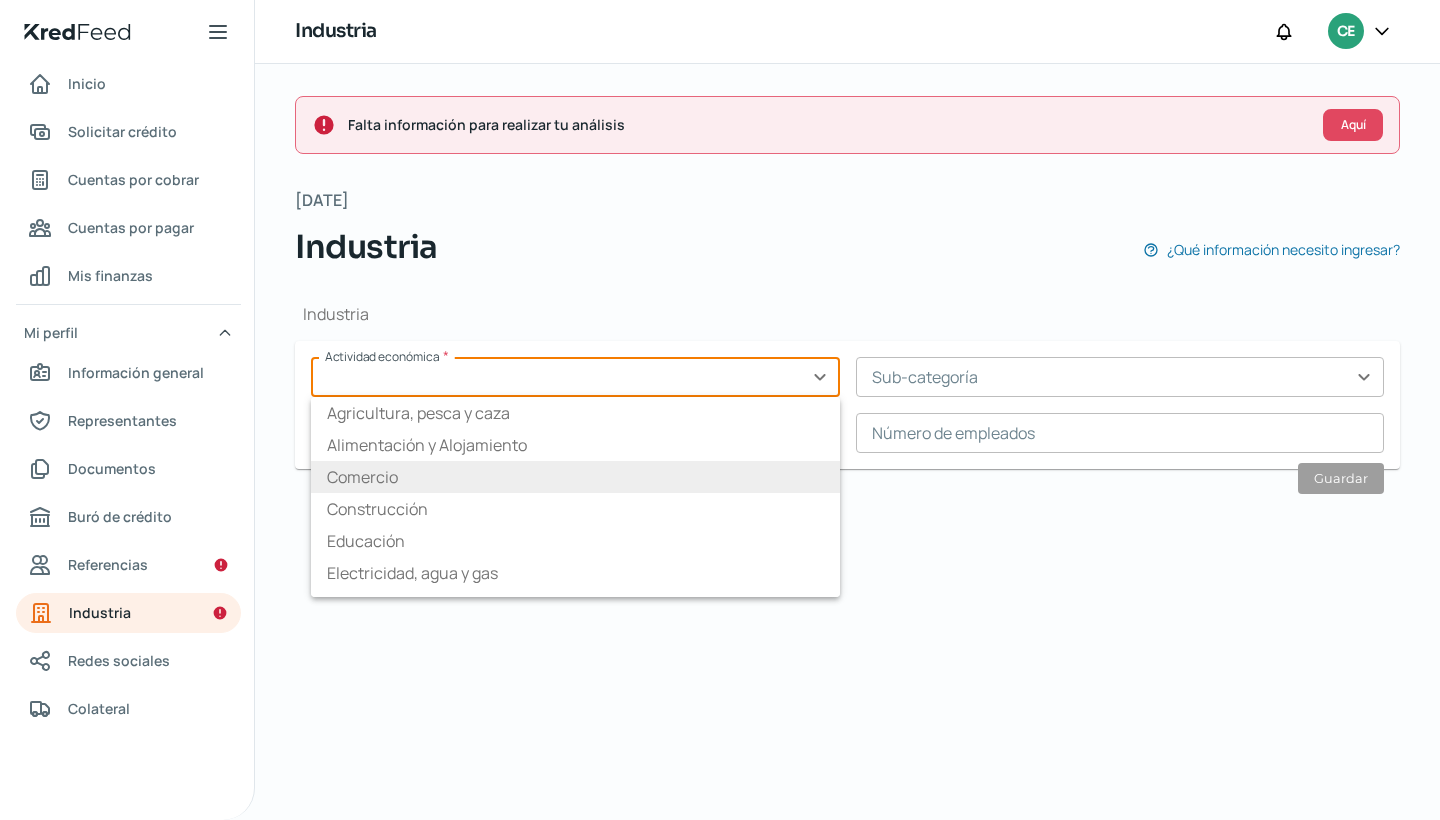 click on "Comercio" at bounding box center (575, 477) 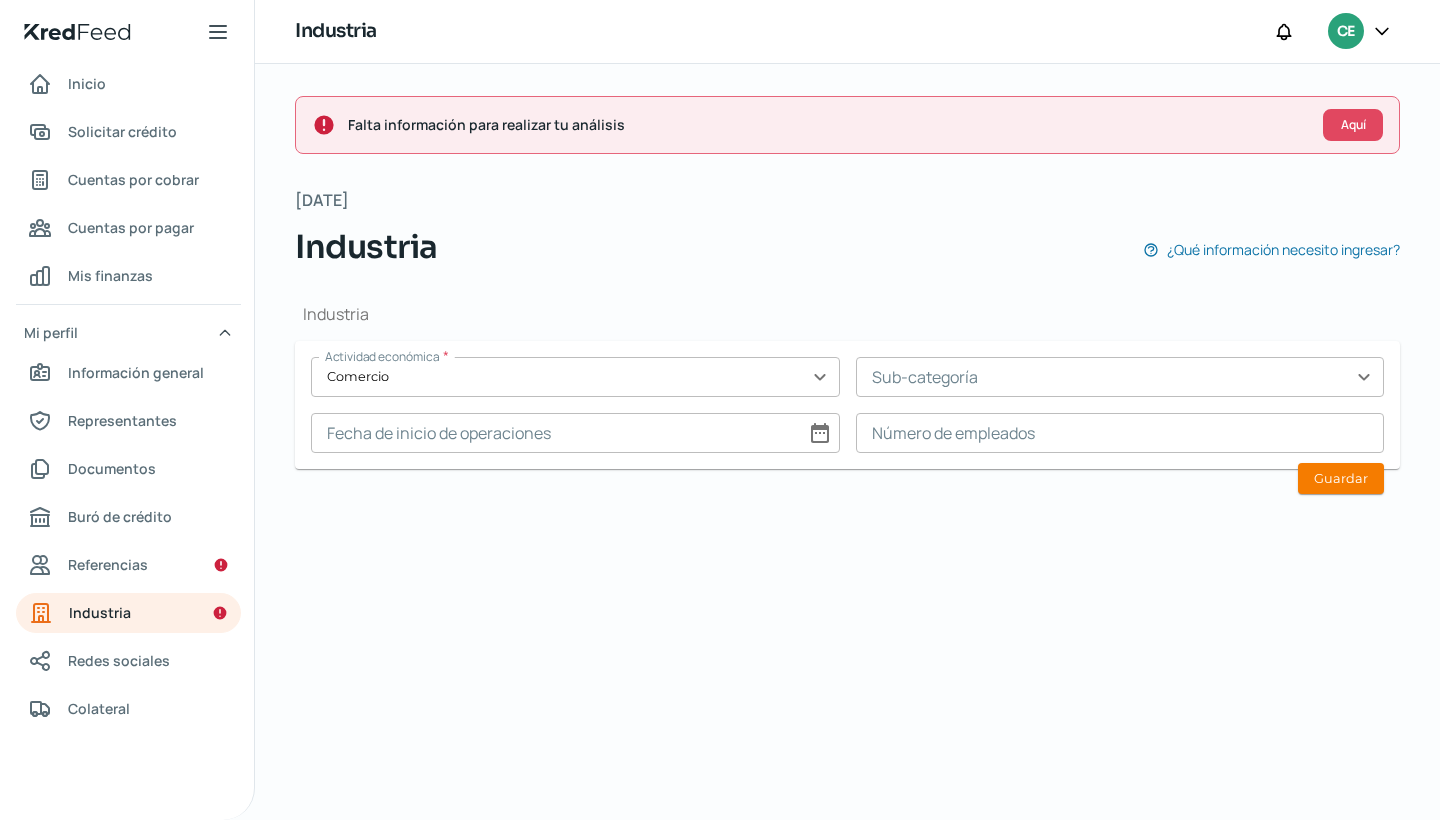 click on "Falta información para realizar tu análisis Aquí [DATE] Industria ¿Qué información necesito ingresar? Industria Actividad económica * Comercio expand_more Sub-categoría expand_more Fecha de inicio de operaciones date_range Número de empleados Guardar" at bounding box center [847, 442] 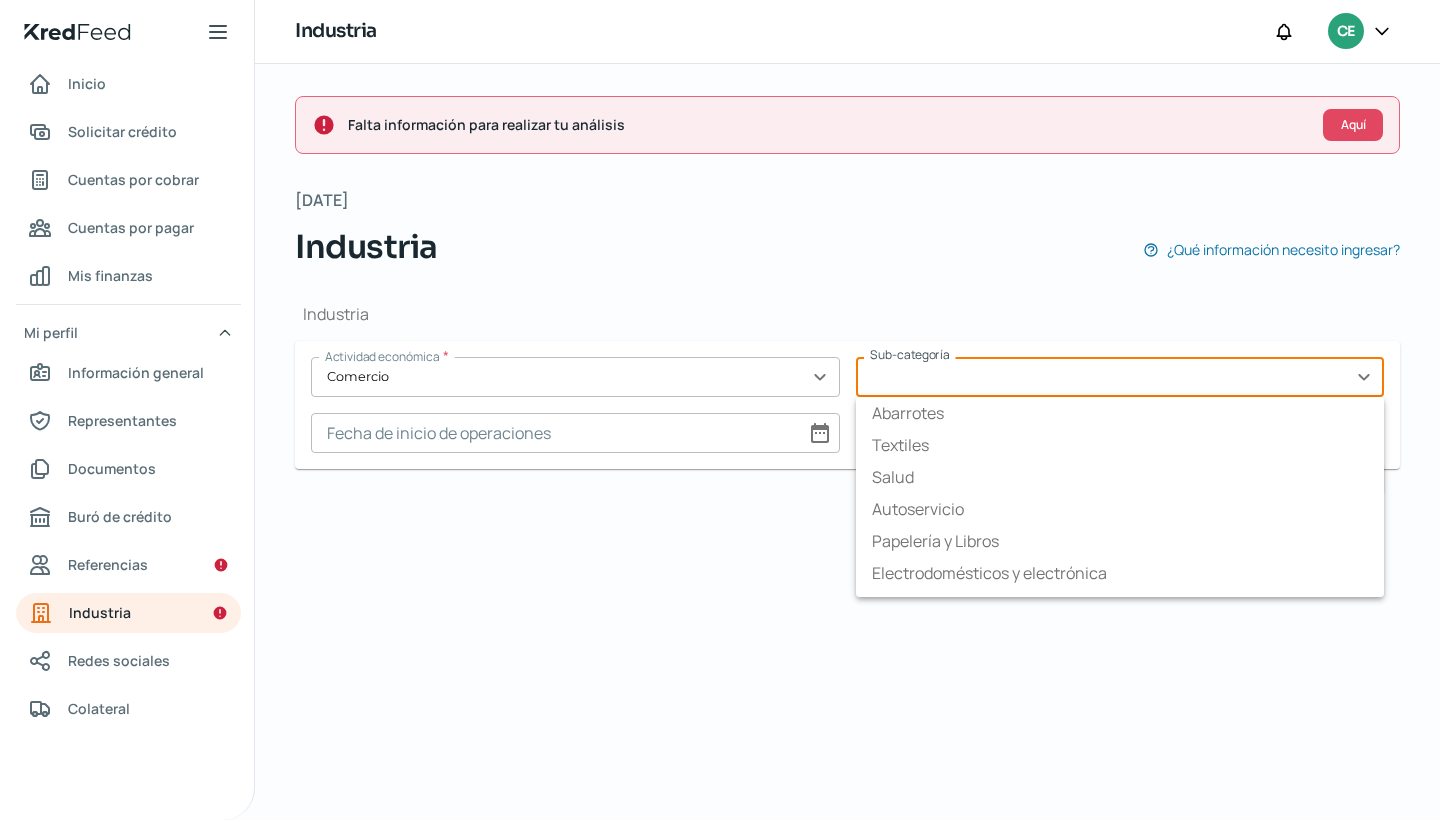 click at bounding box center (1120, 377) 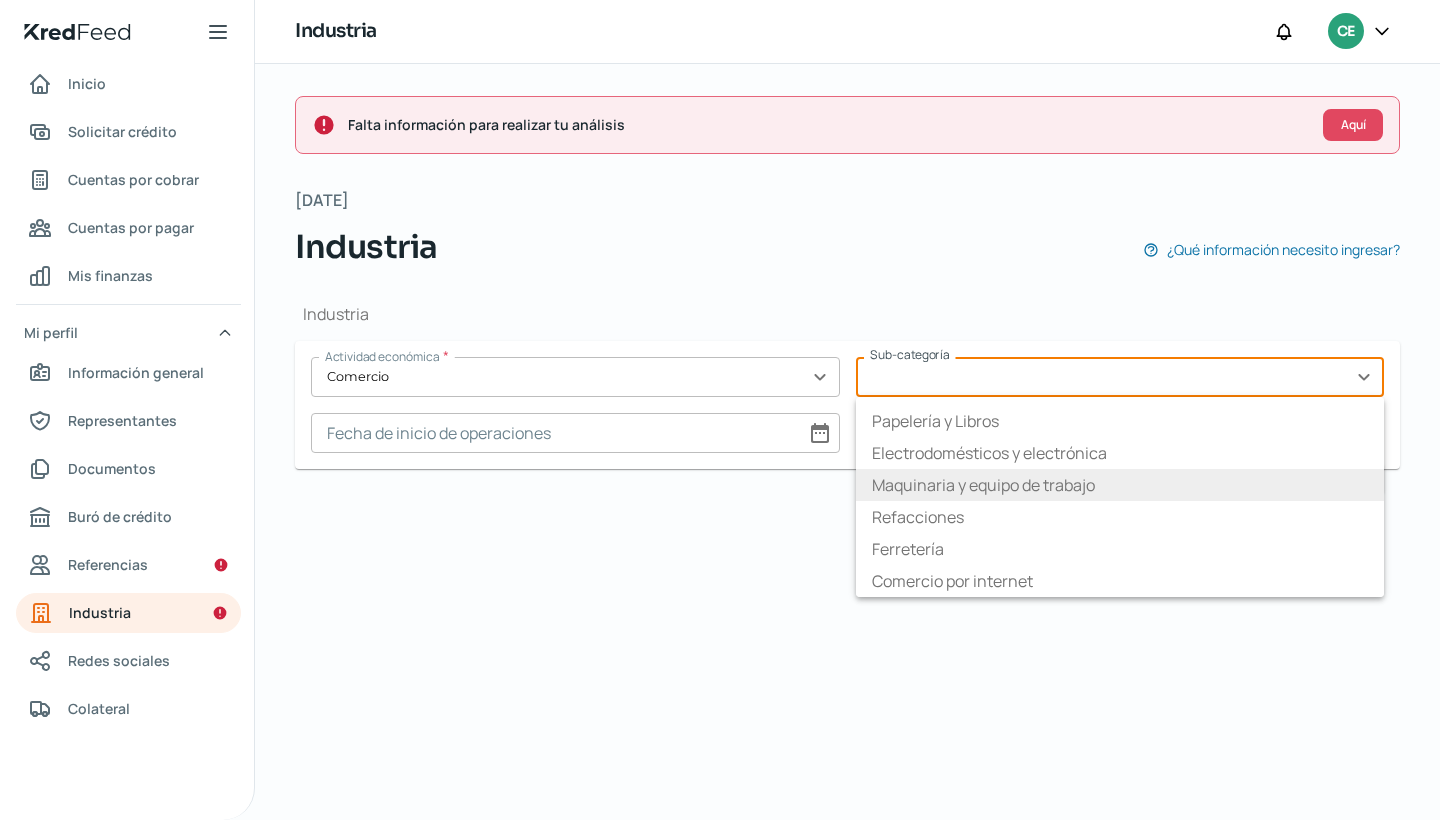 scroll, scrollTop: 120, scrollLeft: 0, axis: vertical 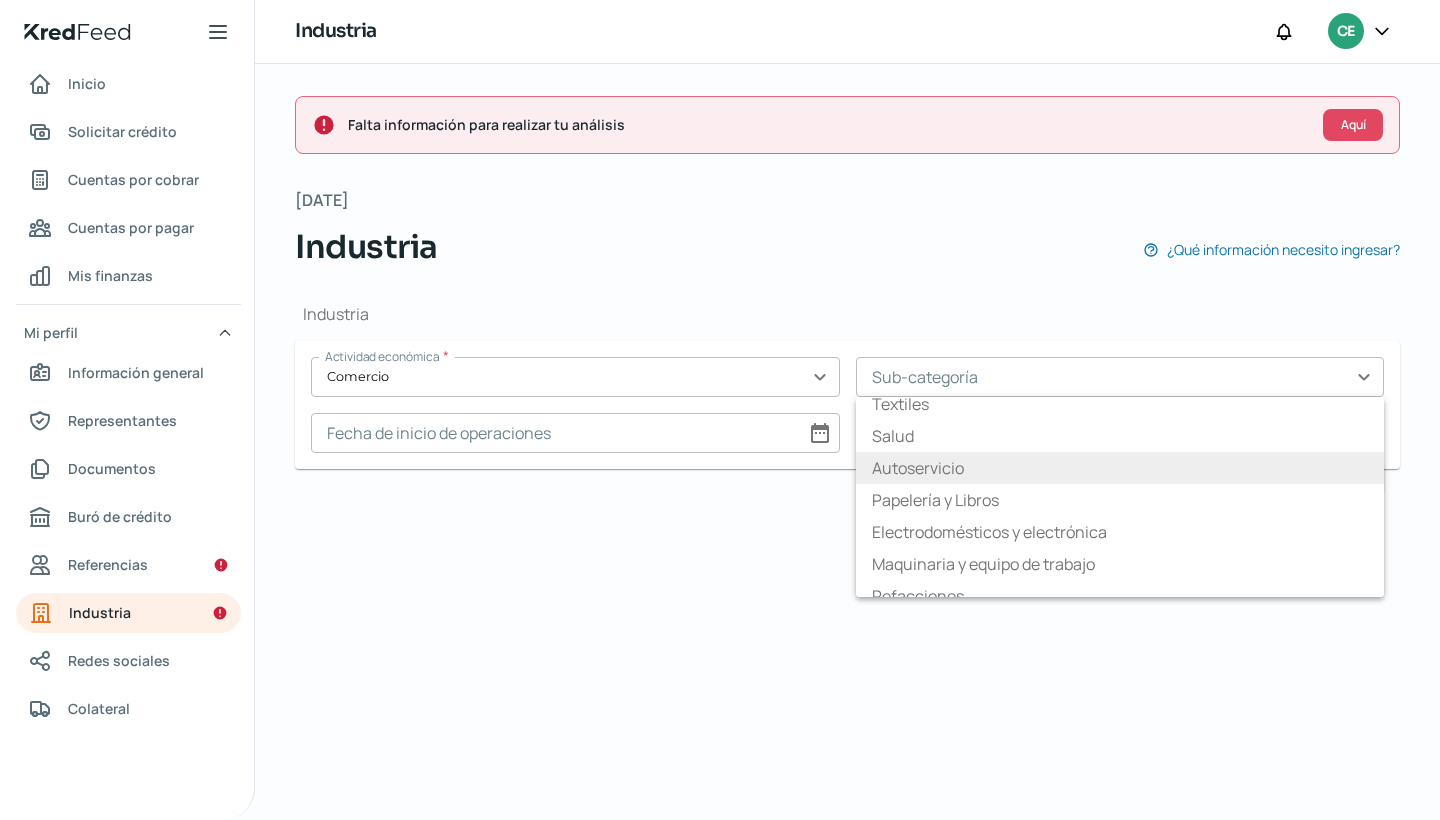 click on "Autoservicio" at bounding box center (1120, 468) 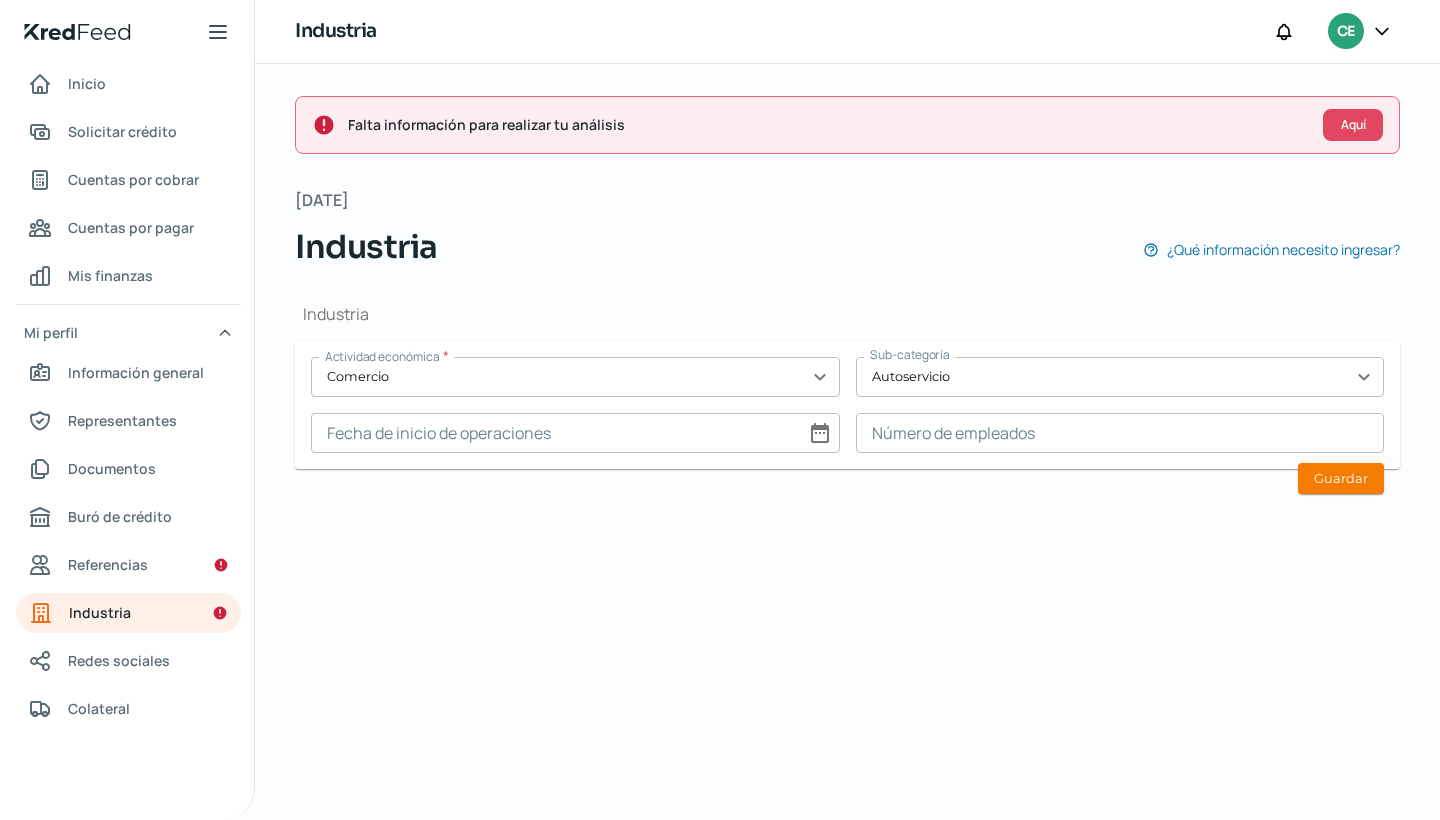 click at bounding box center [575, 433] 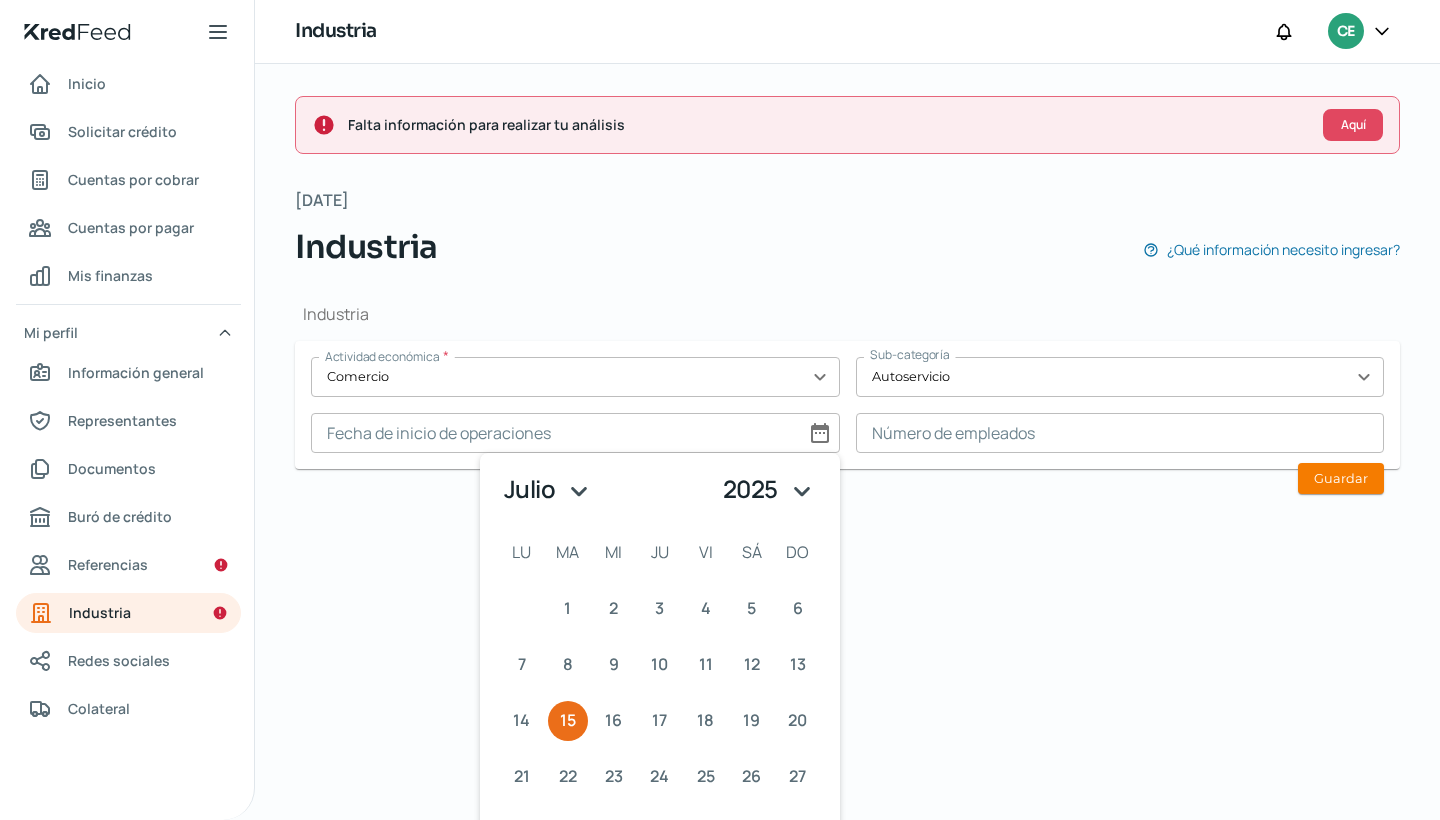 select on "1990" 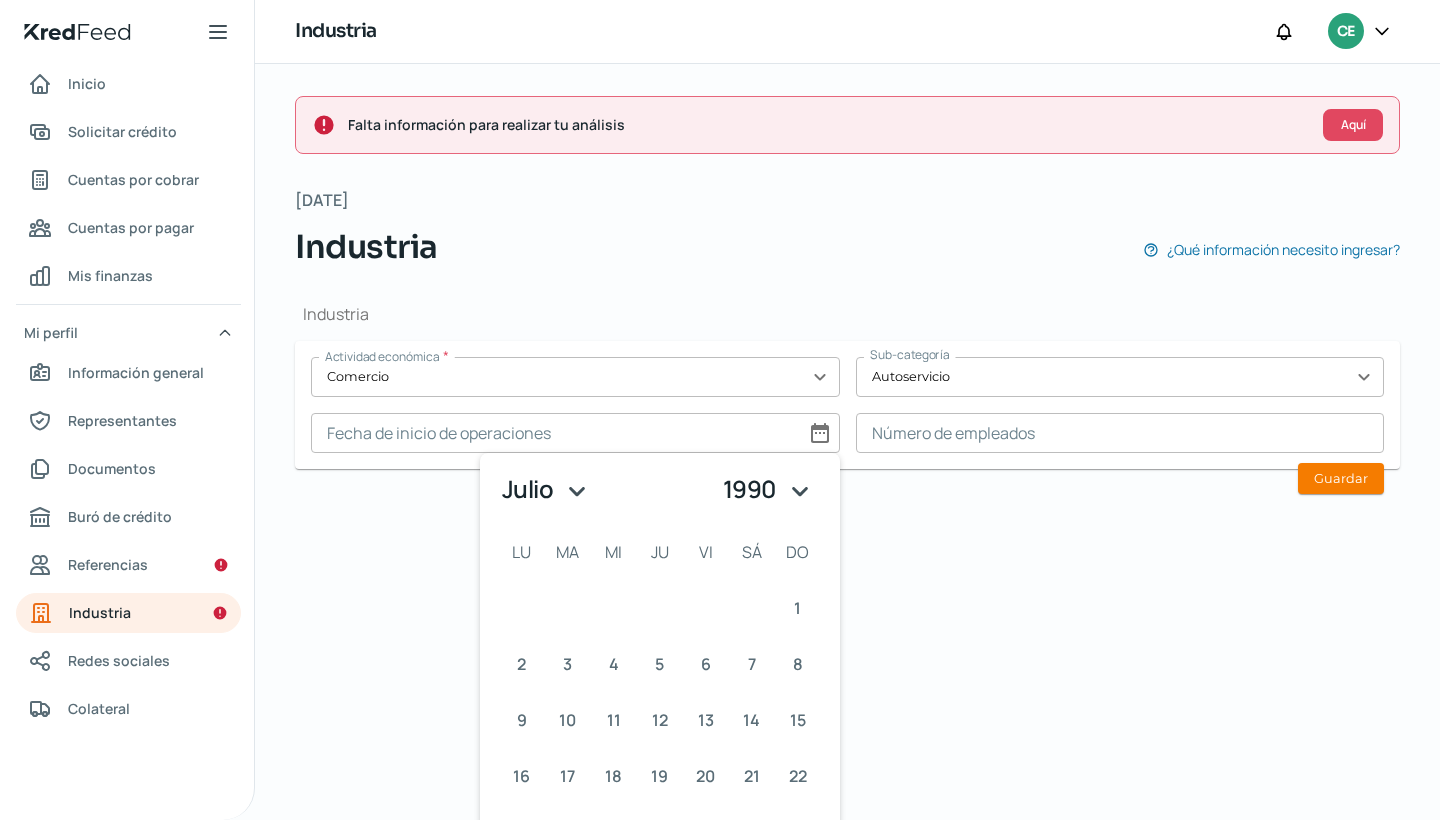 select on "7" 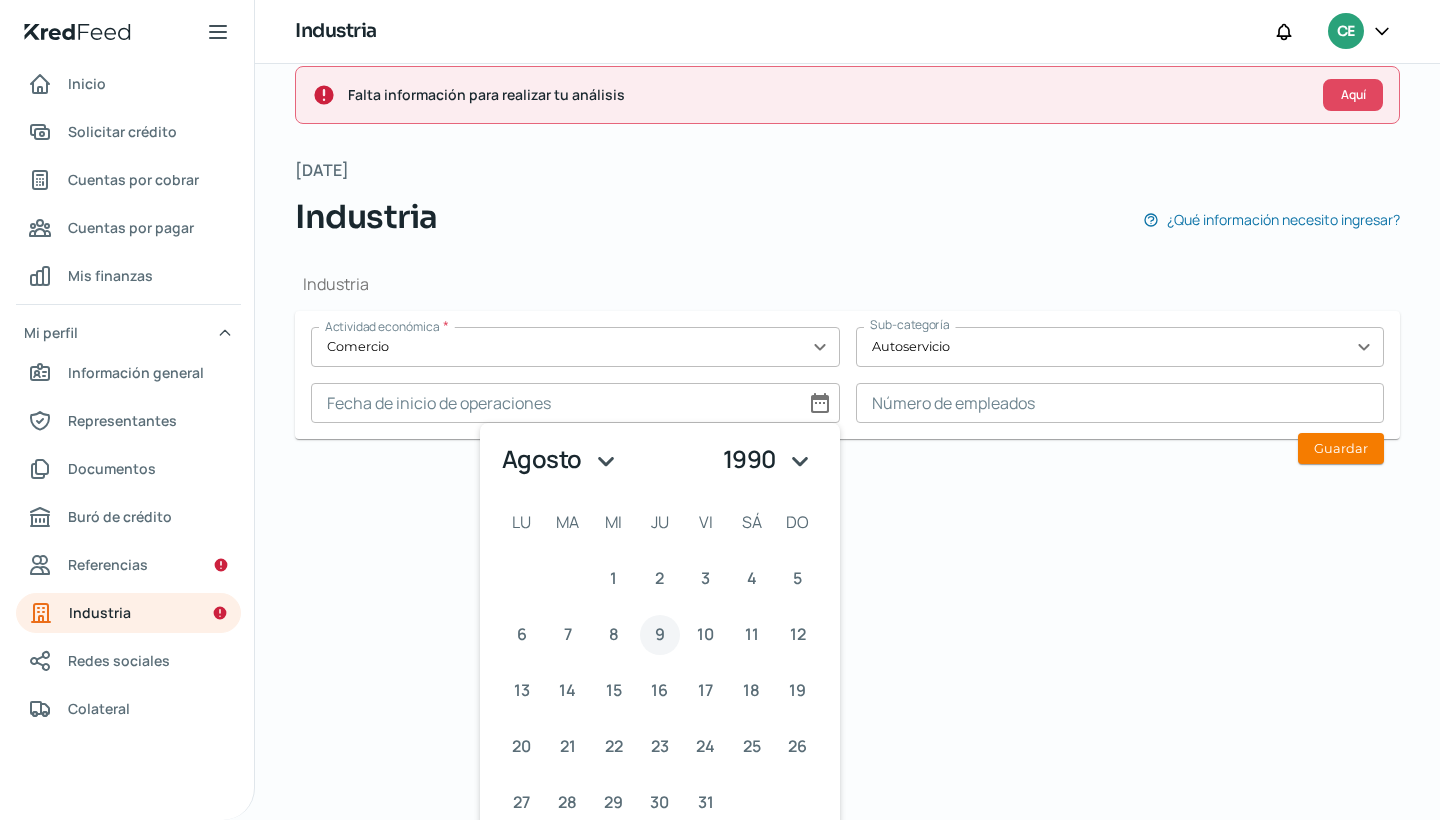 scroll, scrollTop: 47, scrollLeft: 0, axis: vertical 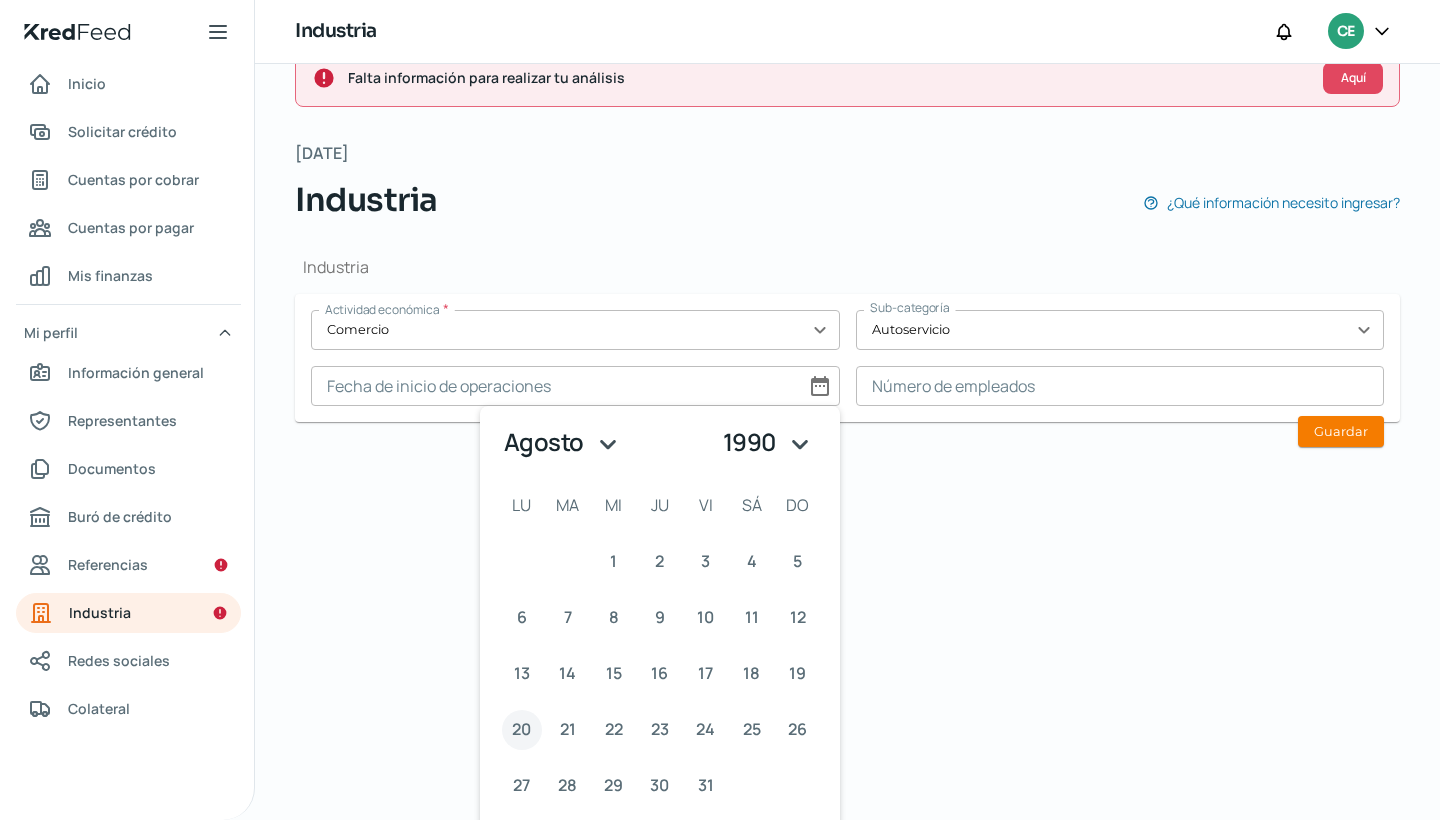 click on "20" at bounding box center (521, 729) 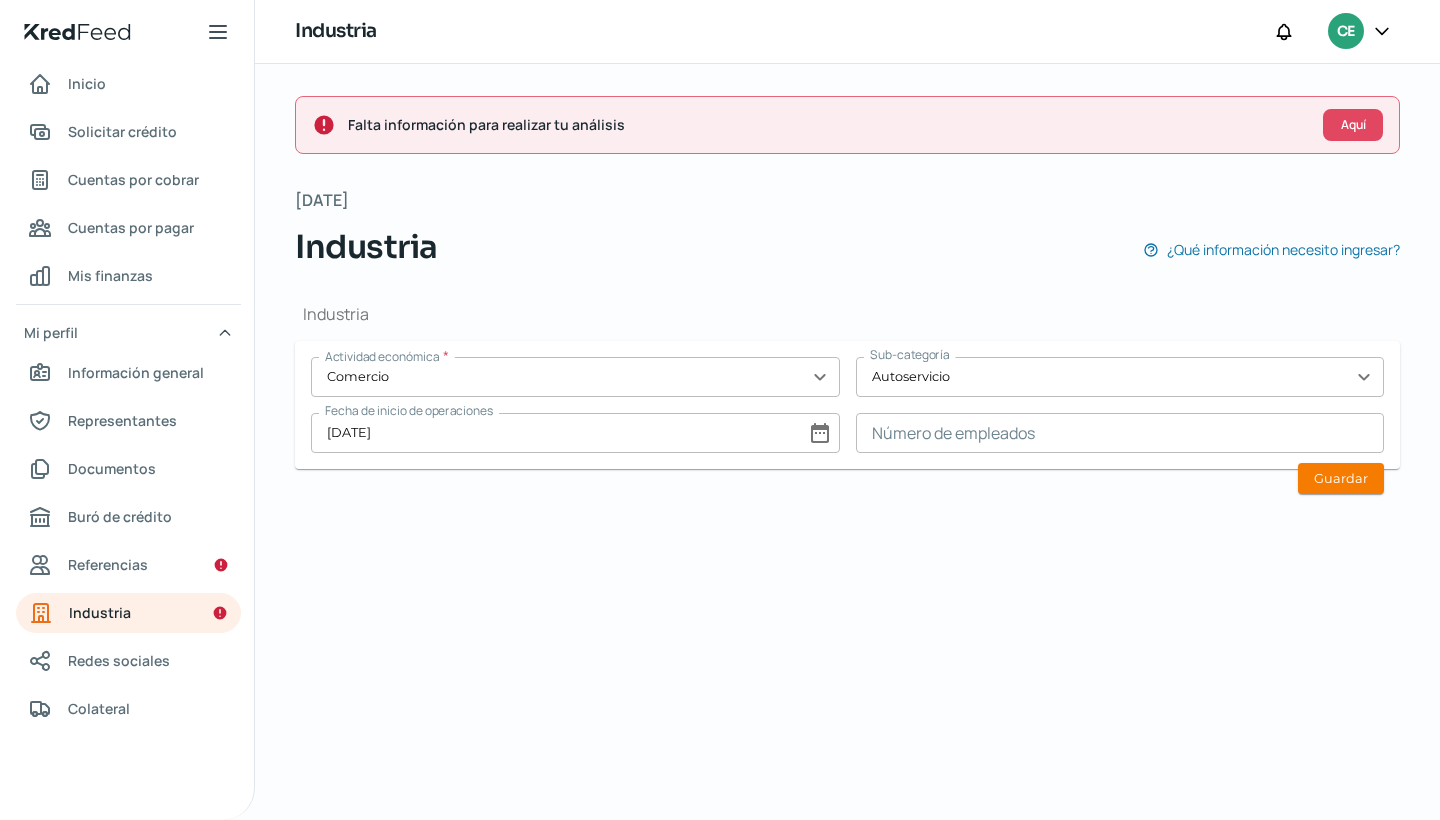 scroll, scrollTop: 0, scrollLeft: 0, axis: both 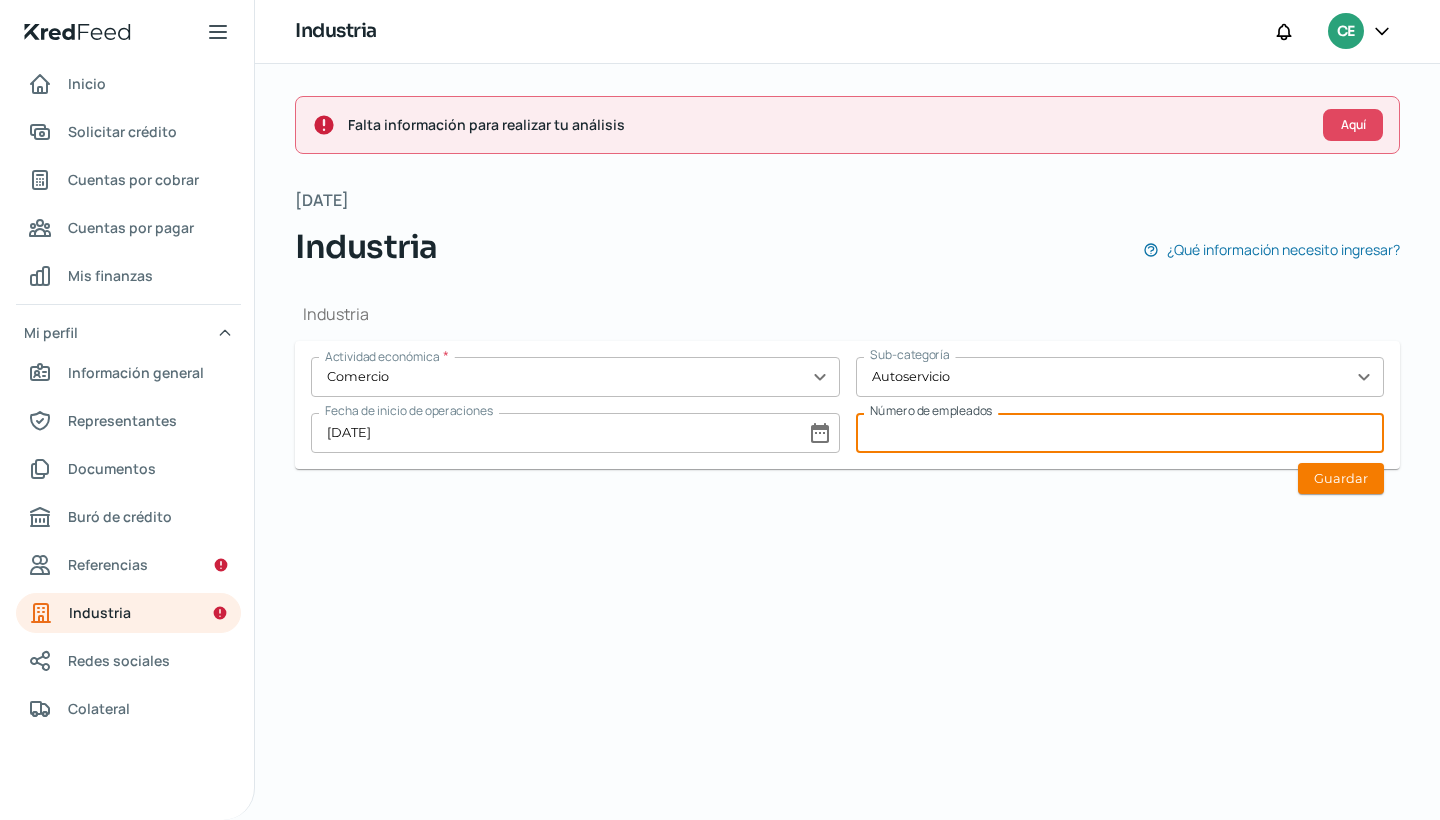 click at bounding box center [1120, 433] 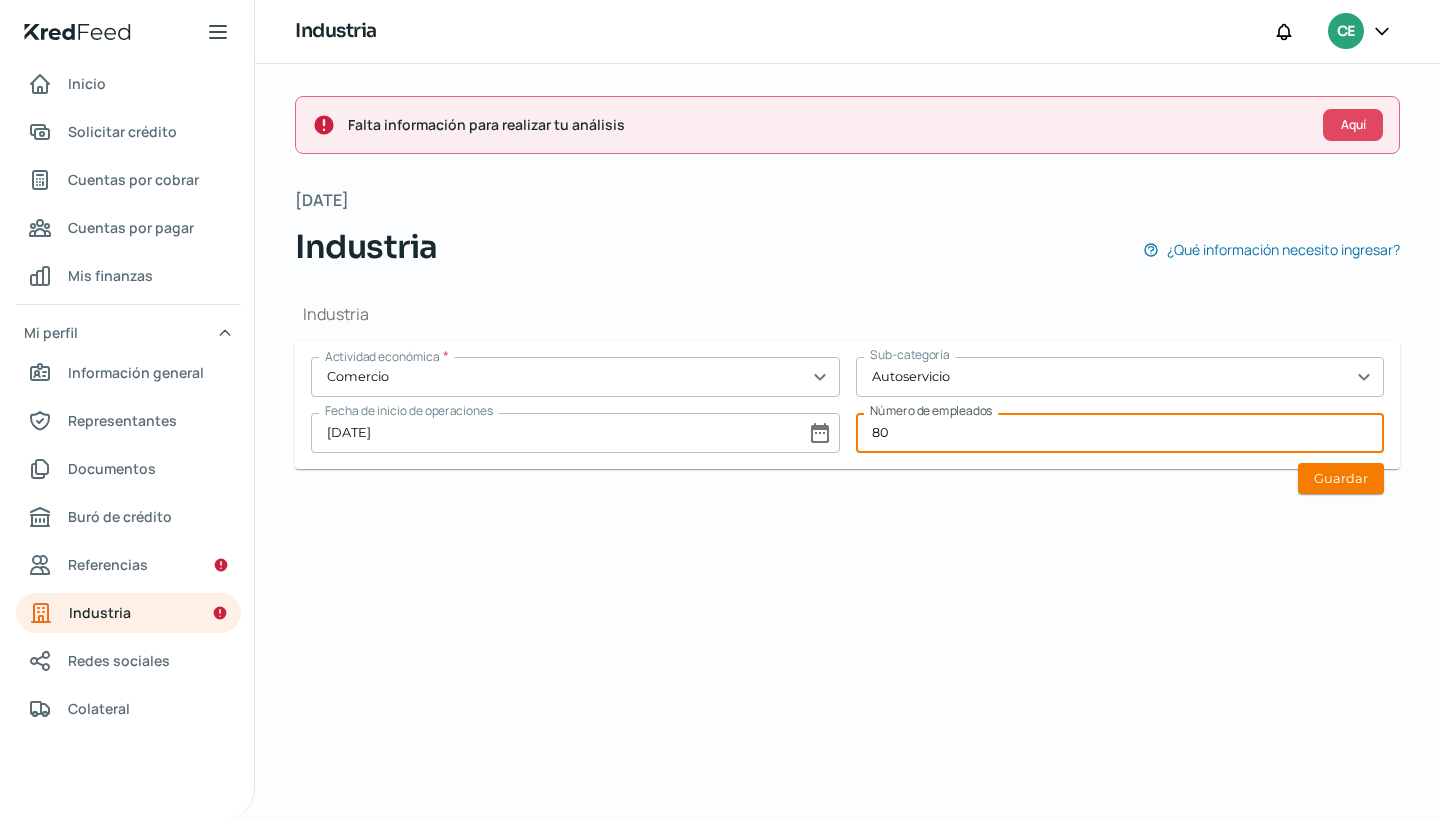 type on "80" 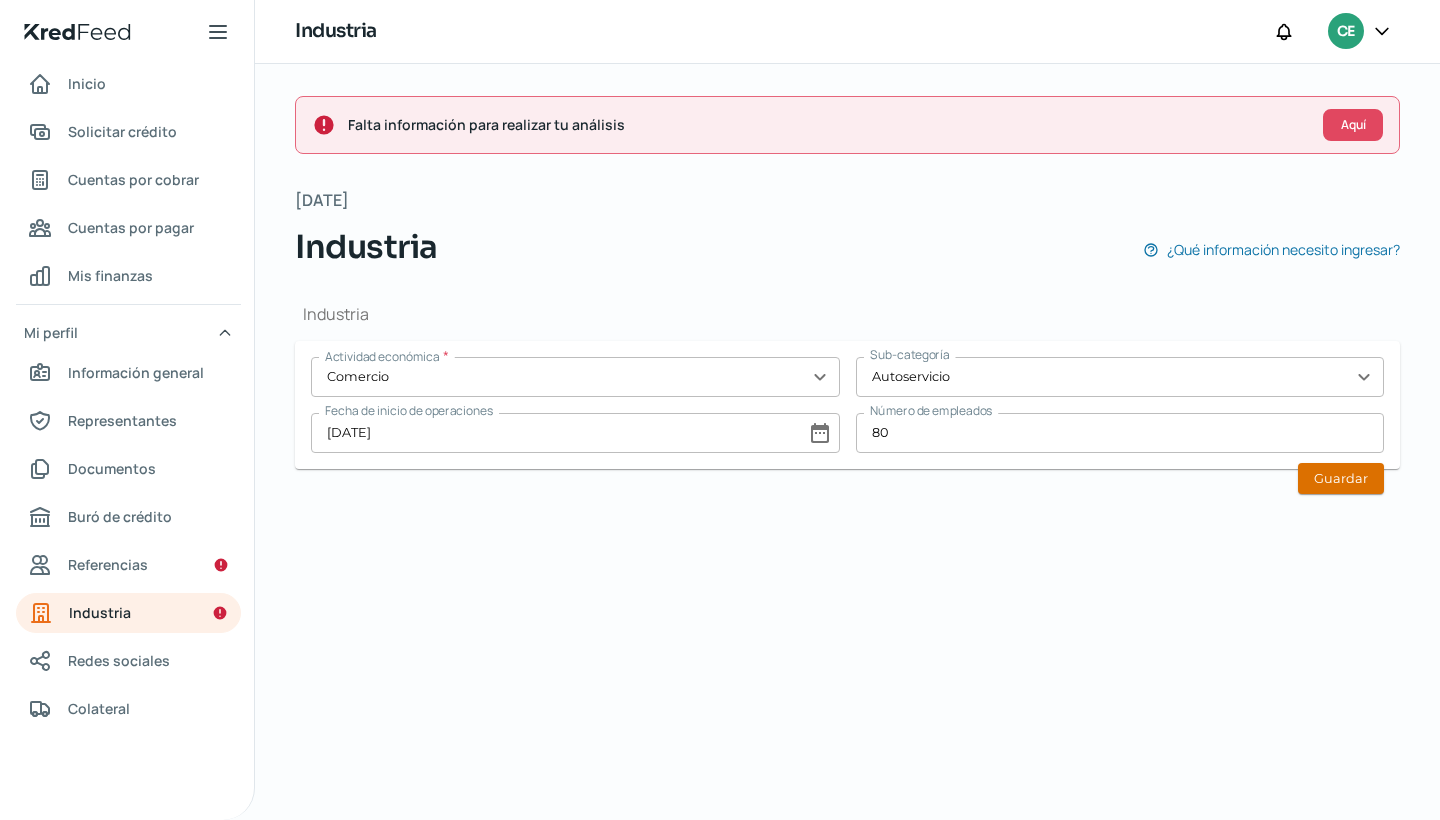 click on "Guardar" at bounding box center (1341, 478) 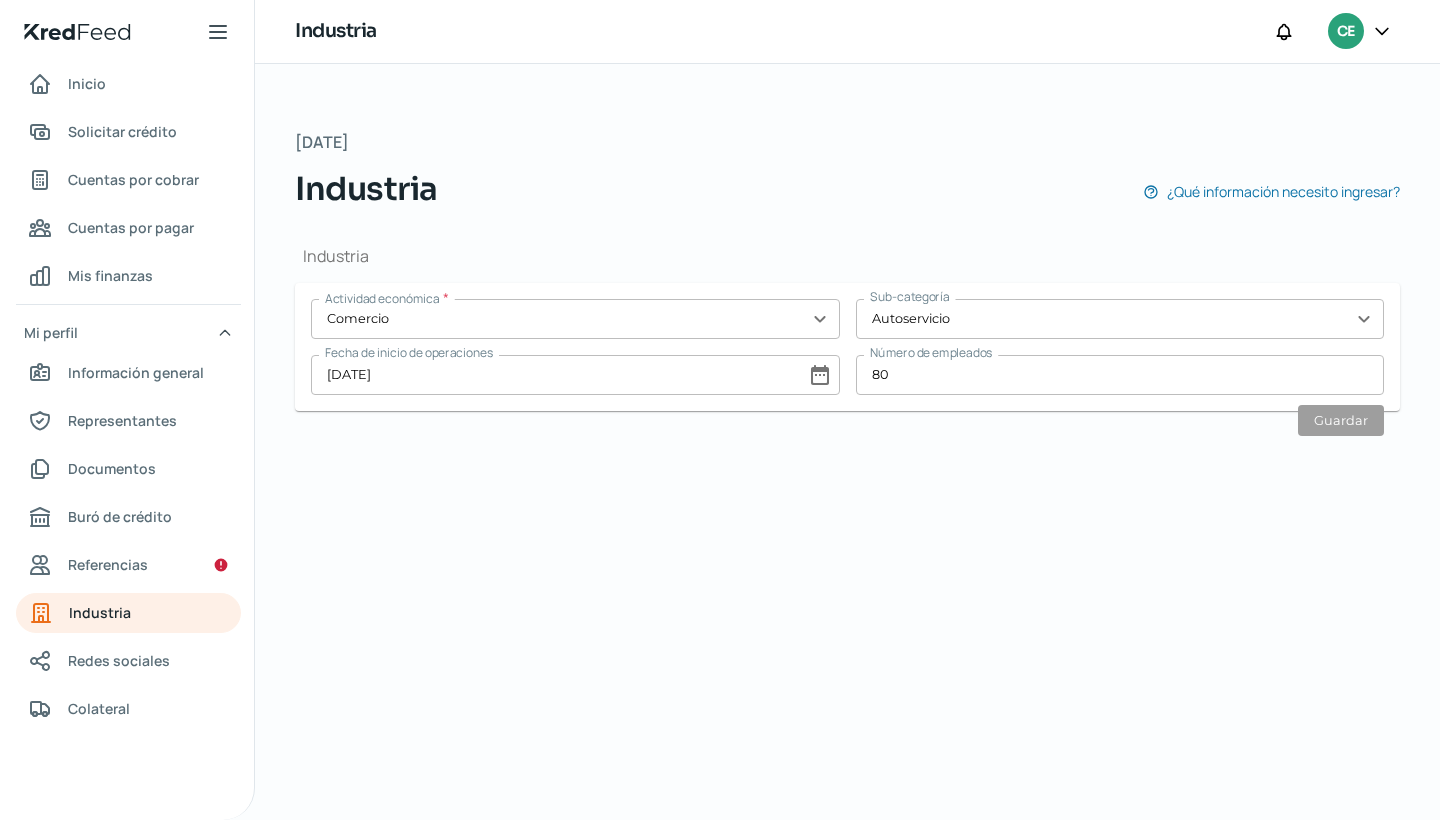 scroll, scrollTop: 0, scrollLeft: 0, axis: both 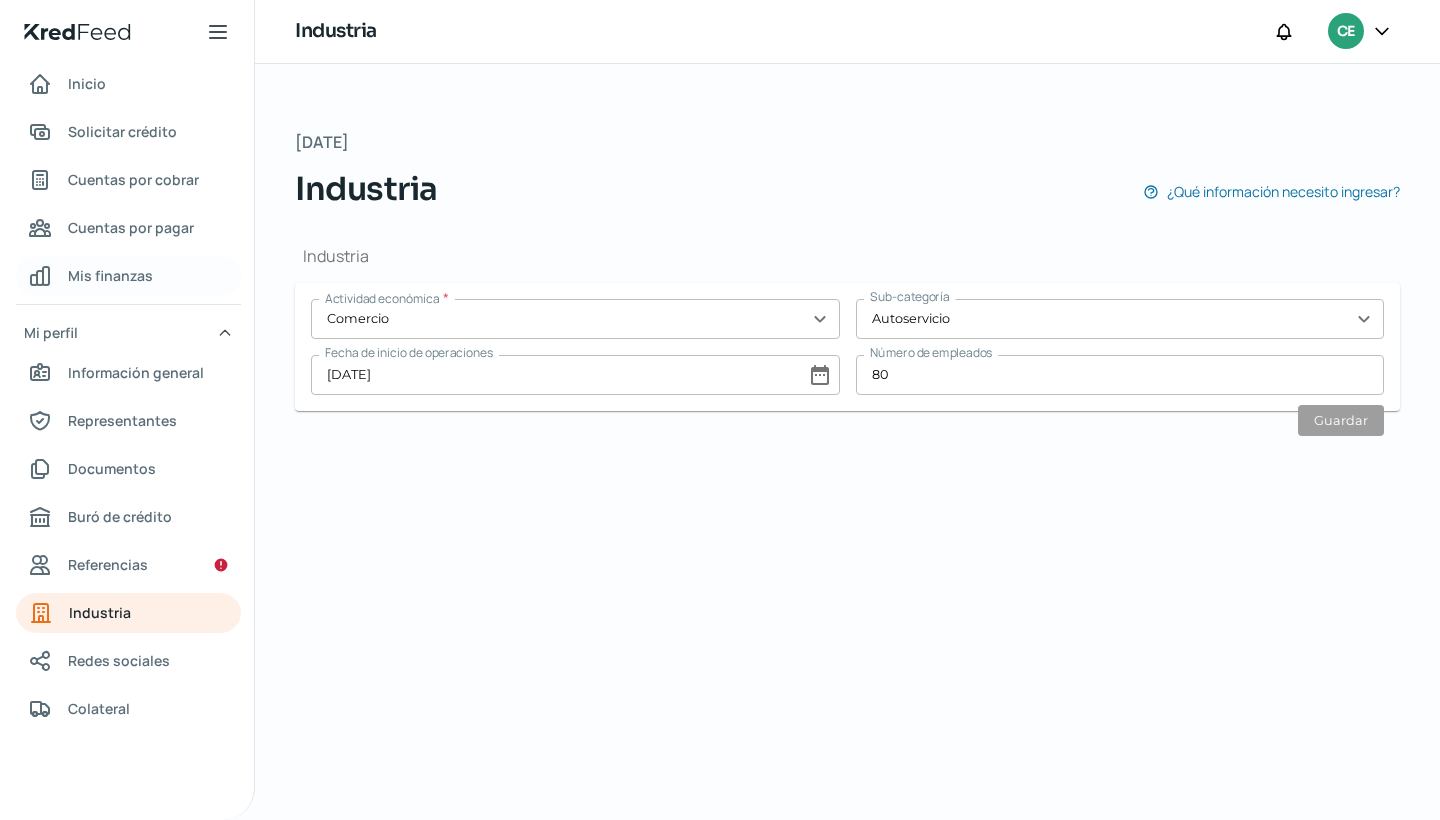 click on "Mis finanzas" at bounding box center (110, 275) 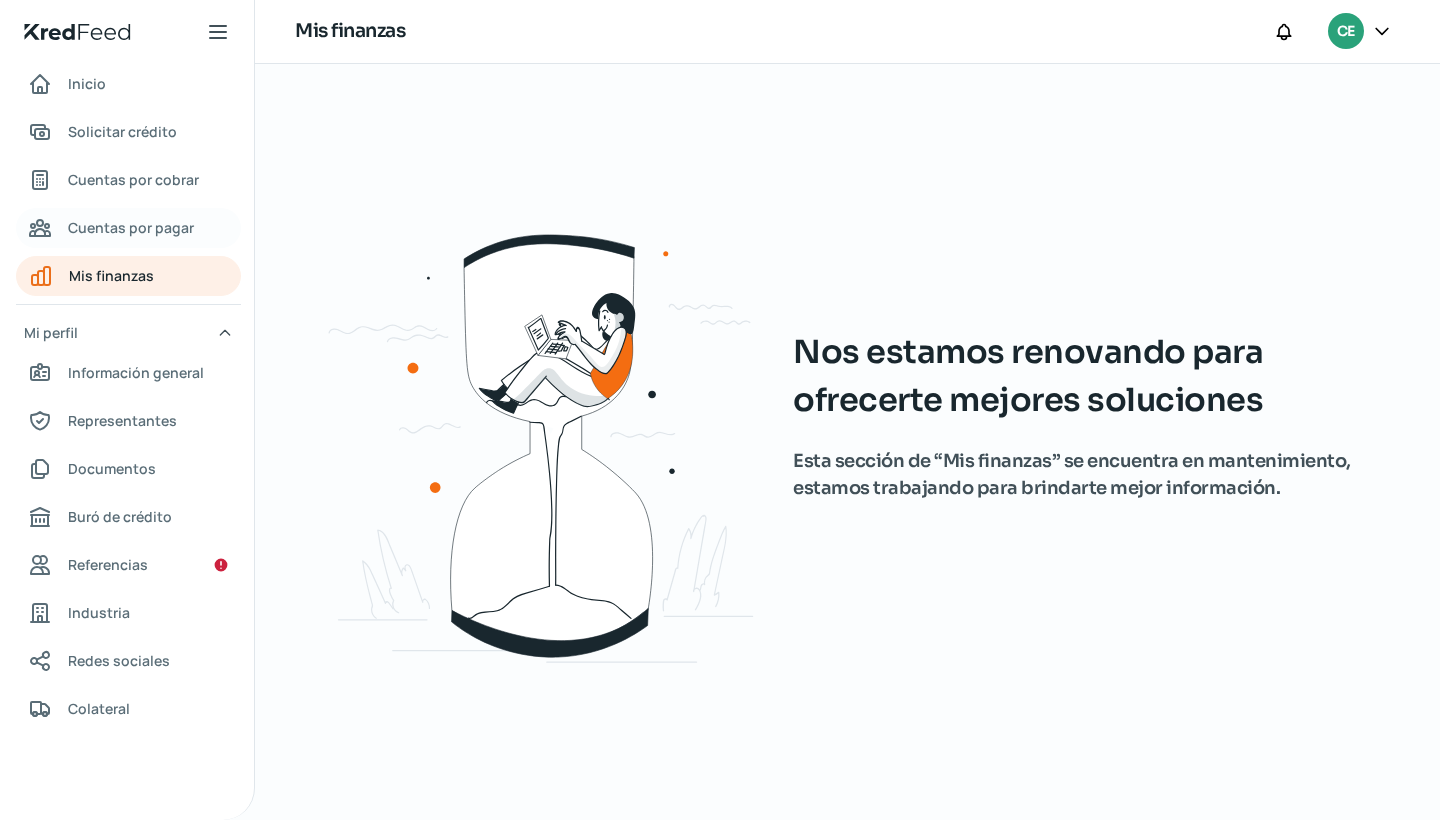 click on "Cuentas por pagar" at bounding box center [131, 227] 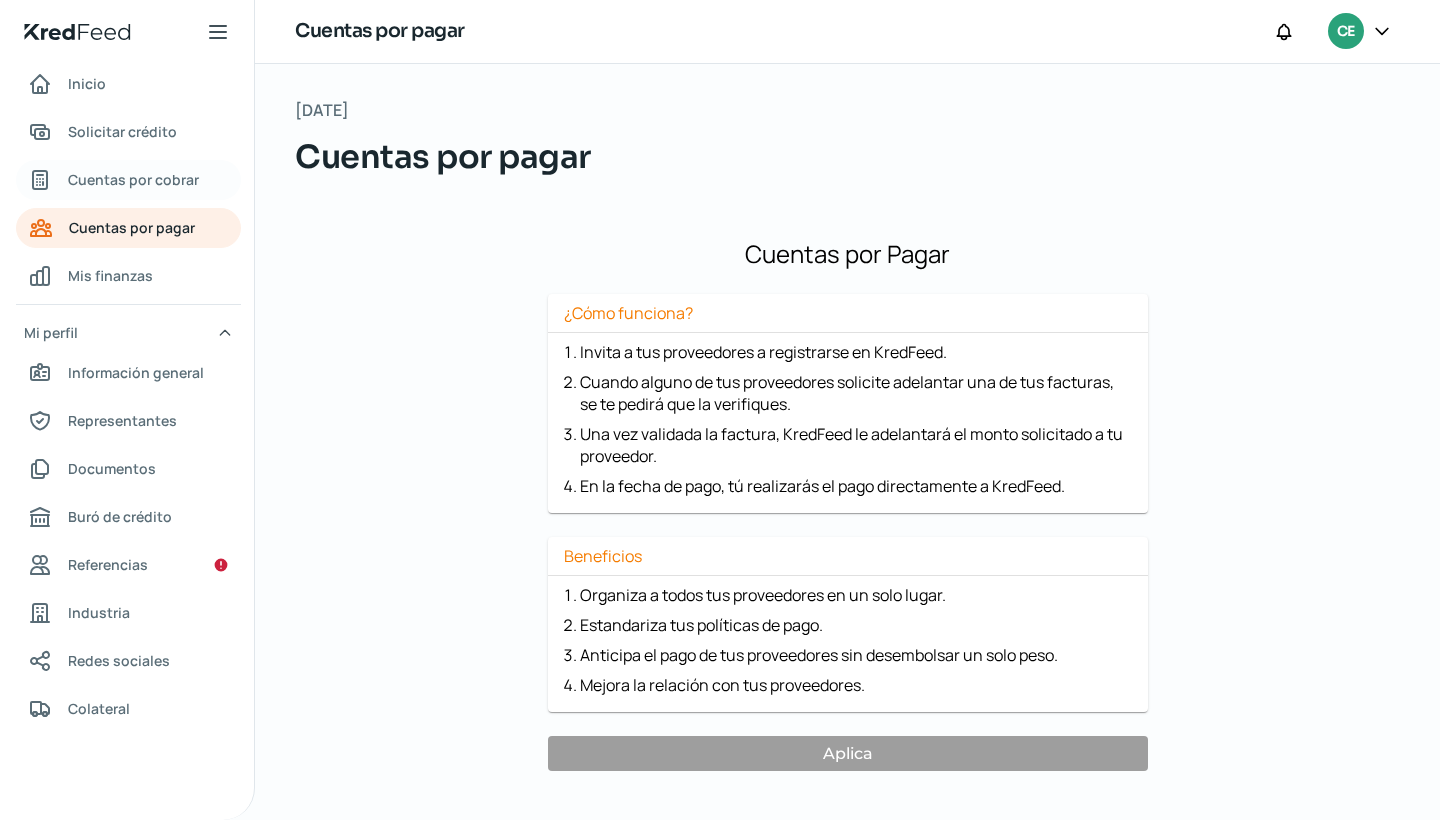 click on "Cuentas por cobrar" at bounding box center (133, 179) 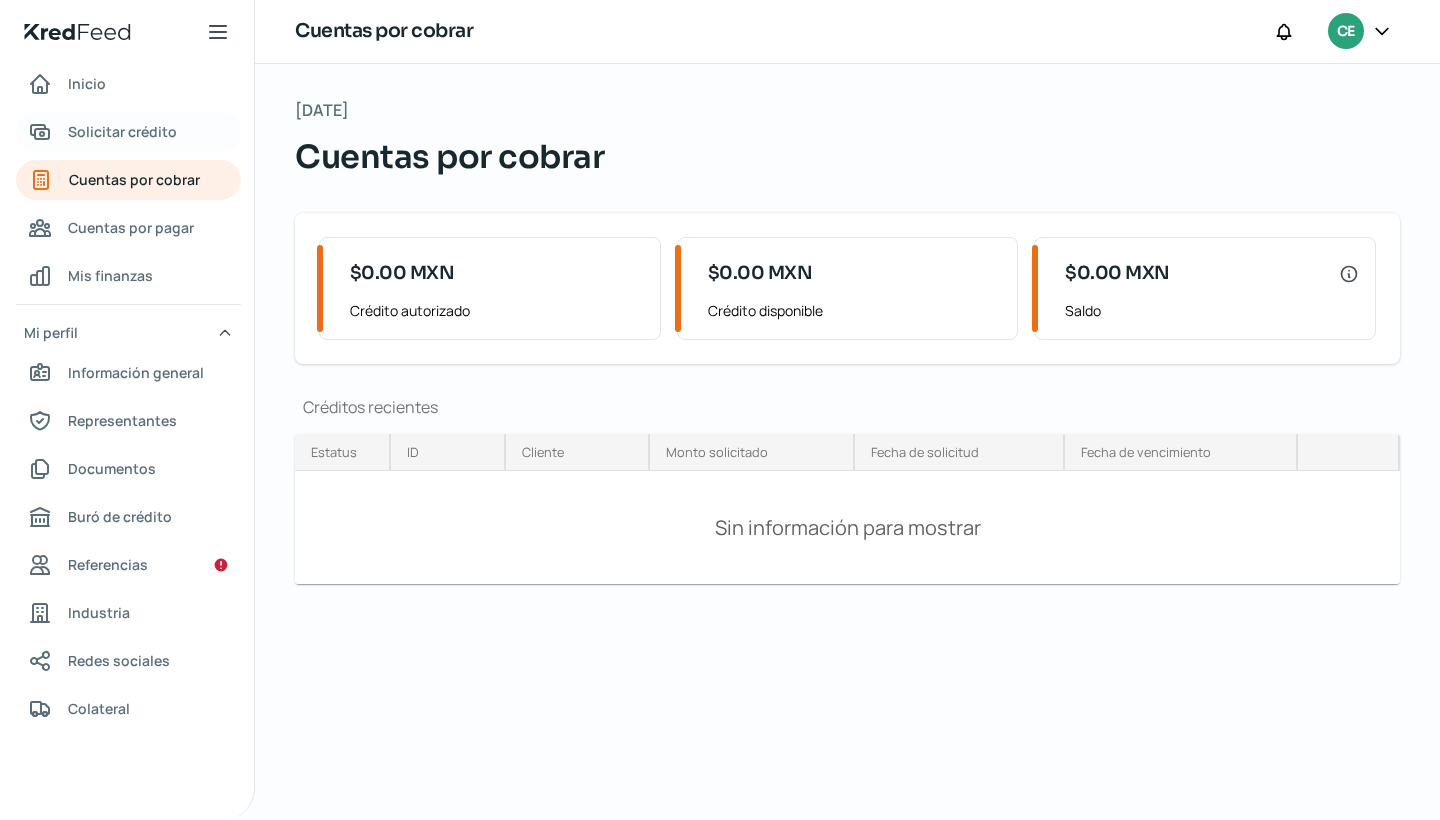 click on "Solicitar crédito" at bounding box center [122, 131] 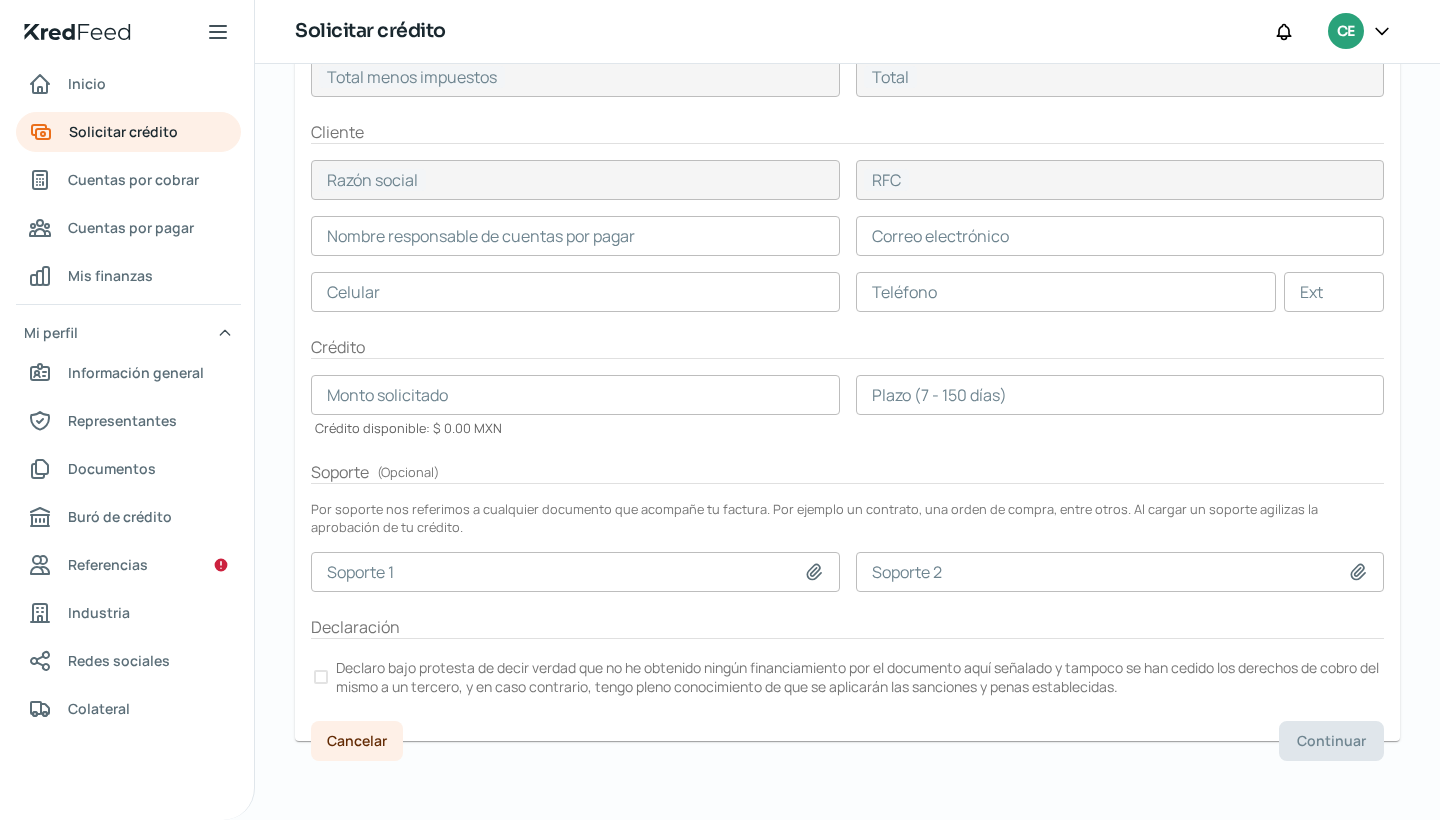 scroll, scrollTop: 317, scrollLeft: 0, axis: vertical 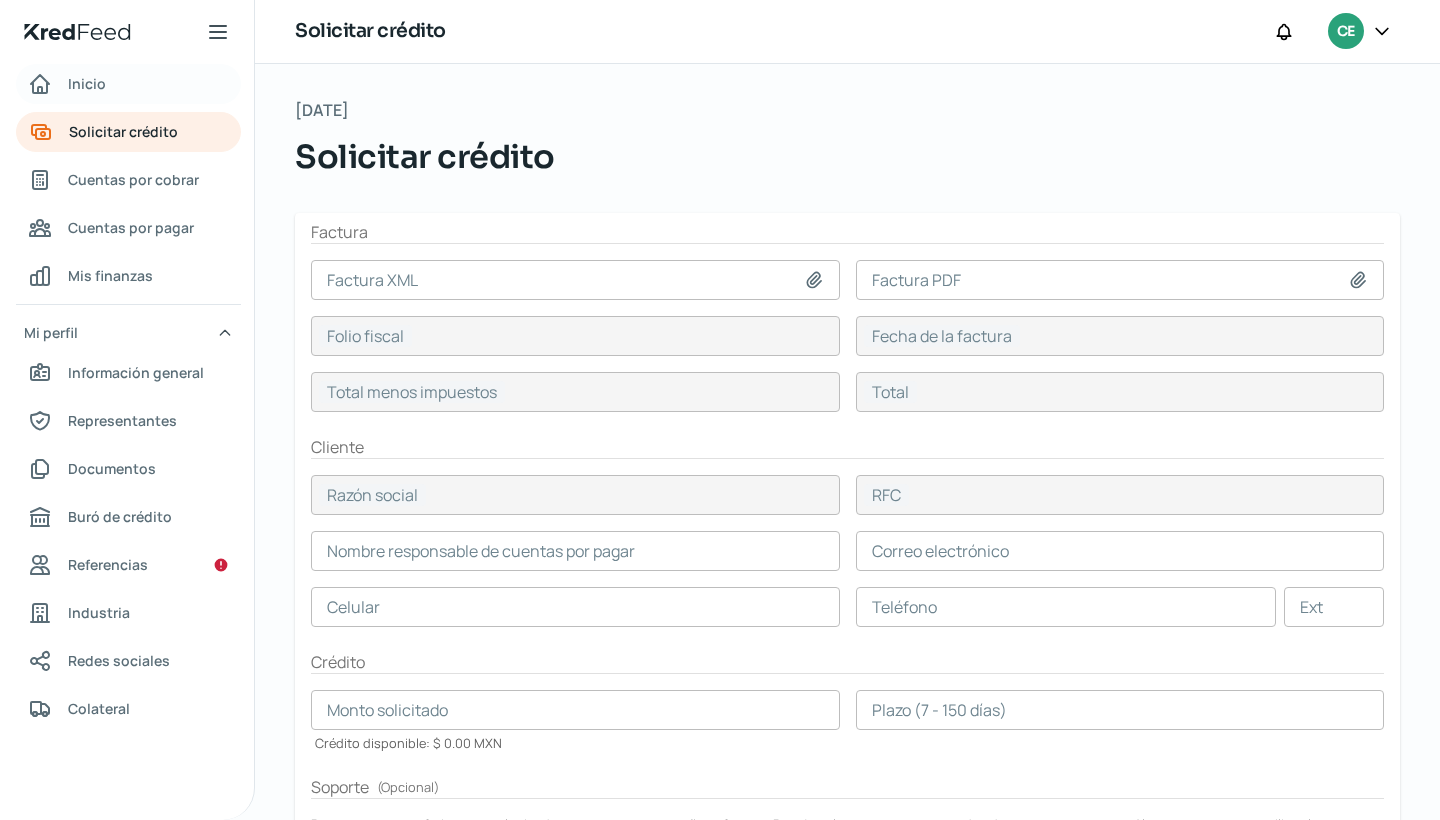 click on "Inicio" at bounding box center (87, 83) 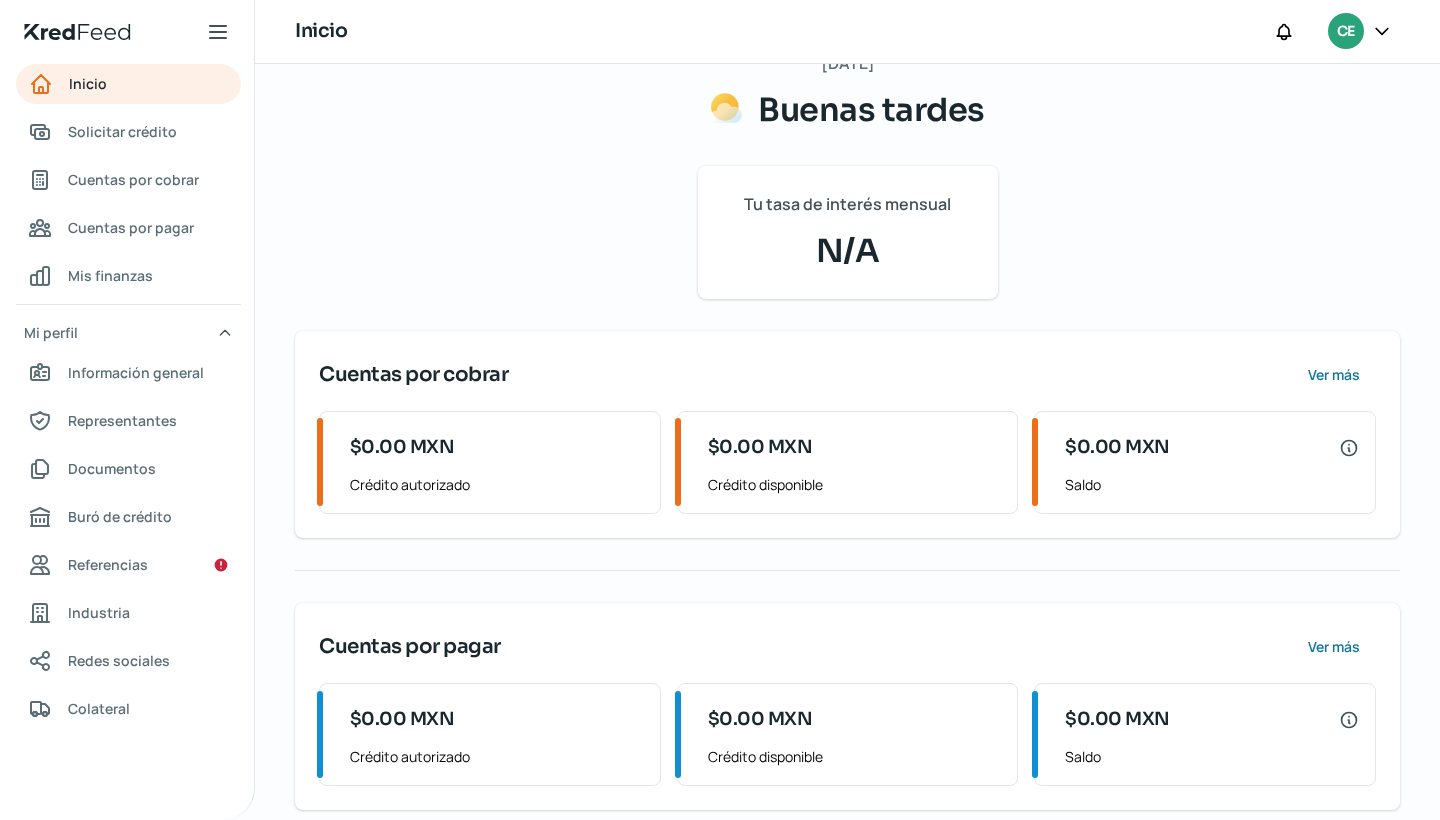 scroll, scrollTop: 157, scrollLeft: 0, axis: vertical 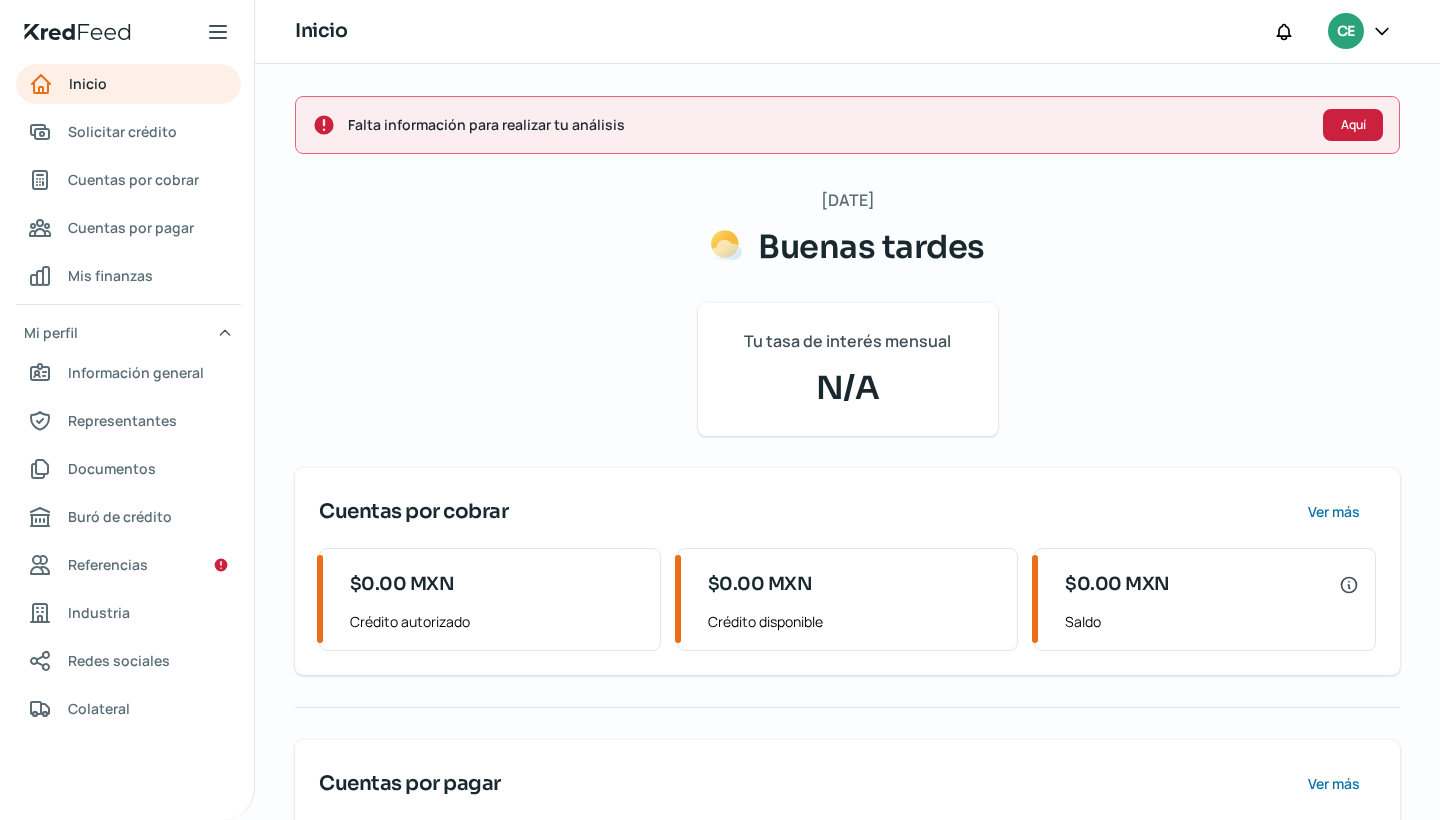 click on "Aquí" at bounding box center (1353, 125) 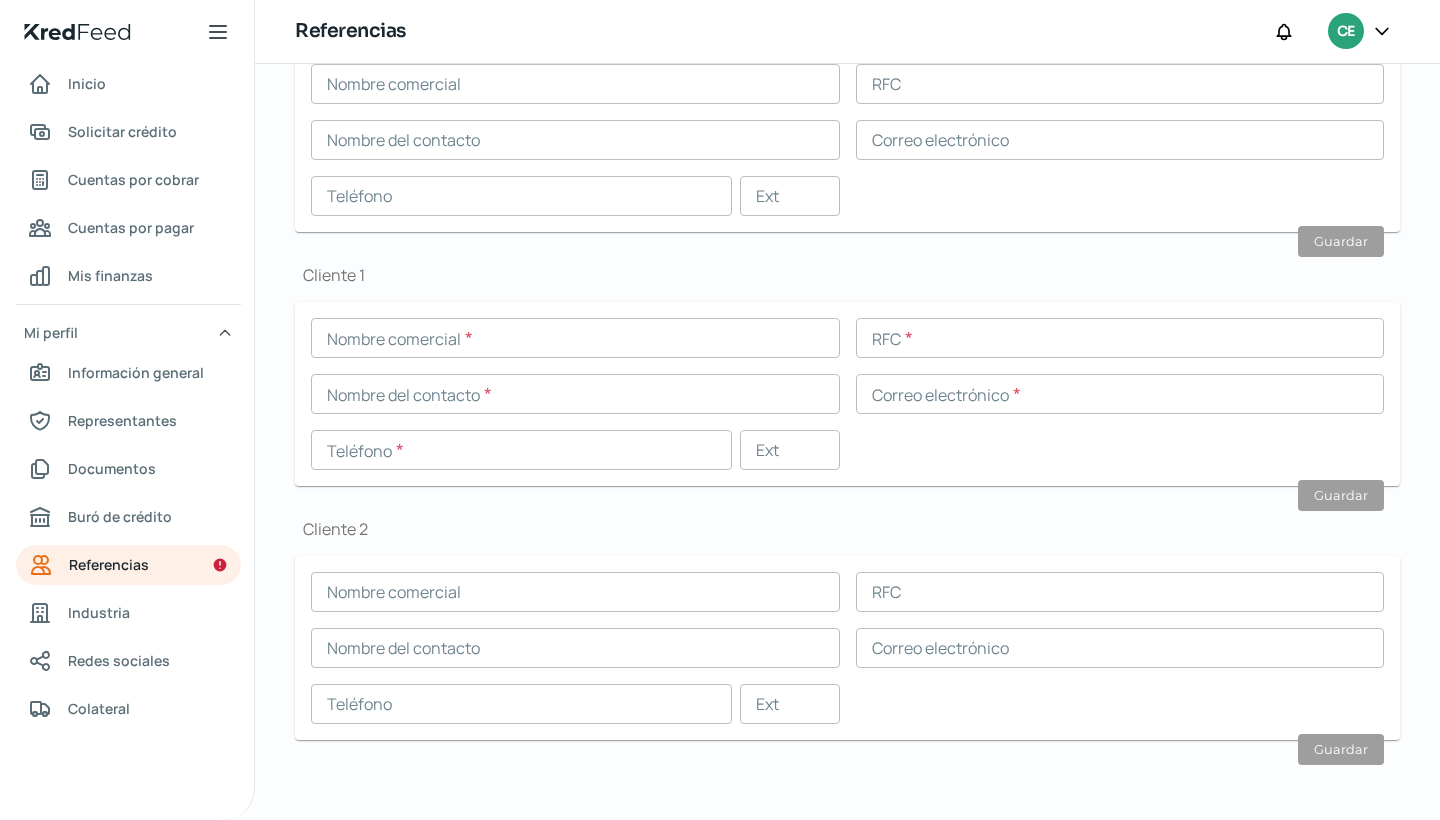 scroll, scrollTop: 546, scrollLeft: 0, axis: vertical 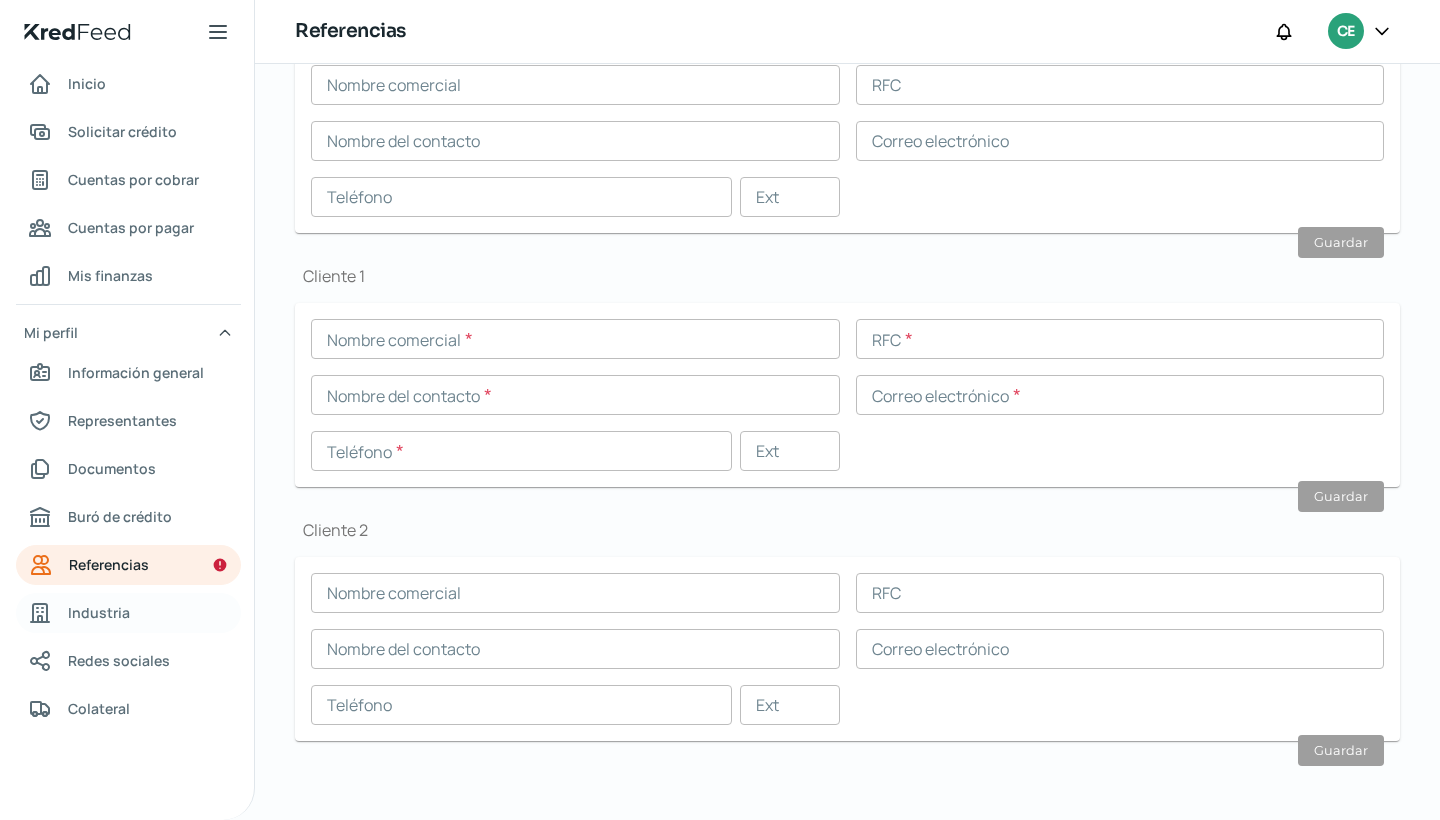 click on "Industria" at bounding box center [99, 612] 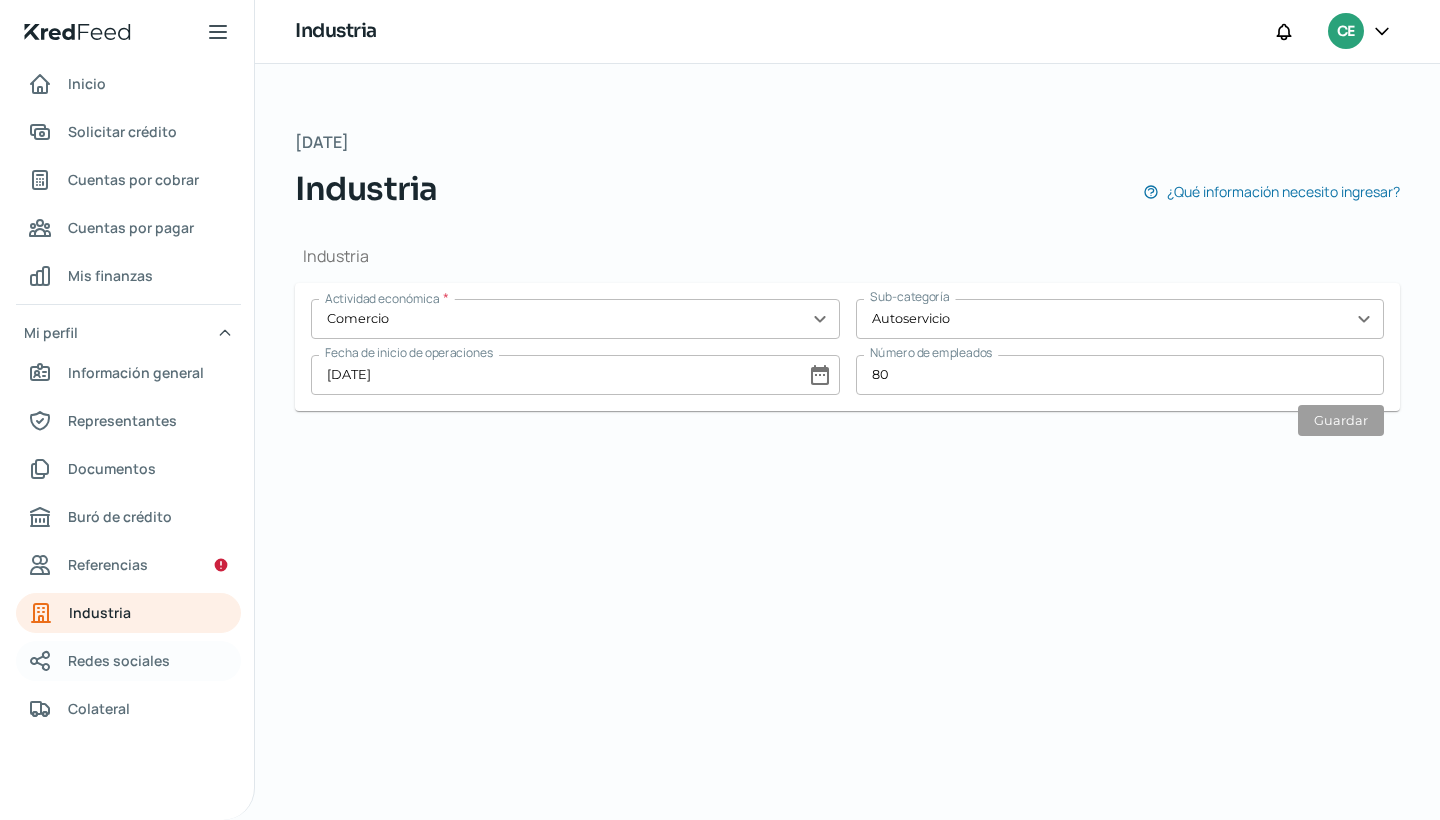 click on "Redes sociales" at bounding box center (119, 660) 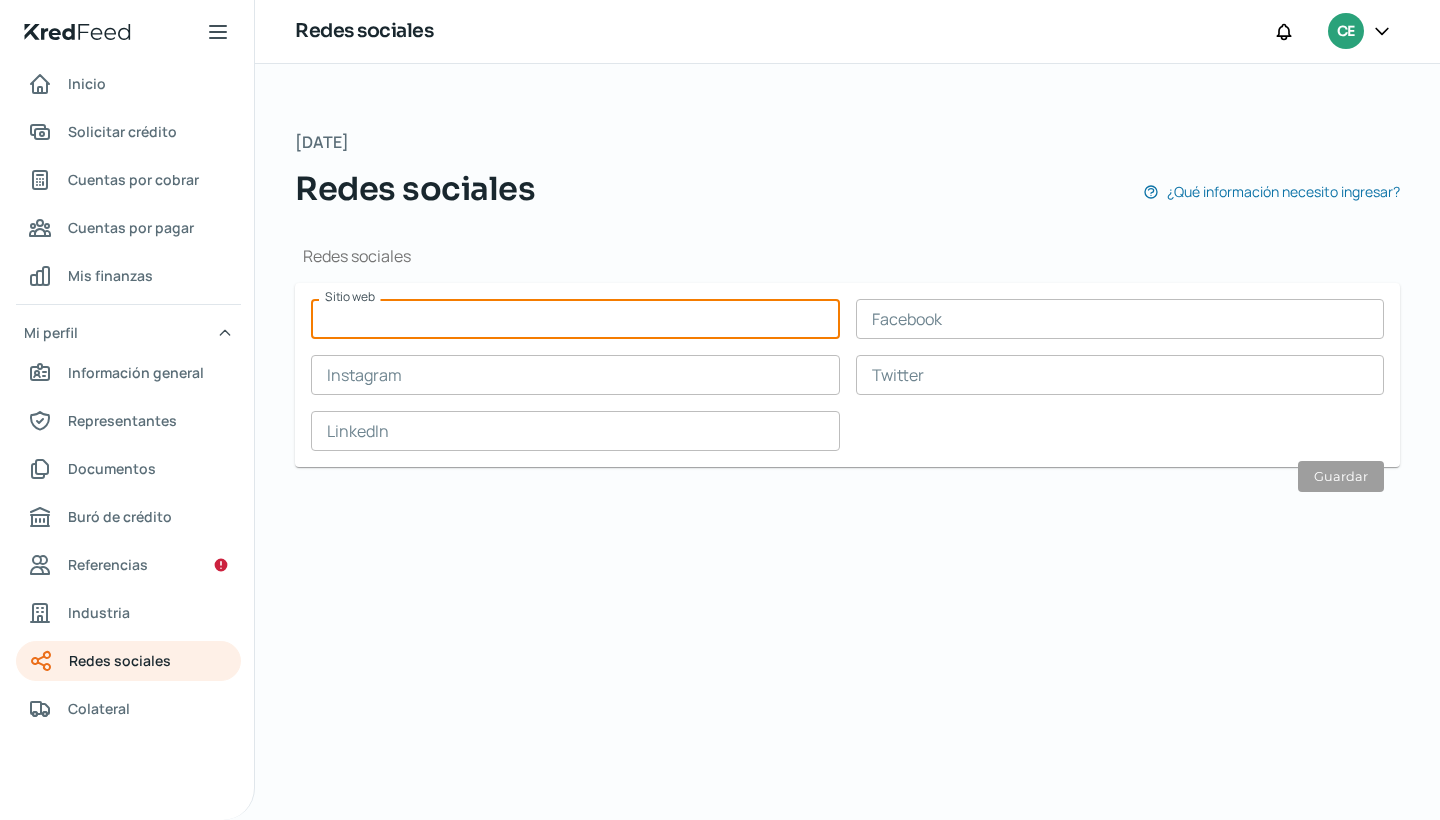 click at bounding box center (575, 319) 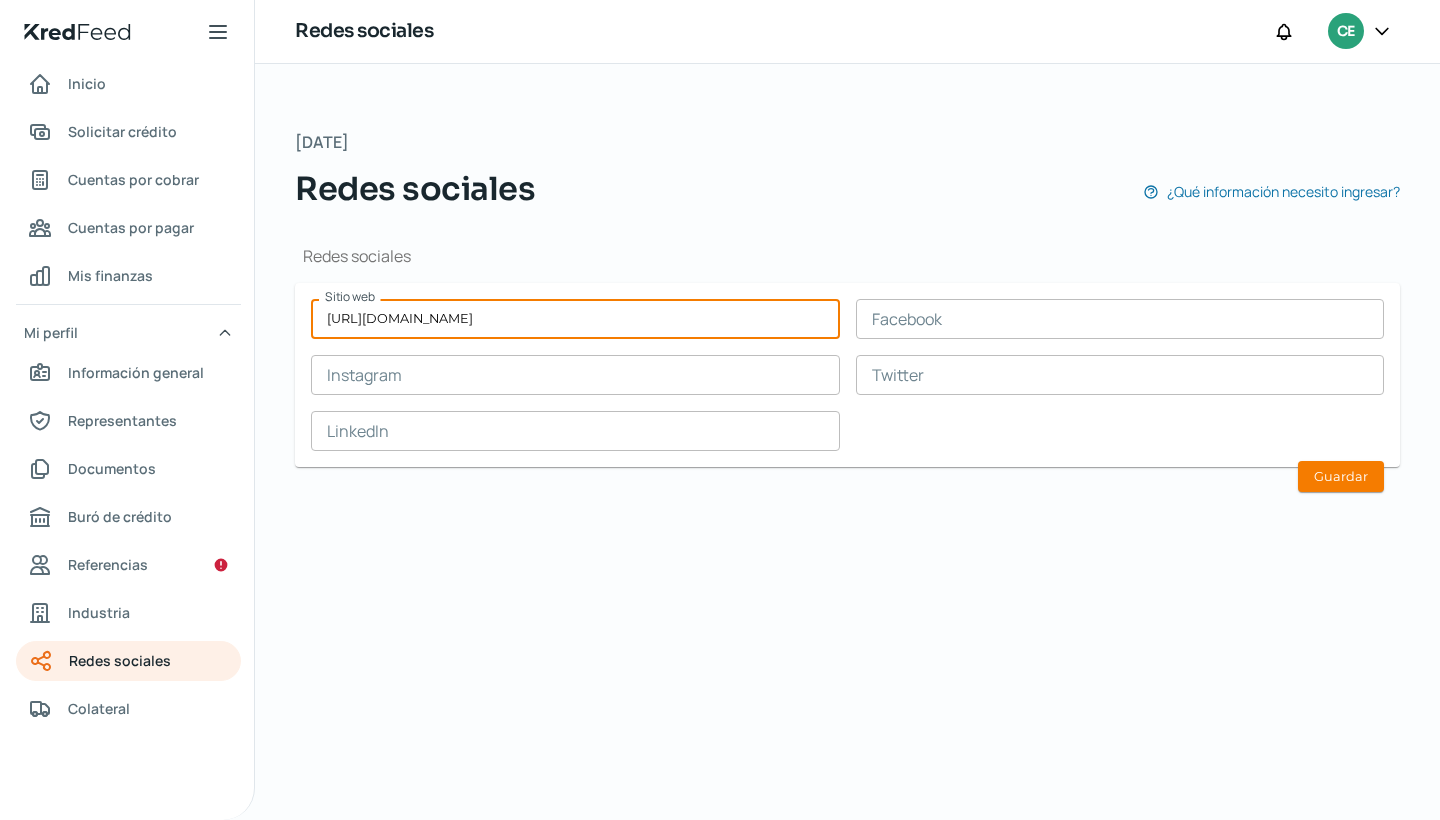 type on "[URL][DOMAIN_NAME]" 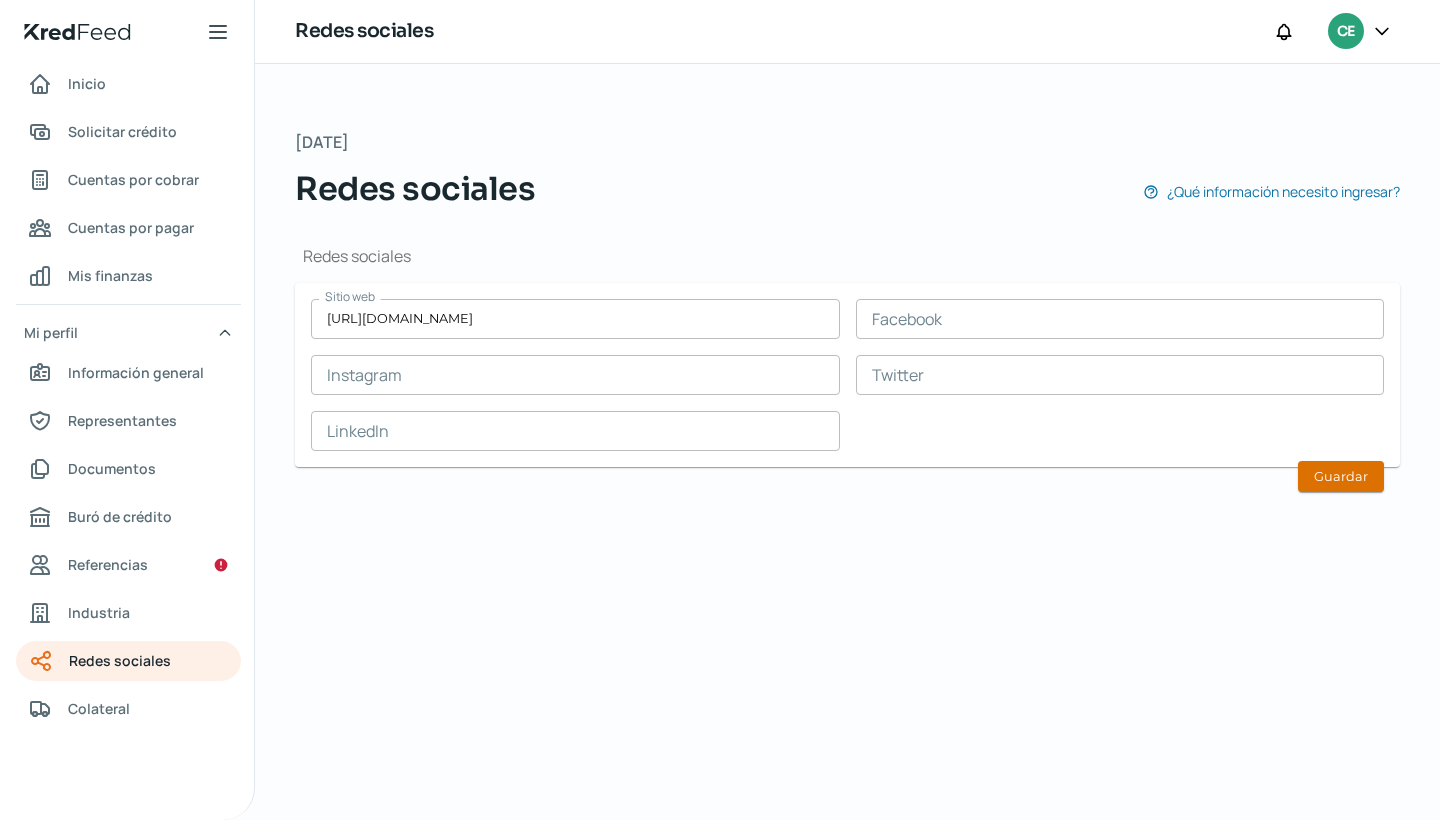 click on "Guardar" at bounding box center [1341, 476] 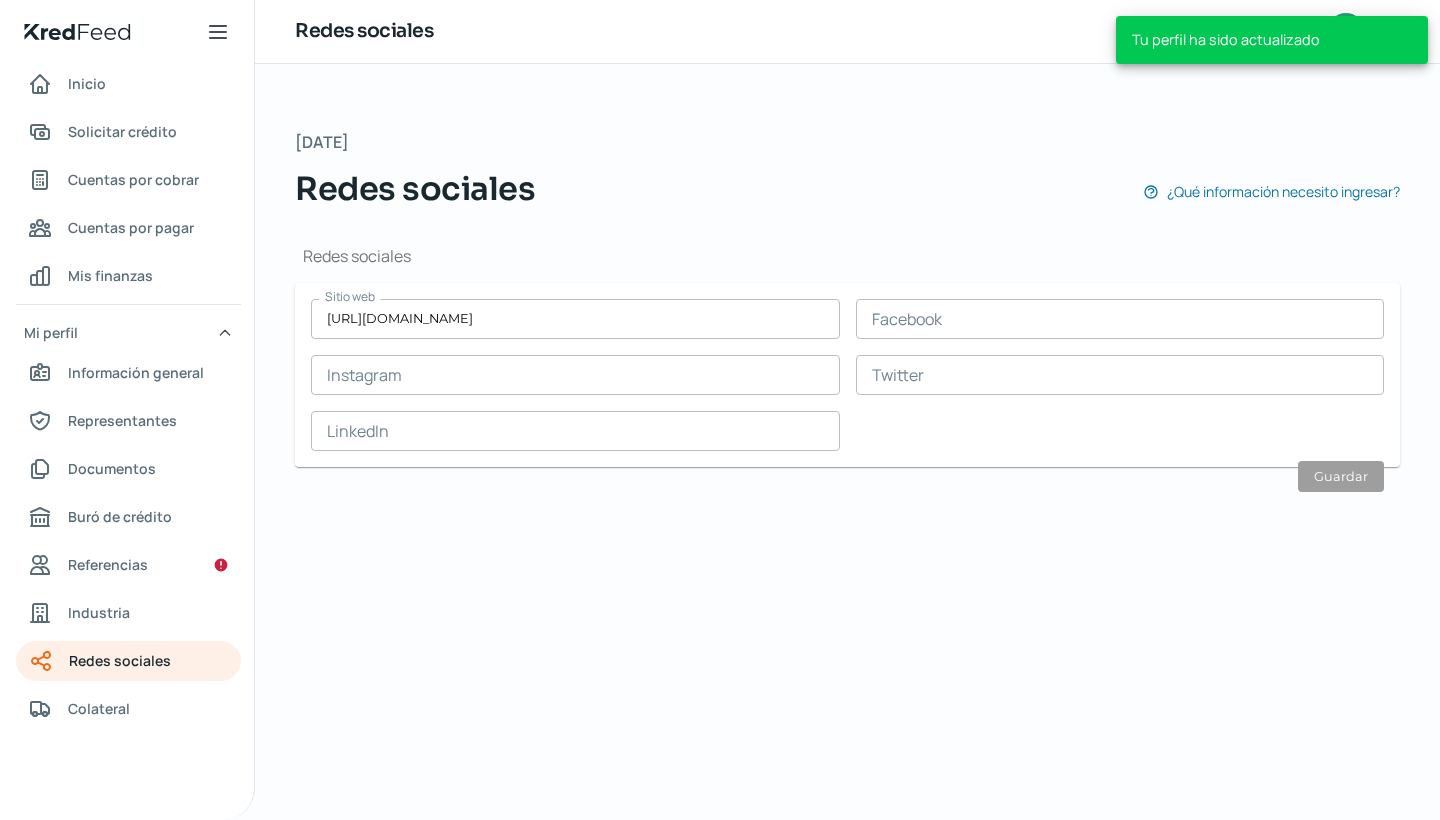 scroll, scrollTop: 0, scrollLeft: 0, axis: both 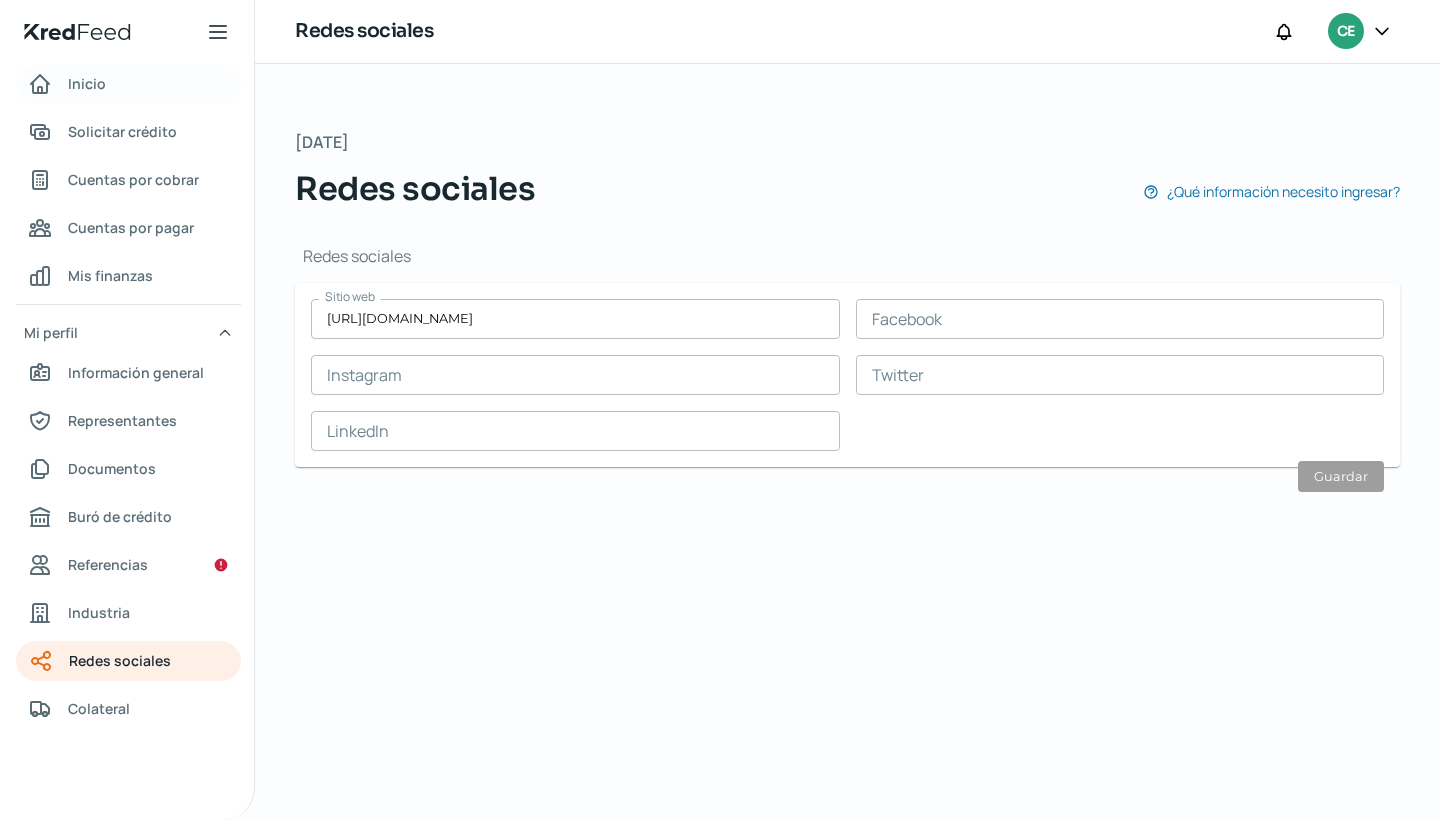 click on "Inicio" at bounding box center [87, 83] 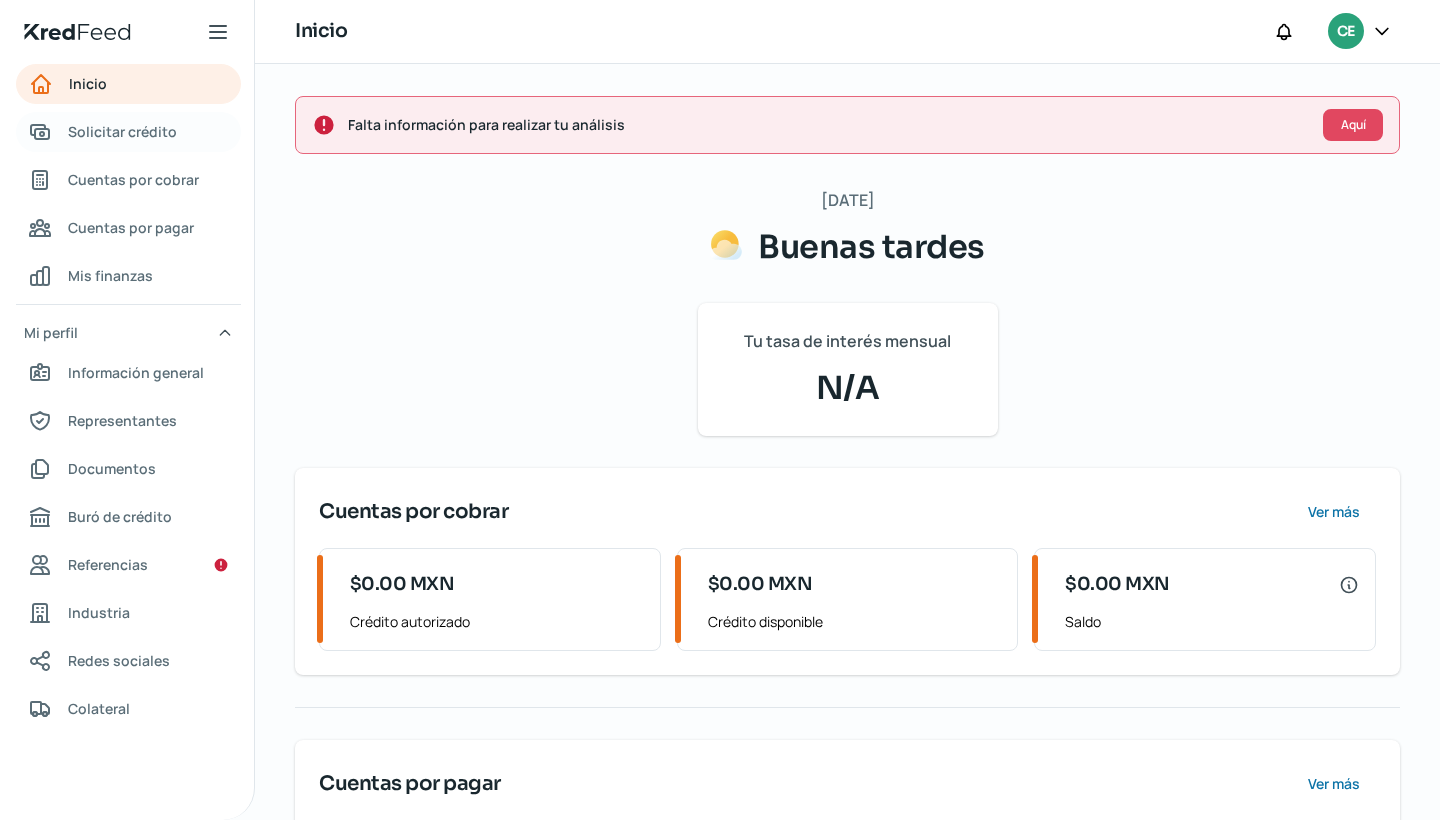 click on "Solicitar crédito" at bounding box center (122, 131) 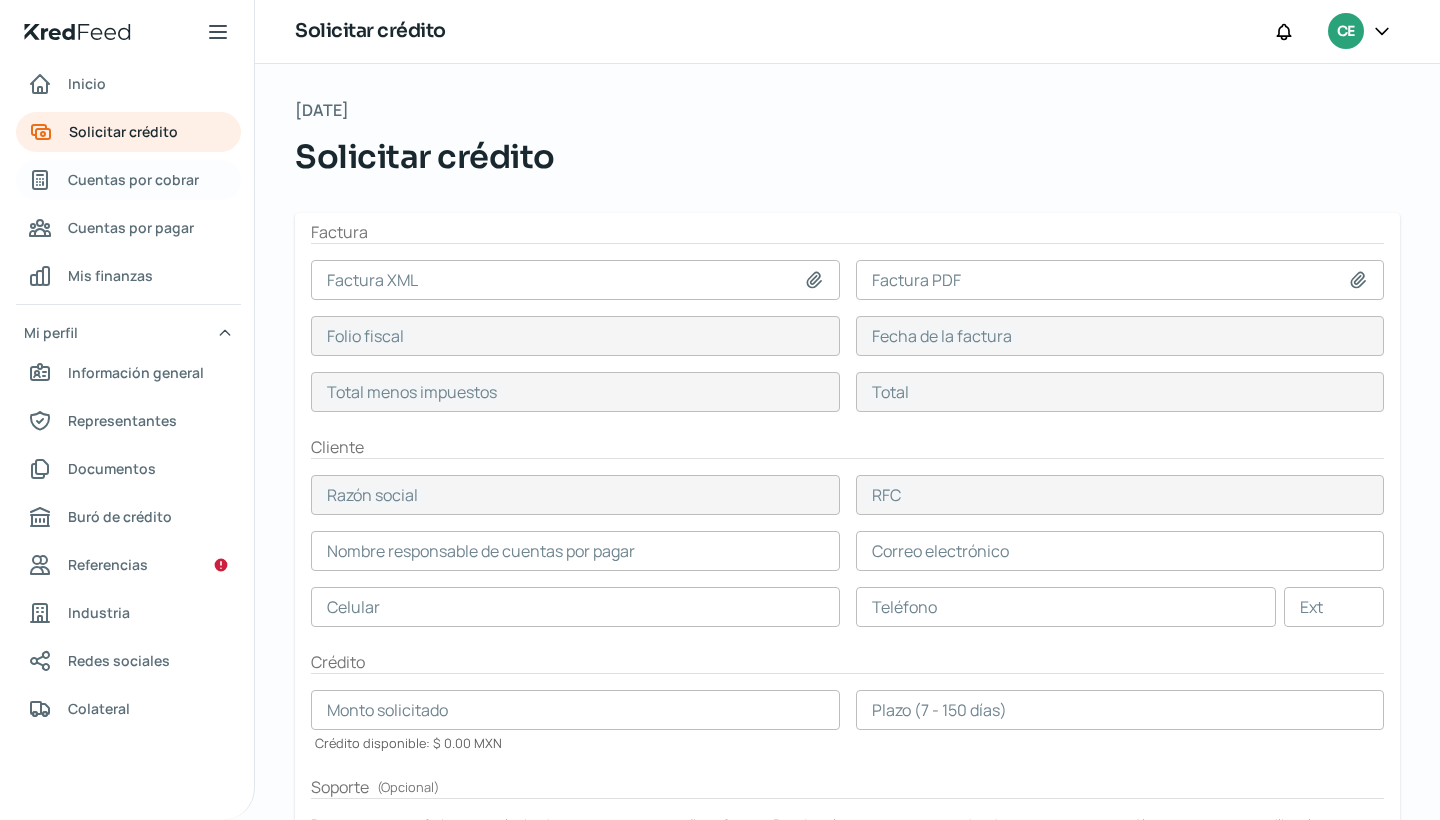 click on "Cuentas por cobrar" at bounding box center [133, 179] 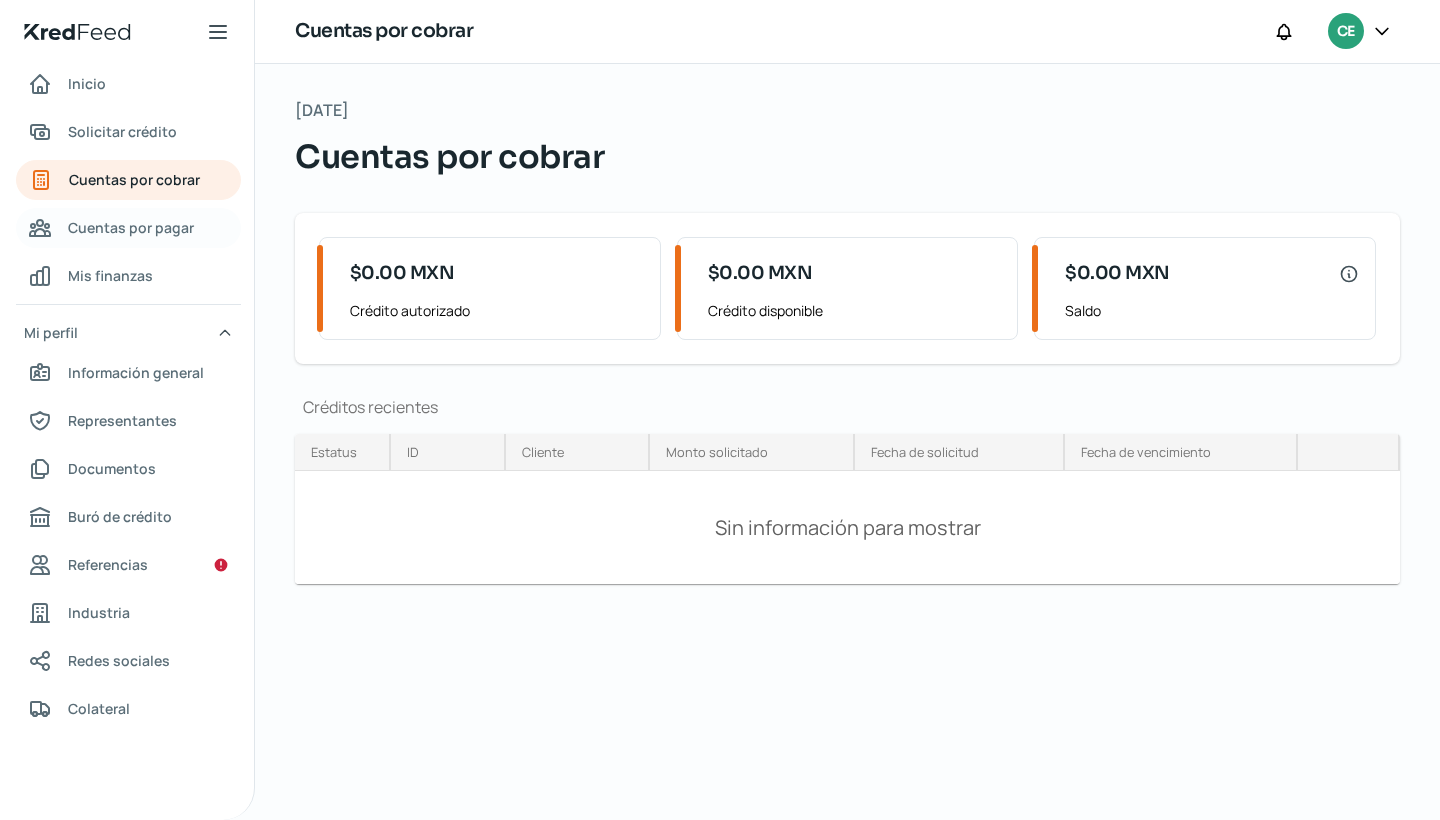 click on "Cuentas por pagar" at bounding box center [131, 227] 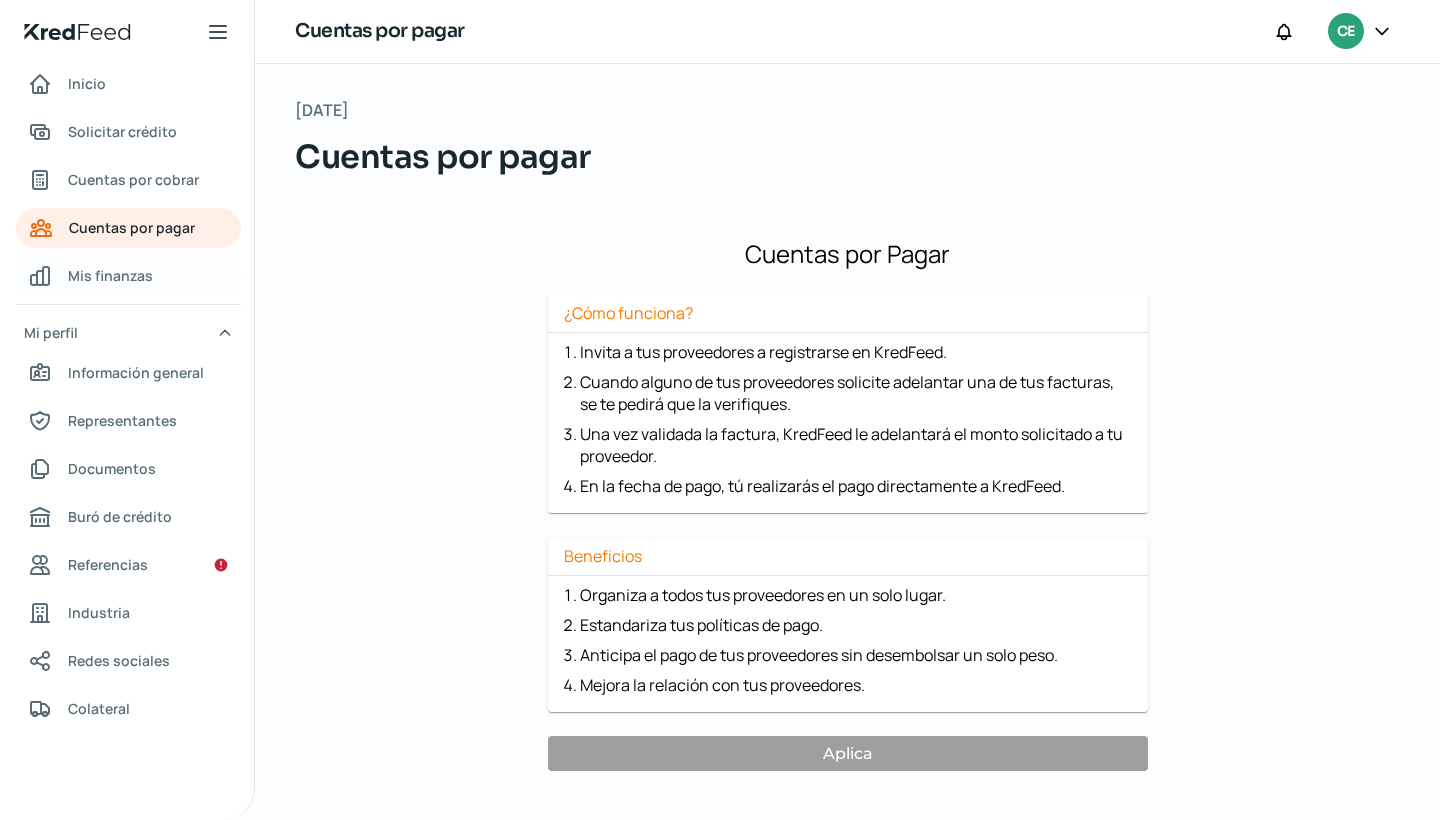 click on "Mis finanzas" at bounding box center [110, 275] 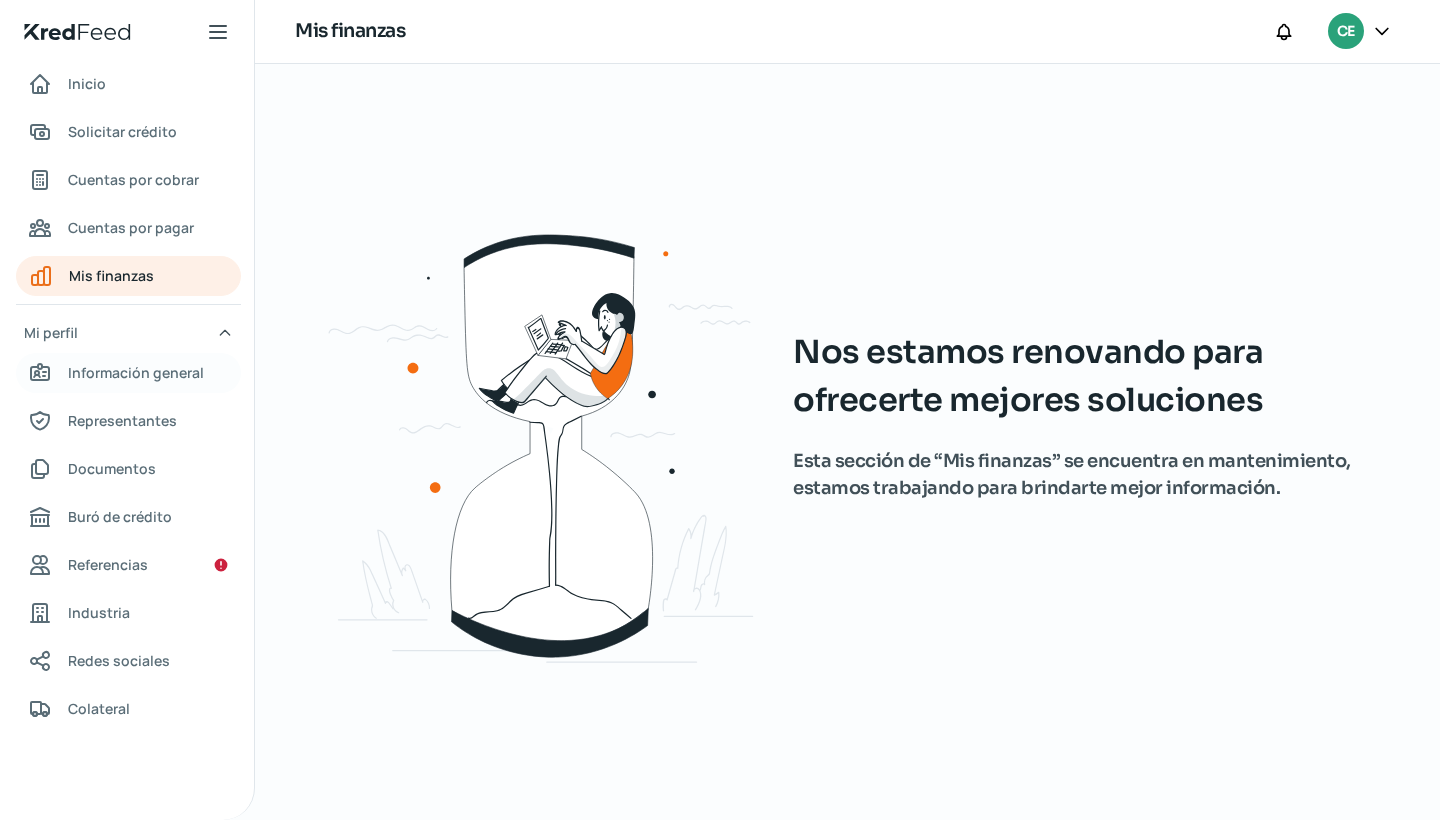 click on "Información general" at bounding box center [136, 372] 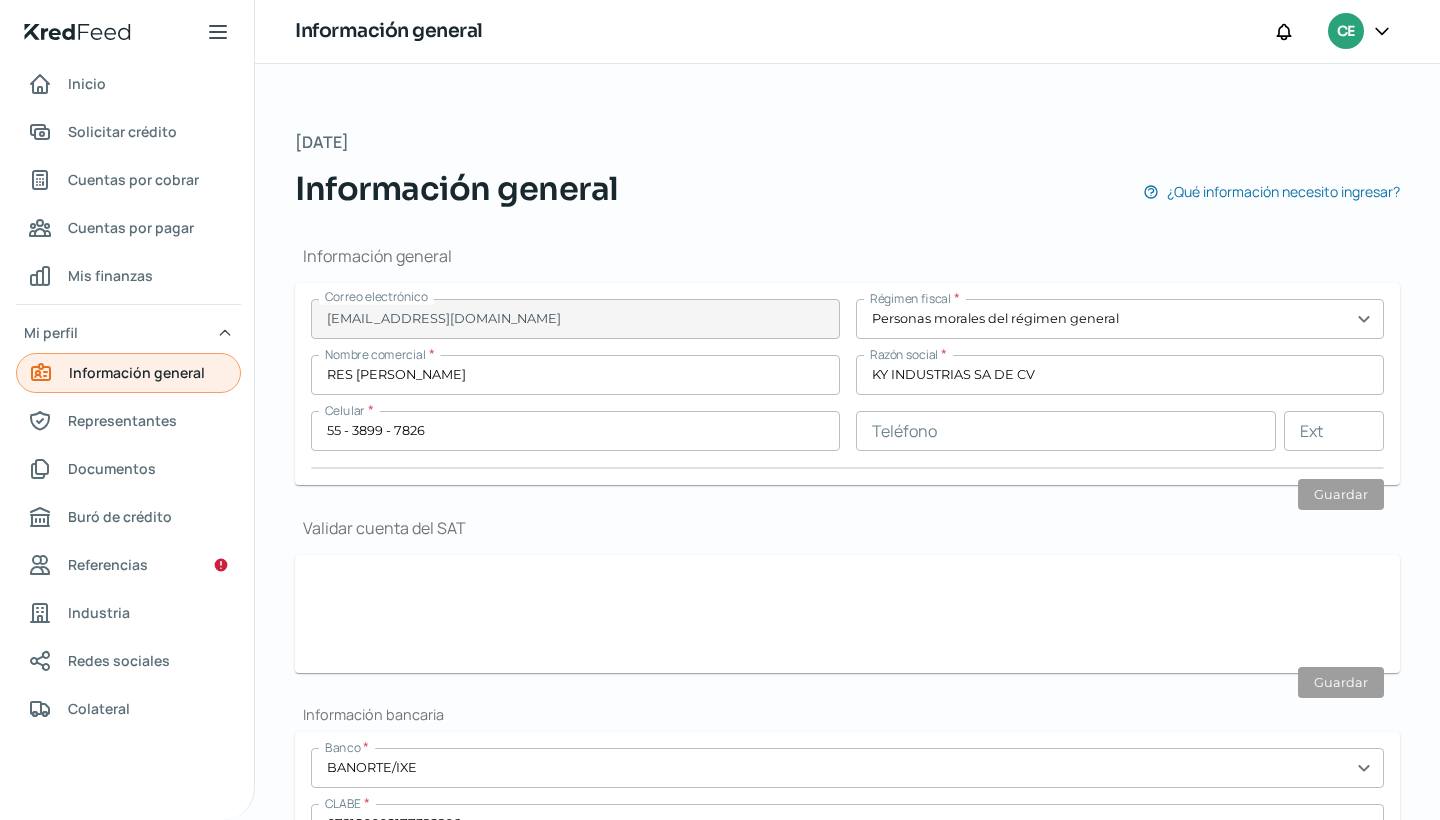 type on "KIN9008151K7" 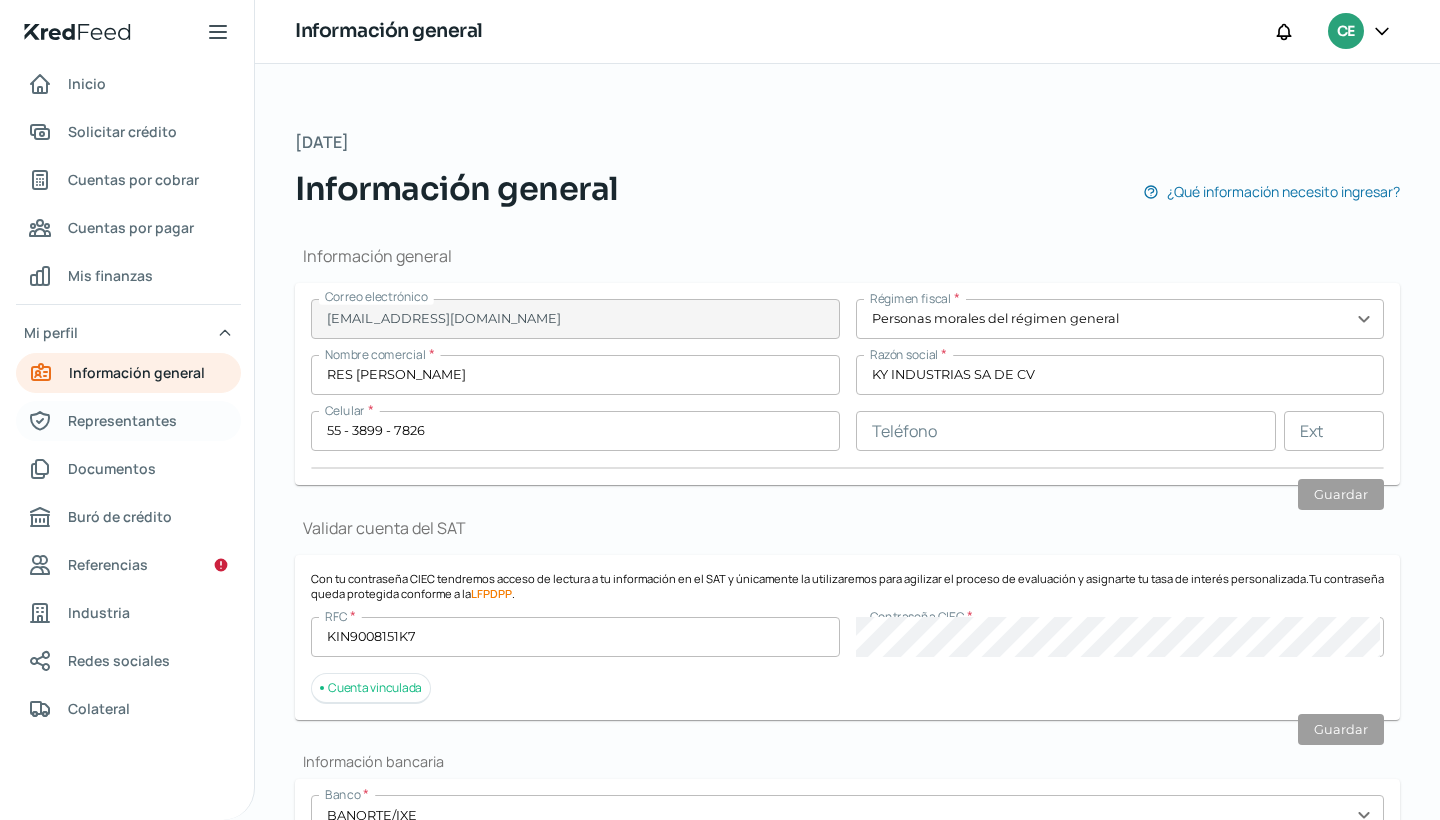 click on "Representantes" at bounding box center [122, 420] 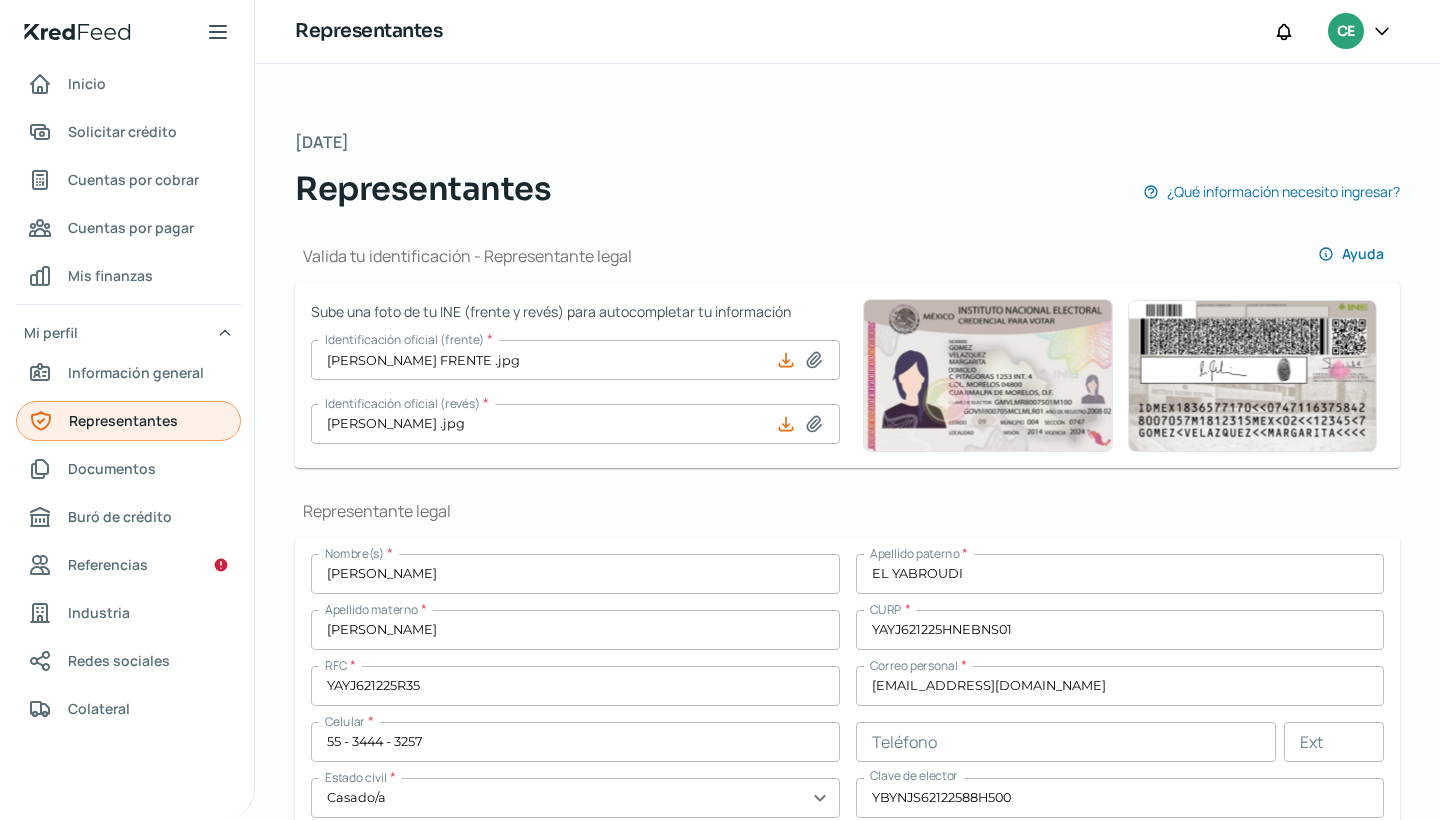 scroll, scrollTop: 0, scrollLeft: 0, axis: both 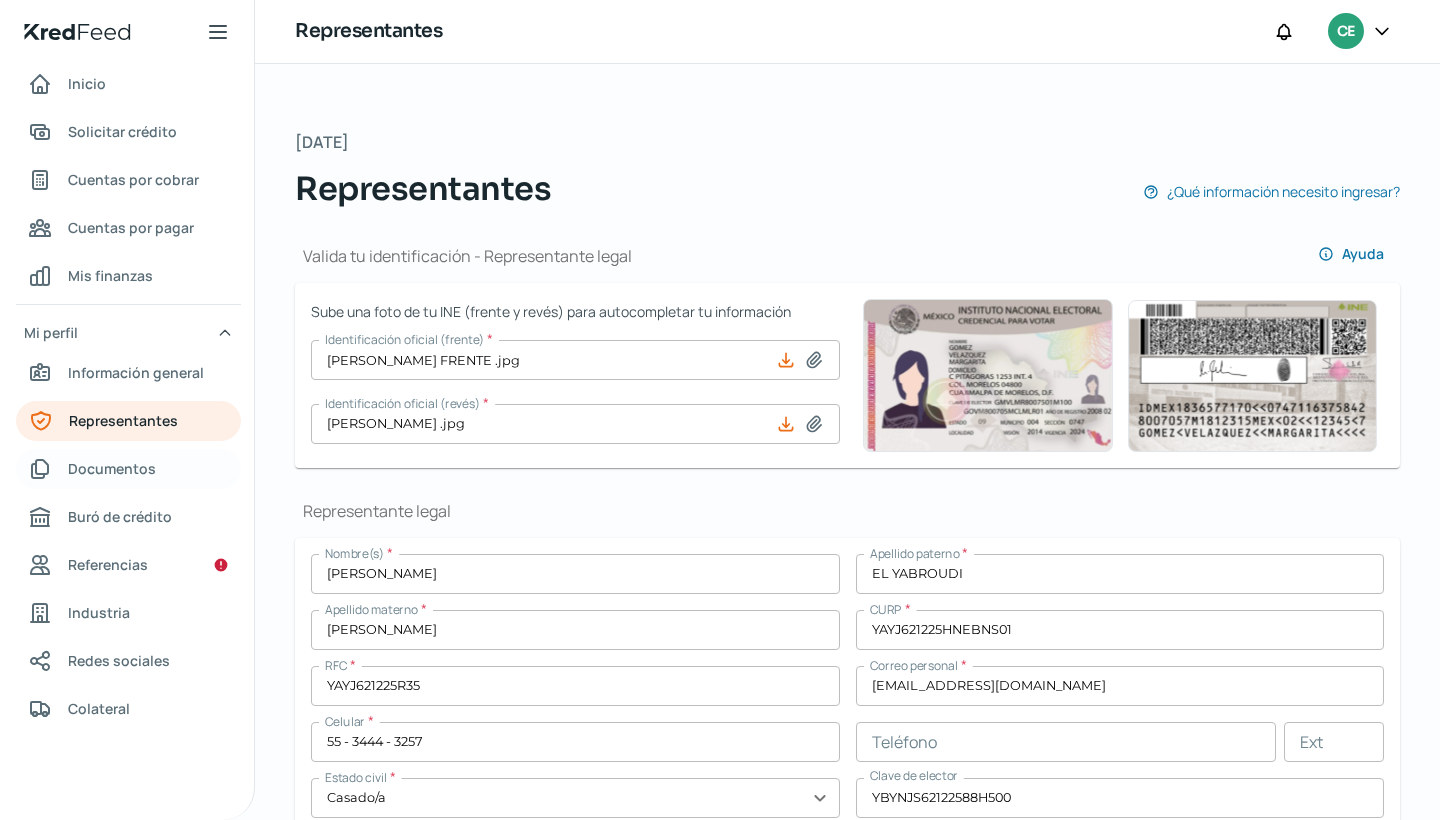 click on "Documentos" at bounding box center [112, 468] 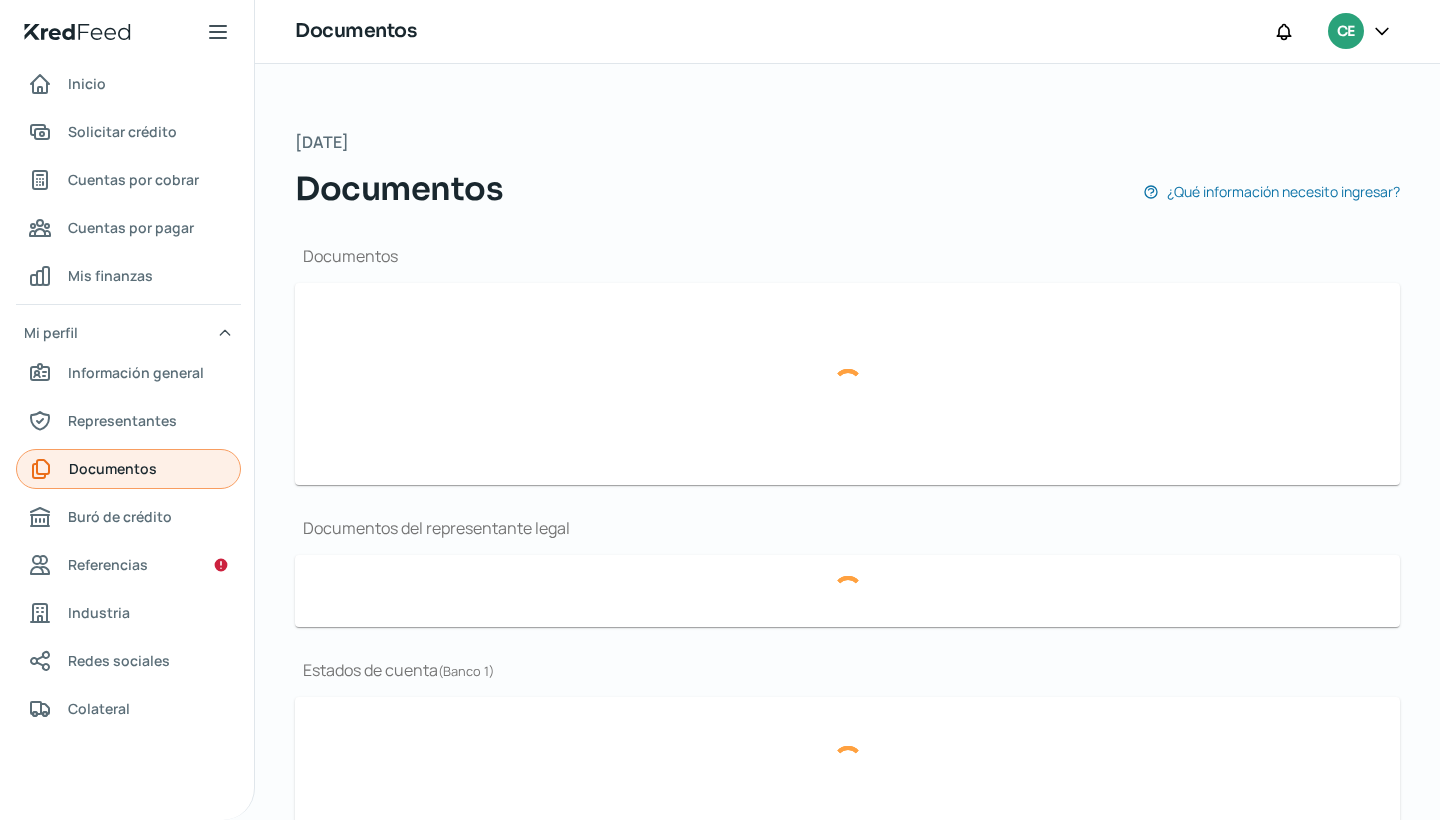 type on "CONSTANCIA DE SITUACION FISCAL KY 011224.pdf" 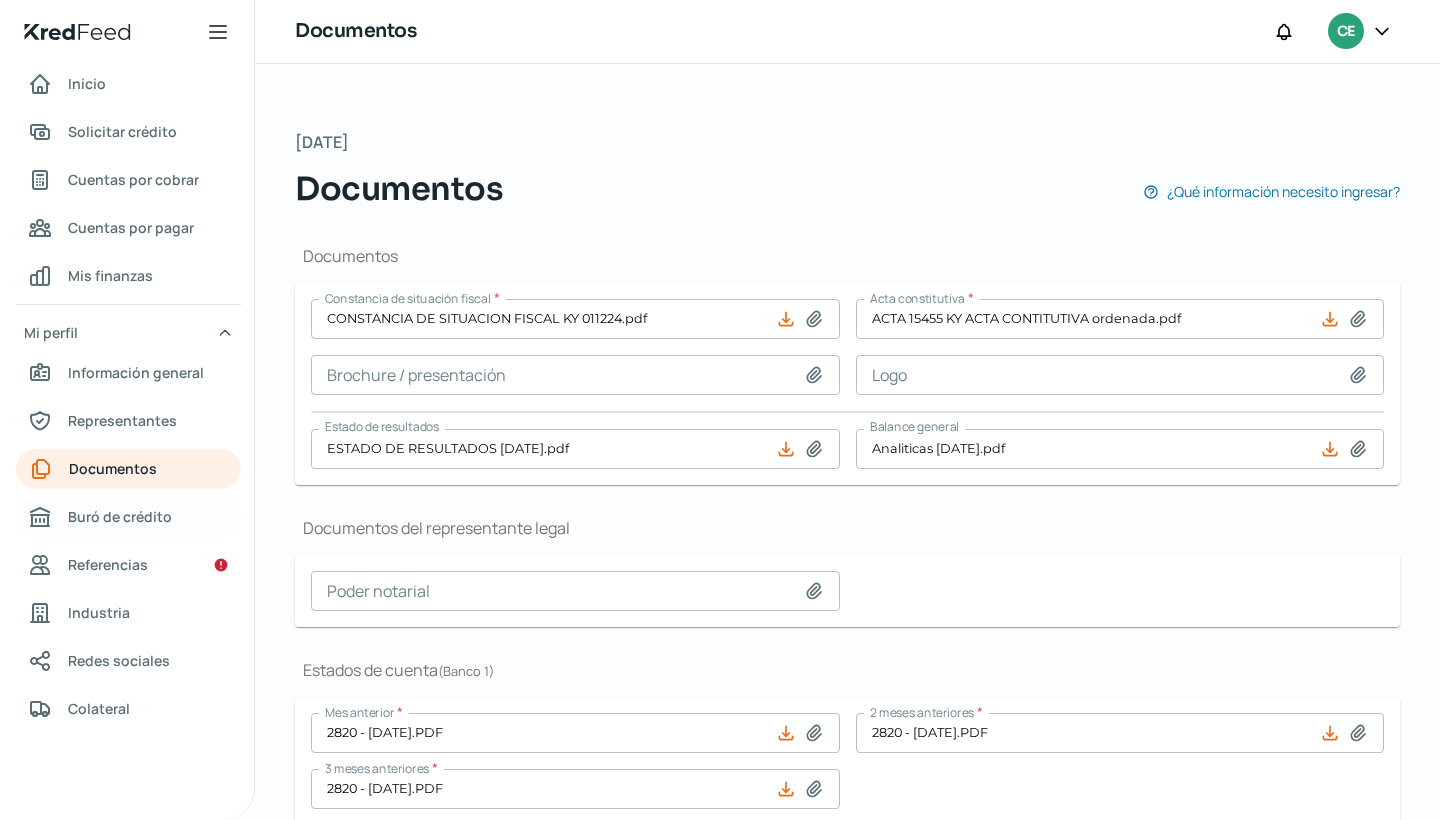 scroll, scrollTop: 0, scrollLeft: 0, axis: both 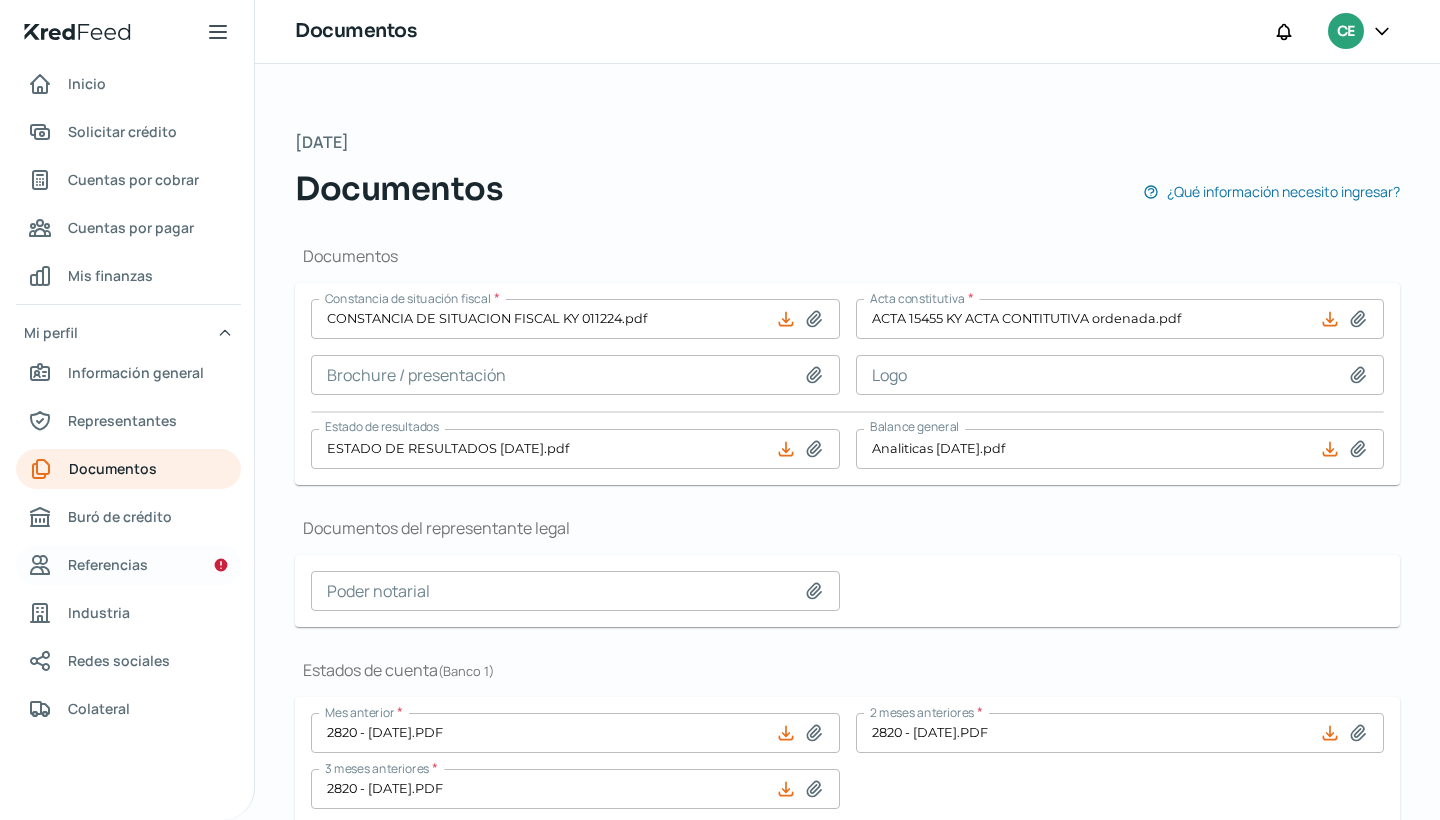 click on "Referencias" at bounding box center [108, 564] 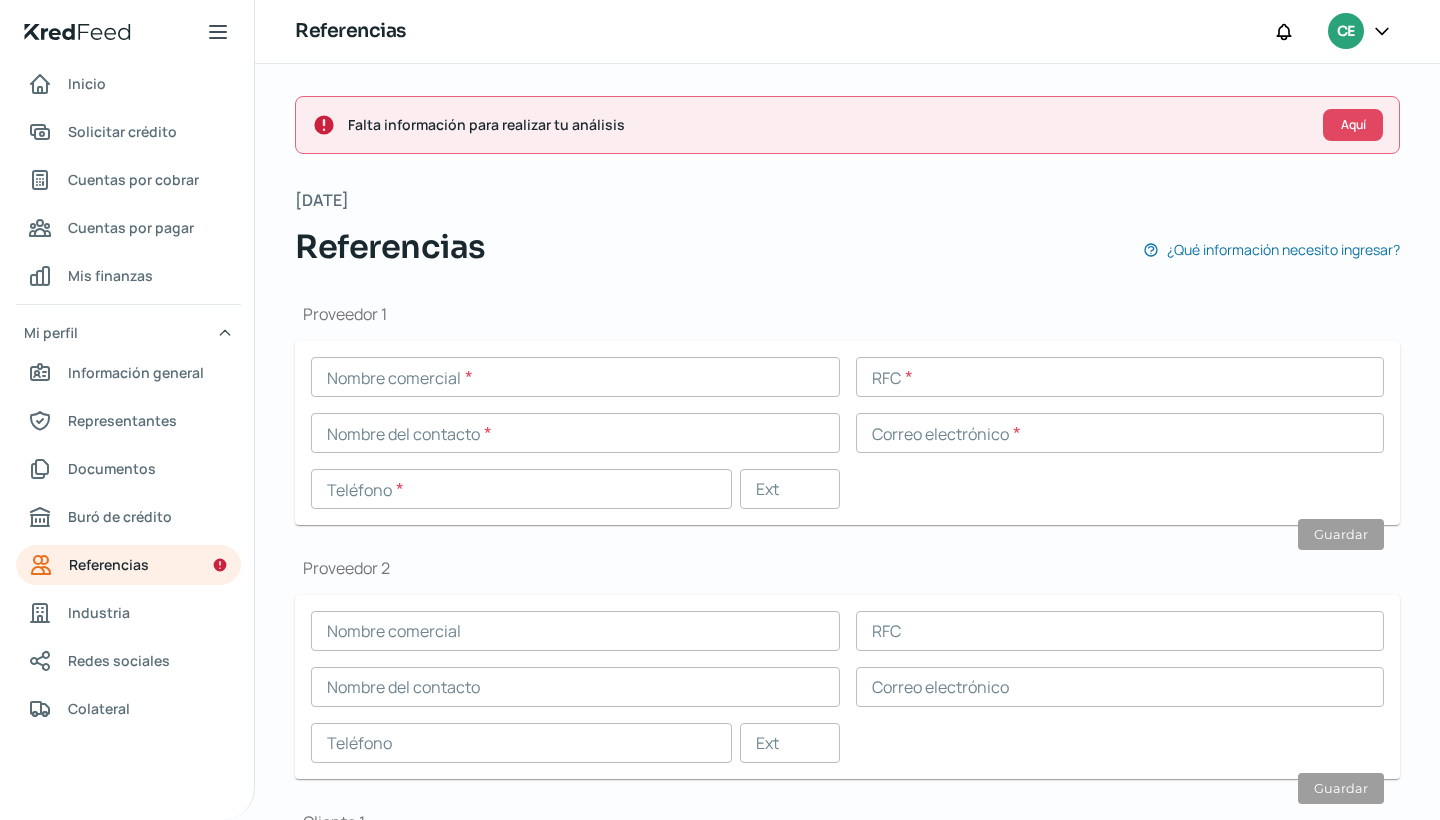 click 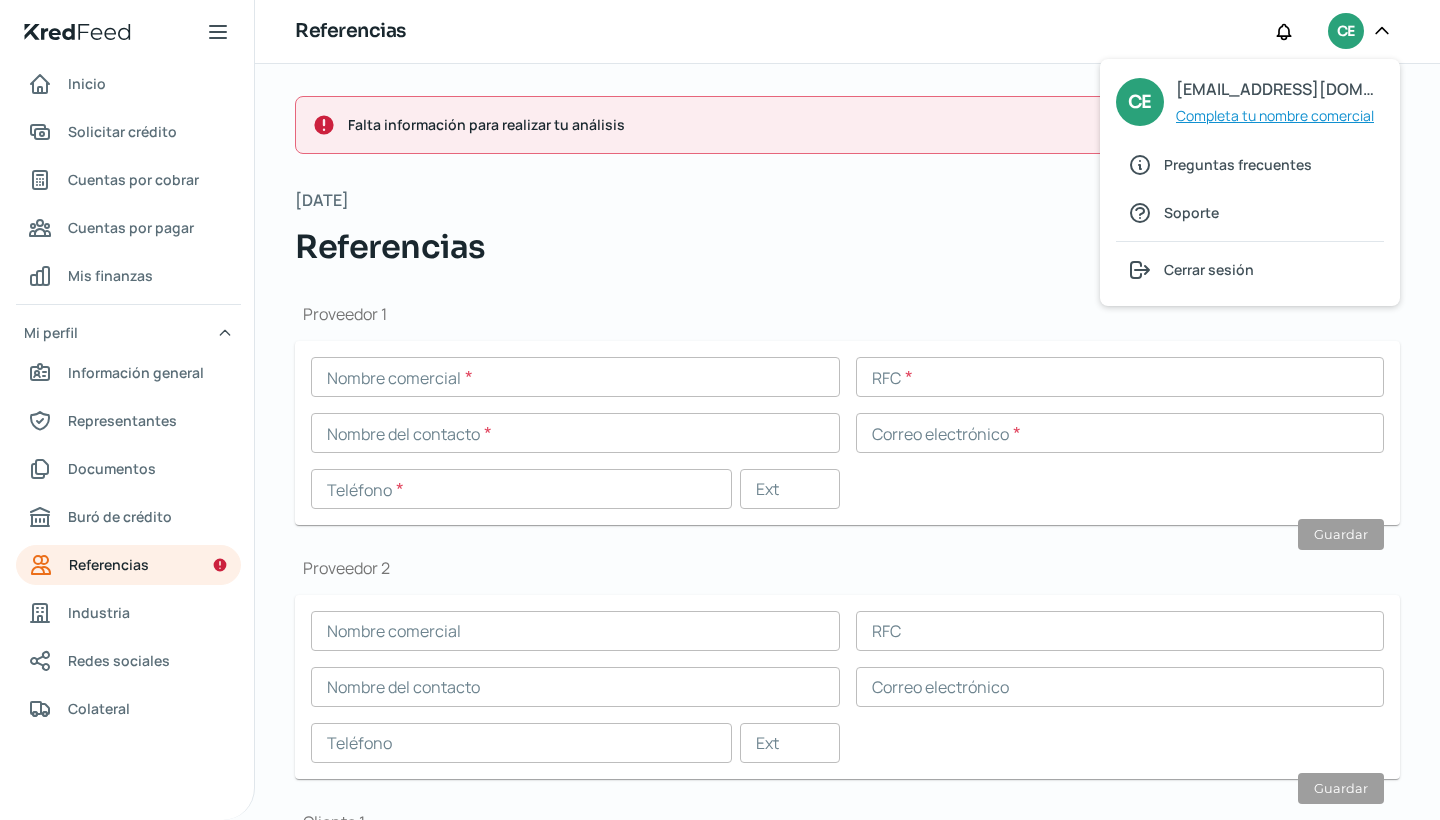 click on "Completa tu nombre comercial" at bounding box center (1275, 115) 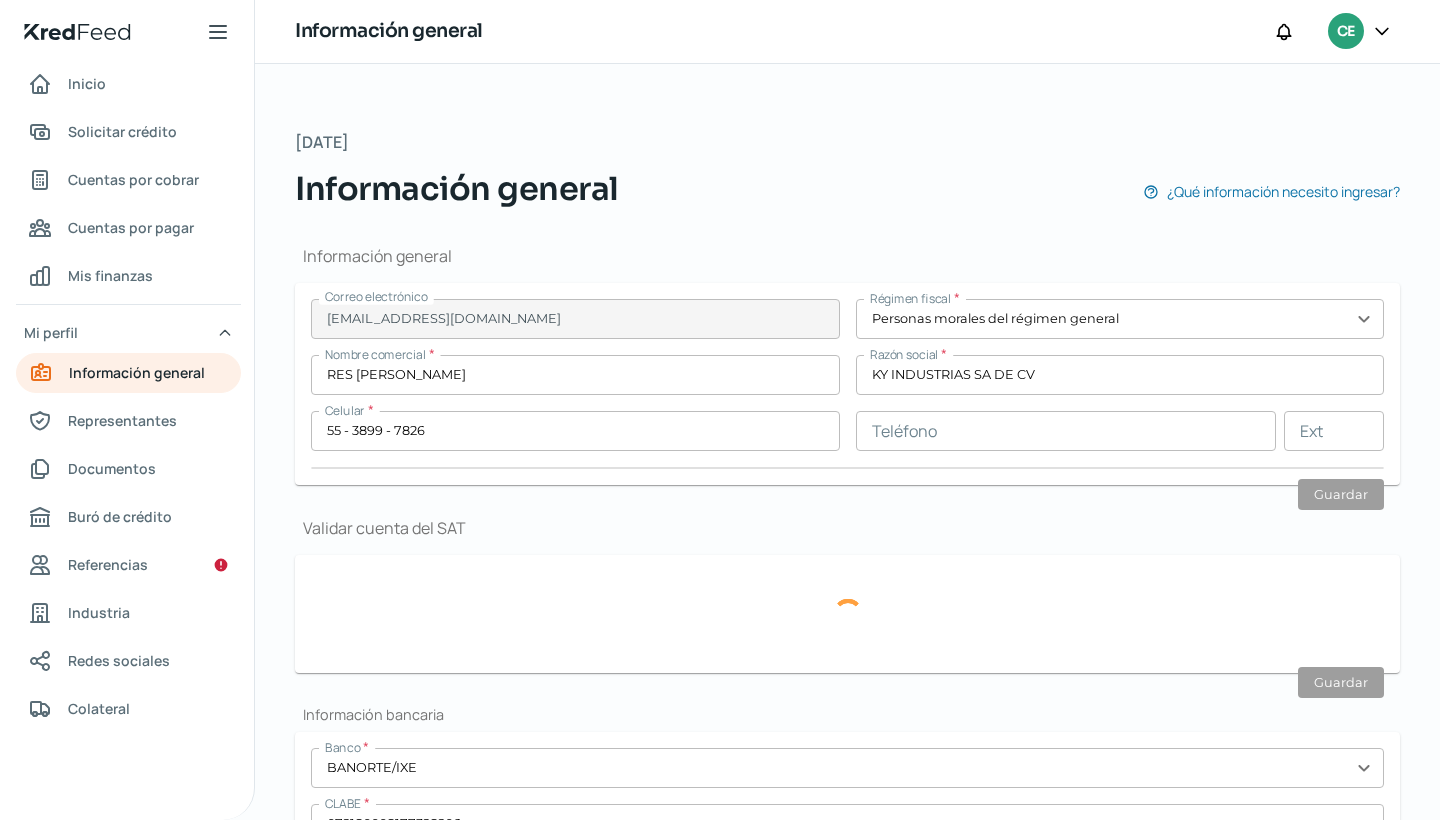 type on "KIN9008151K7" 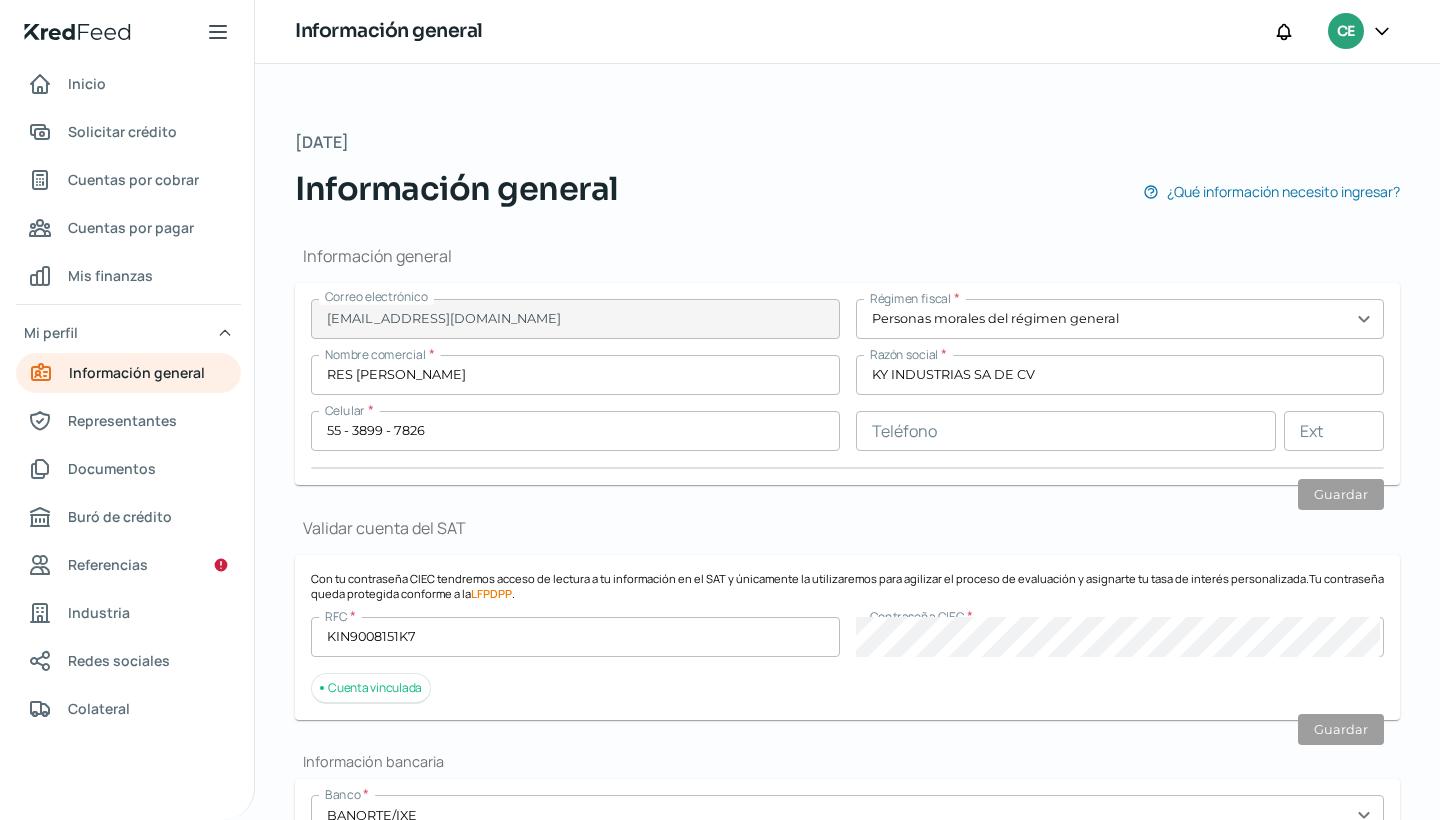 scroll, scrollTop: 0, scrollLeft: 0, axis: both 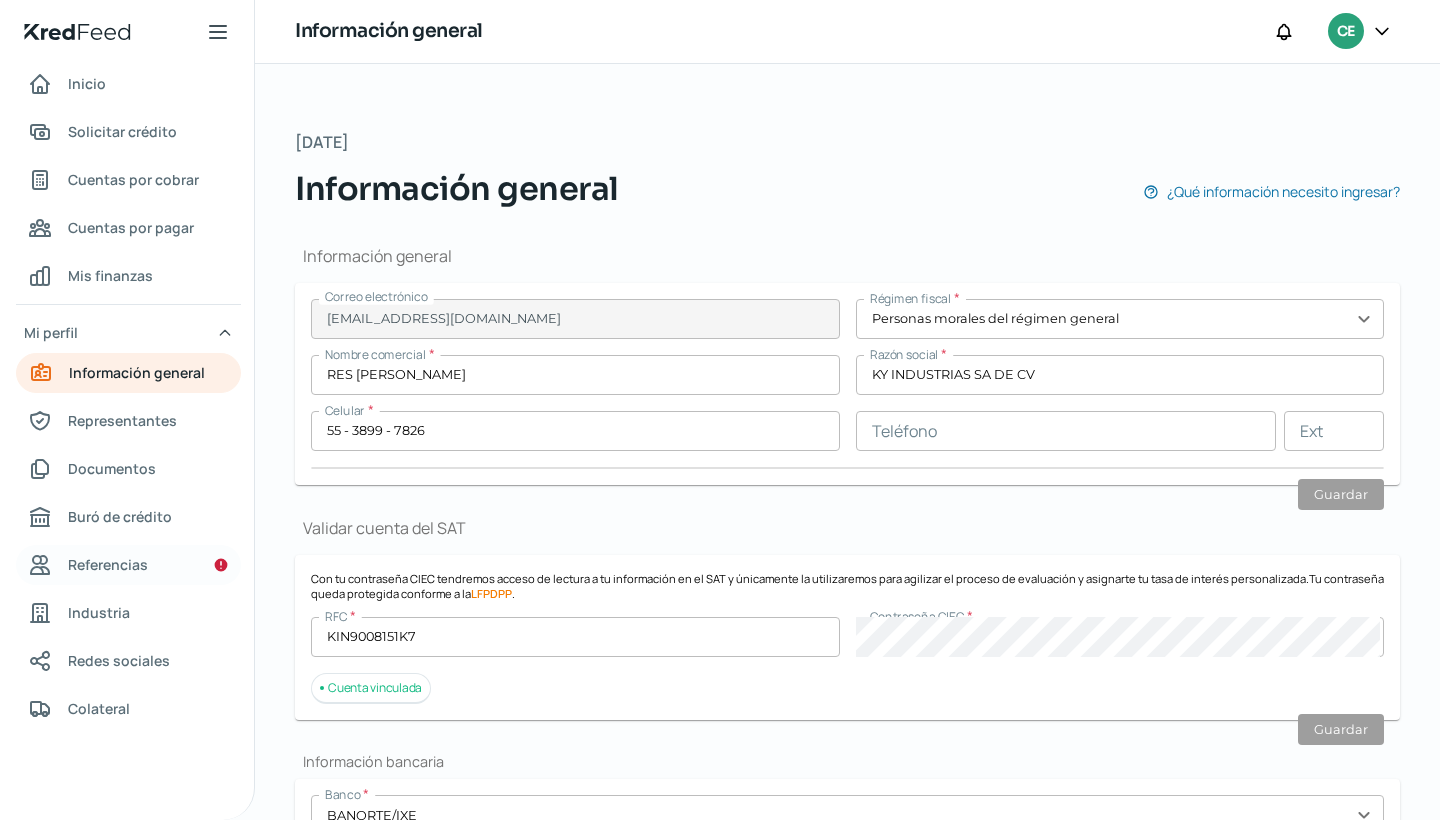 click on "Referencias" at bounding box center [108, 564] 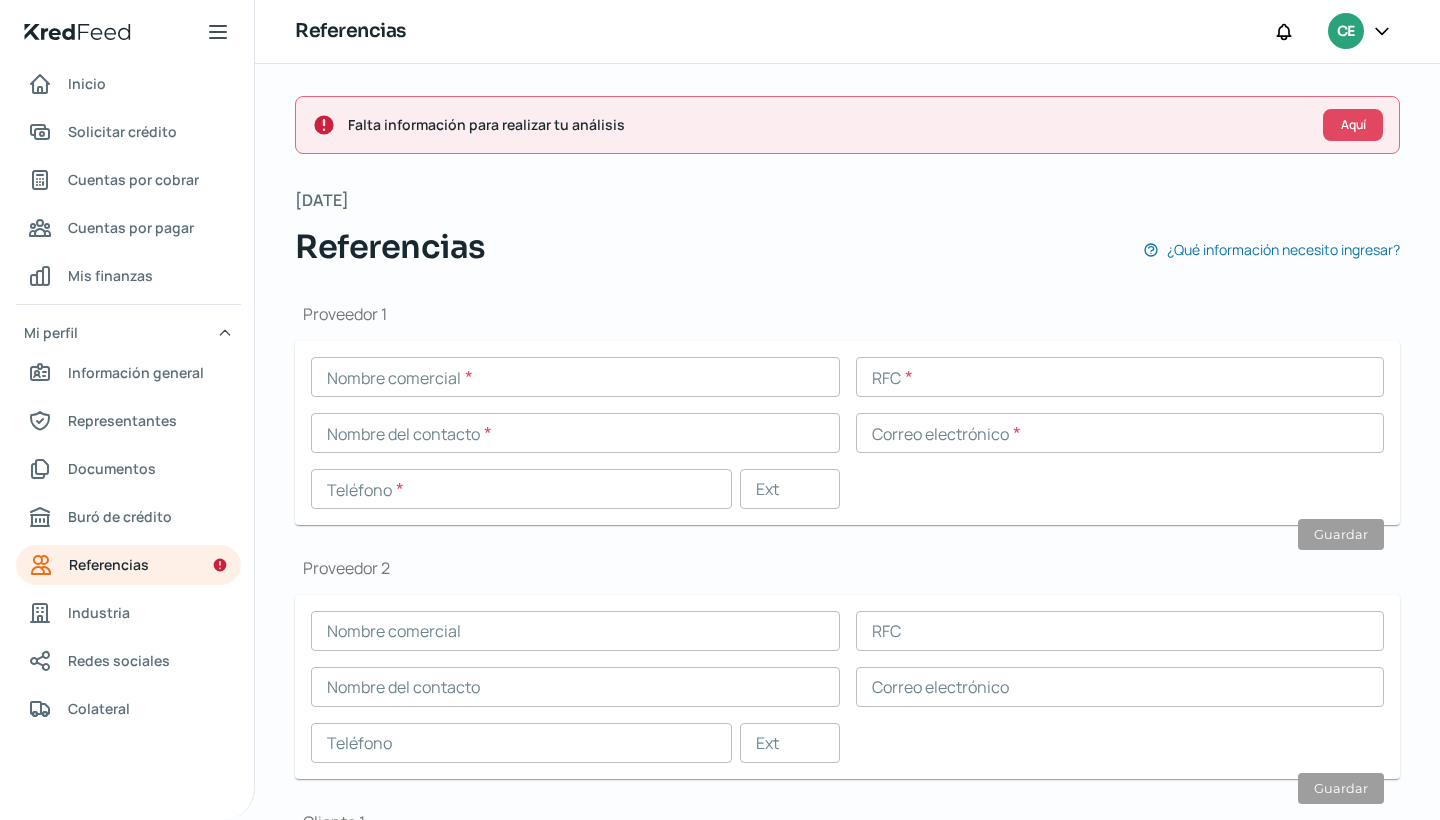 scroll, scrollTop: 0, scrollLeft: 0, axis: both 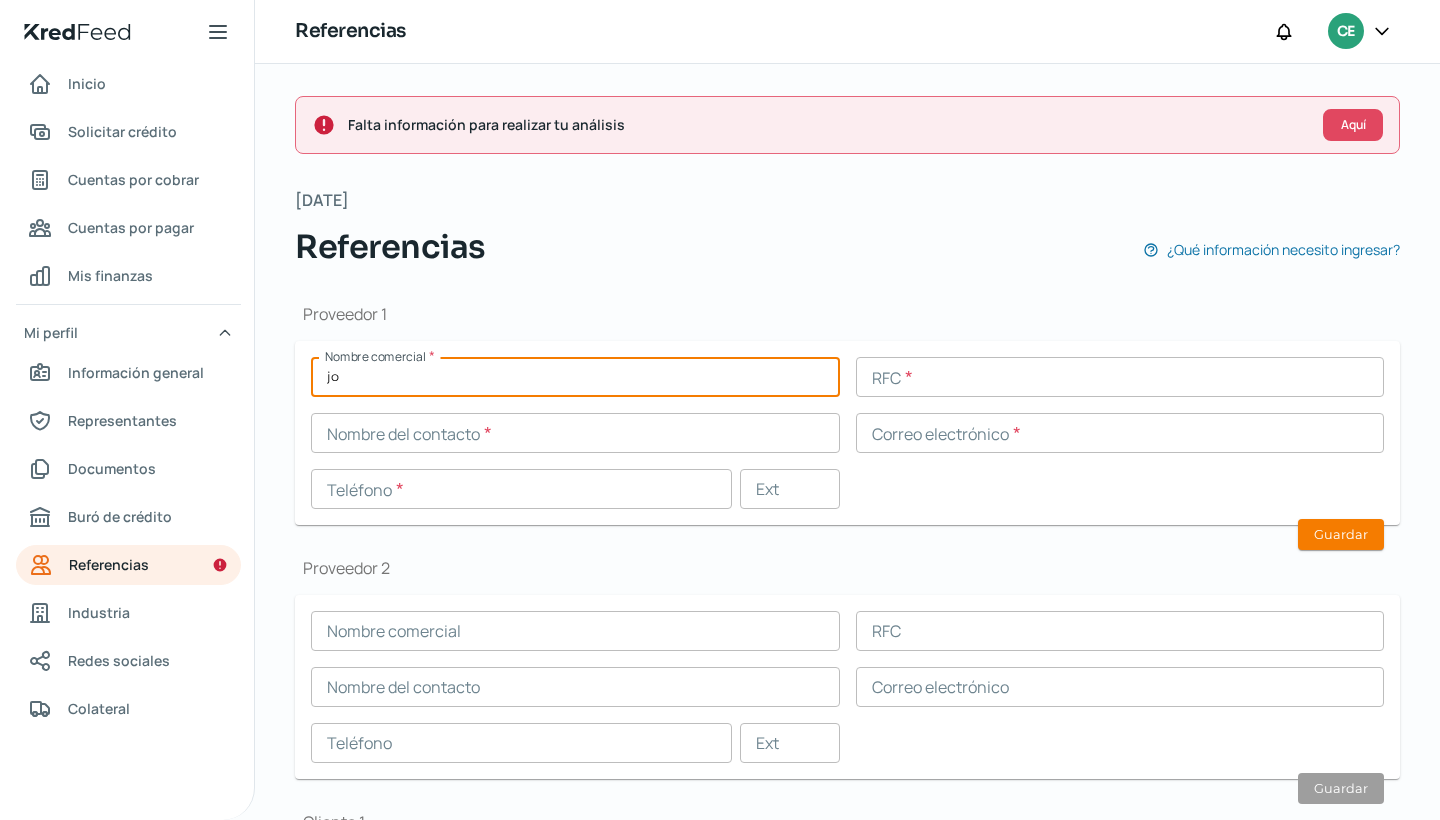type on "j" 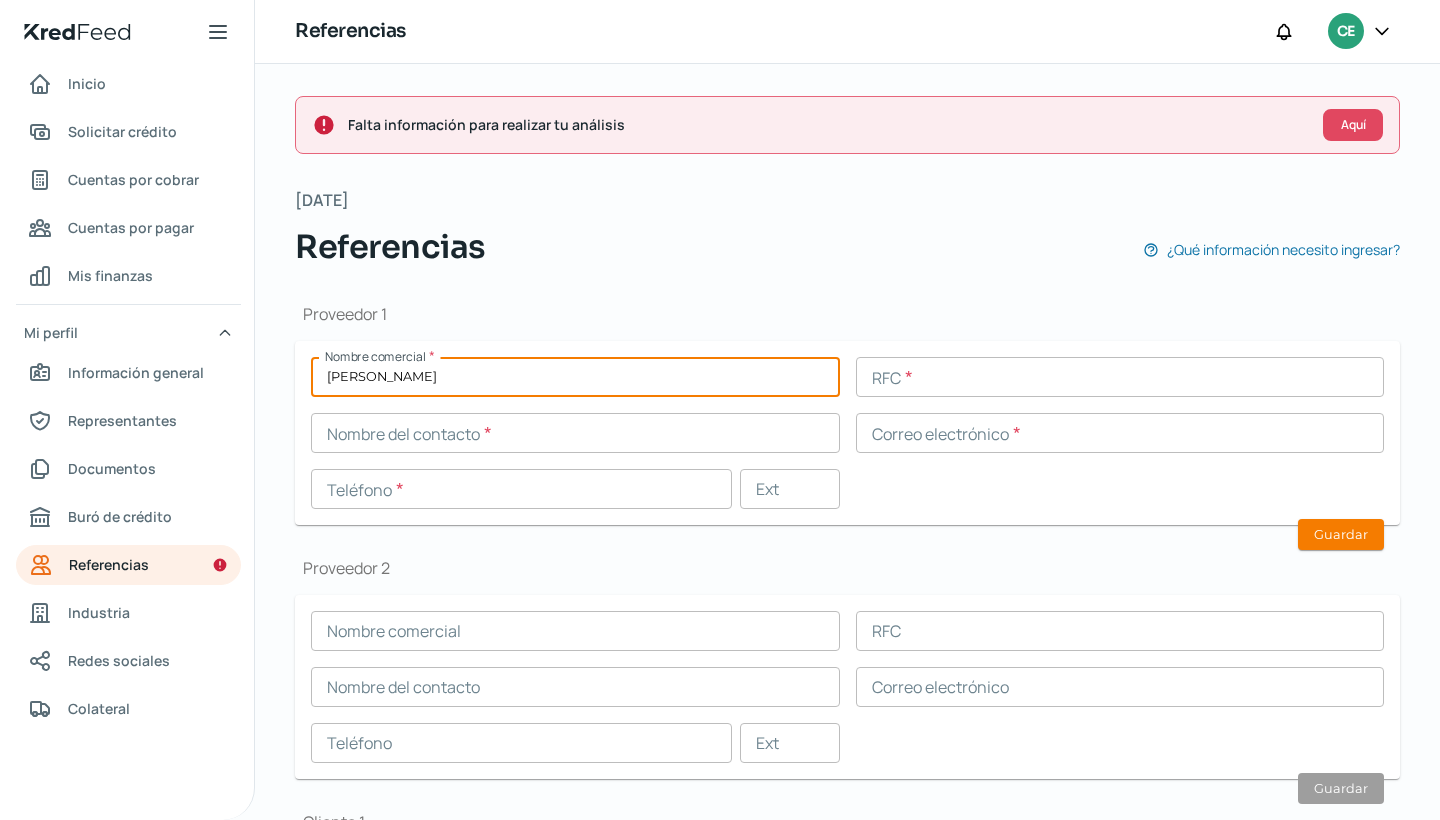 type on "[PERSON_NAME]" 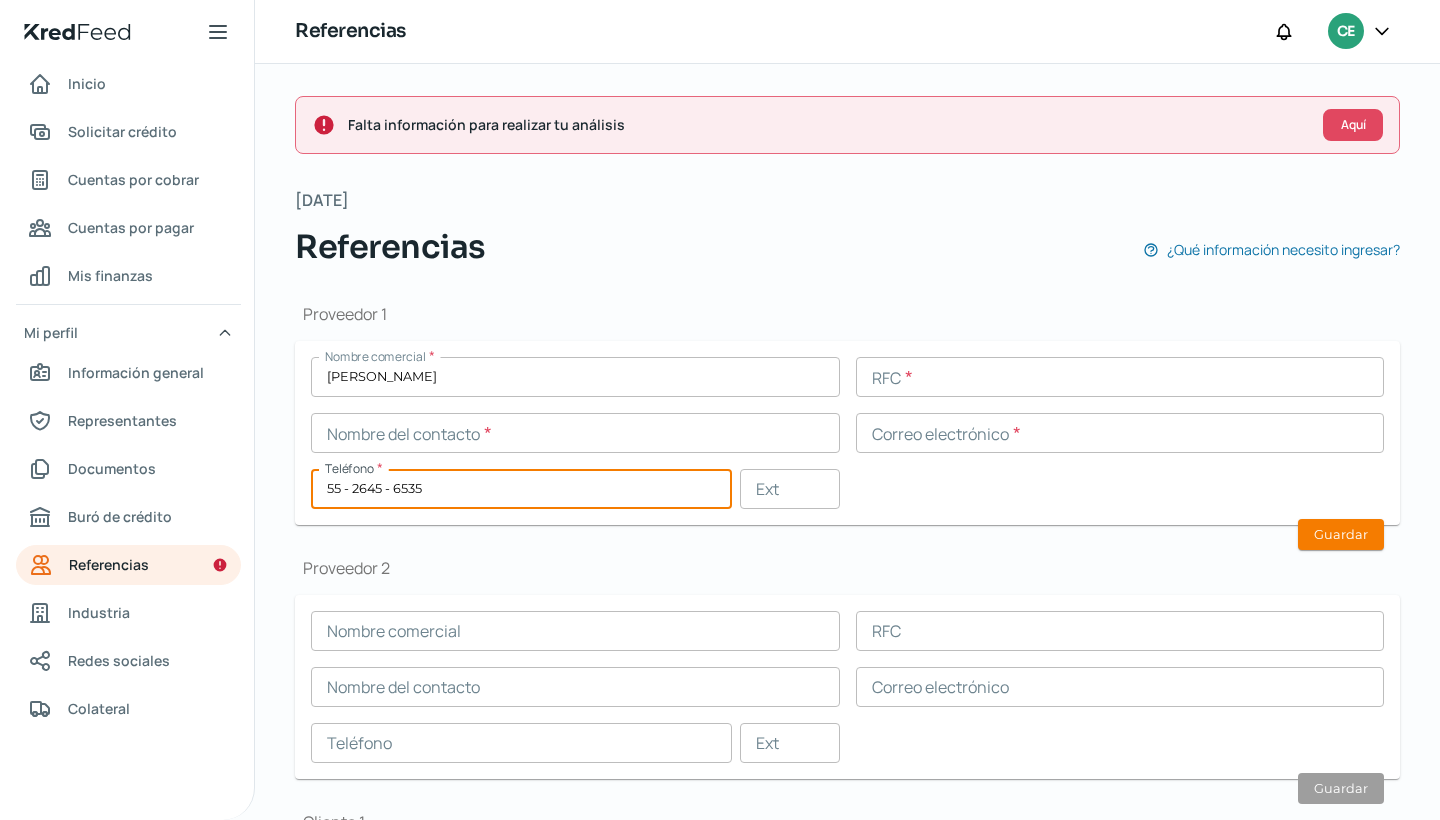 type on "55 - 2645 - 6535" 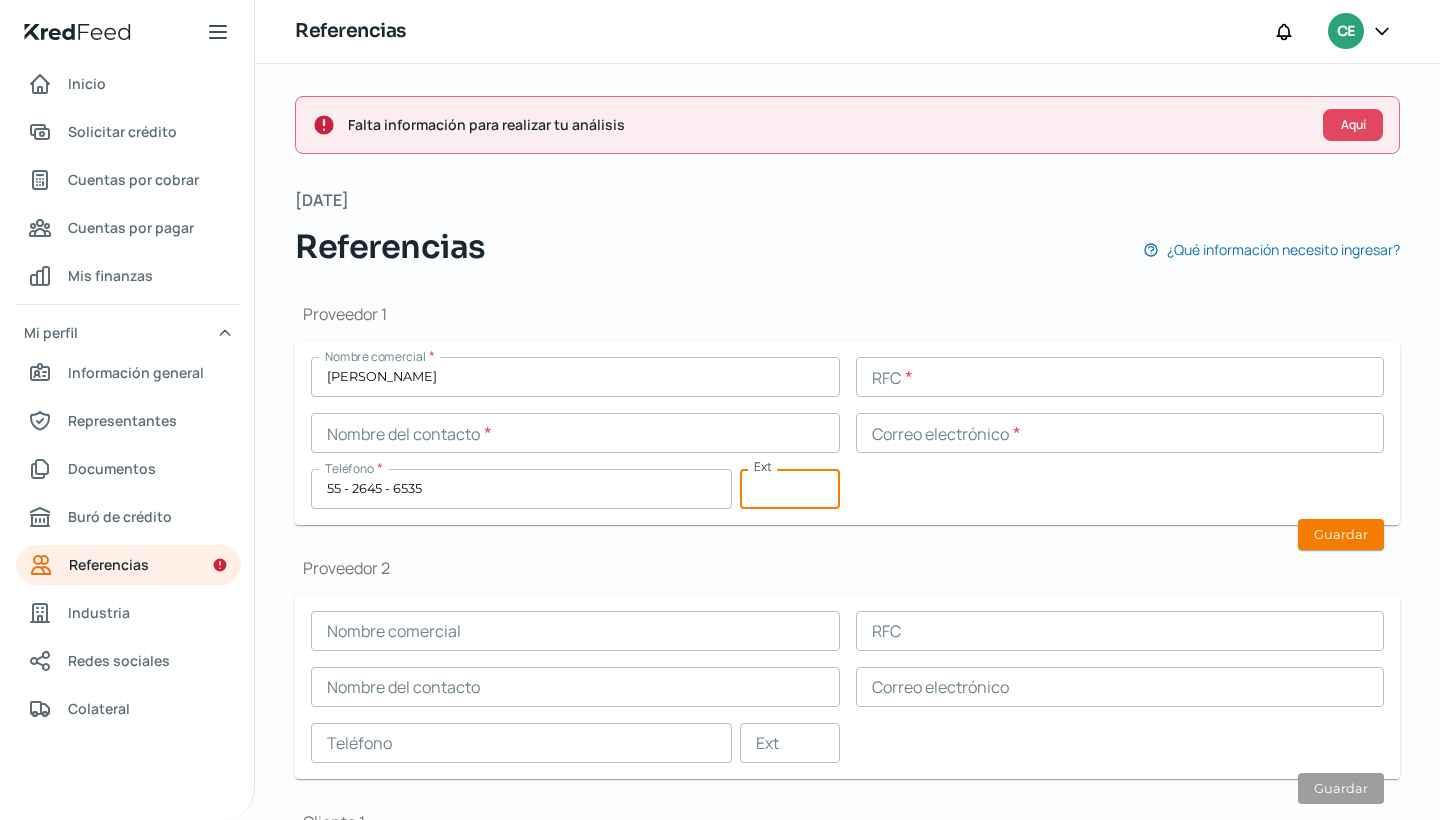 click at bounding box center [575, 433] 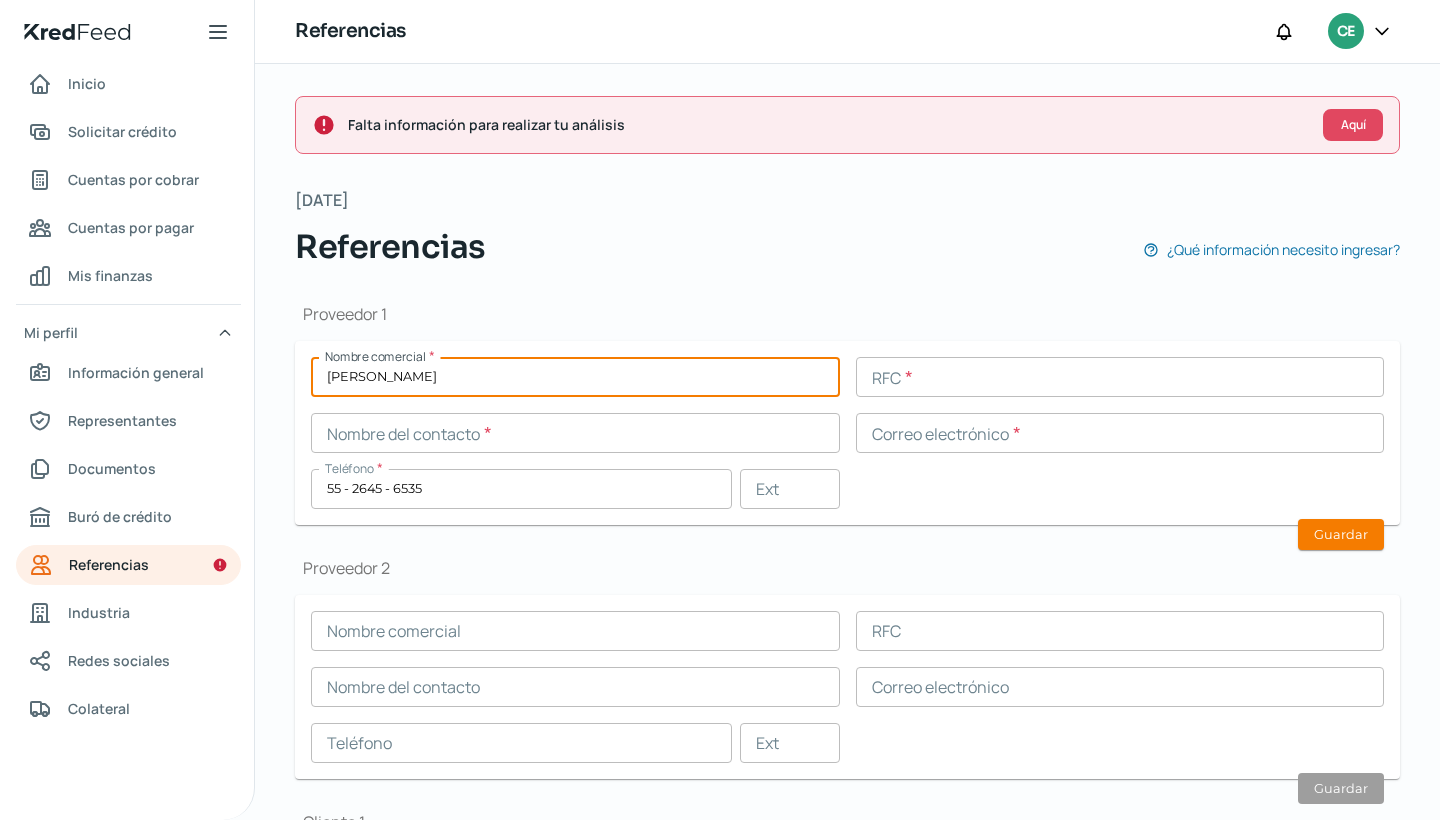 click on "[PERSON_NAME]" at bounding box center (575, 377) 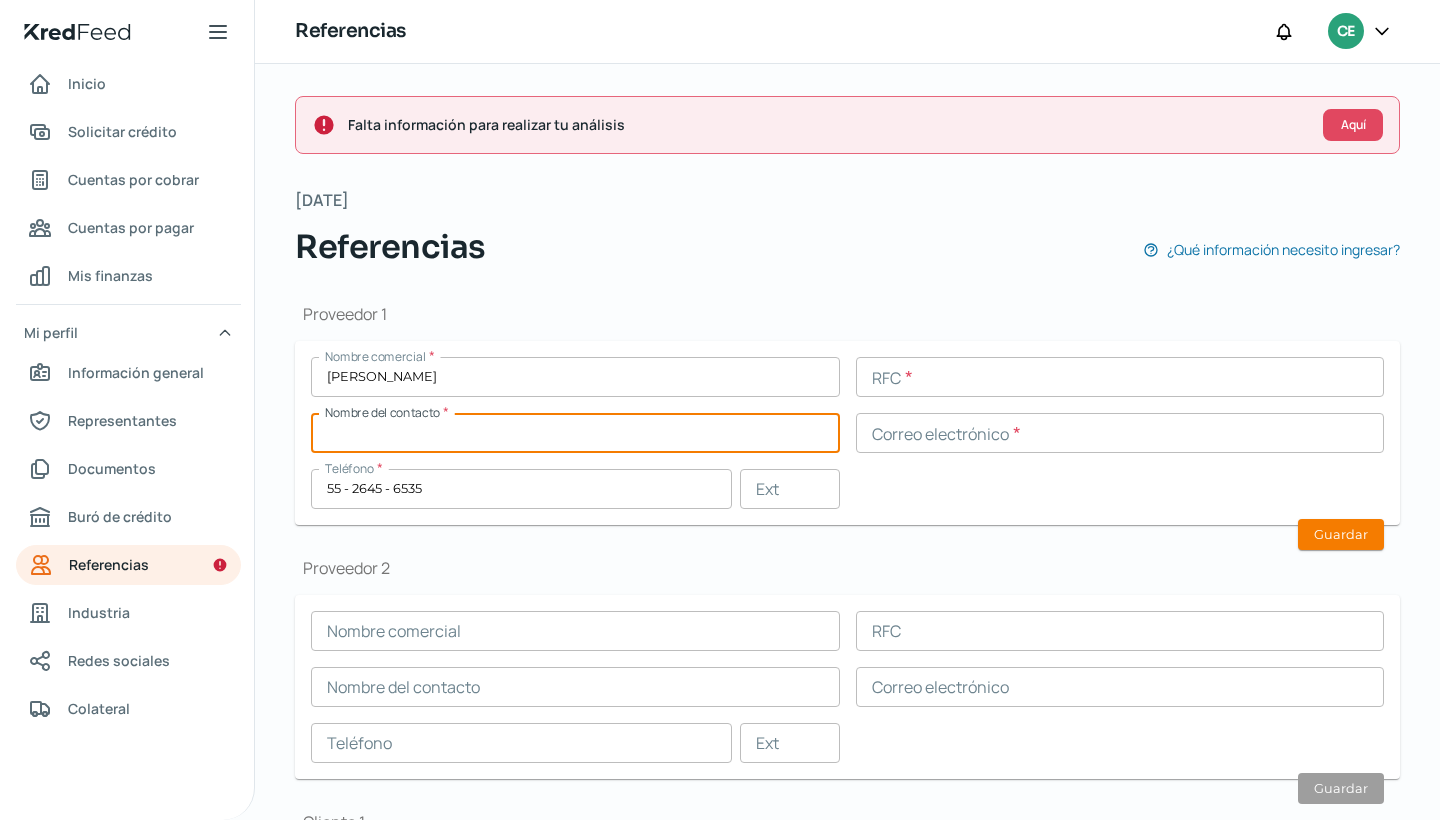 click at bounding box center [575, 433] 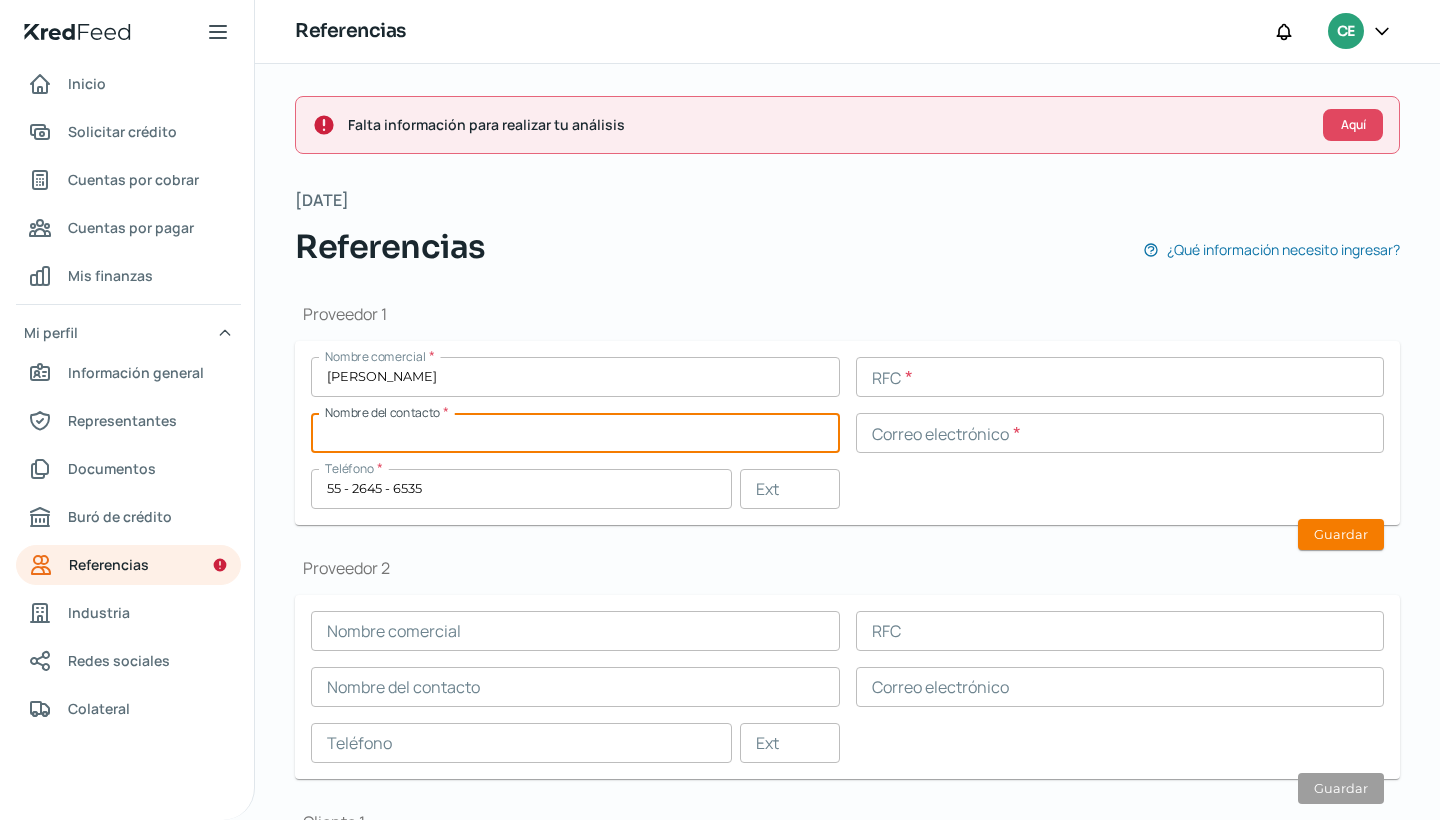 paste on "[PERSON_NAME]" 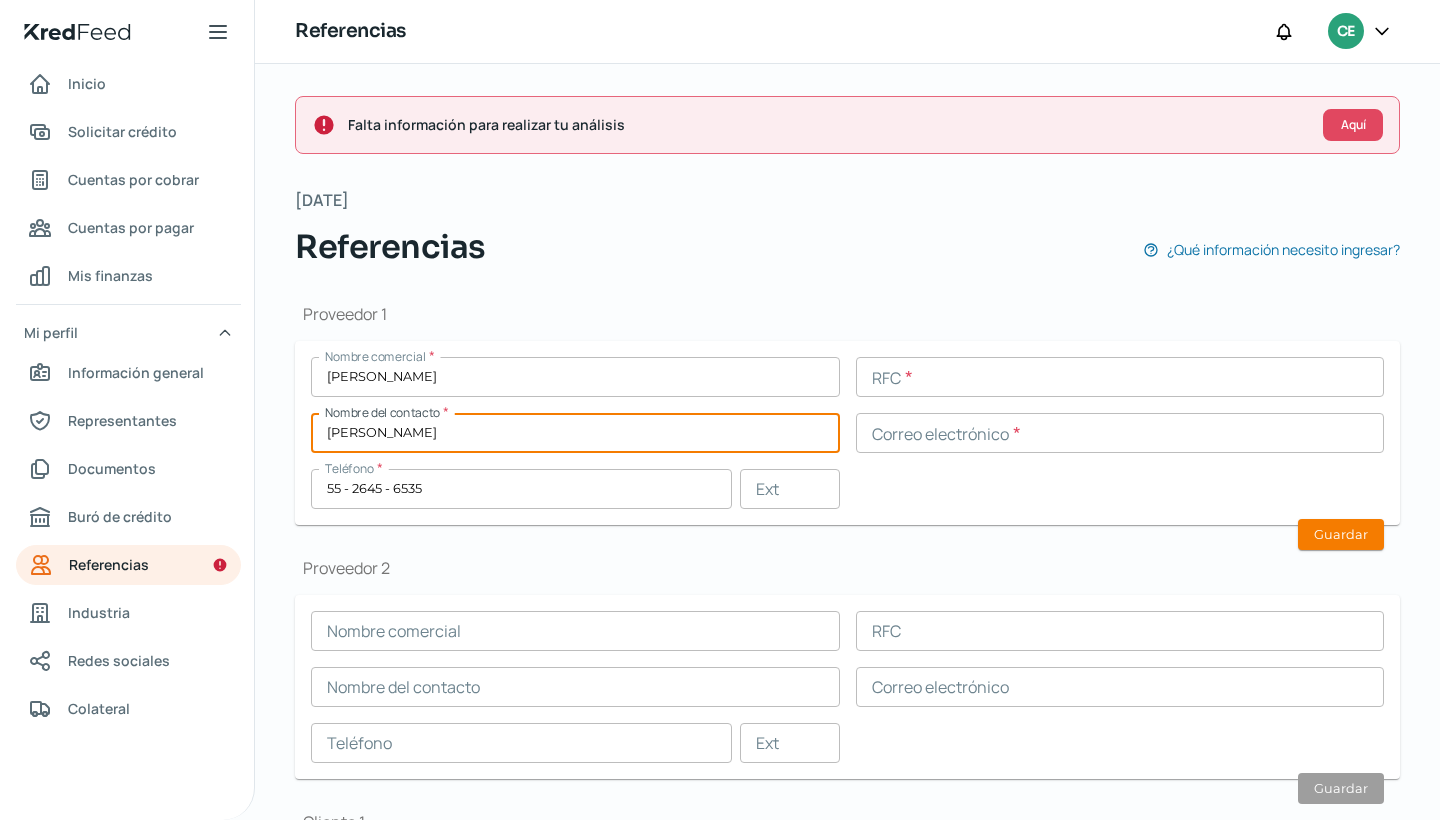 type on "[PERSON_NAME]" 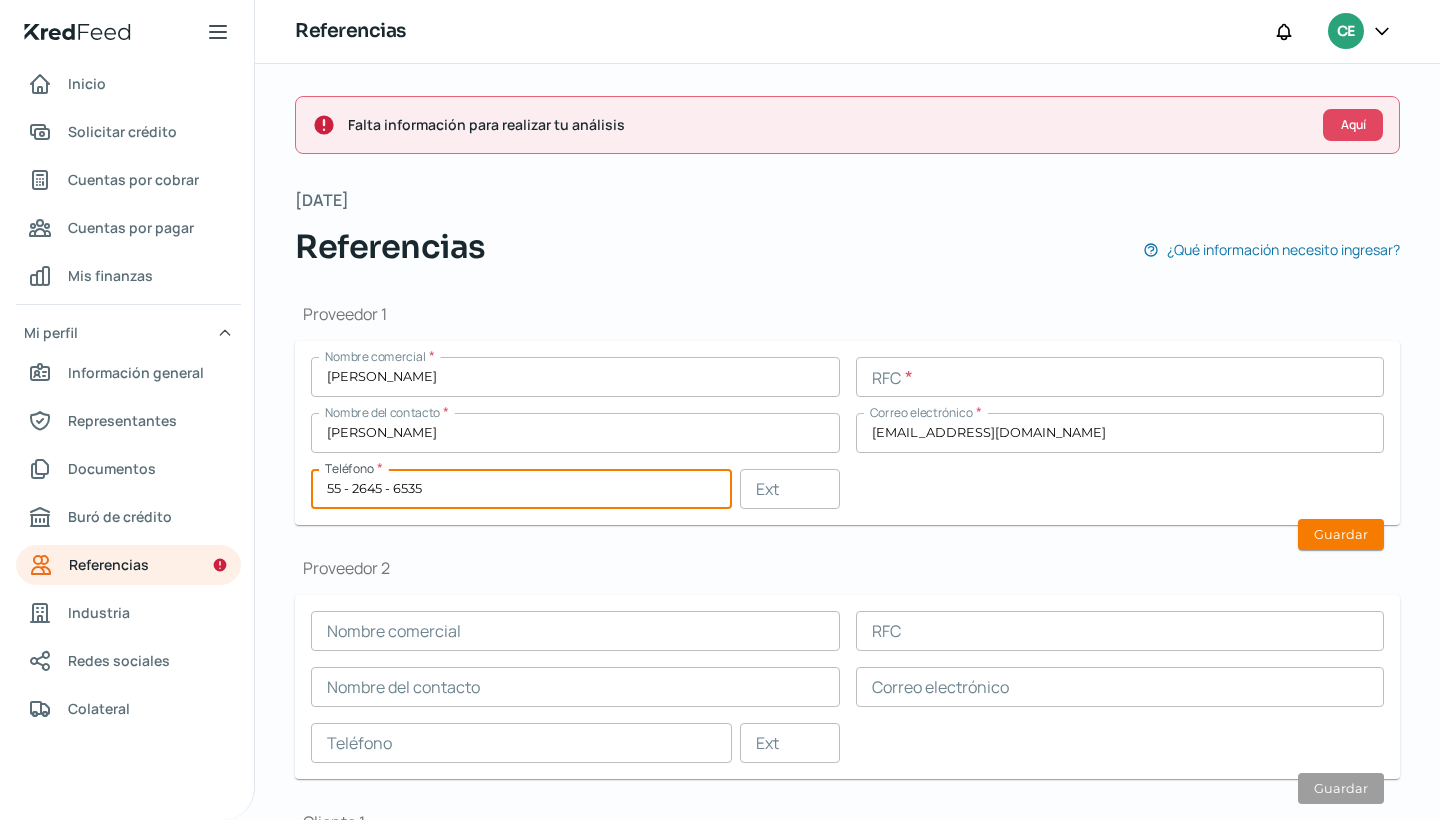 click on "Nombre comercial * [PERSON_NAME] RFC * Nombre del contacto * [PERSON_NAME] Correo electrónico * [EMAIL_ADDRESS][DOMAIN_NAME] Teléfono * 55 - 2645 - 6535 Ext Guardar" at bounding box center [847, 433] 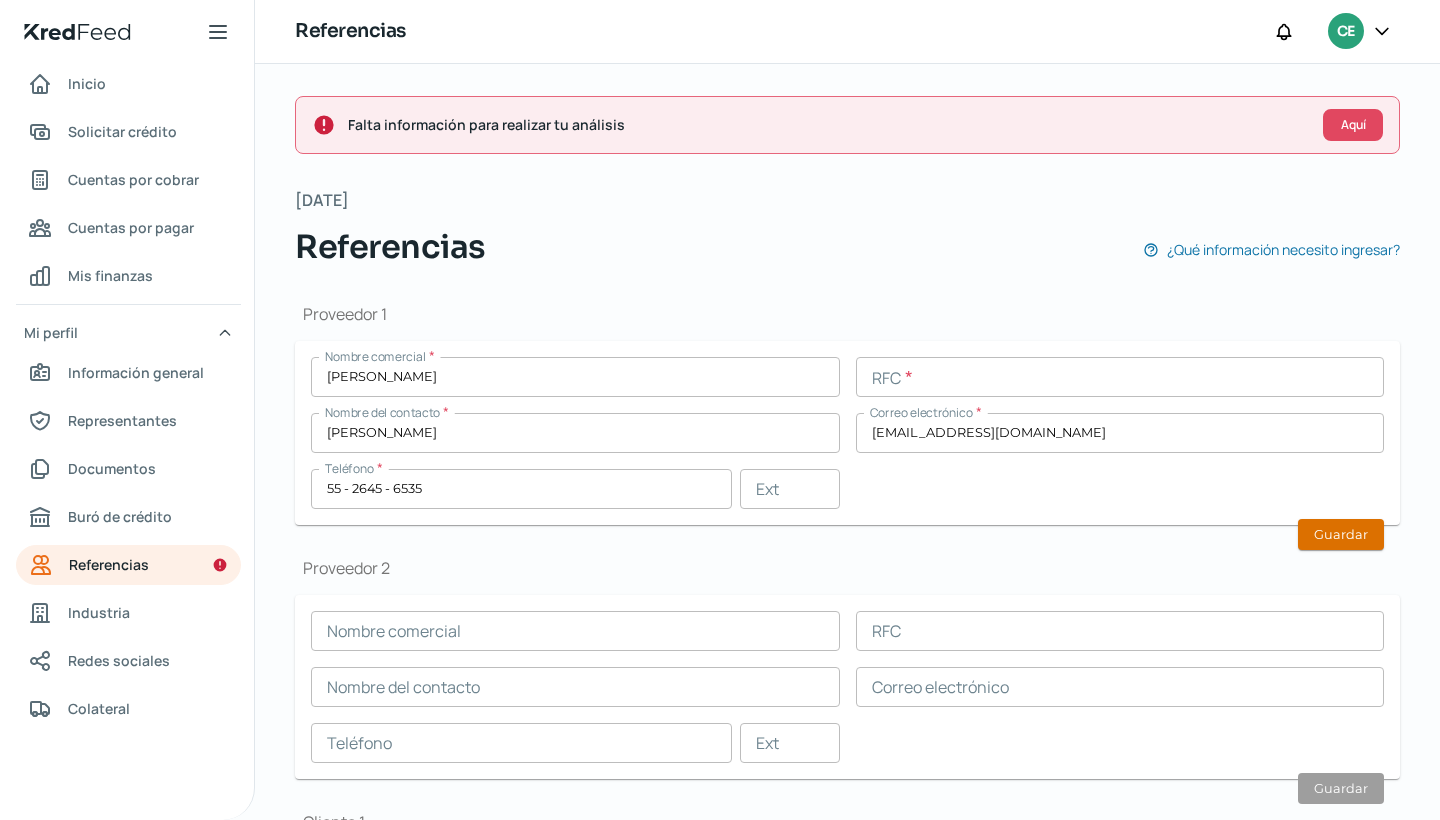 click on "Guardar" at bounding box center [1341, 534] 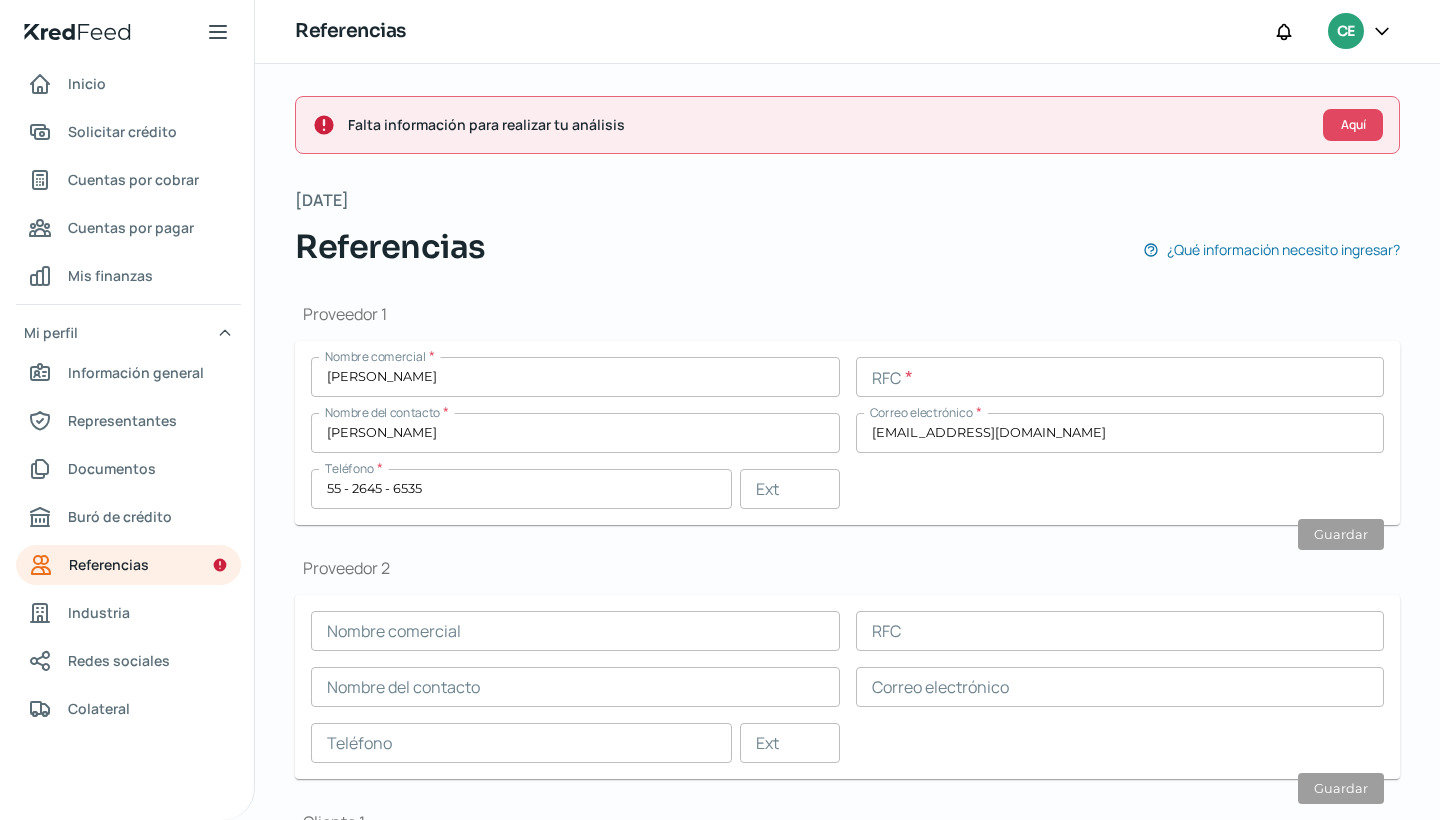 type on "[EMAIL_ADDRESS][DOMAIN_NAME]" 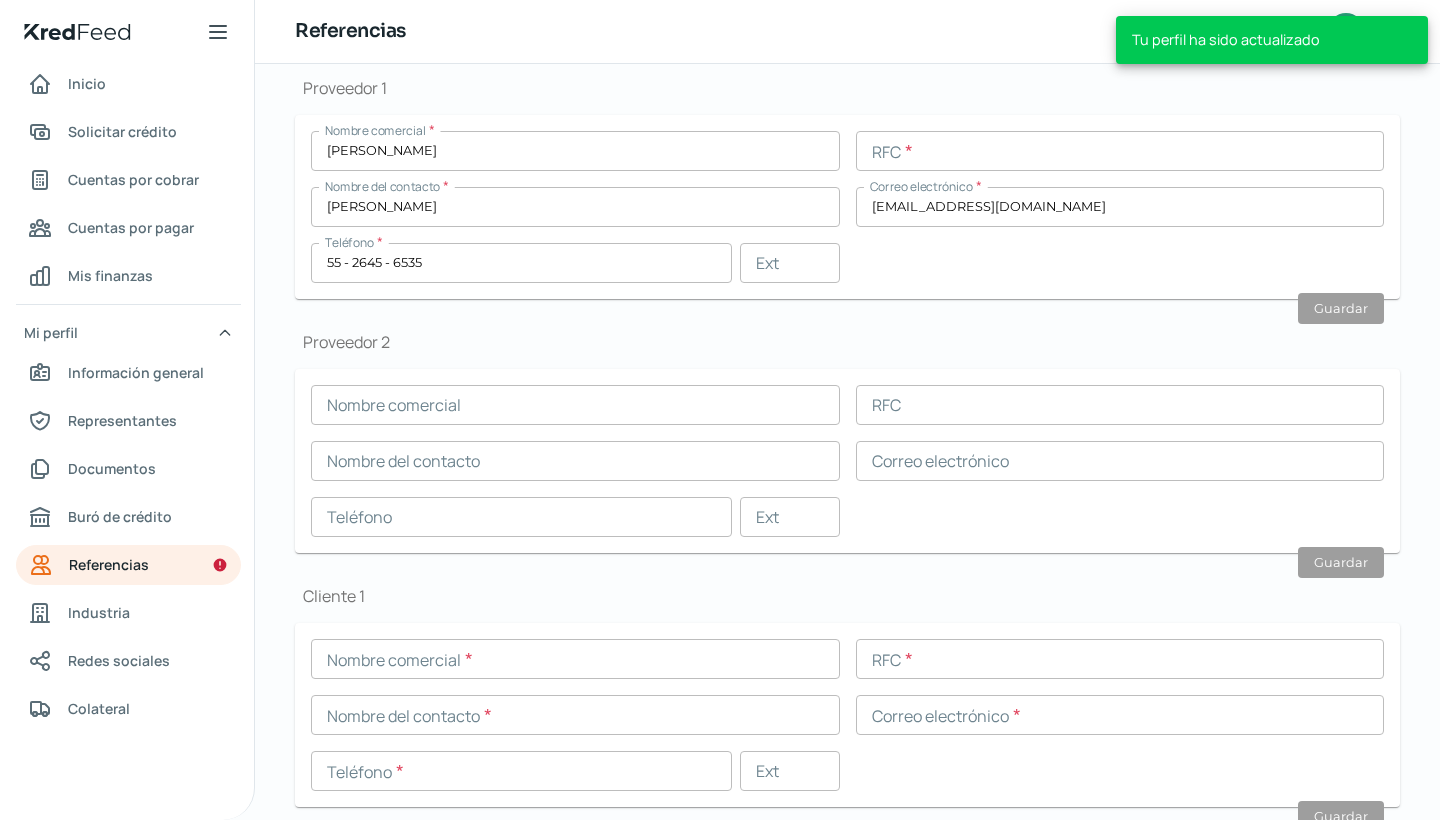 scroll, scrollTop: 237, scrollLeft: 0, axis: vertical 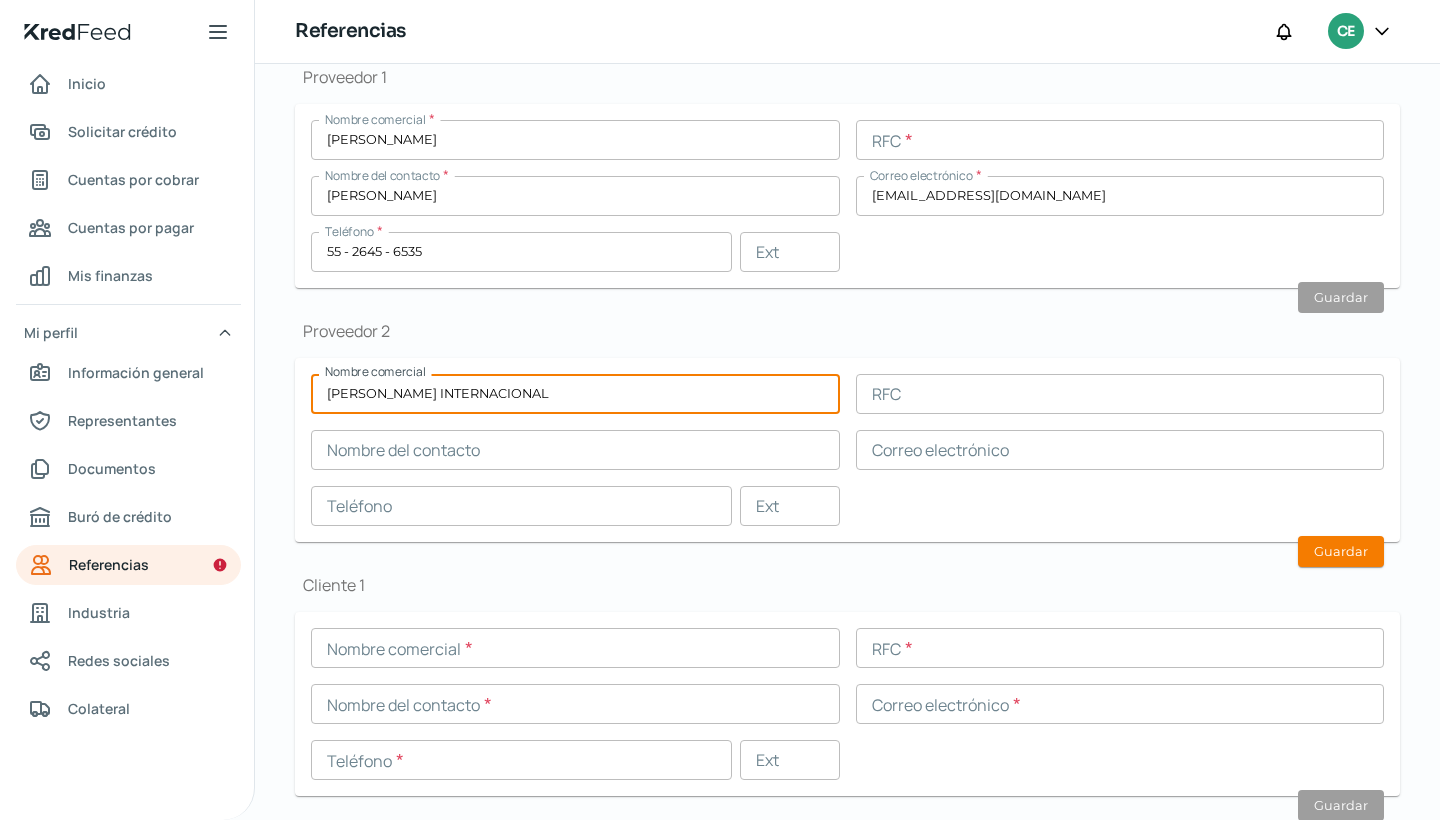 type on "[PERSON_NAME] INTERNACIONAL" 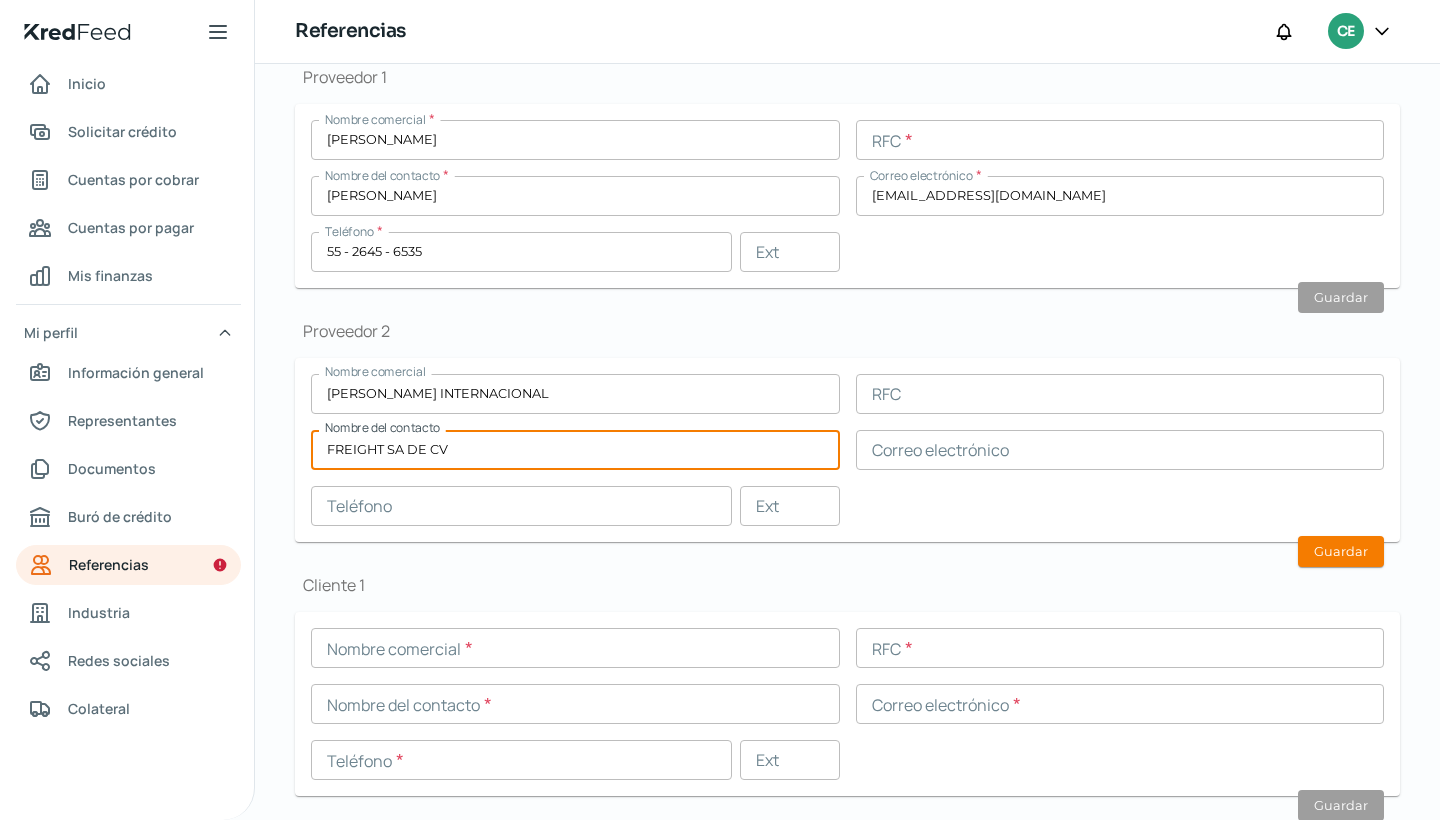 type on "FREIGHT SA DE CV" 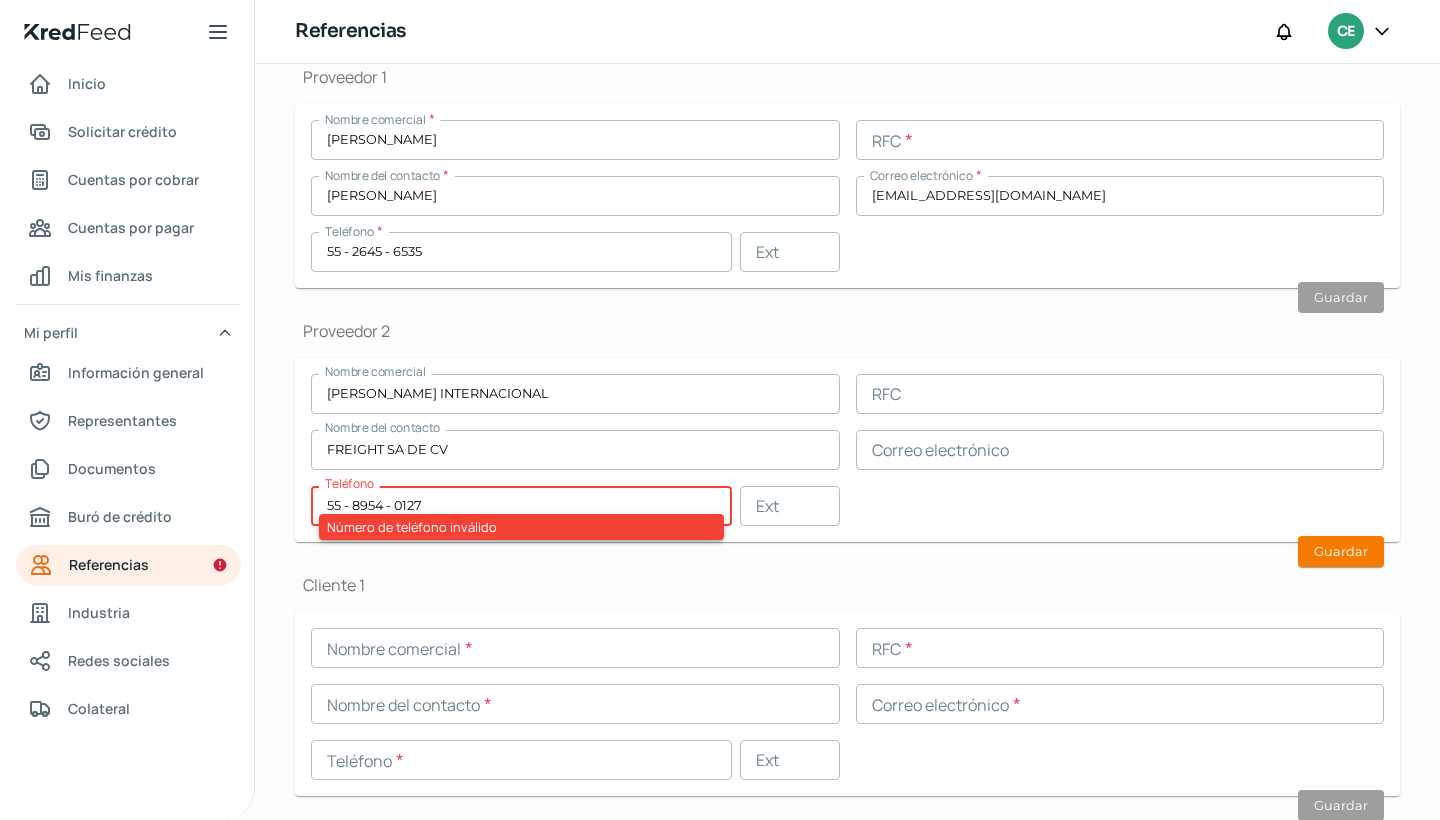type on "55 - 8954 - 0127" 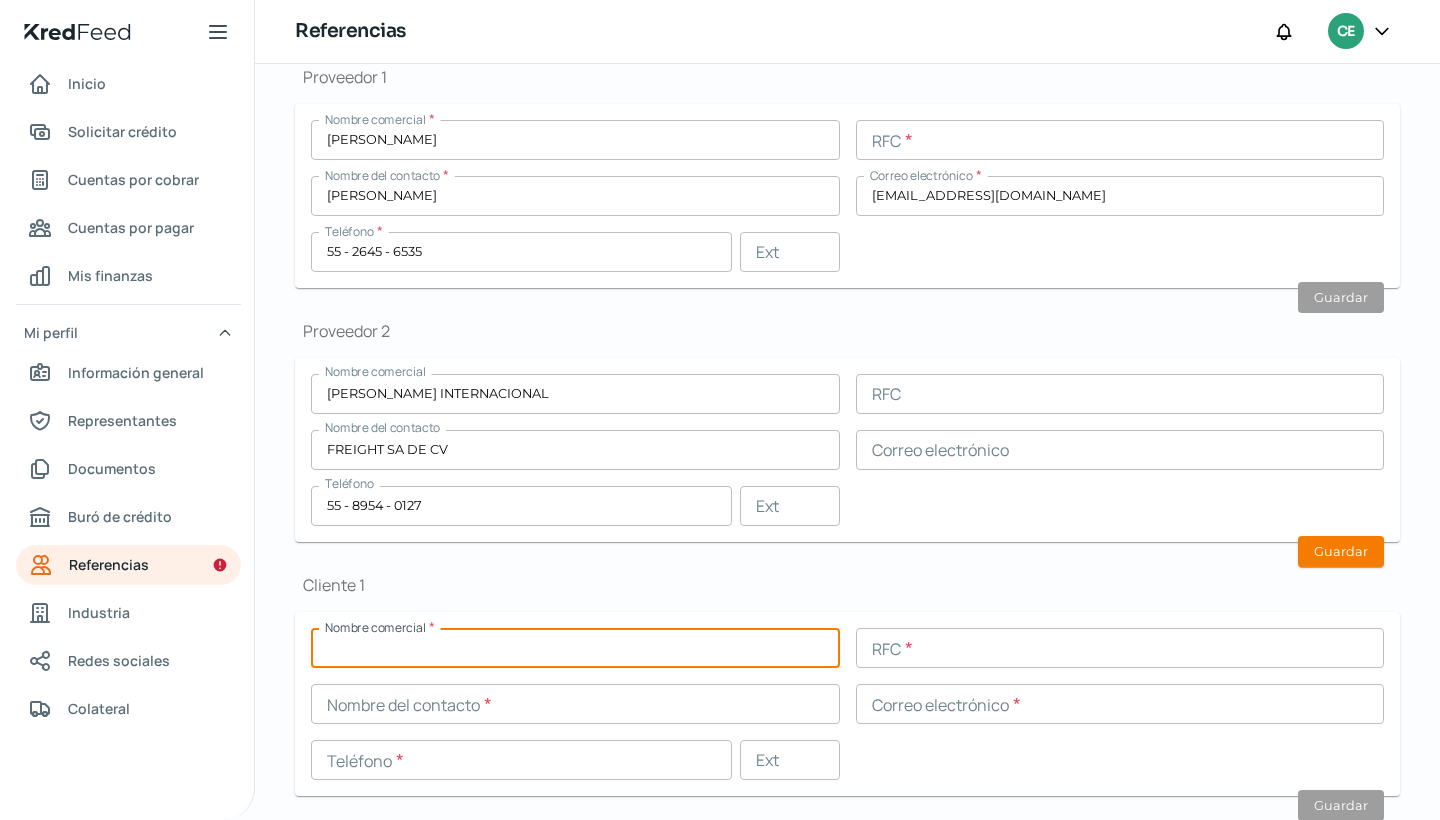 click on "Cliente 1 Nombre comercial * RFC * Nombre del contacto * Correo electrónico * Teléfono * Ext Guardar" at bounding box center [847, 685] 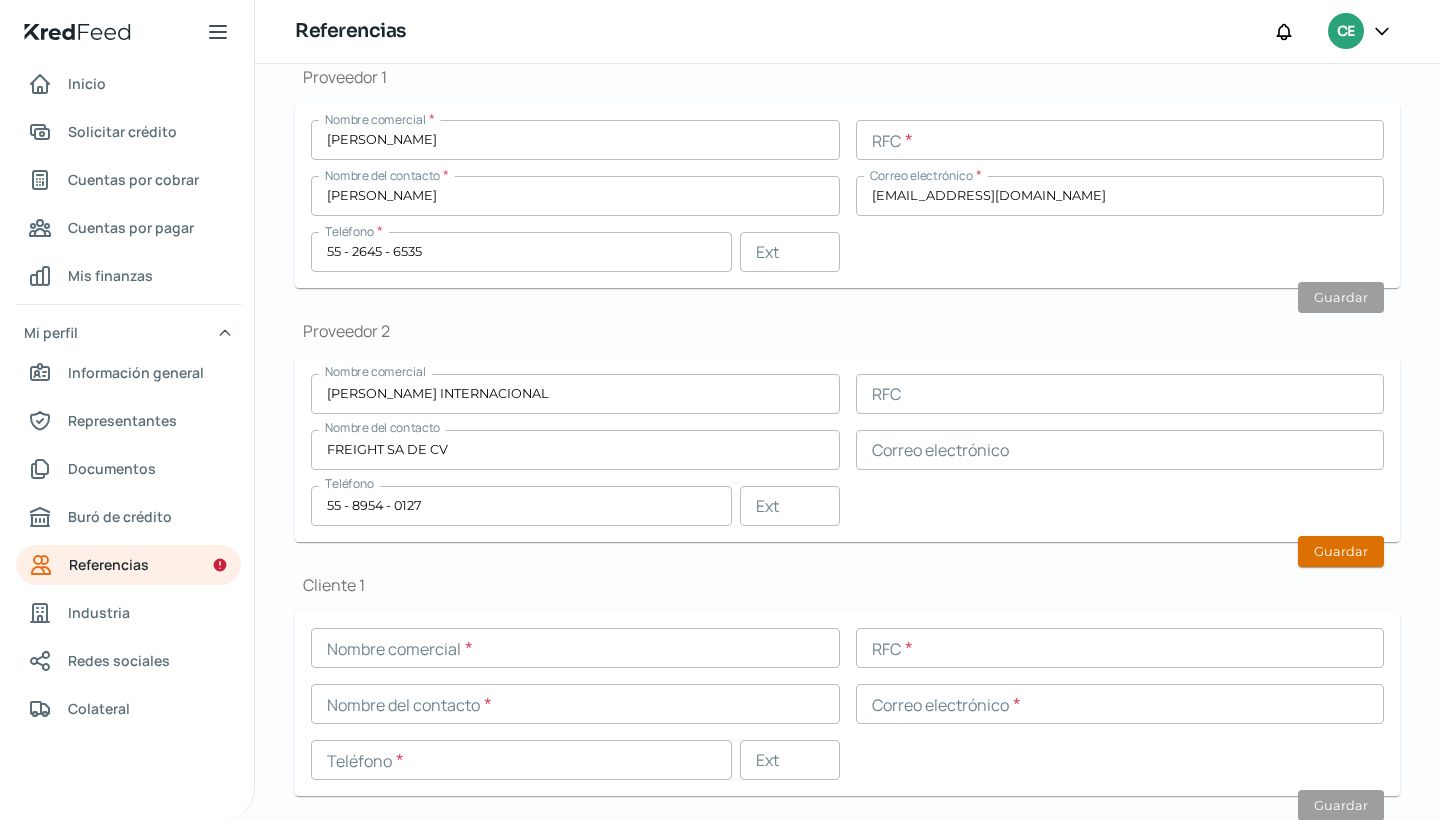 click on "Guardar" at bounding box center [1341, 551] 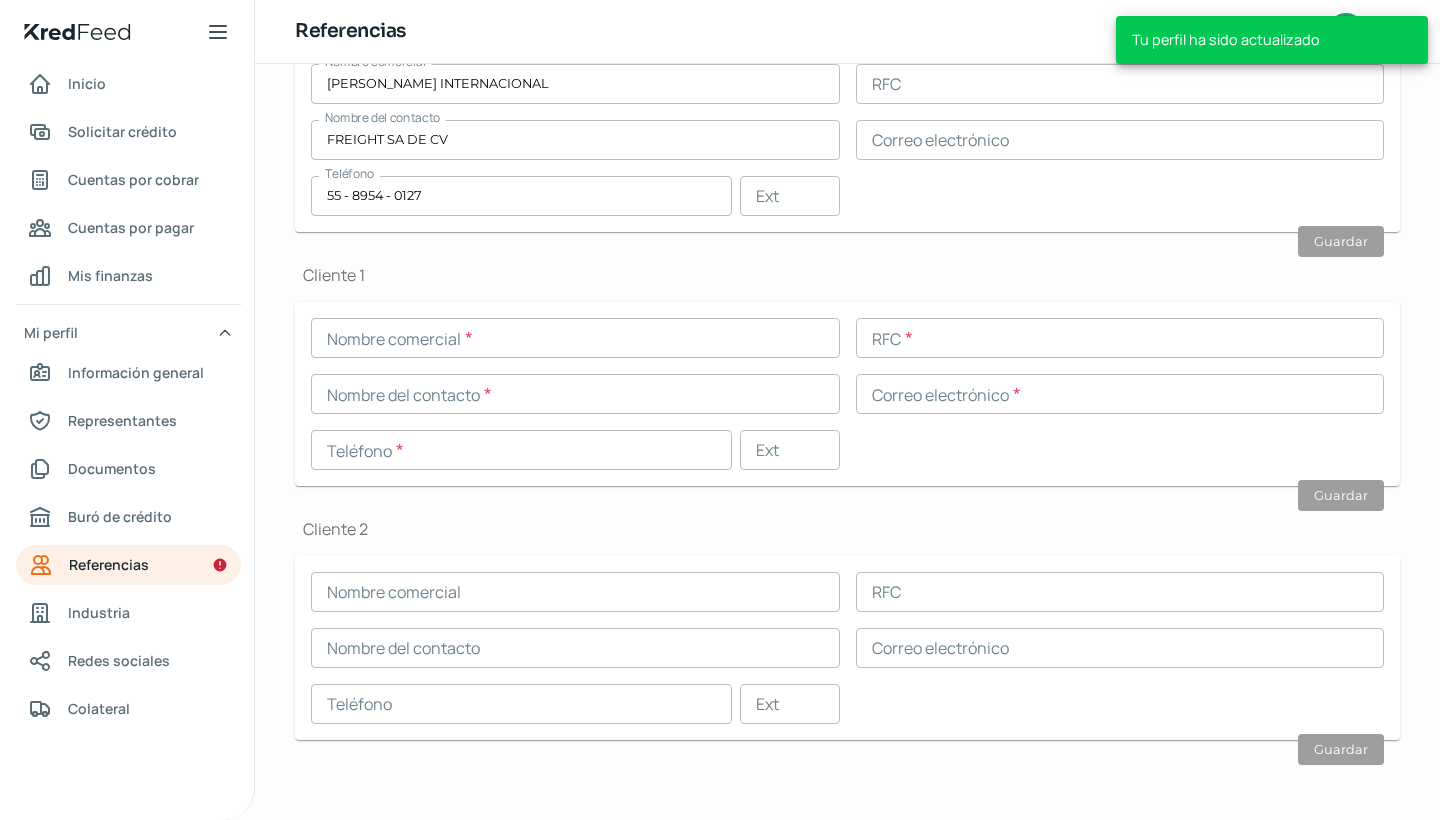 scroll, scrollTop: 546, scrollLeft: 0, axis: vertical 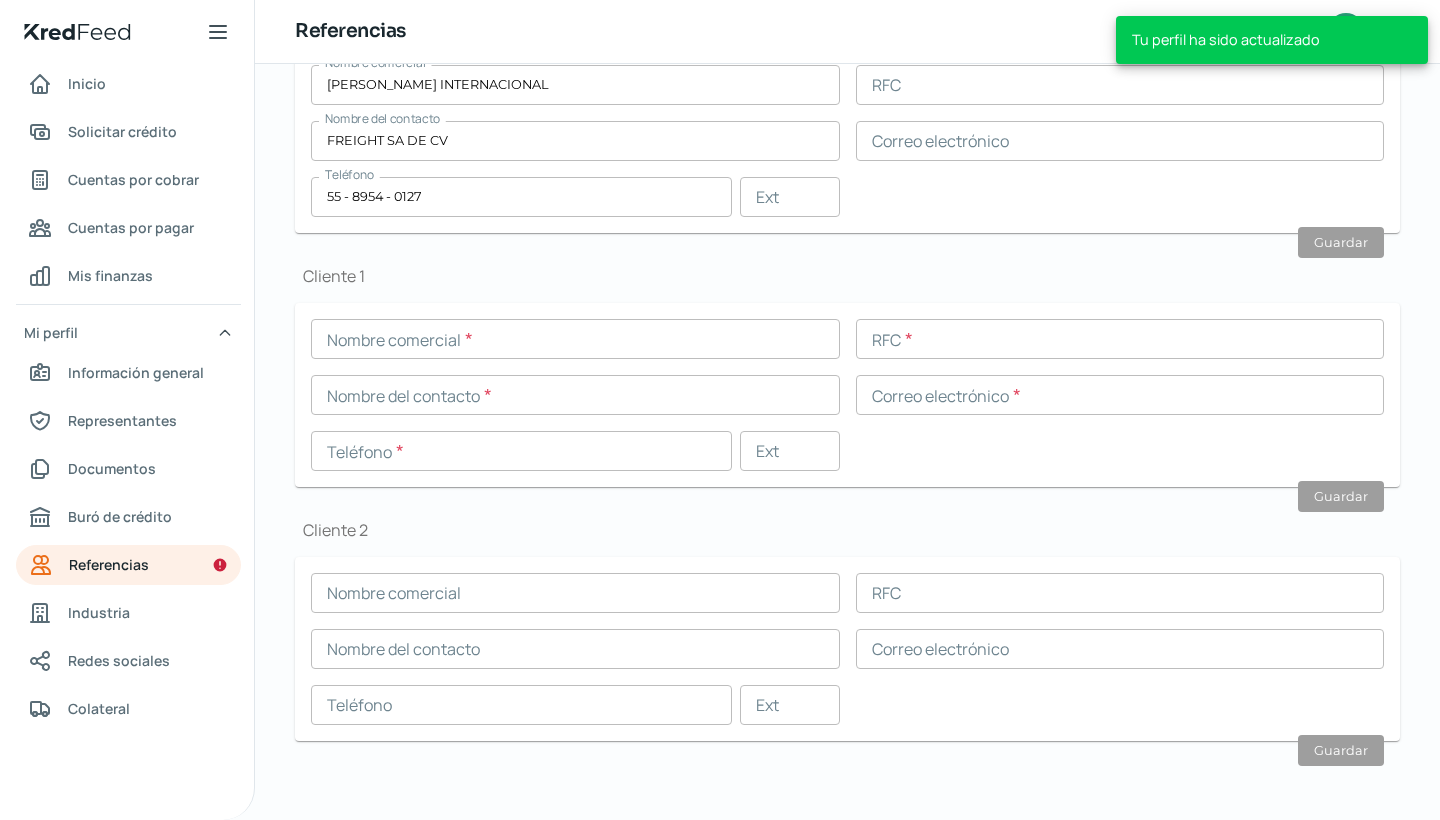 click at bounding box center [575, 339] 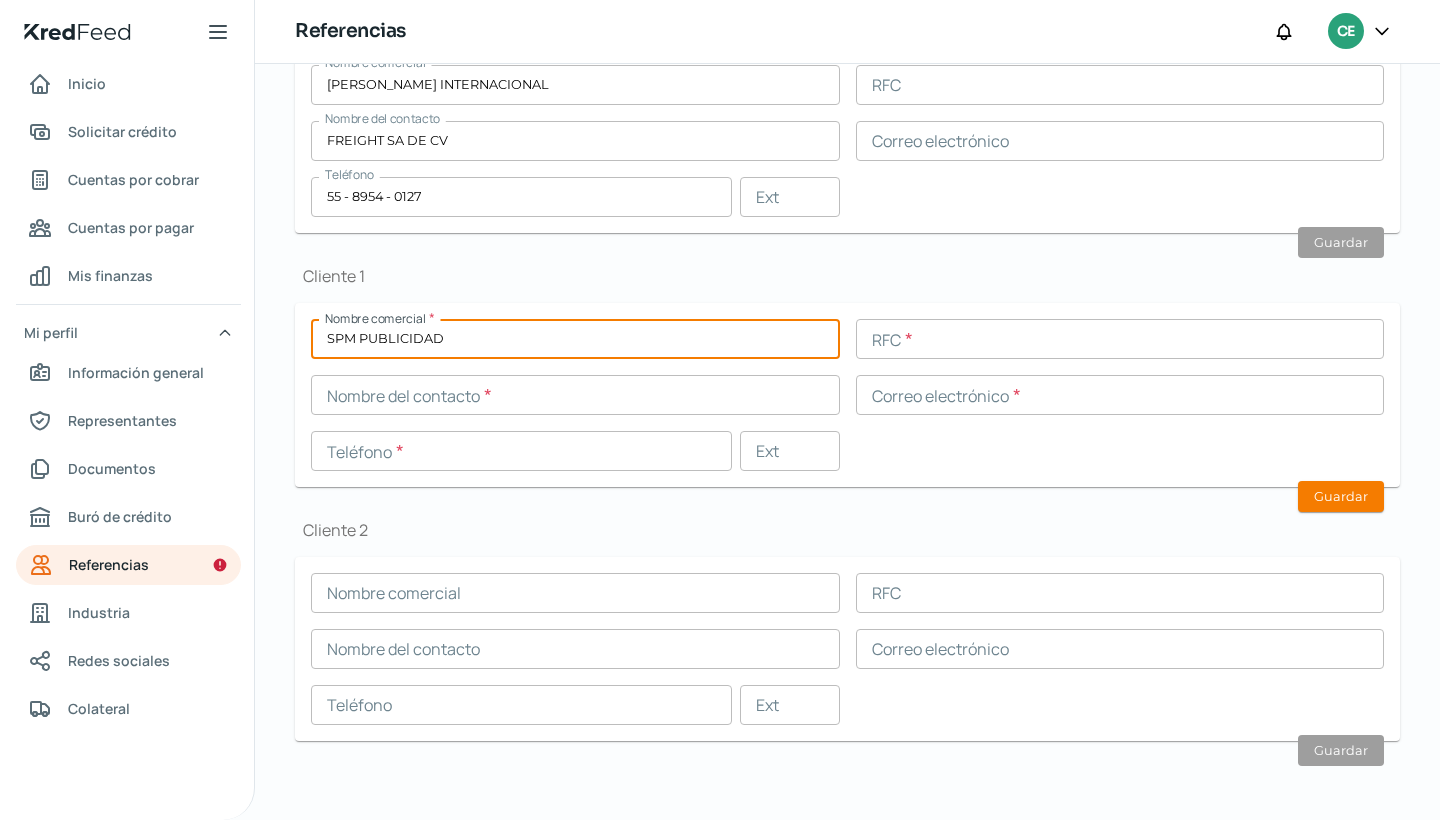 type on "SPM PUBLICIDAD" 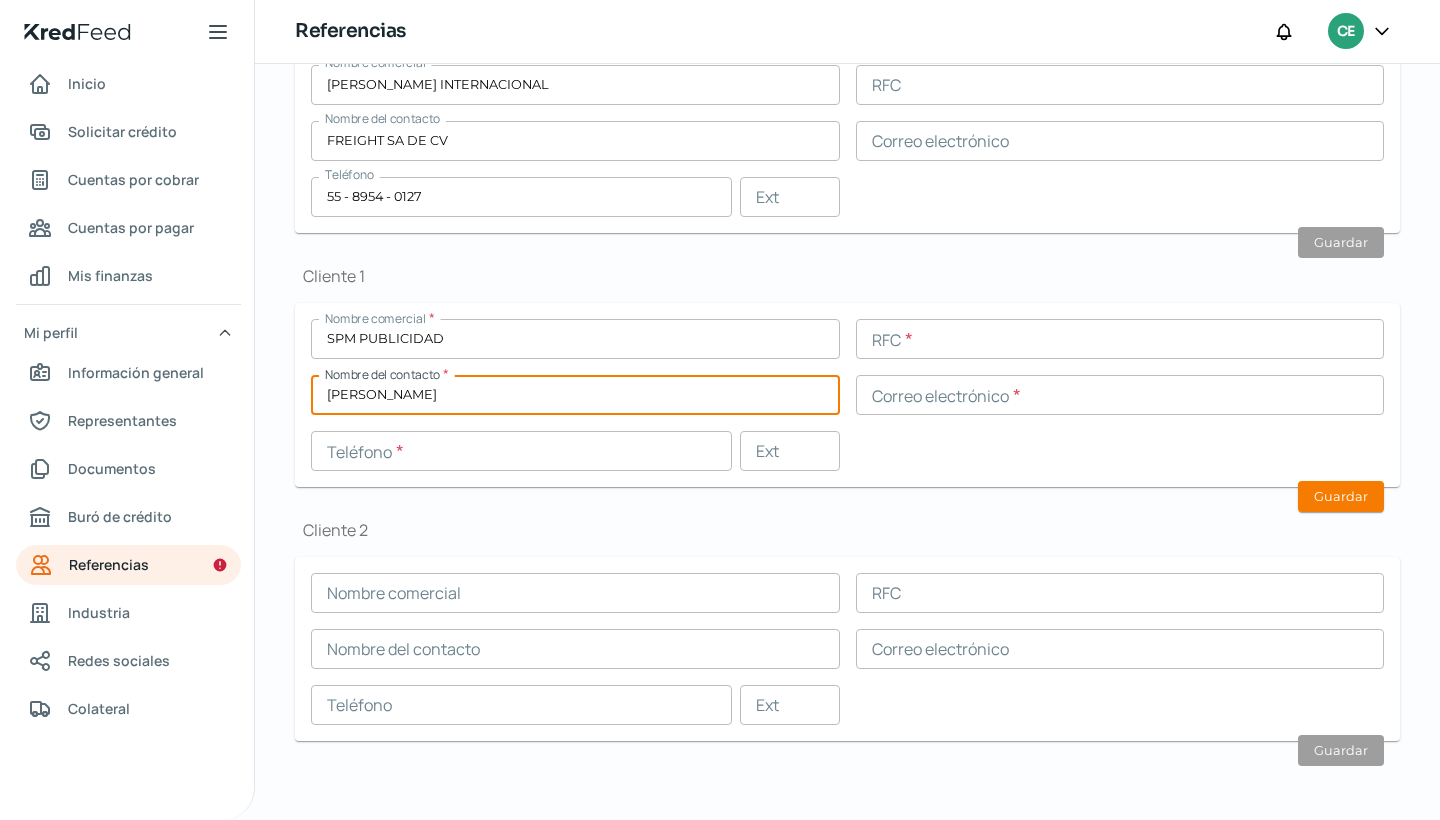 type on "[PERSON_NAME]" 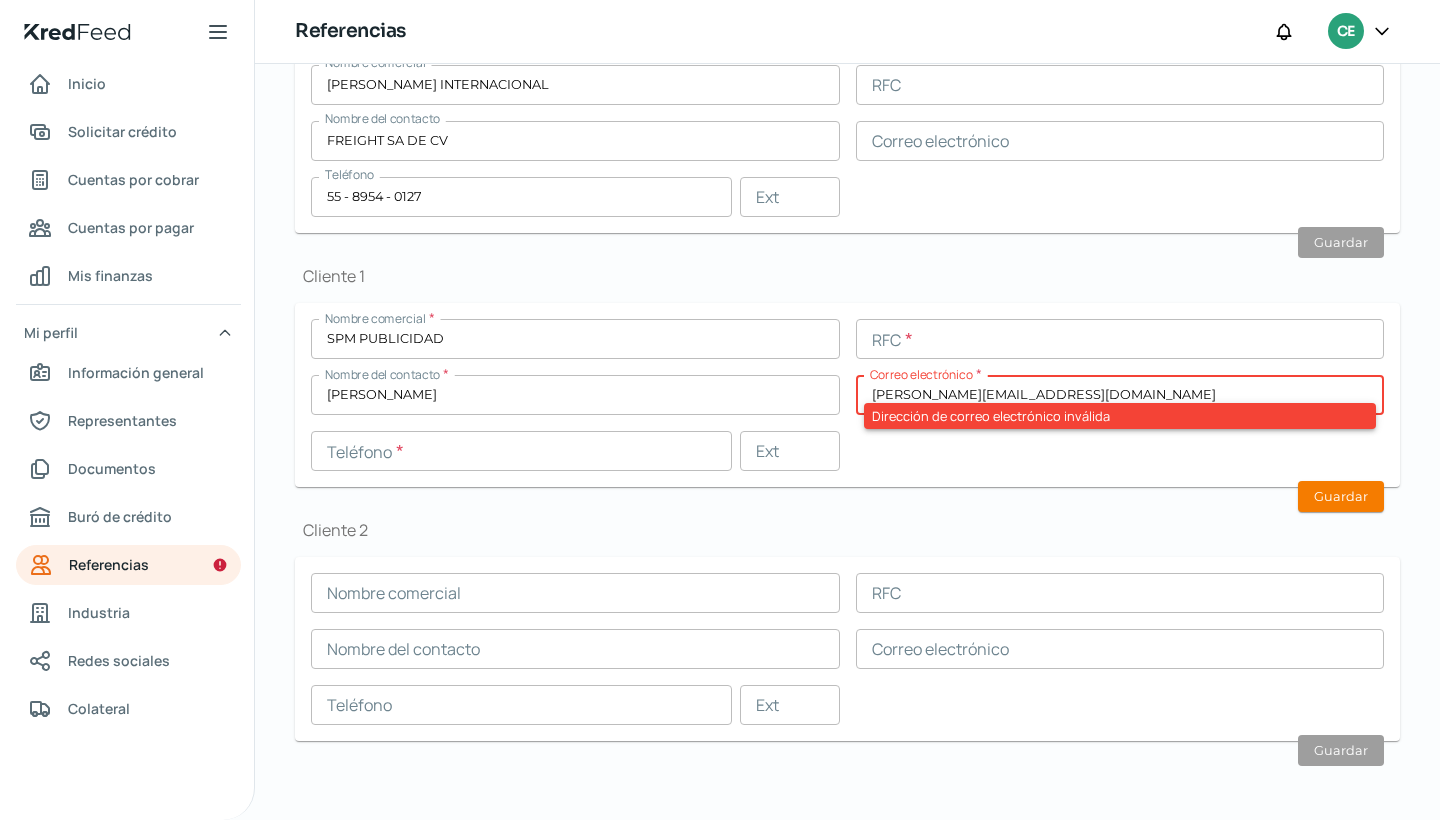 type on "[PERSON_NAME][EMAIL_ADDRESS][DOMAIN_NAME]" 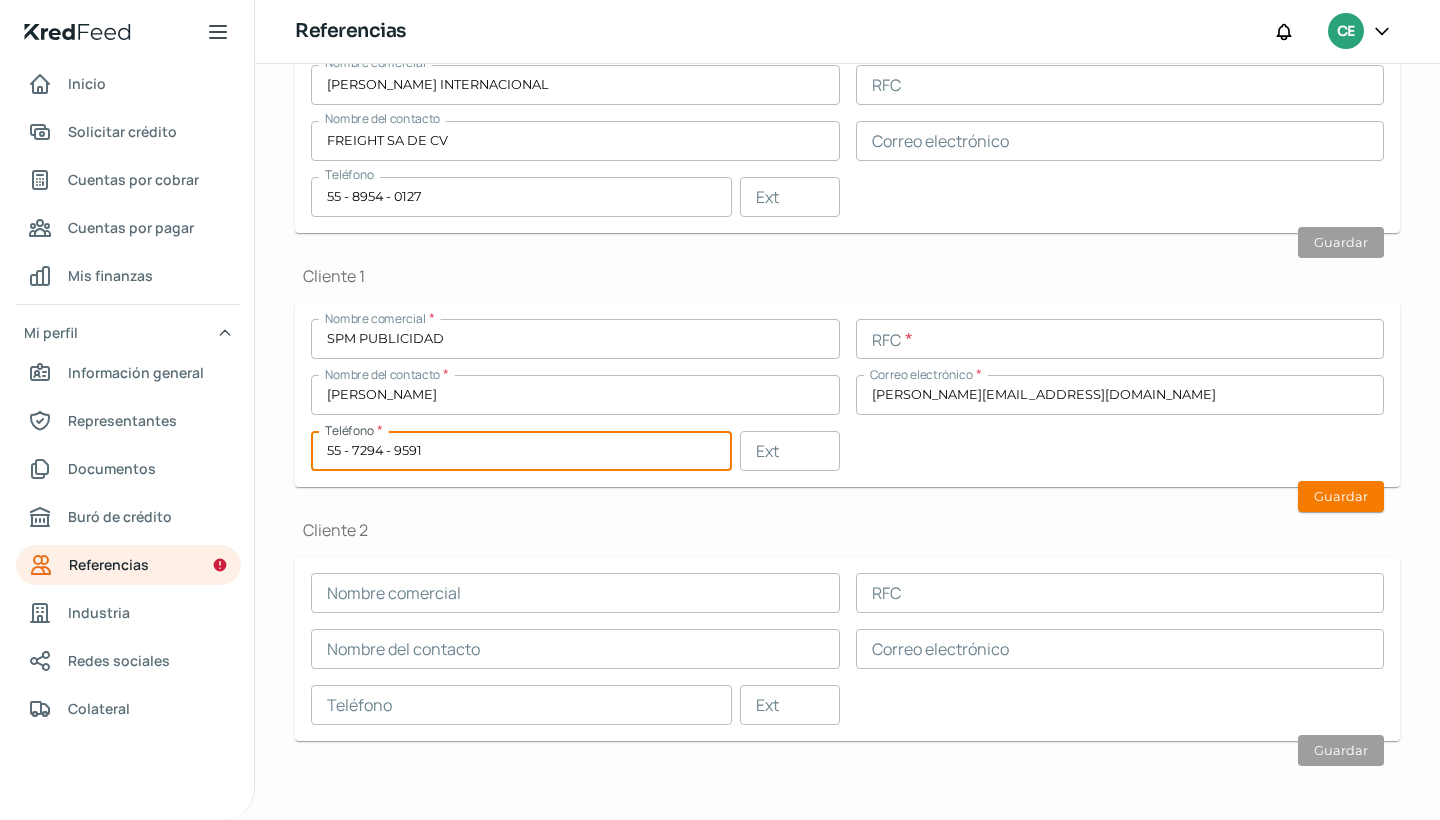 type on "55 - 7294 - 9591" 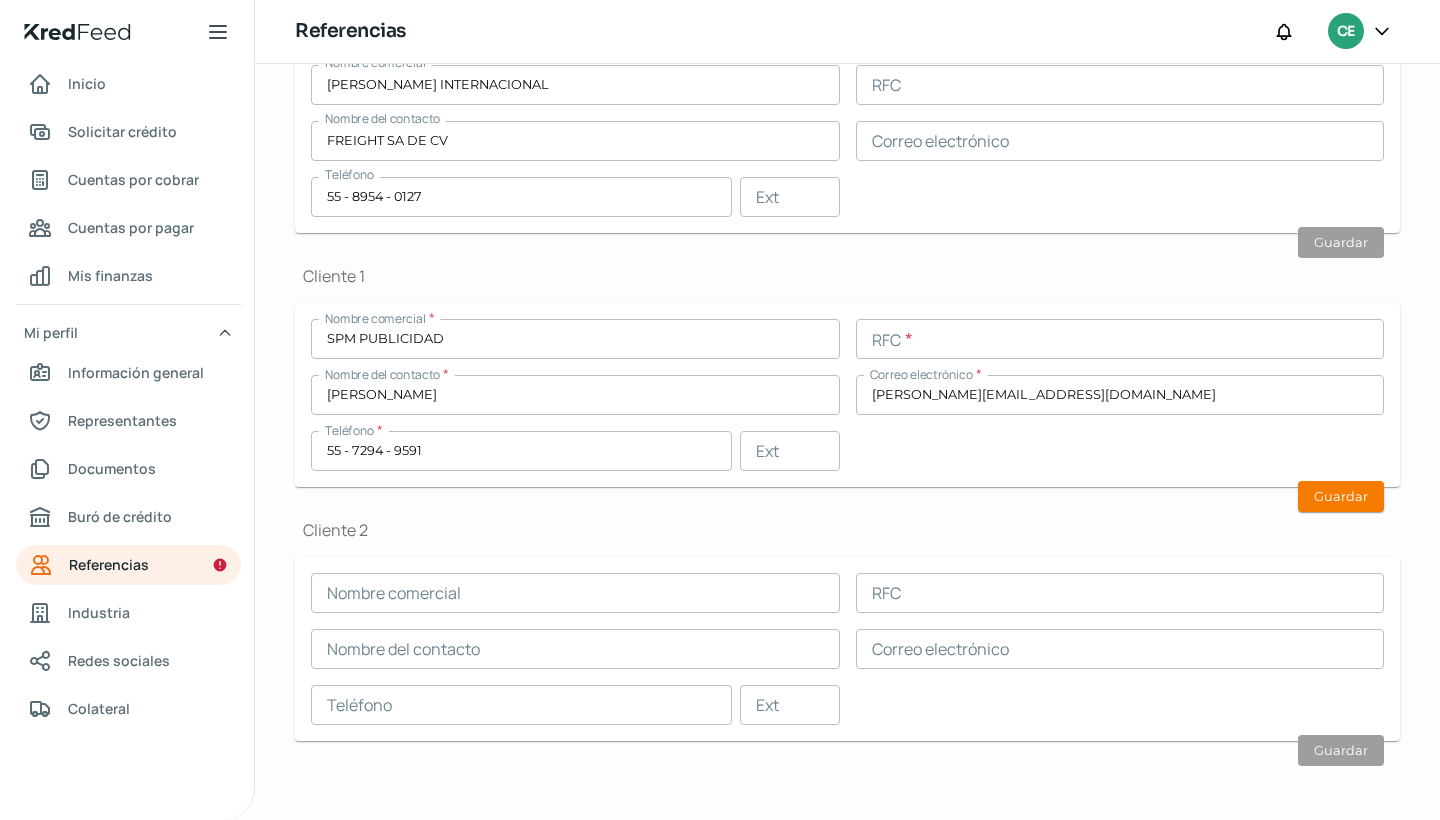 click on "Proveedor 1 Nombre comercial * [PERSON_NAME] RFC * Nombre del contacto * [PERSON_NAME] Correo electrónico * [EMAIL_ADDRESS][DOMAIN_NAME] Teléfono * 55 - 2645 - 6535 Ext Guardar Proveedor 2 Nombre comercial [PERSON_NAME] INTERNACIONAL RFC Nombre del contacto FREIGHT SA DE CV Correo electrónico Teléfono 55 - 8954 - 0127 Ext Guardar Cliente 1 Nombre comercial * SPM PUBLICIDAD RFC * Nombre del contacto * [PERSON_NAME] Correo electrónico * [PERSON_NAME][EMAIL_ADDRESS][DOMAIN_NAME] Teléfono * 55 - 7294 - 9591 Ext [STREET_ADDRESS] Nombre comercial RFC Nombre del contacto Correo electrónico Teléfono Ext Guardar" at bounding box center (847, 257) 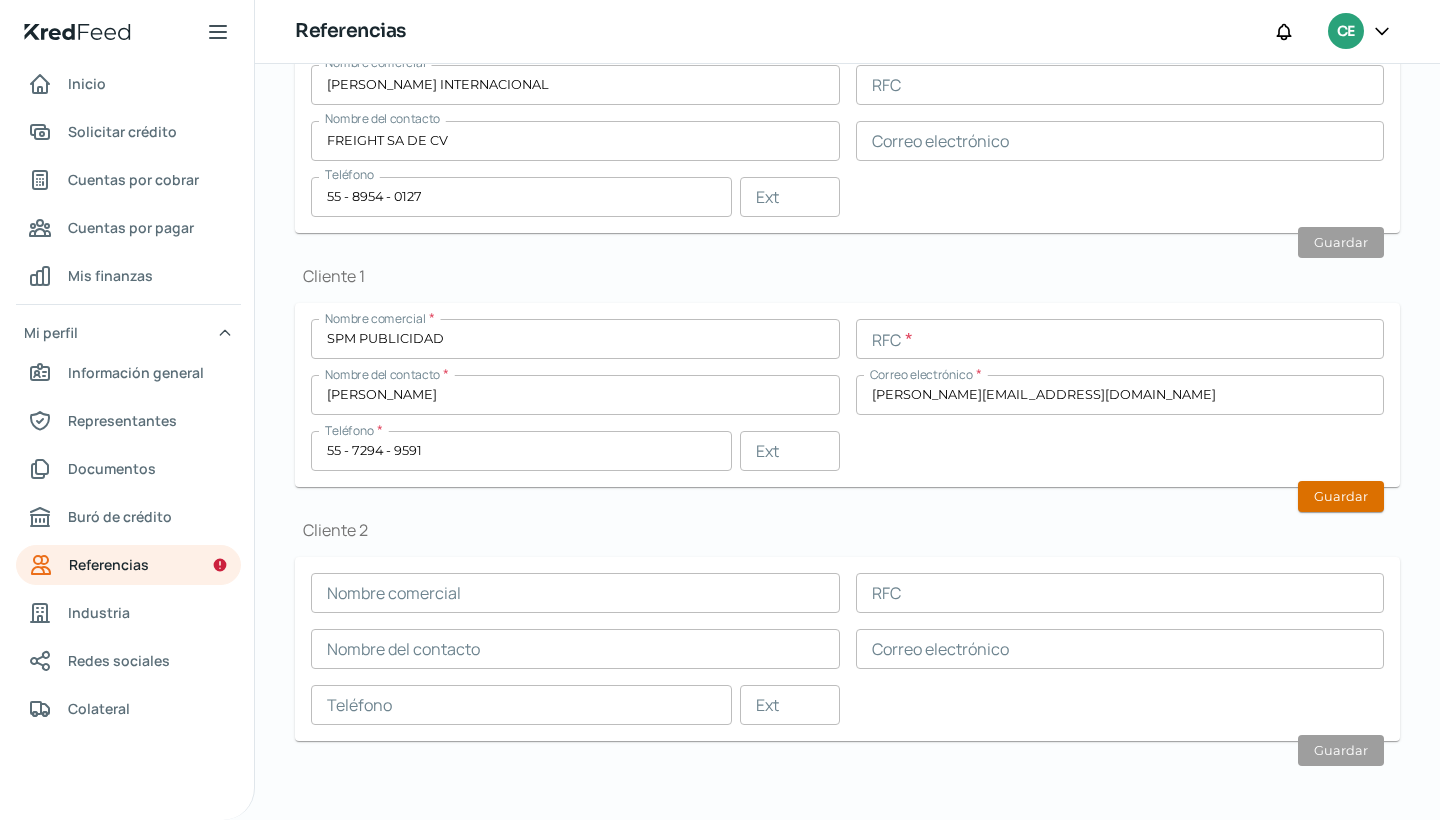 click on "Guardar" at bounding box center [1341, 496] 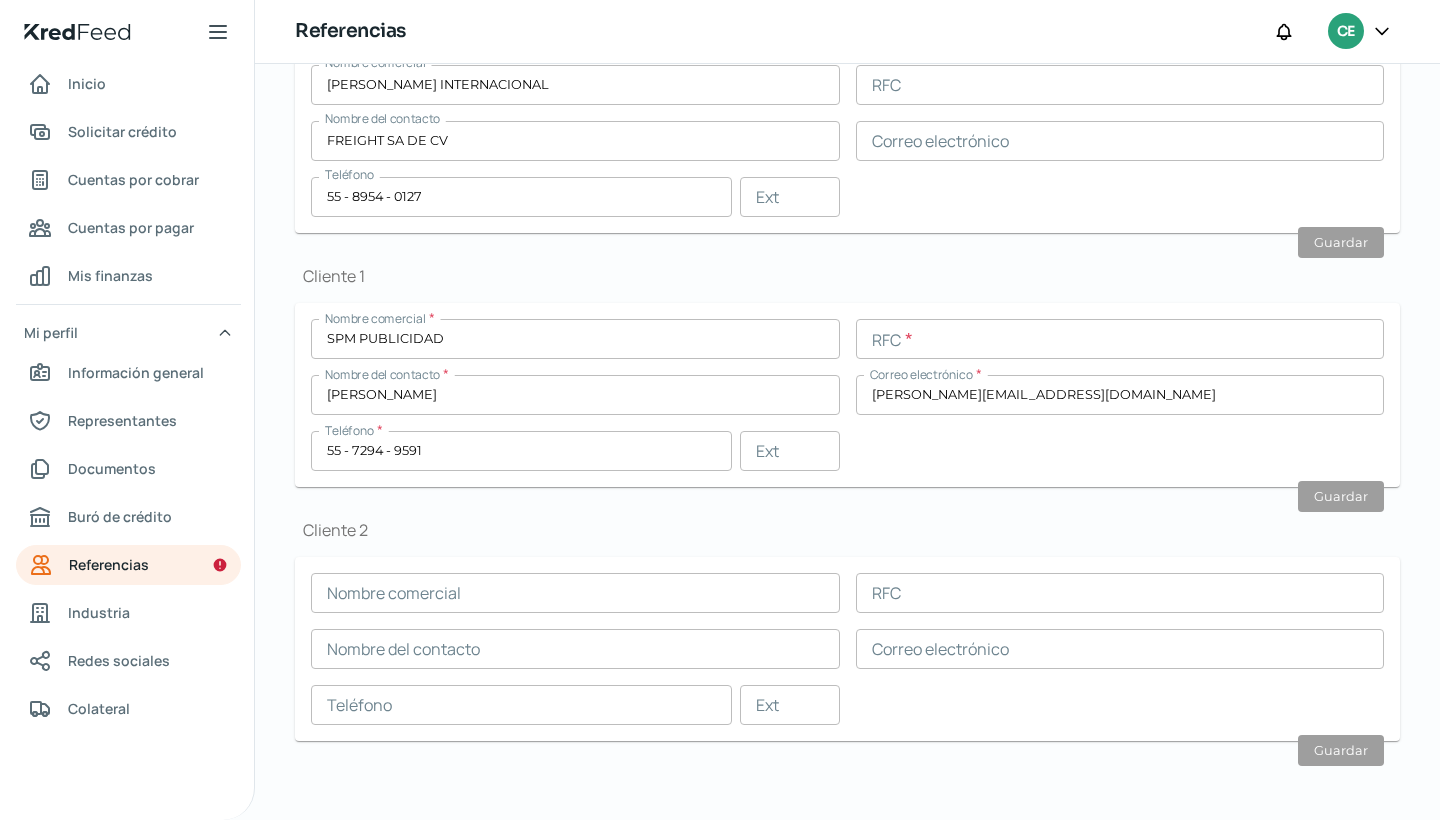 type on "[PERSON_NAME][EMAIL_ADDRESS][DOMAIN_NAME]" 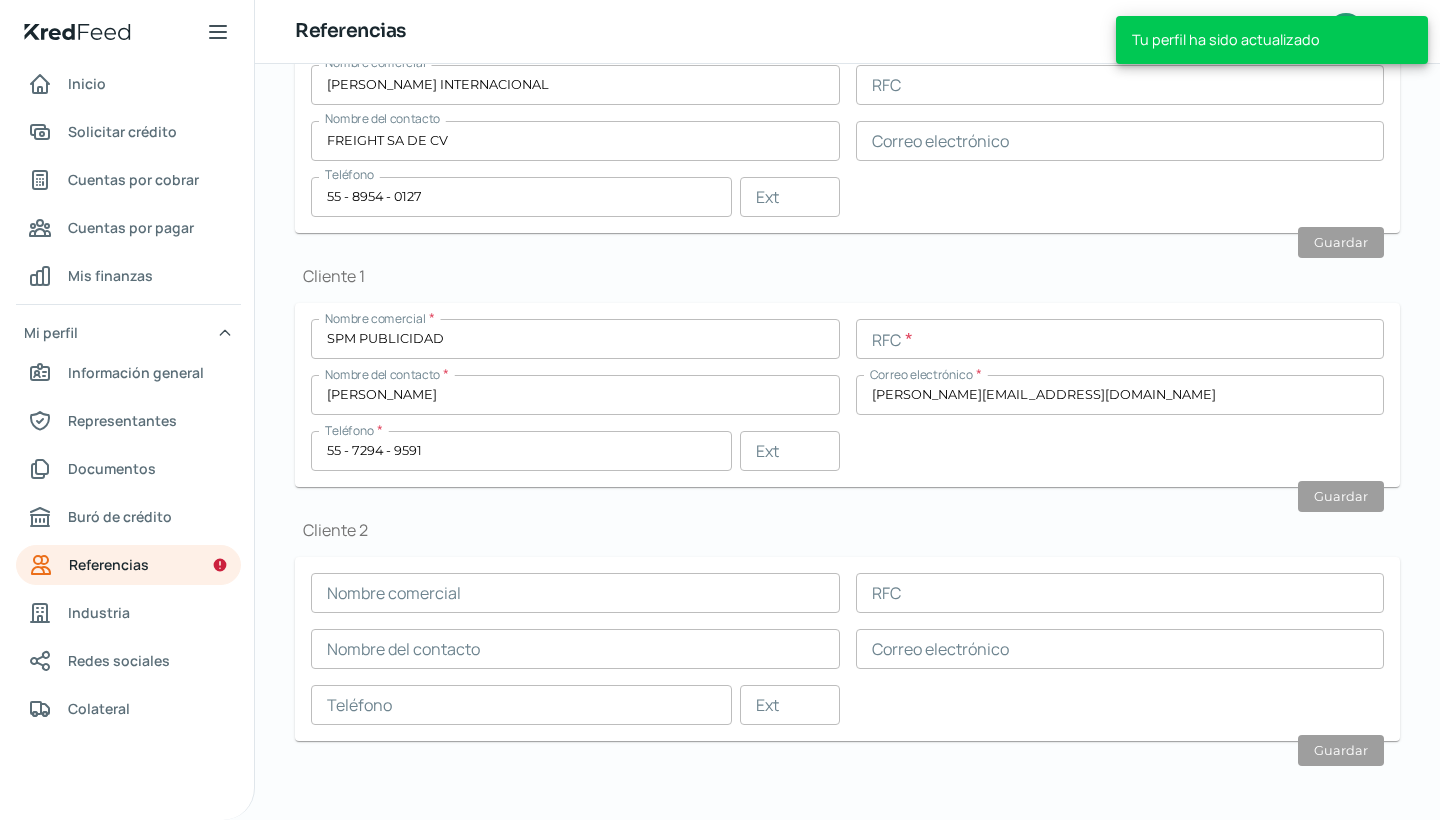 scroll, scrollTop: 0, scrollLeft: 0, axis: both 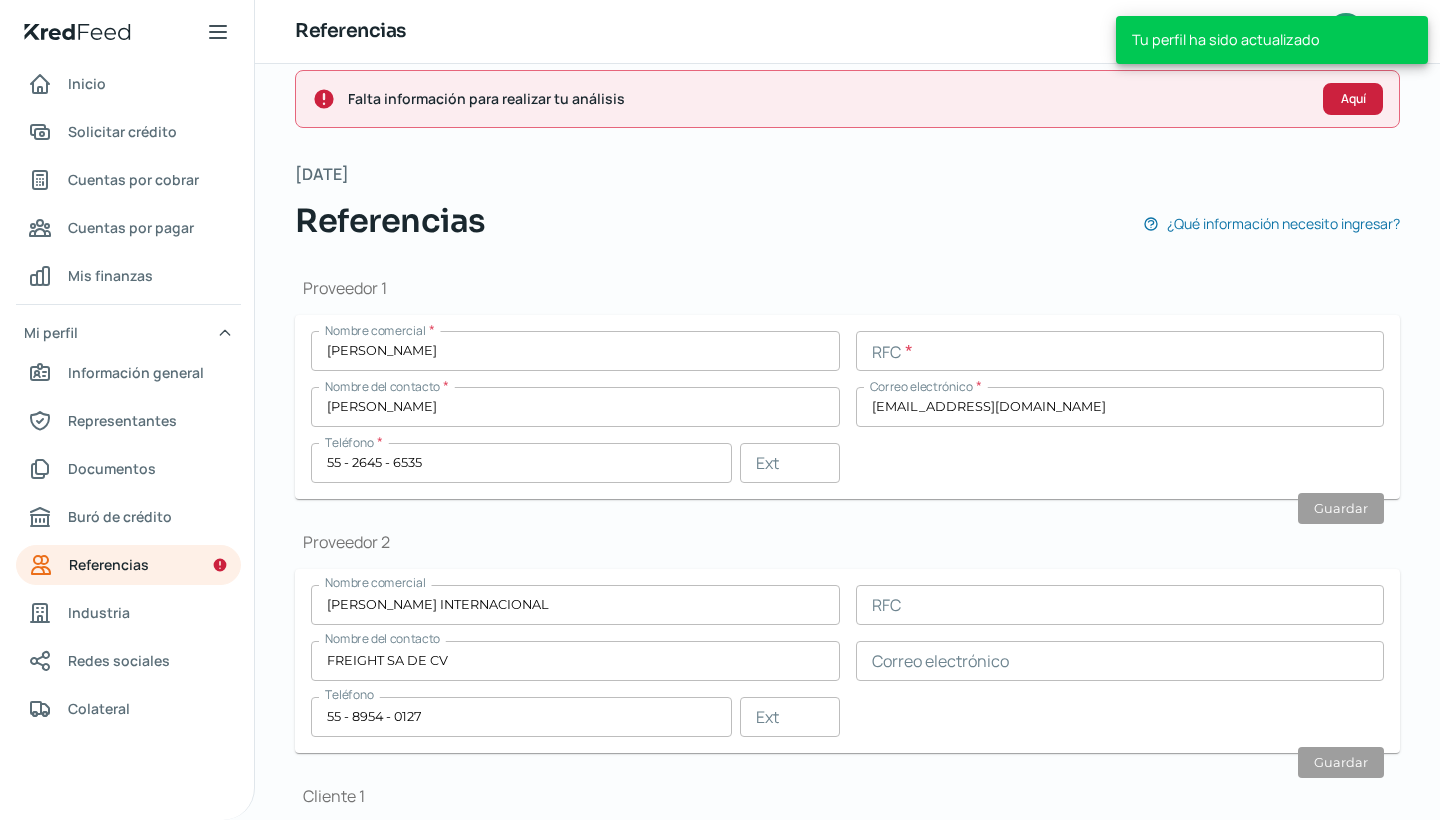 click on "Aquí" at bounding box center (1353, 99) 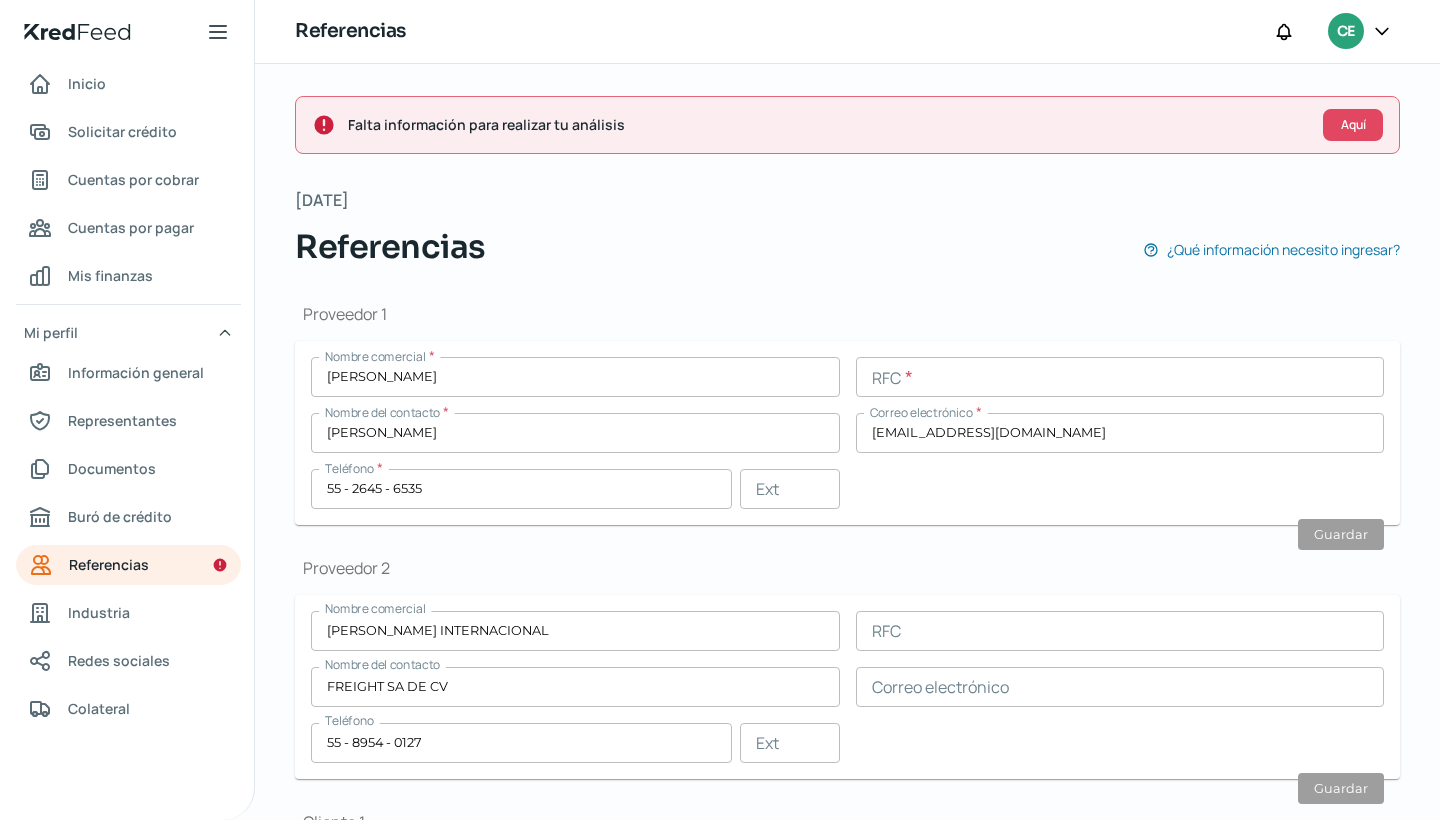 scroll, scrollTop: 0, scrollLeft: 0, axis: both 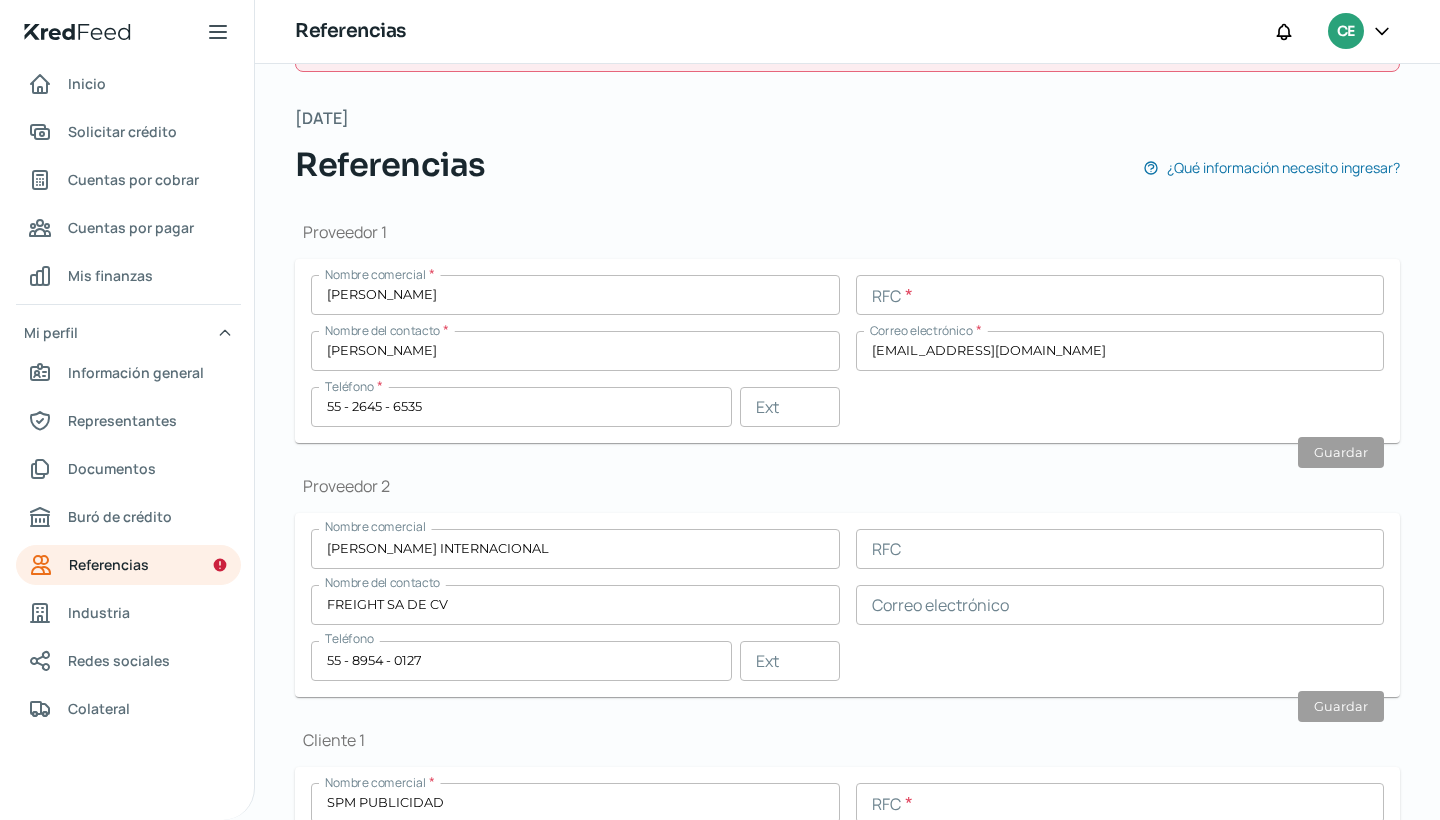 click at bounding box center (1120, 295) 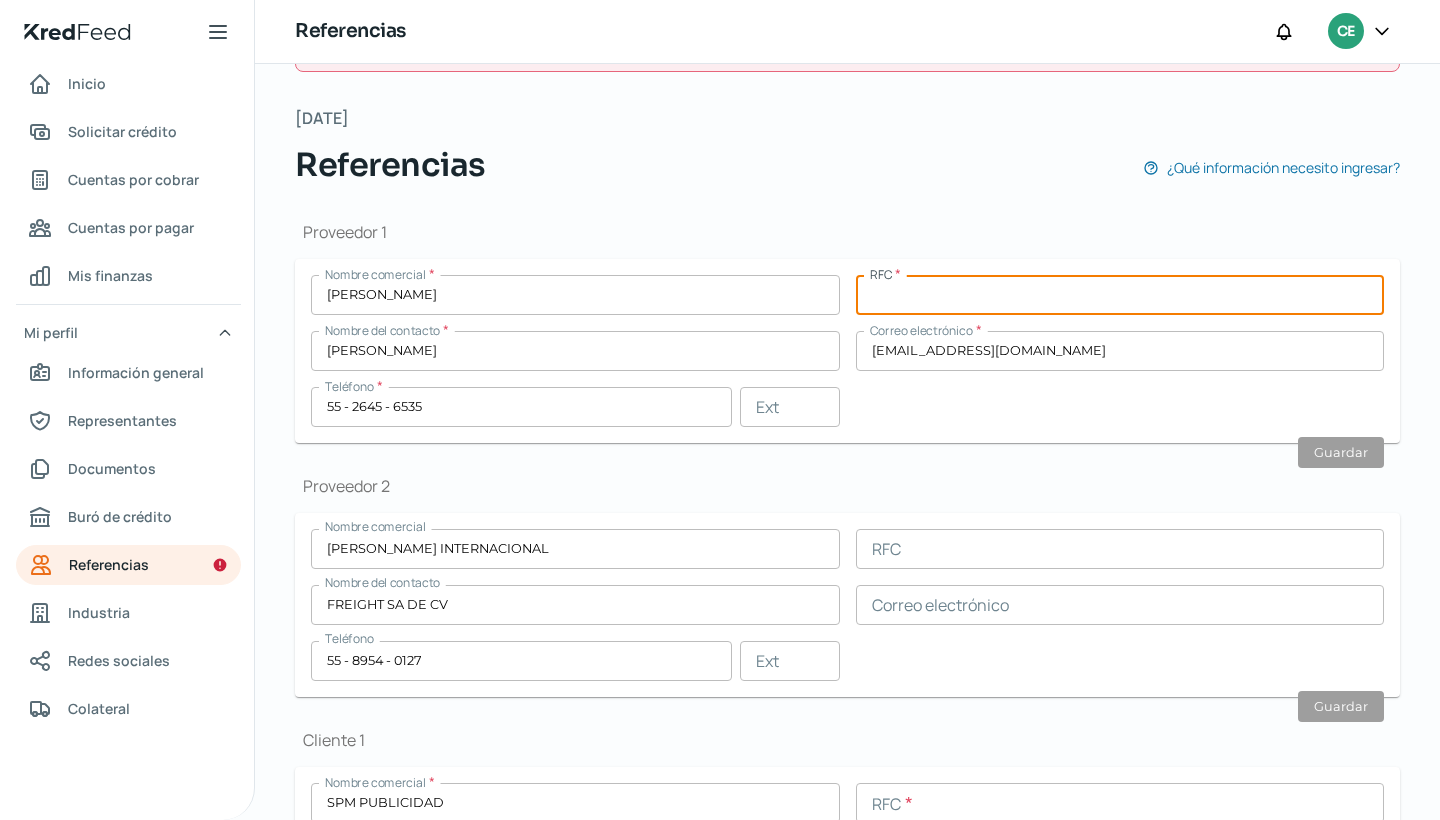 paste on "HEGE850216XXX" 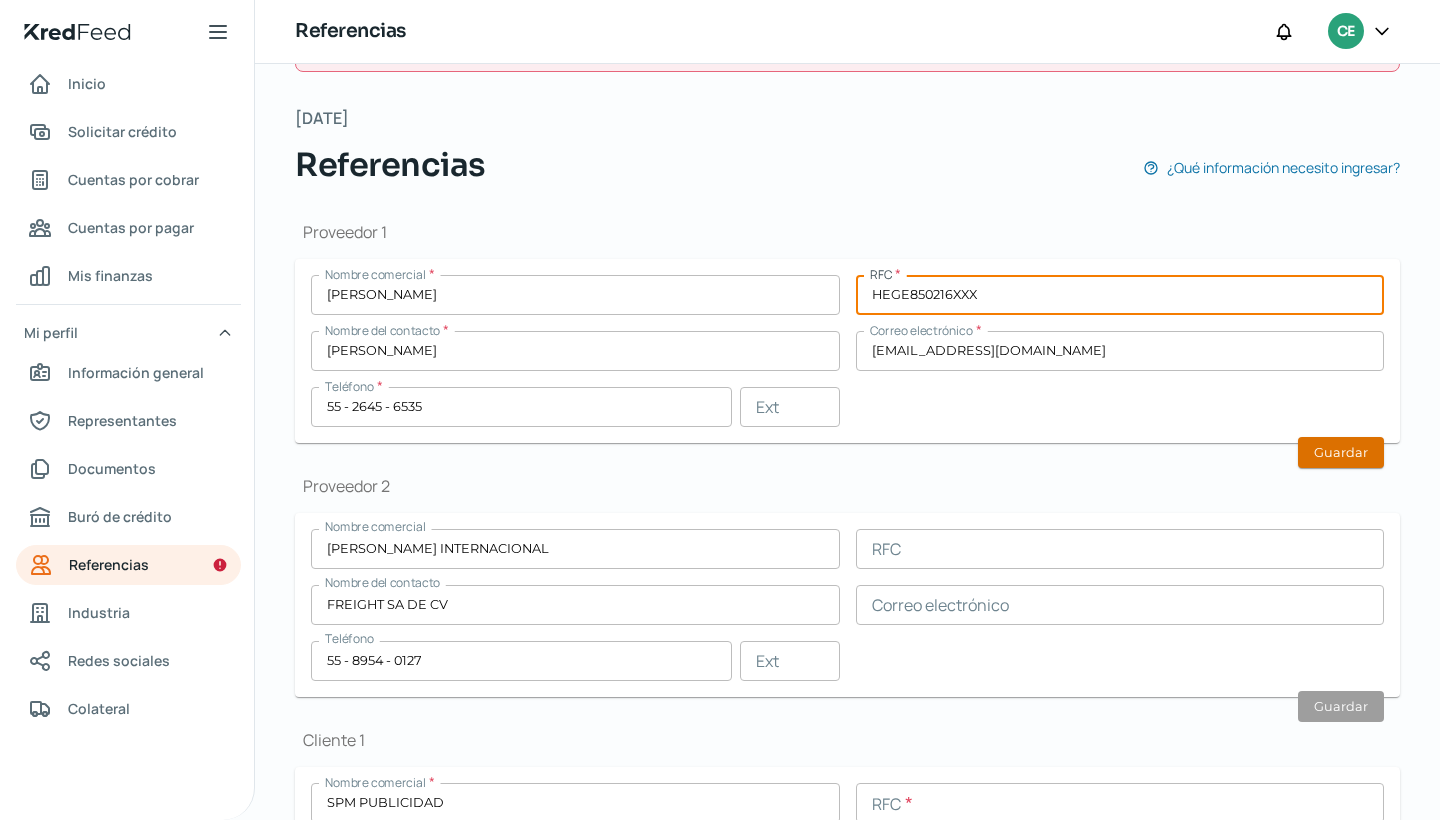 type on "HEGE850216XXX" 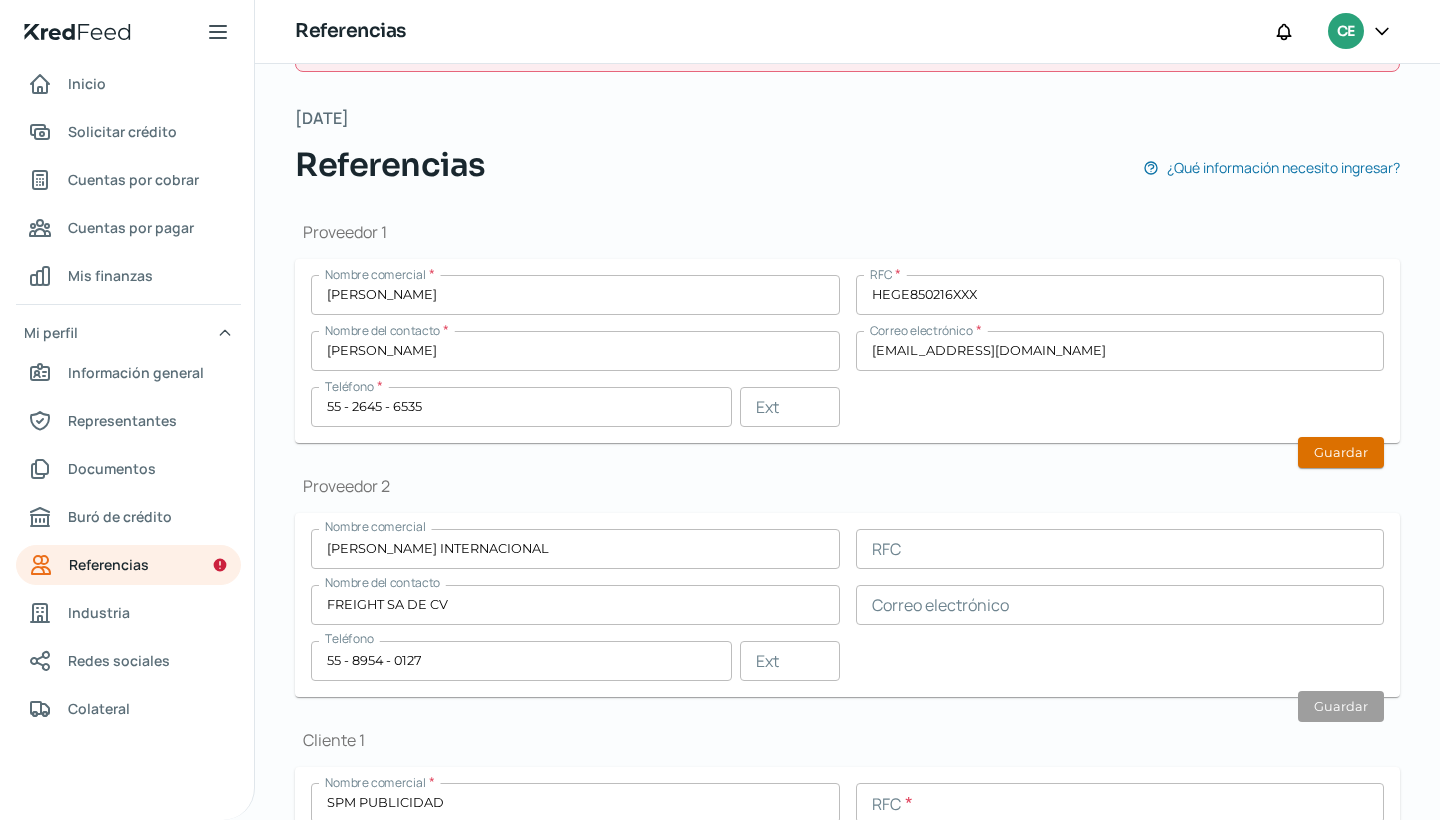 click on "Guardar" at bounding box center [1341, 452] 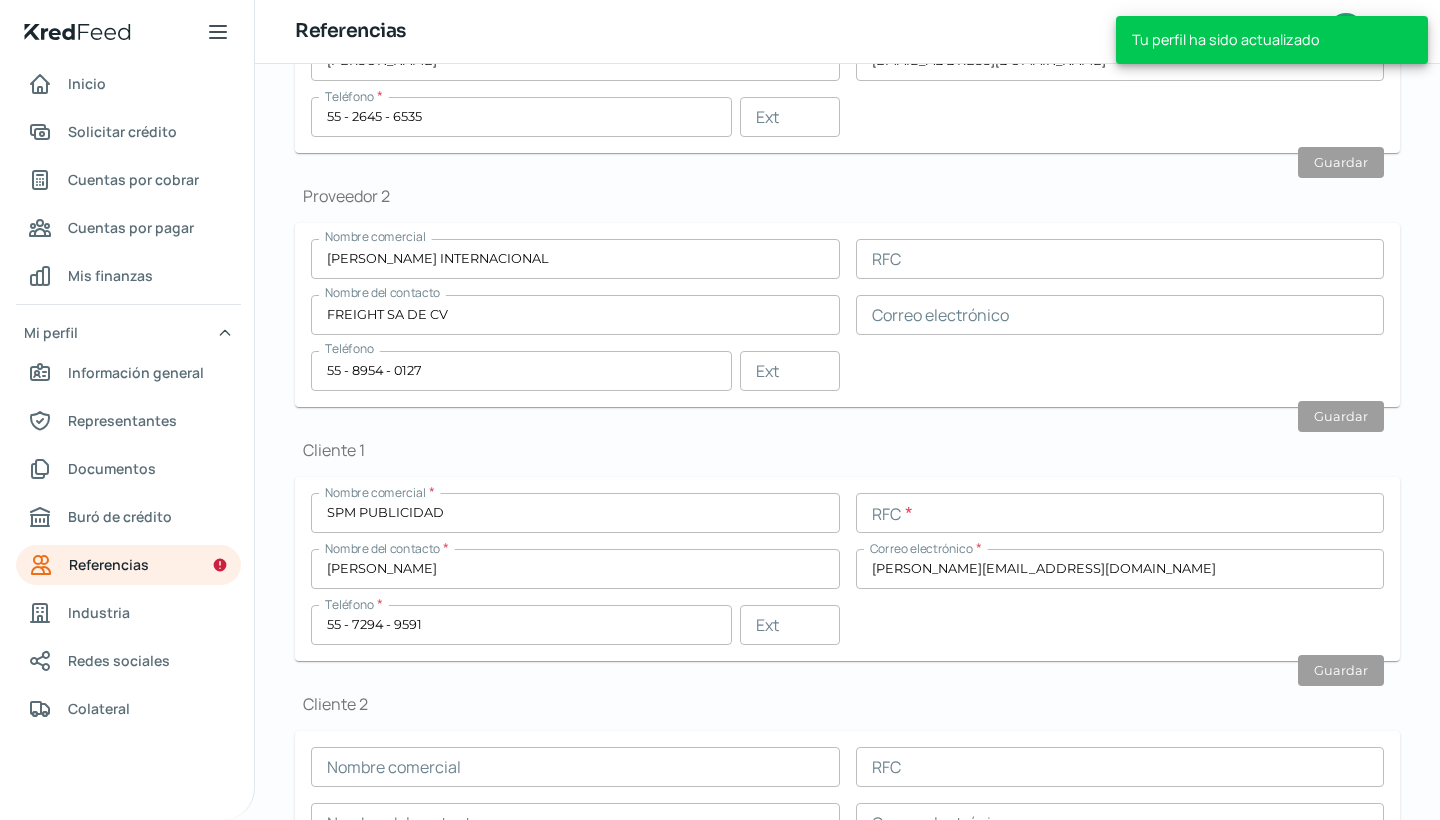 scroll, scrollTop: 386, scrollLeft: 0, axis: vertical 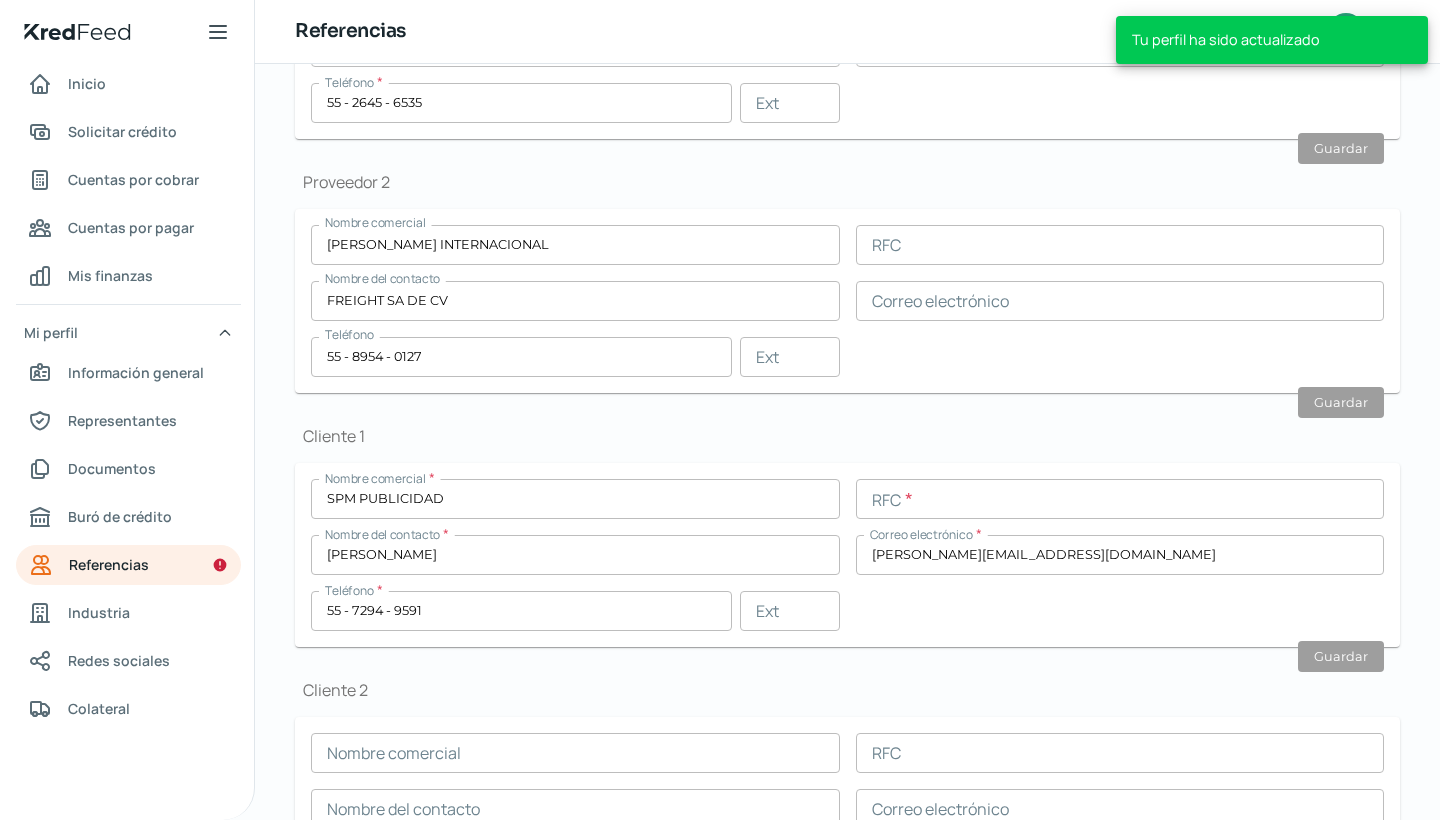 click at bounding box center [1120, 499] 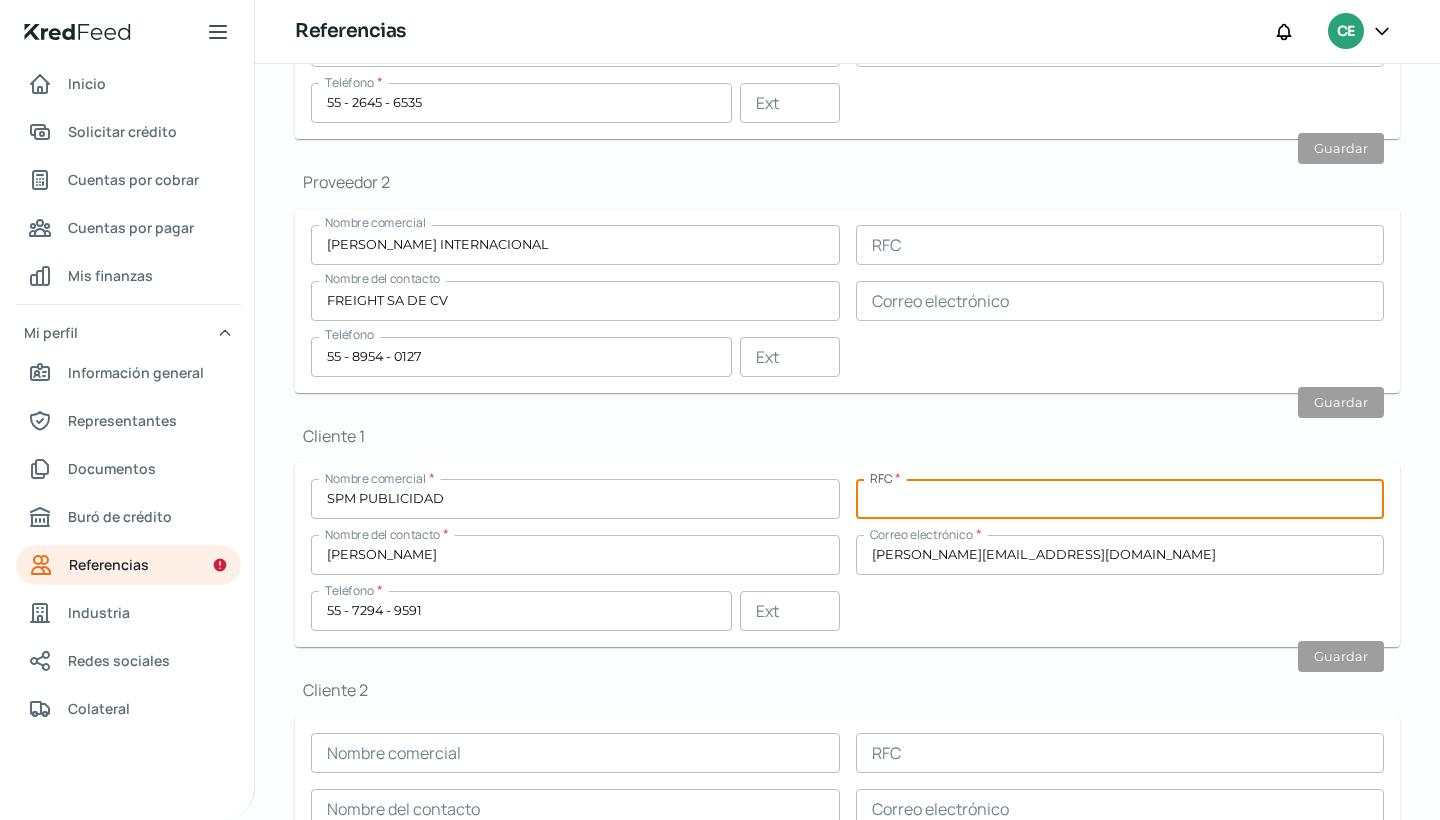 paste on "GUMM690530BC6" 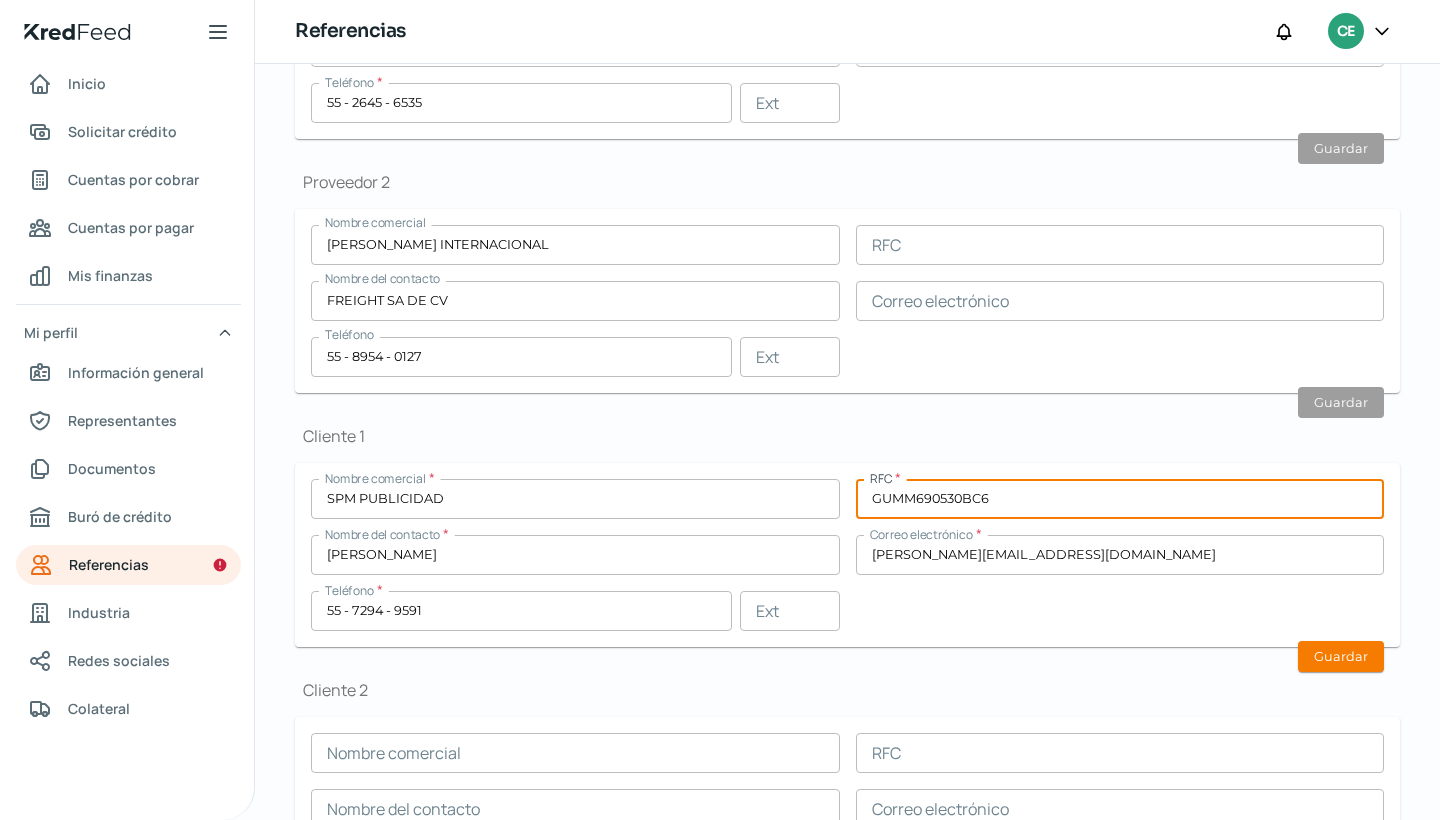 type on "GUMM690530BC6" 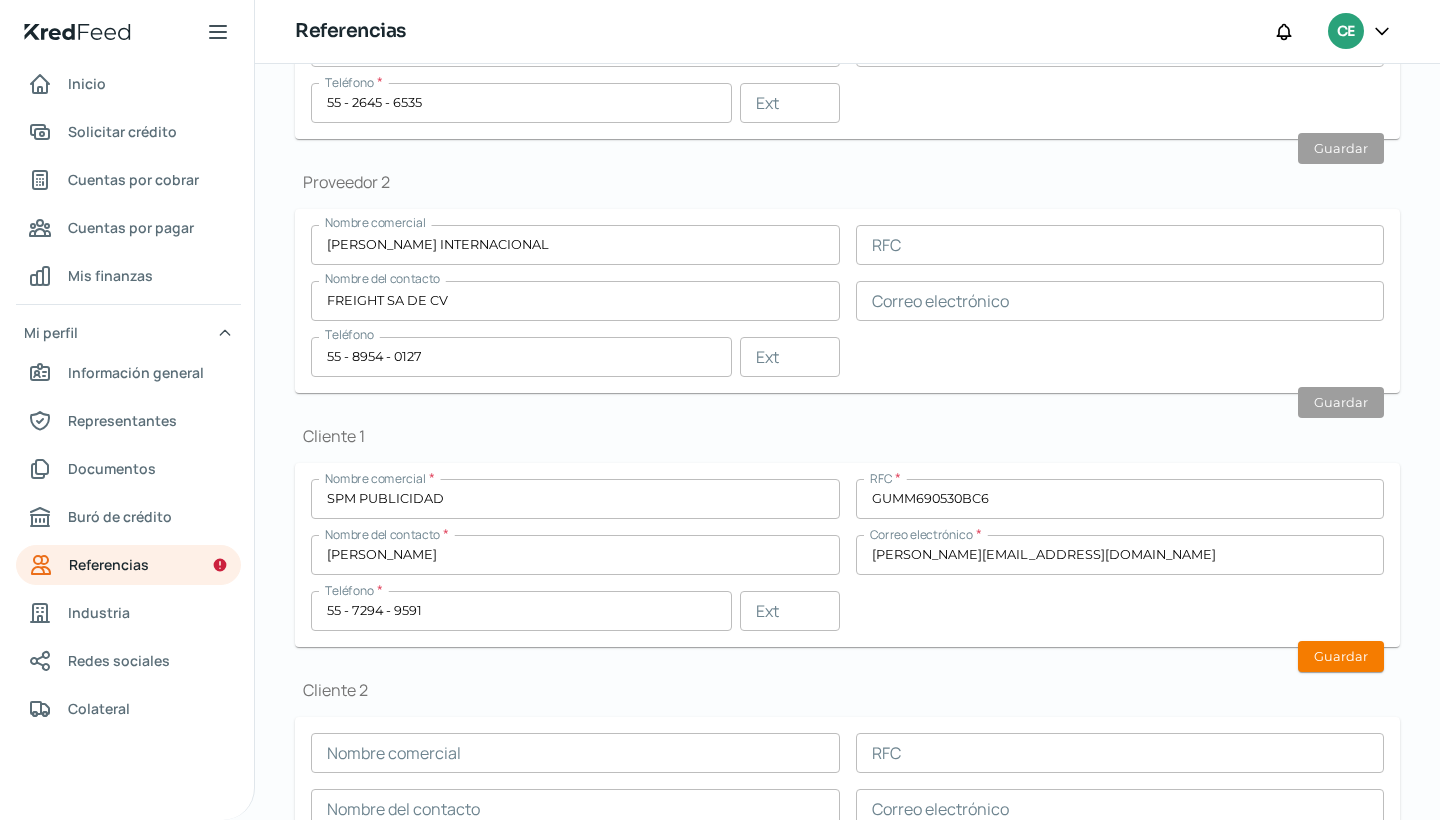 click on "Nombre comercial * SPM PUBLICIDAD RFC * GUMM690530BC6 Nombre del contacto * [PERSON_NAME] Correo electrónico * [PERSON_NAME][EMAIL_ADDRESS][DOMAIN_NAME] Teléfono * 55 - 7294 - 9591 Ext Guardar" at bounding box center (847, 555) 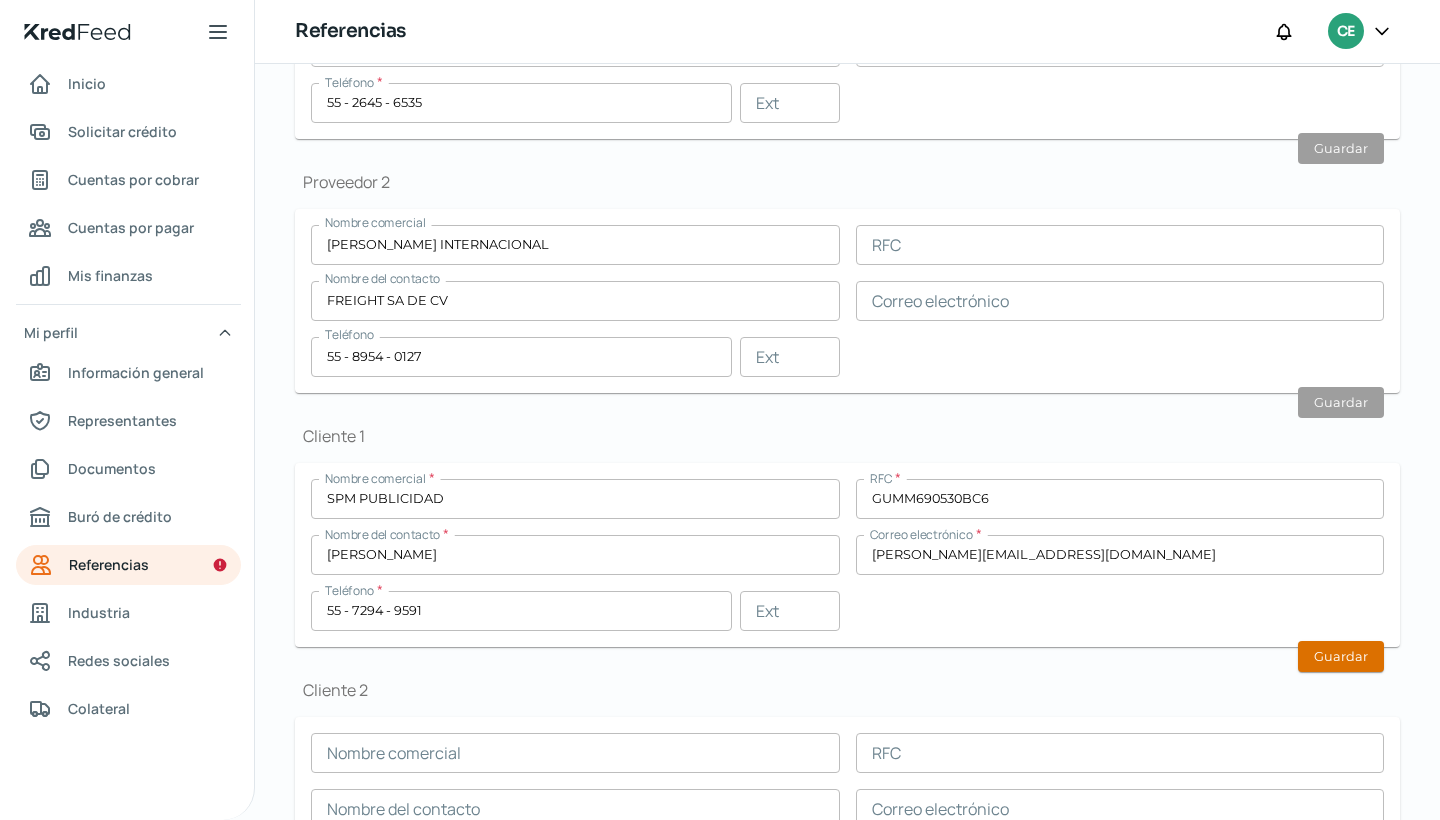 click on "Guardar" at bounding box center [1341, 656] 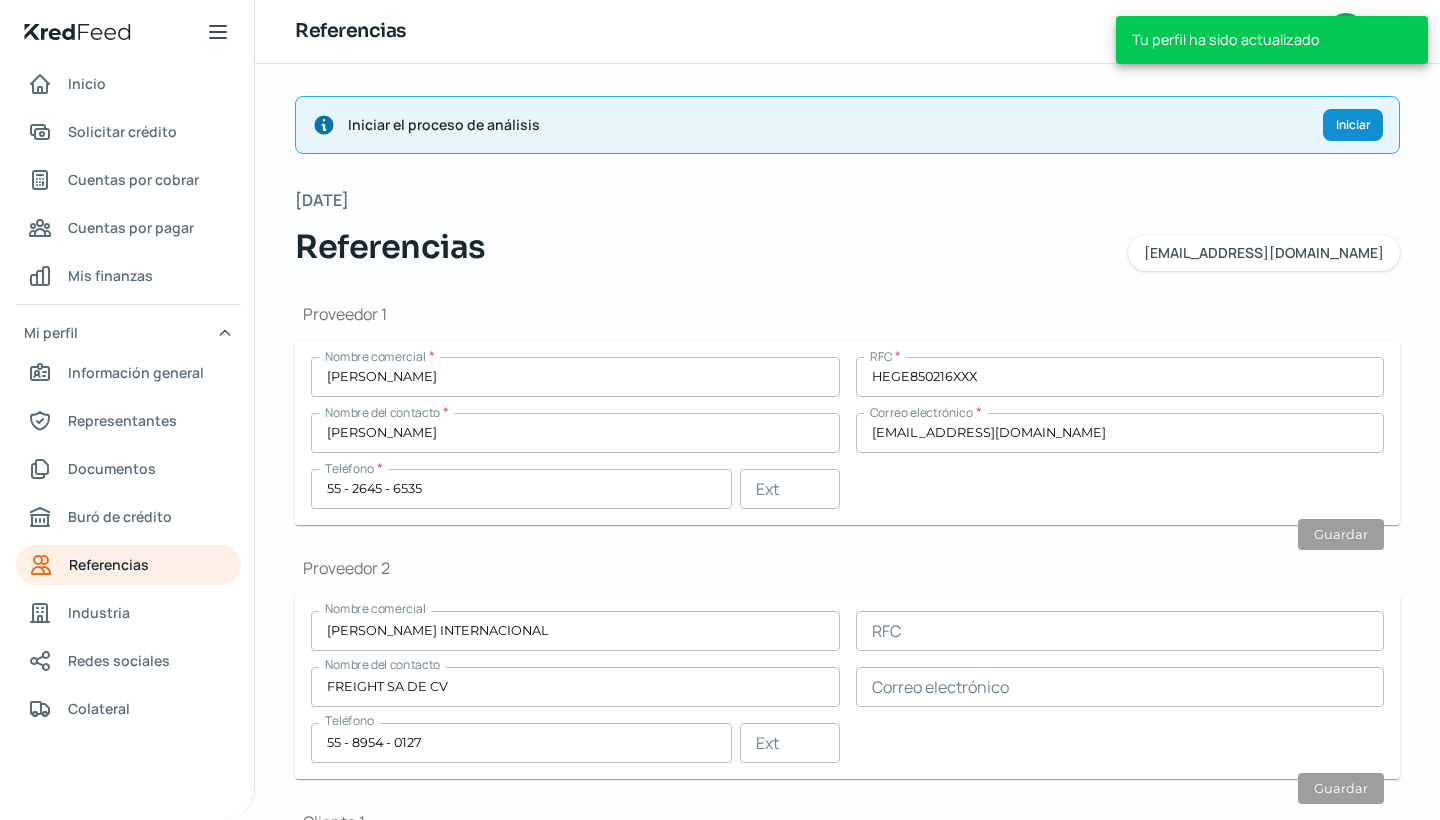 scroll, scrollTop: 0, scrollLeft: 0, axis: both 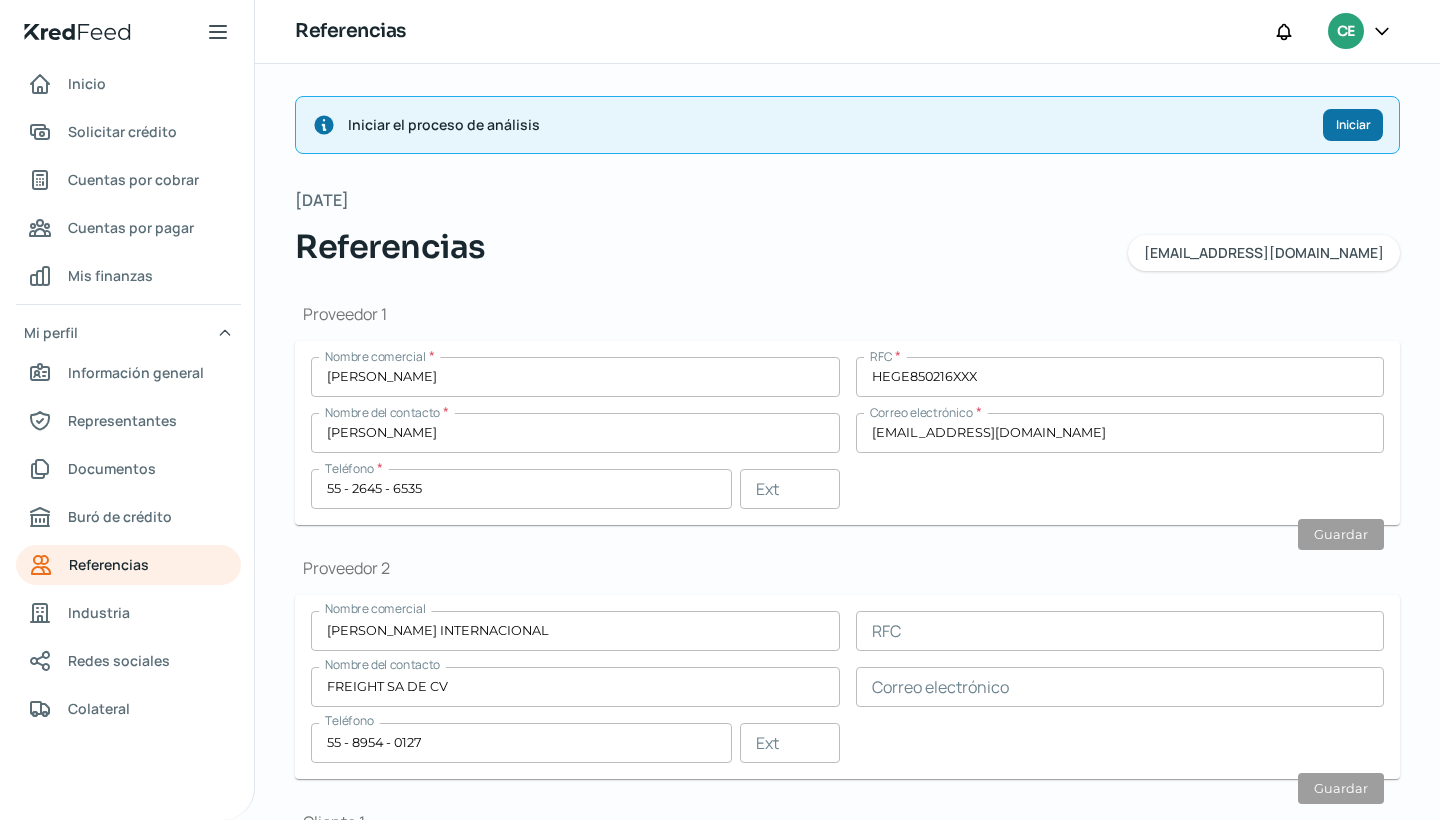 click on "Iniciar" at bounding box center [1353, 125] 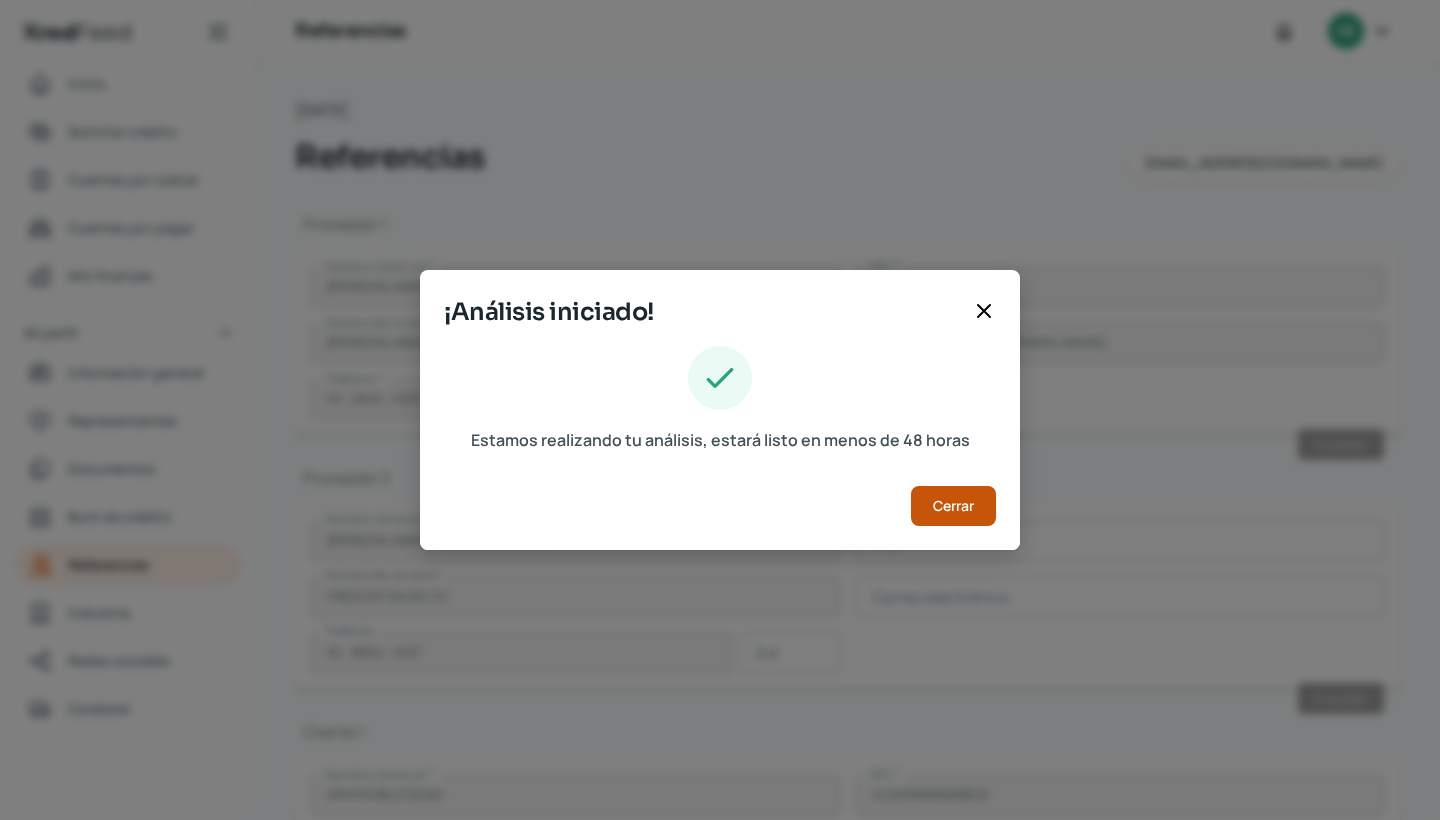click on "Cerrar" at bounding box center (953, 506) 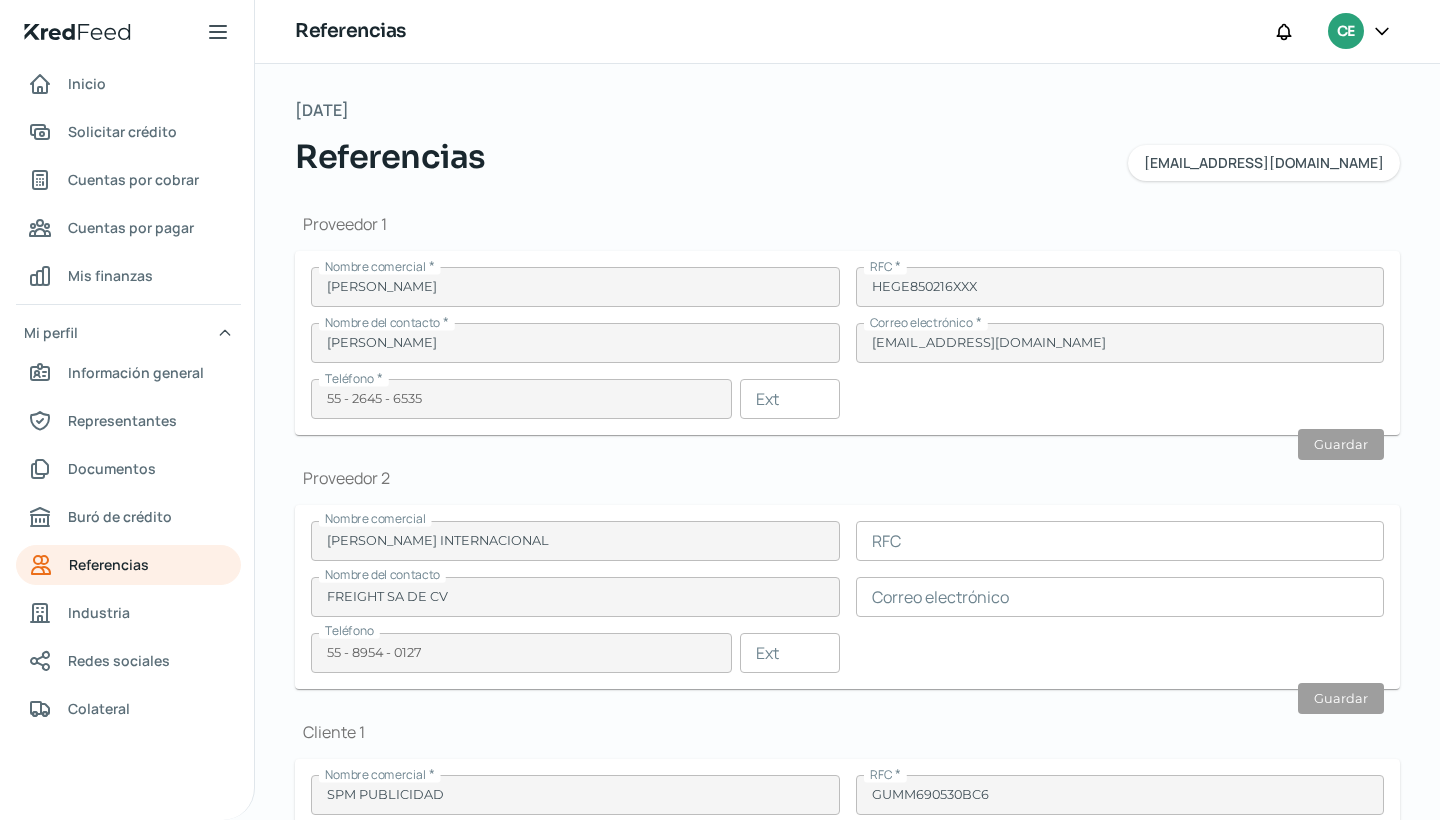 scroll, scrollTop: 0, scrollLeft: 0, axis: both 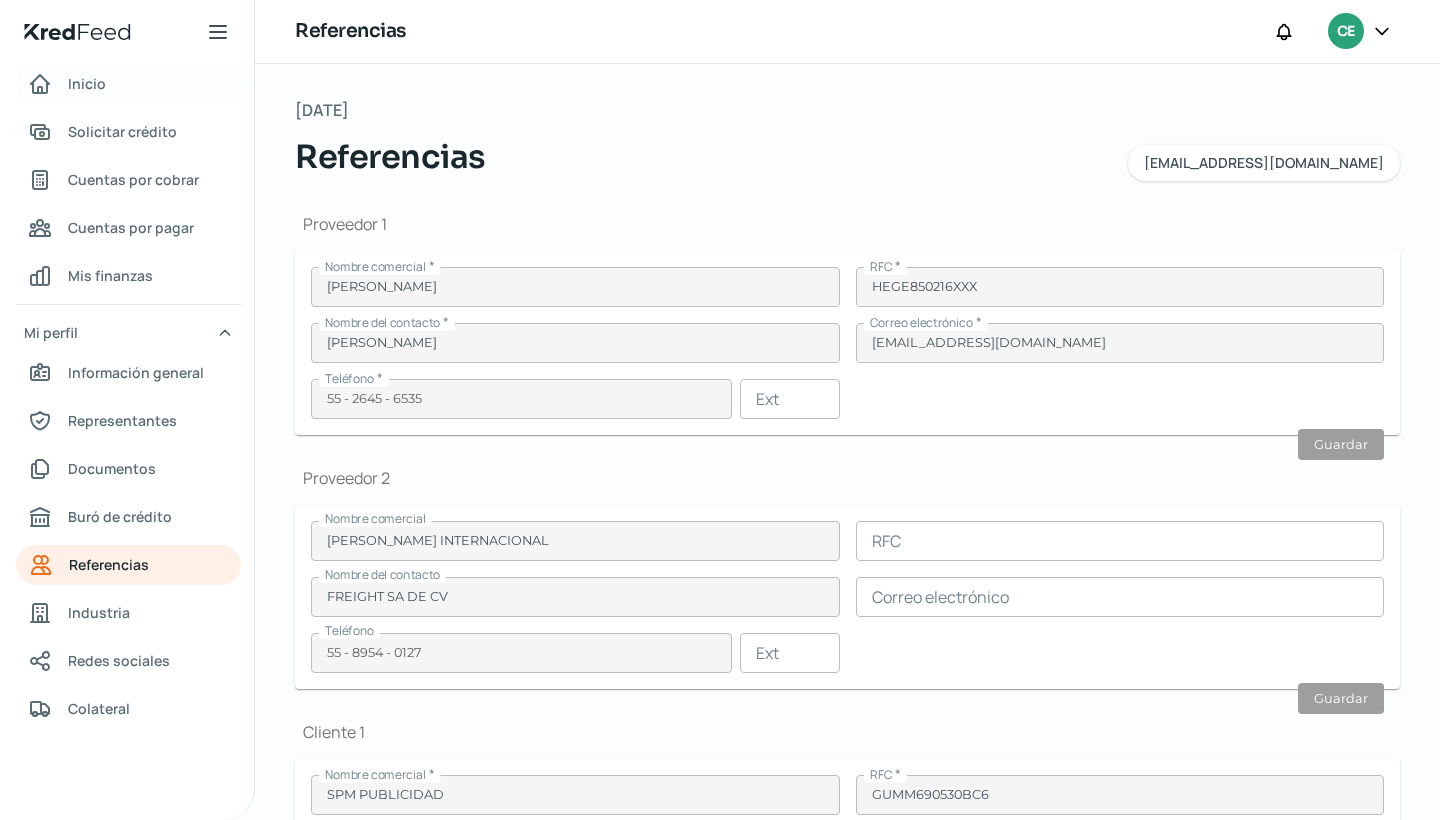 click on "Inicio" at bounding box center [87, 83] 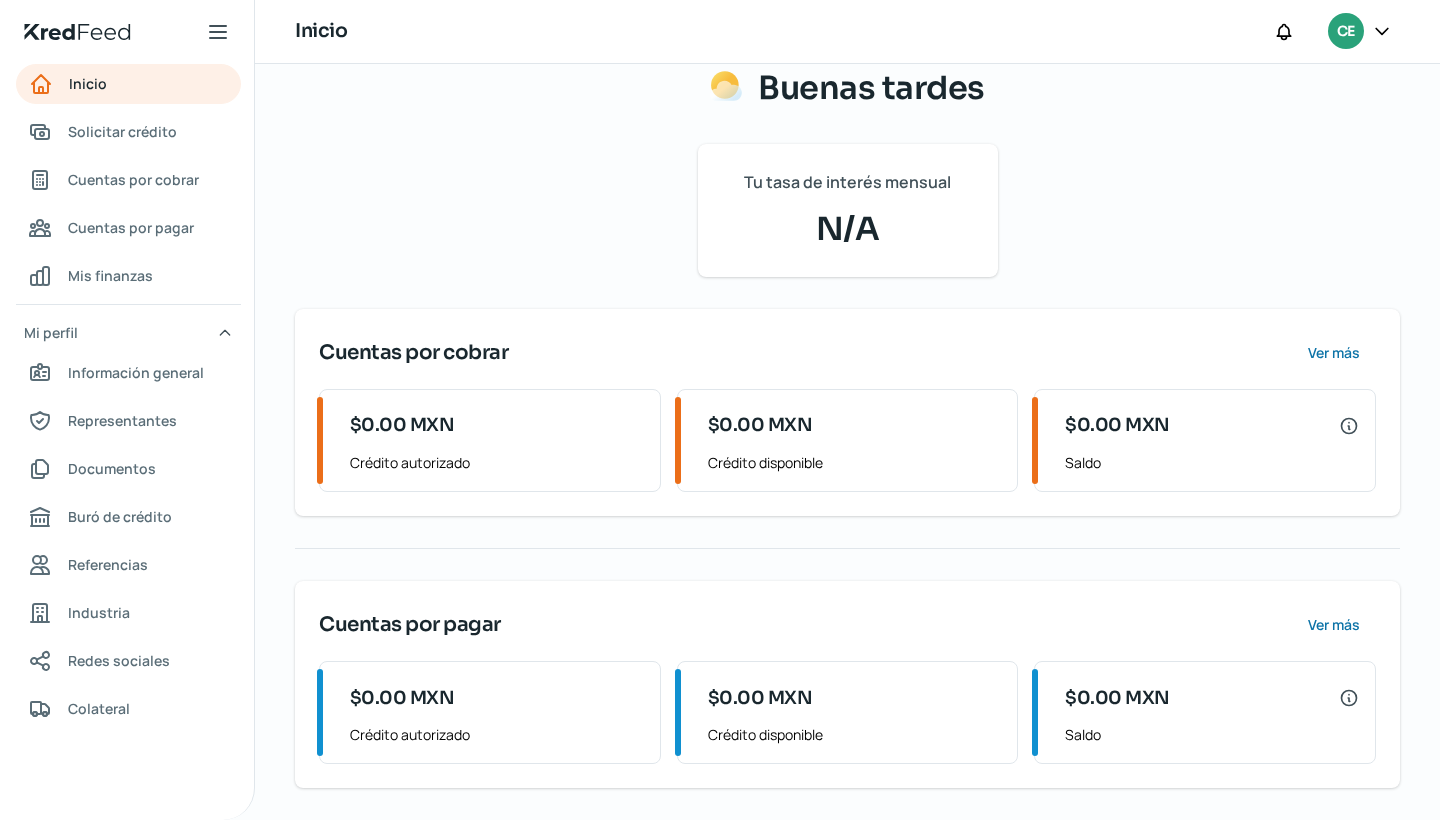 scroll, scrollTop: 150, scrollLeft: 0, axis: vertical 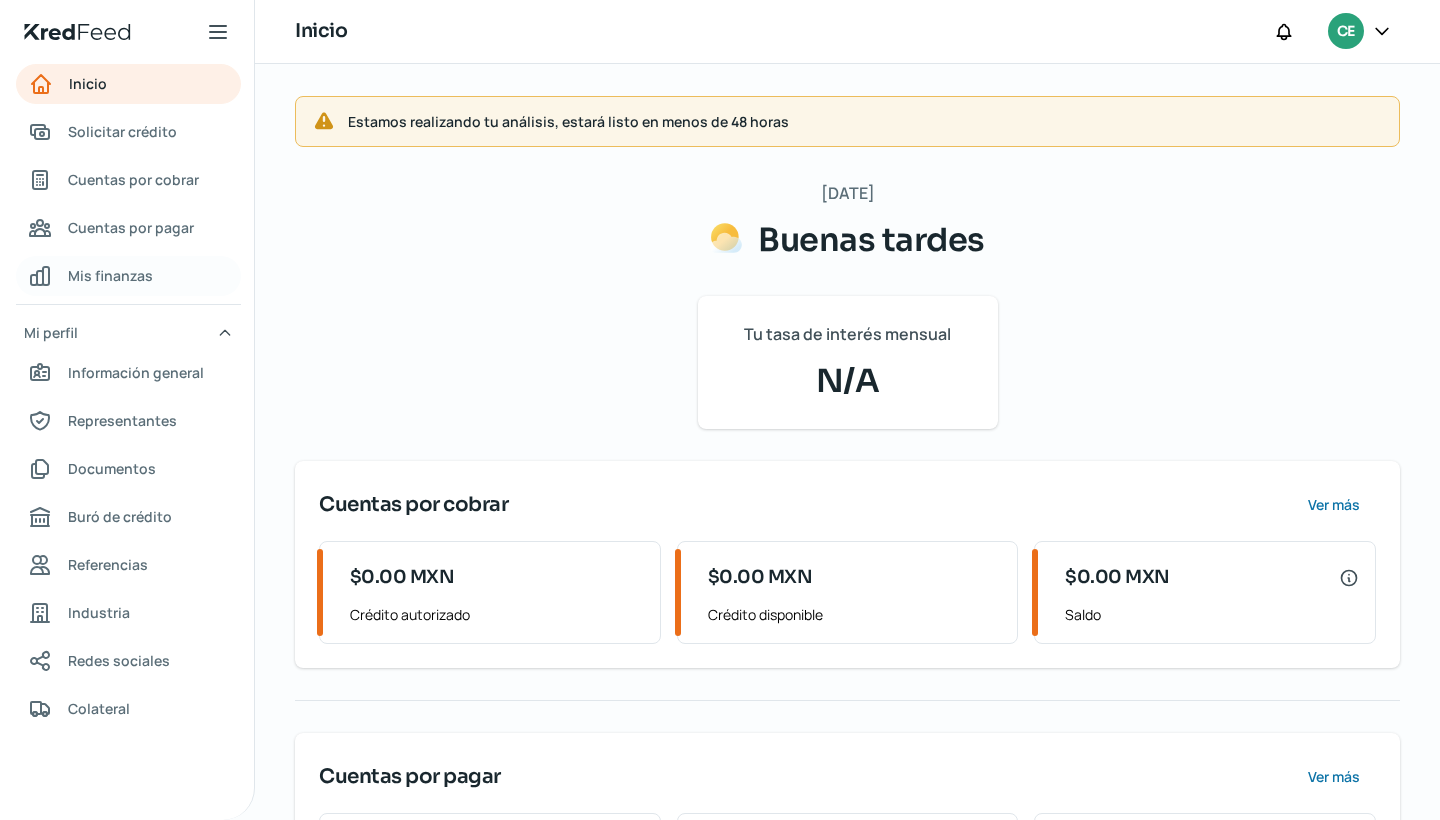 click on "Mis finanzas" at bounding box center (110, 275) 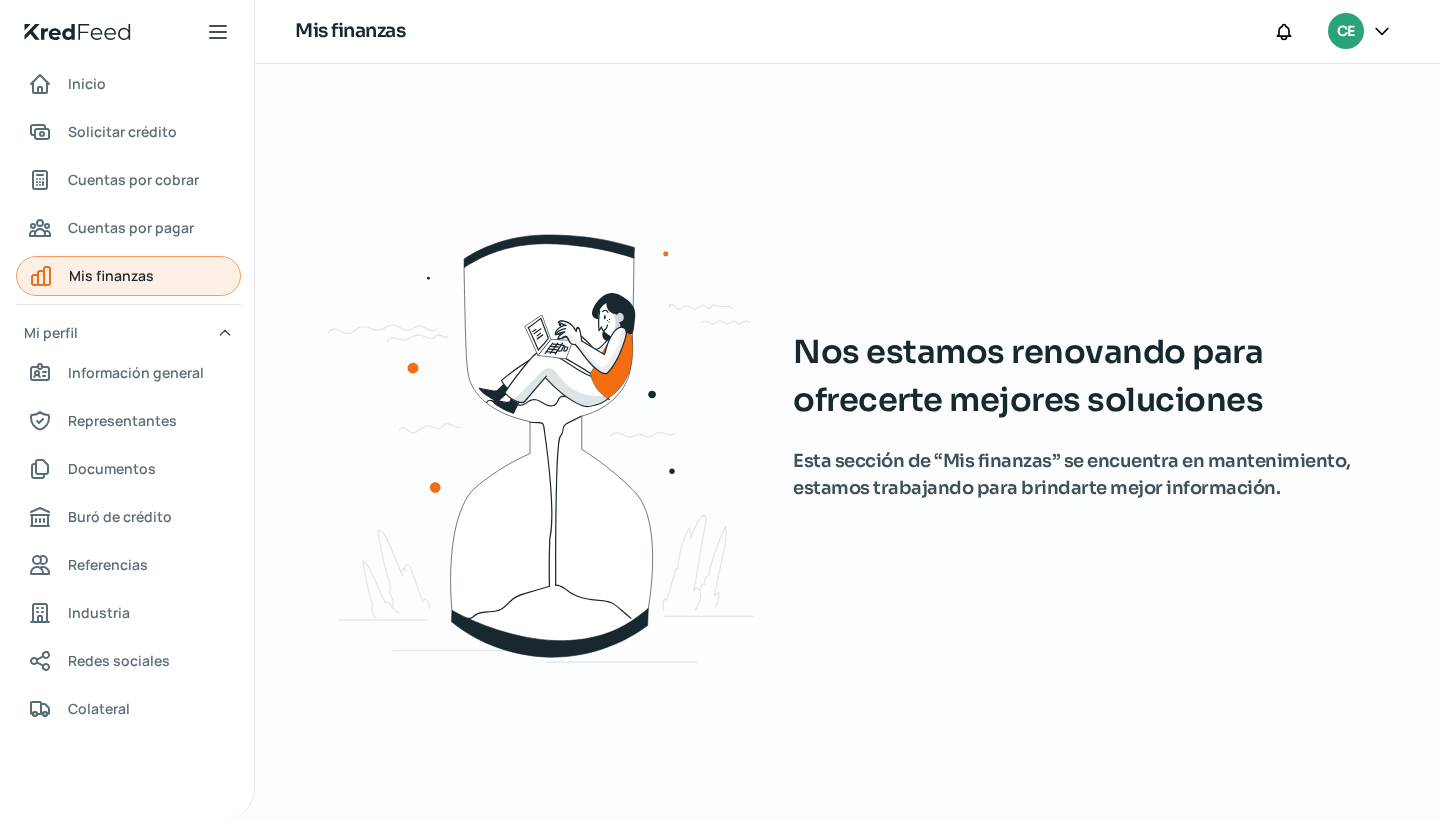 scroll, scrollTop: 0, scrollLeft: 0, axis: both 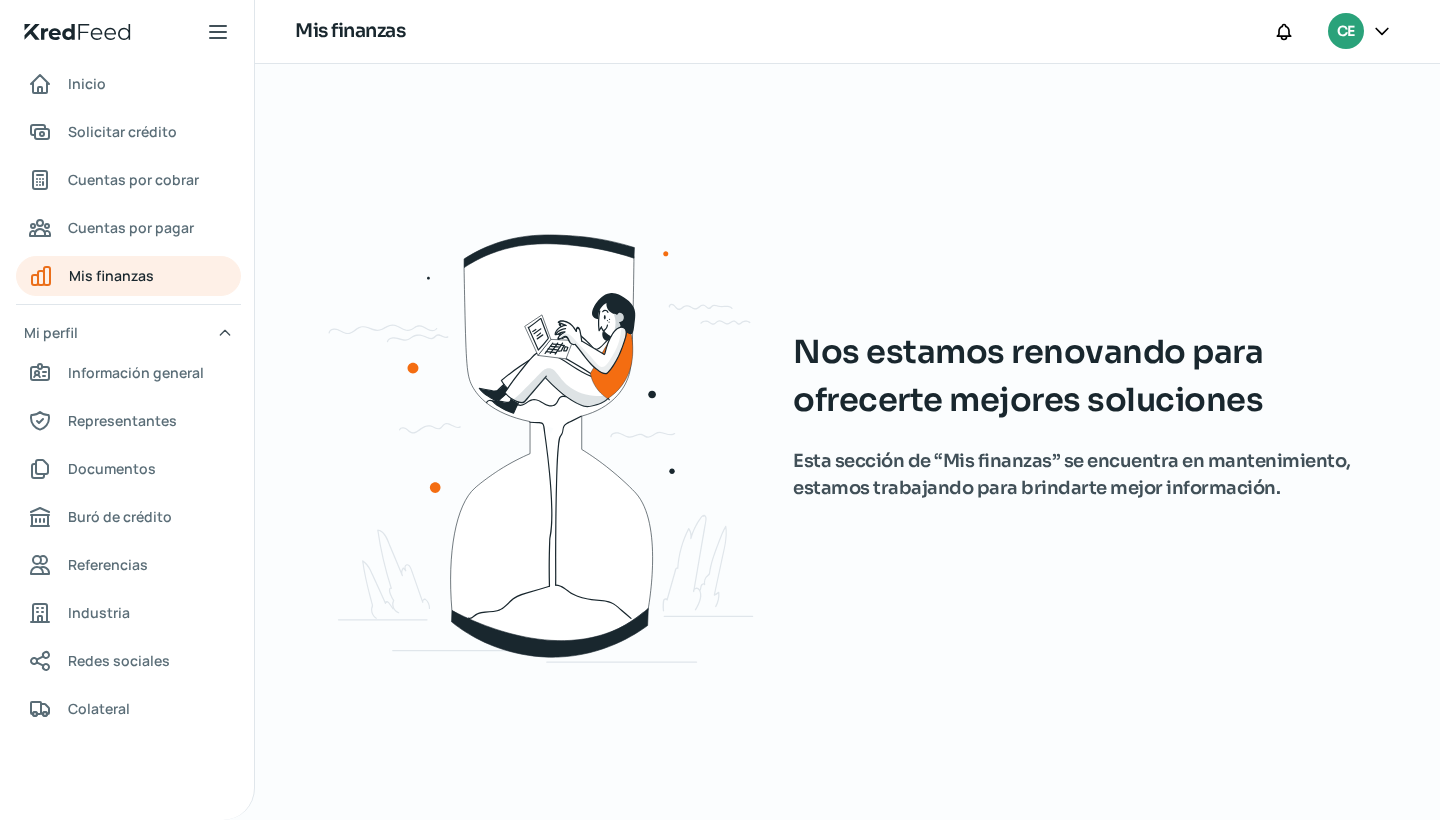 click 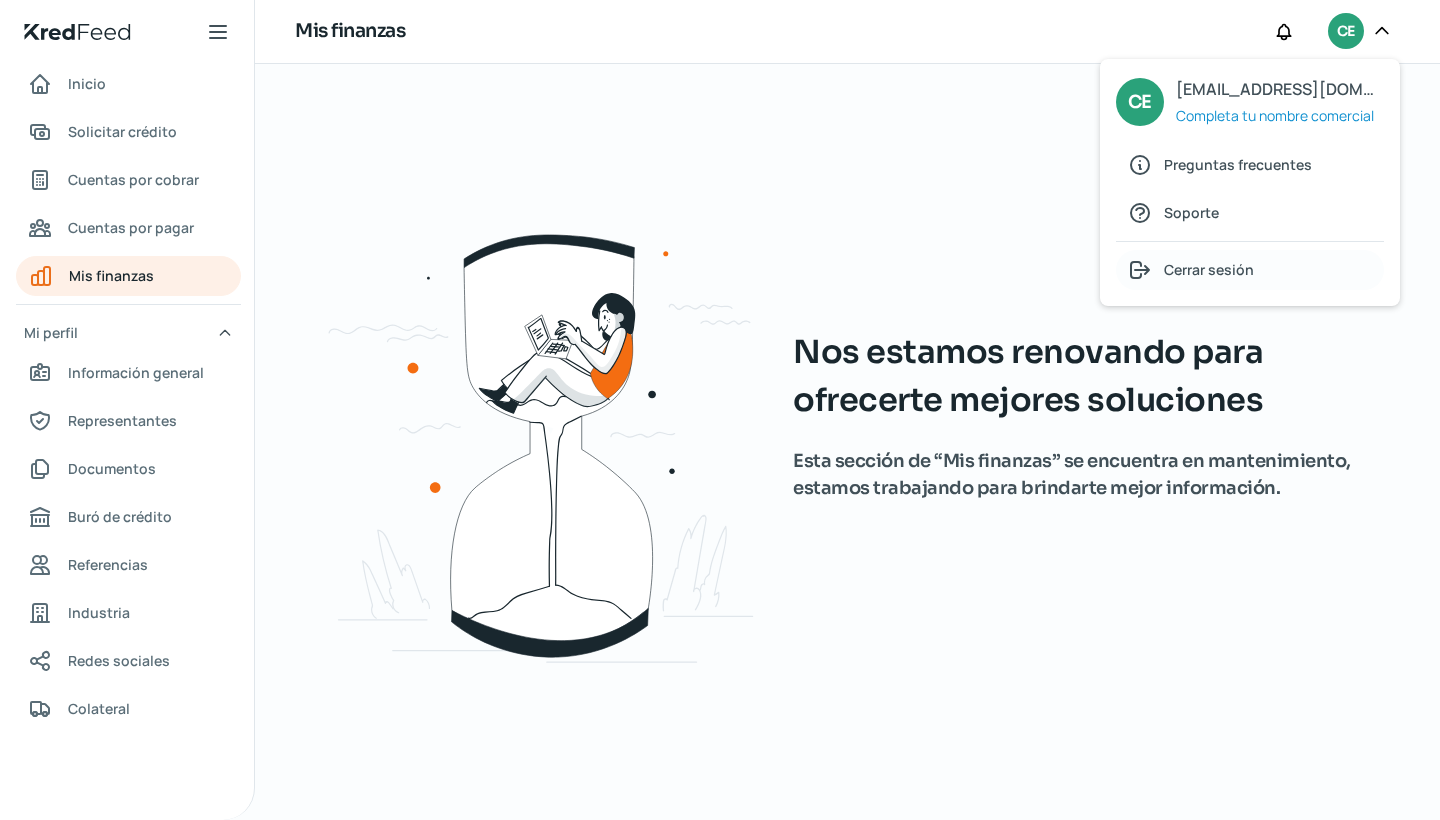 click on "Cerrar sesión" at bounding box center (1209, 269) 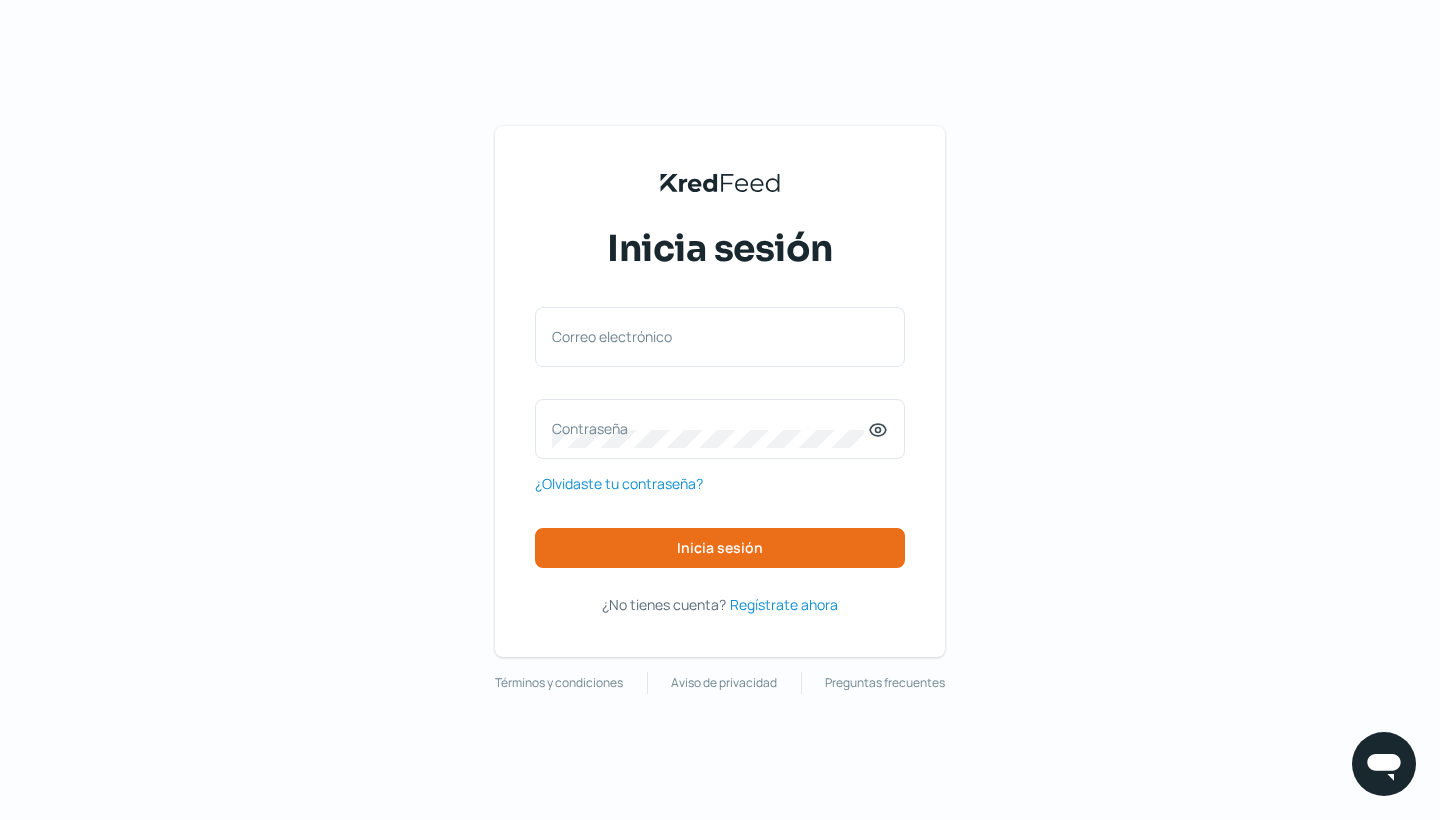 scroll, scrollTop: 0, scrollLeft: 0, axis: both 